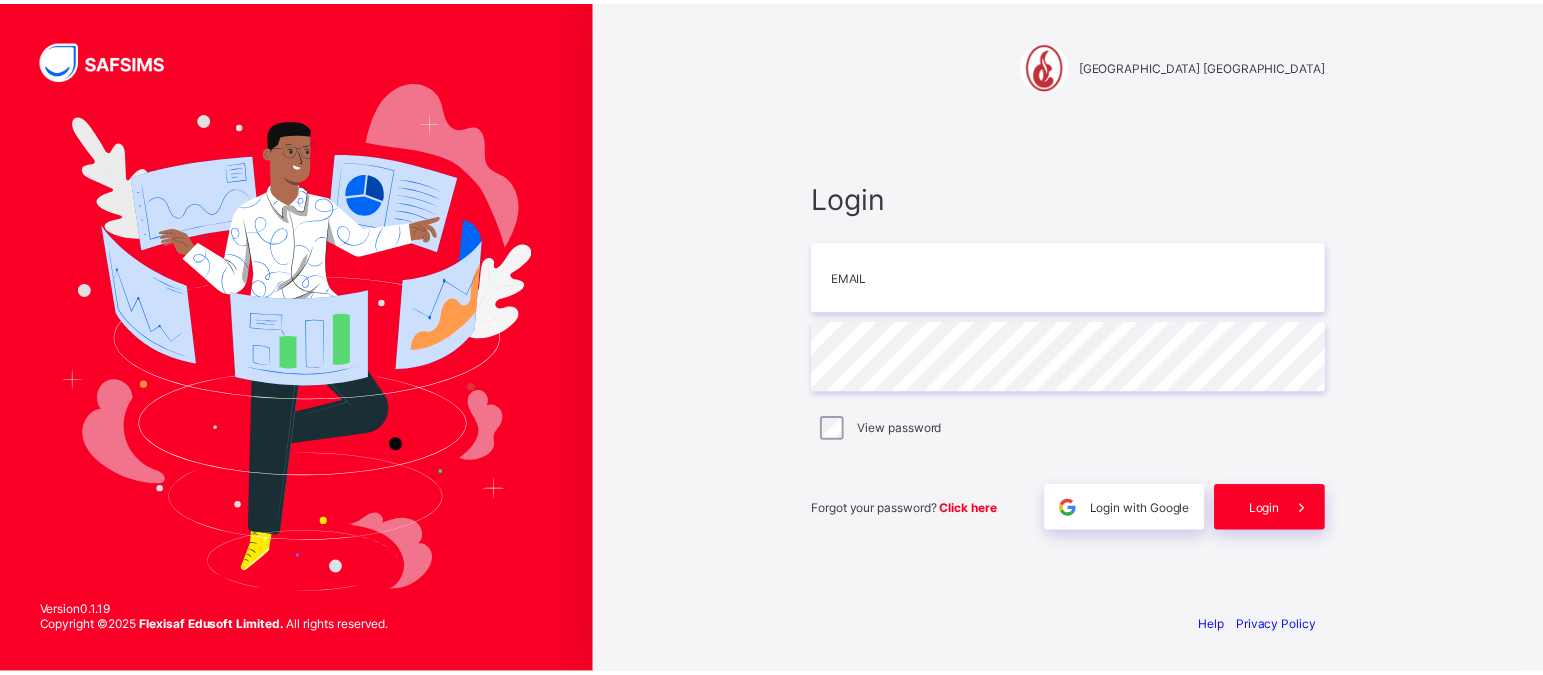 scroll, scrollTop: 0, scrollLeft: 0, axis: both 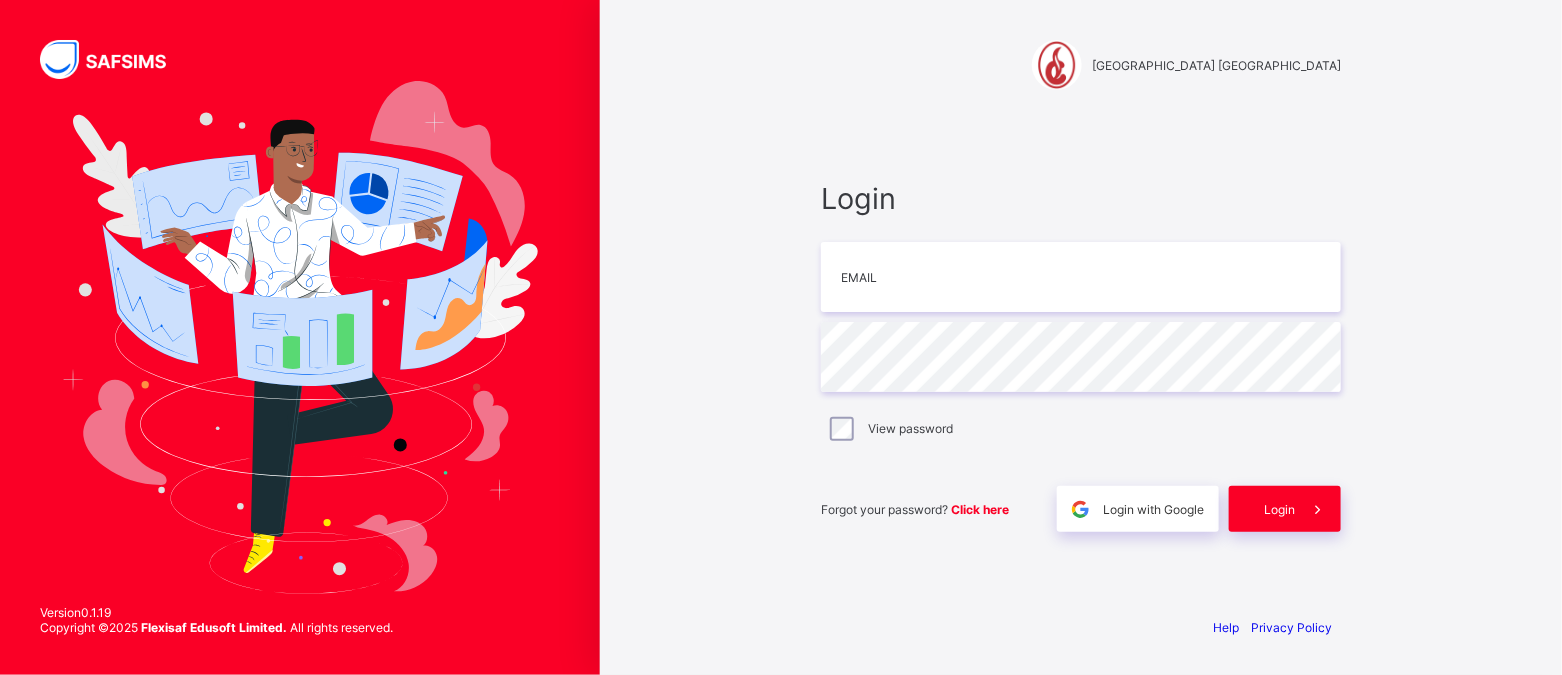 type on "**********" 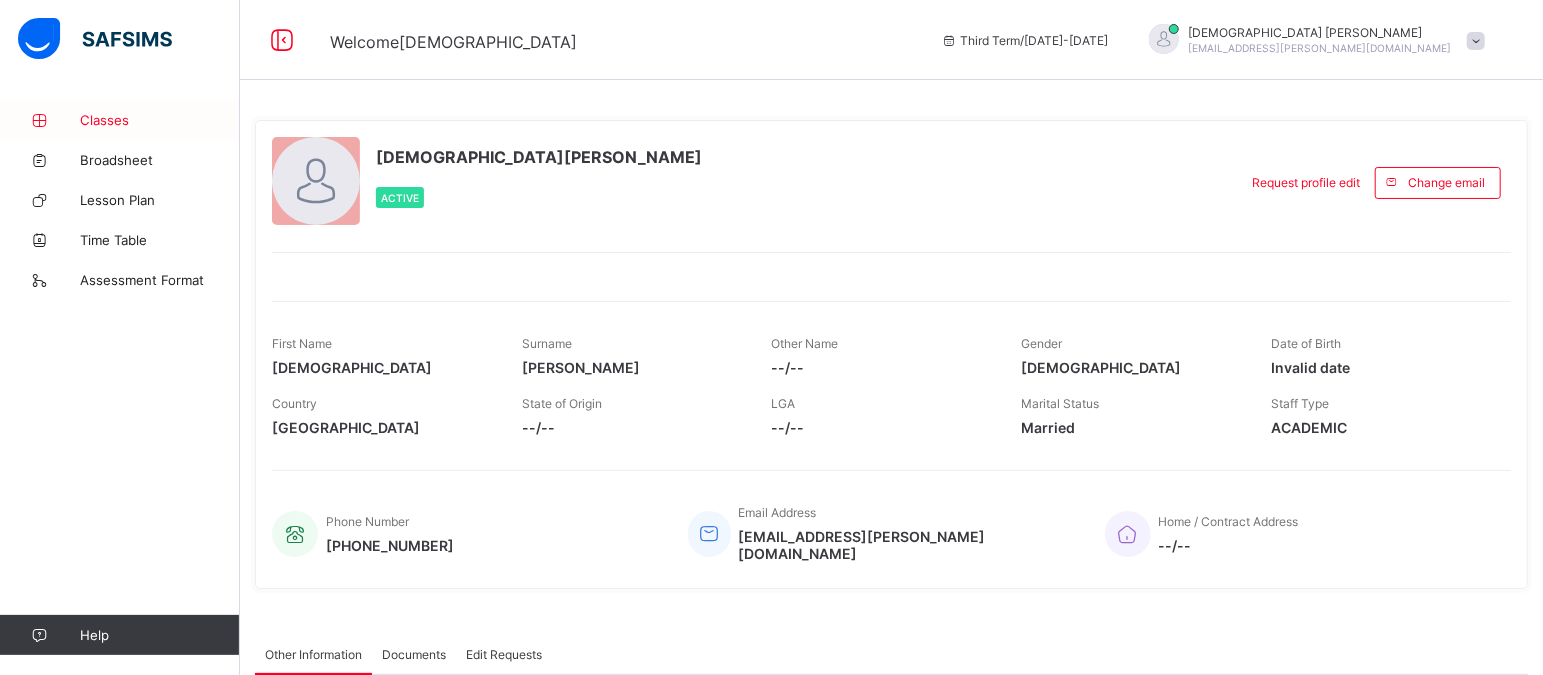 click on "Classes" at bounding box center [160, 120] 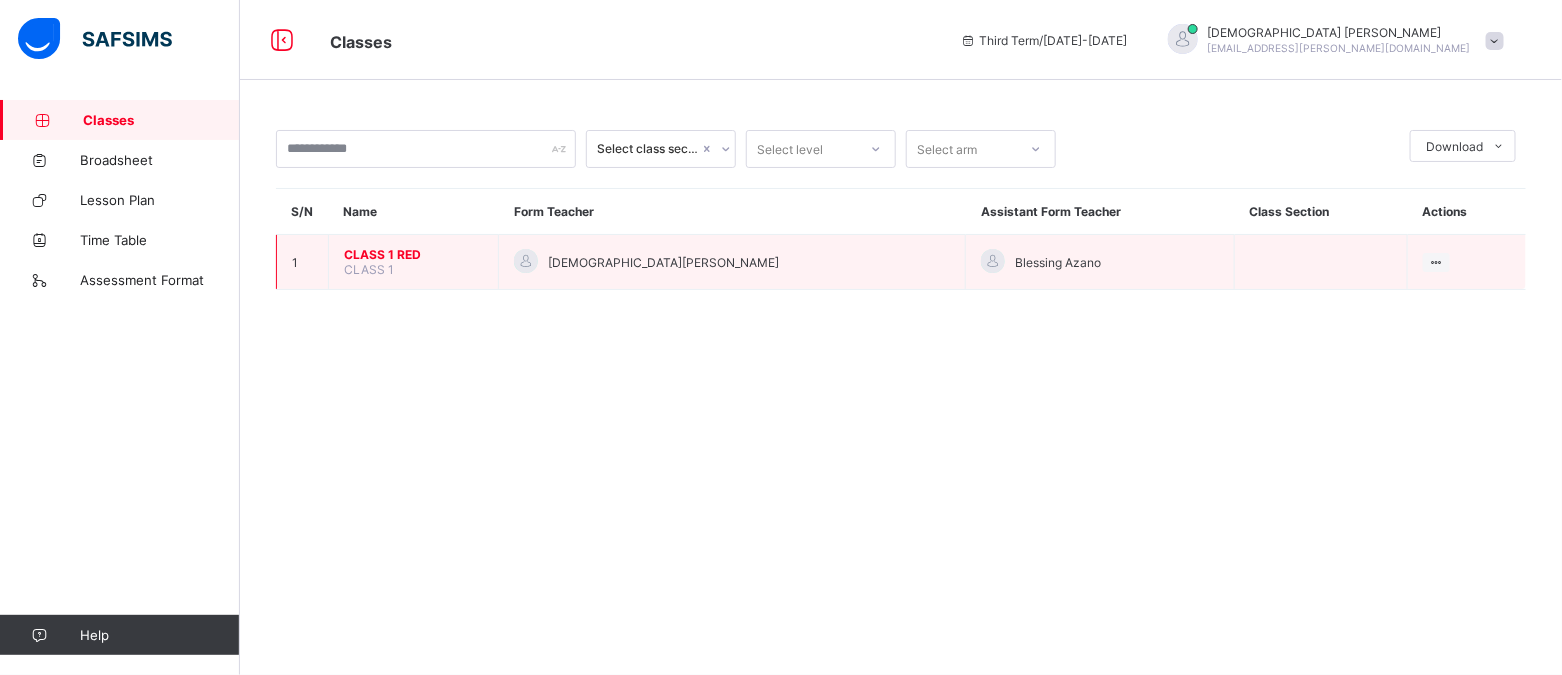 click on "CLASS 1   RED" at bounding box center (413, 254) 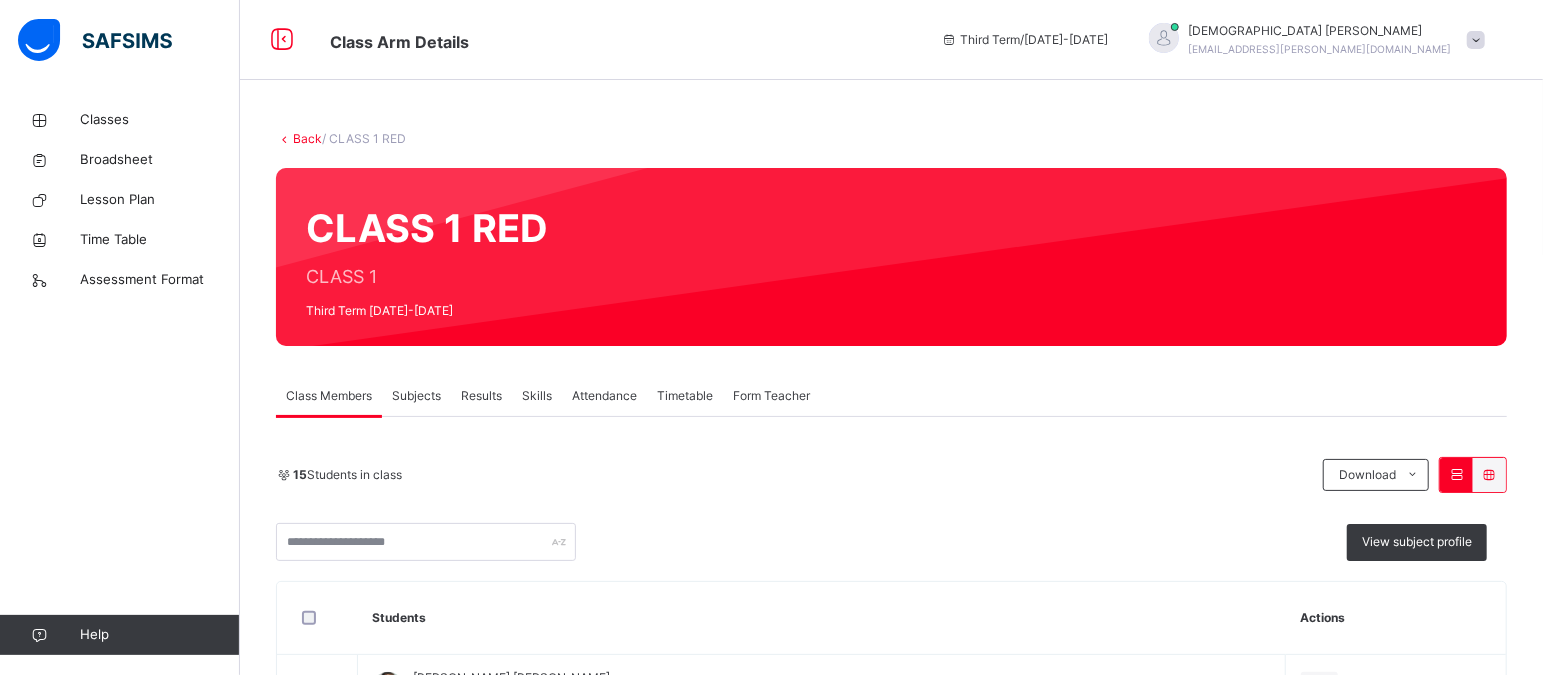 click on "Subjects" at bounding box center [416, 396] 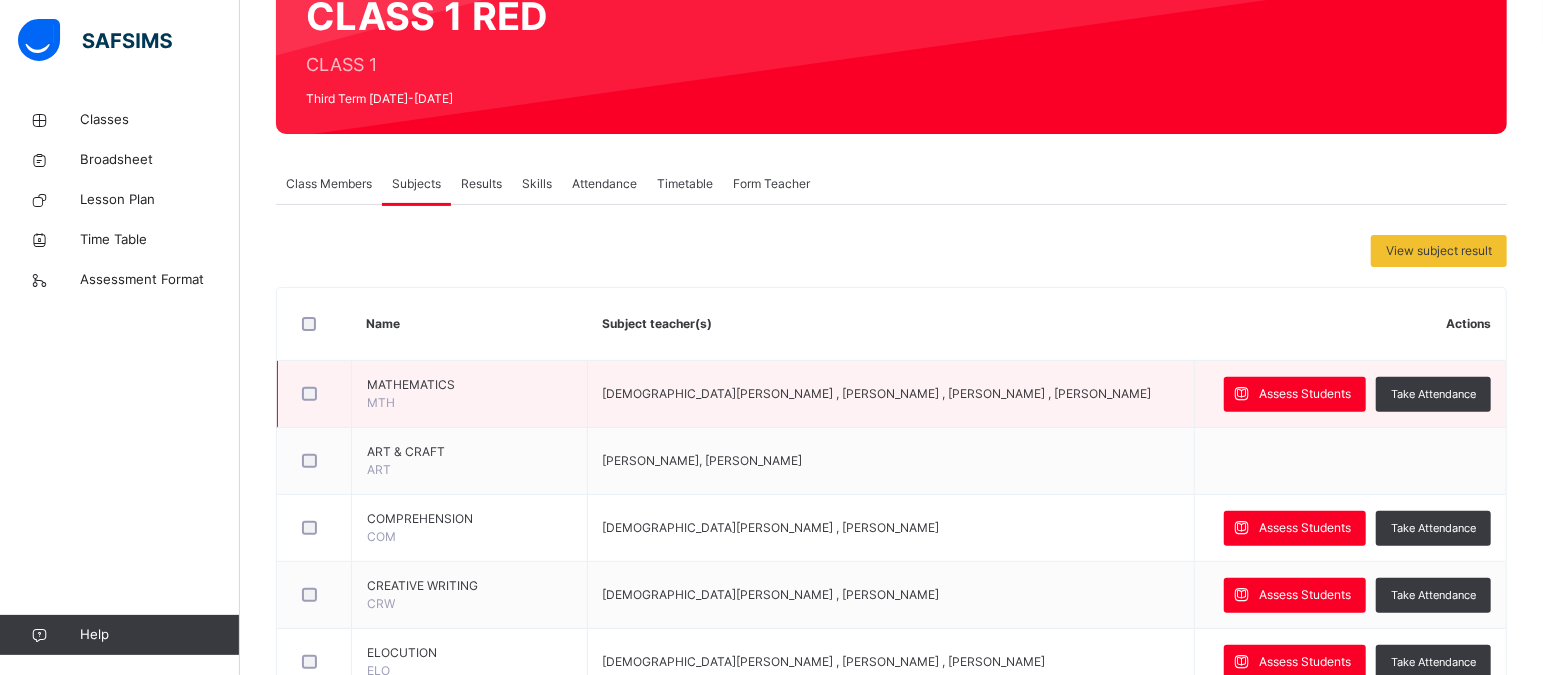 scroll, scrollTop: 214, scrollLeft: 0, axis: vertical 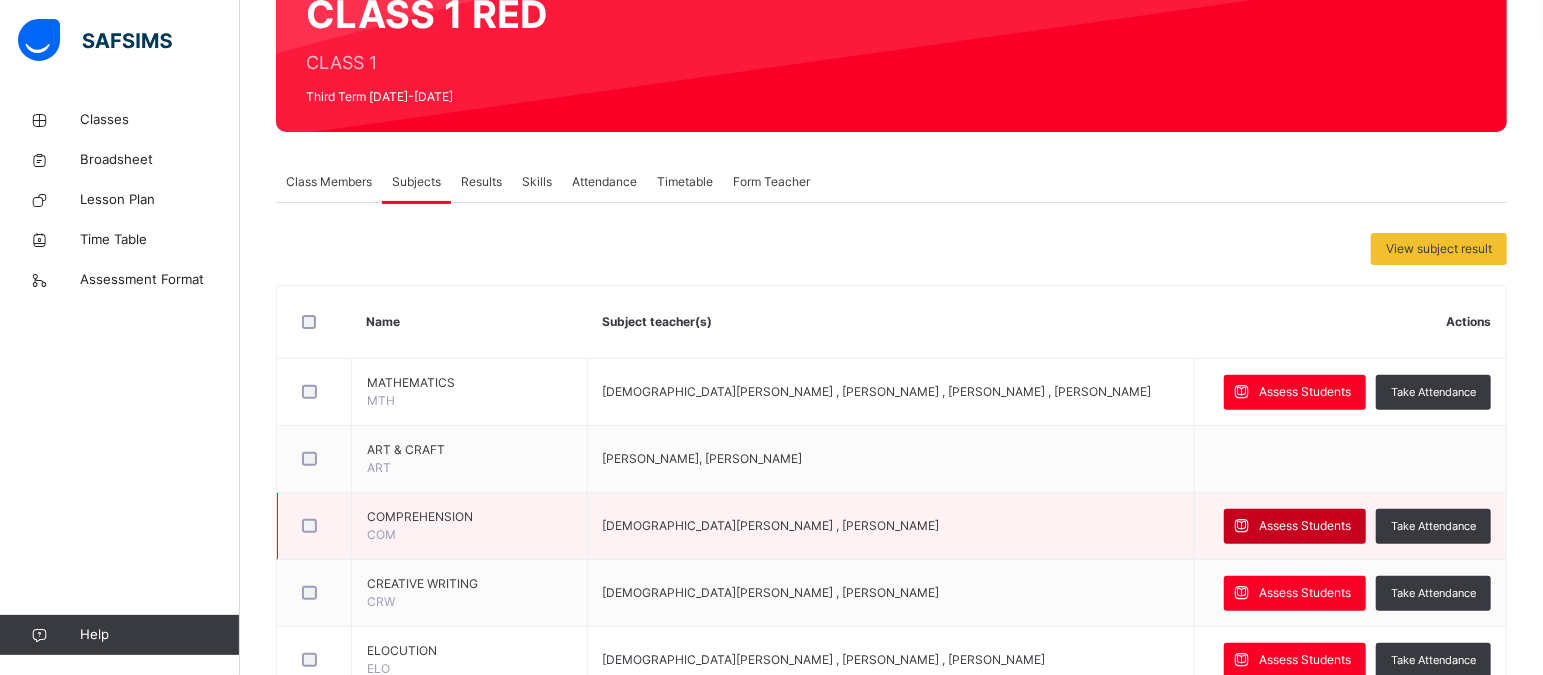click on "Assess Students" at bounding box center (1305, 526) 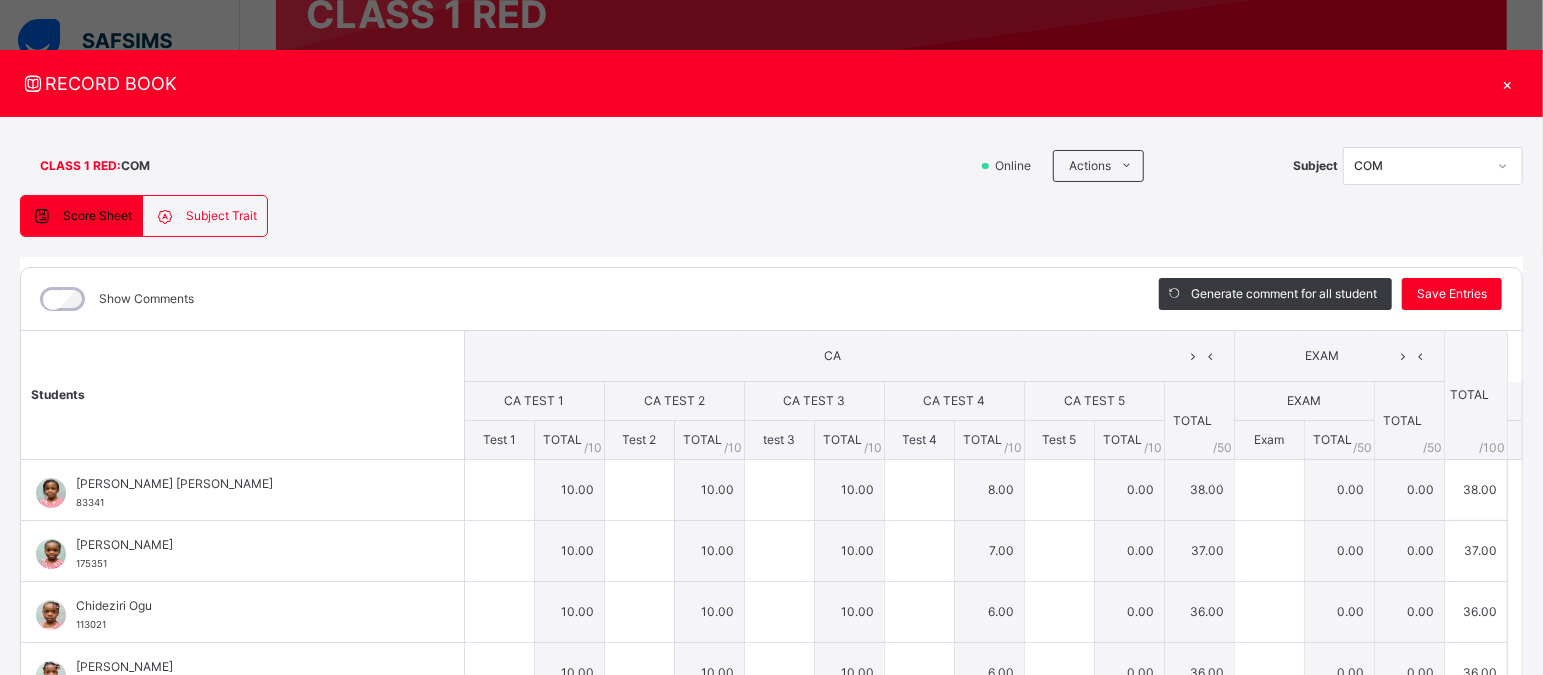 type on "**" 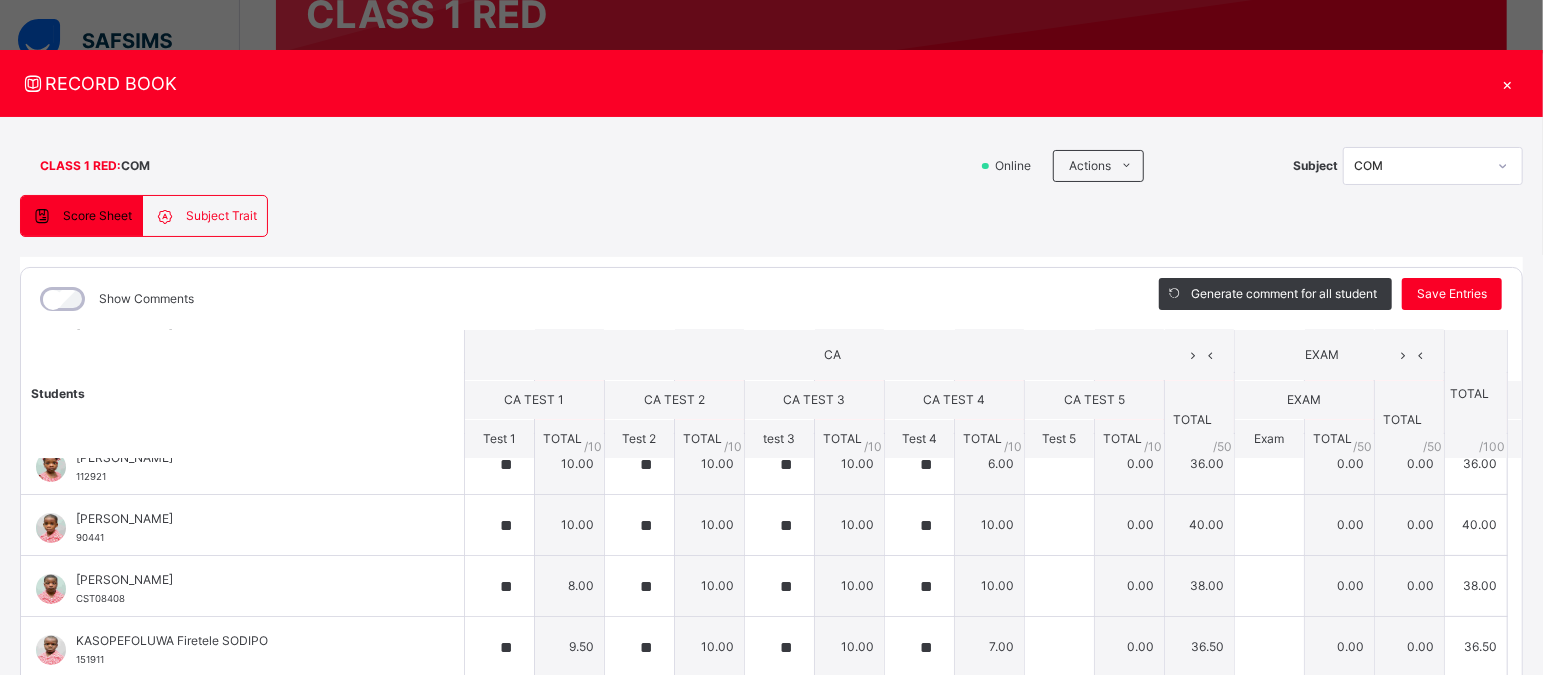 scroll, scrollTop: 0, scrollLeft: 0, axis: both 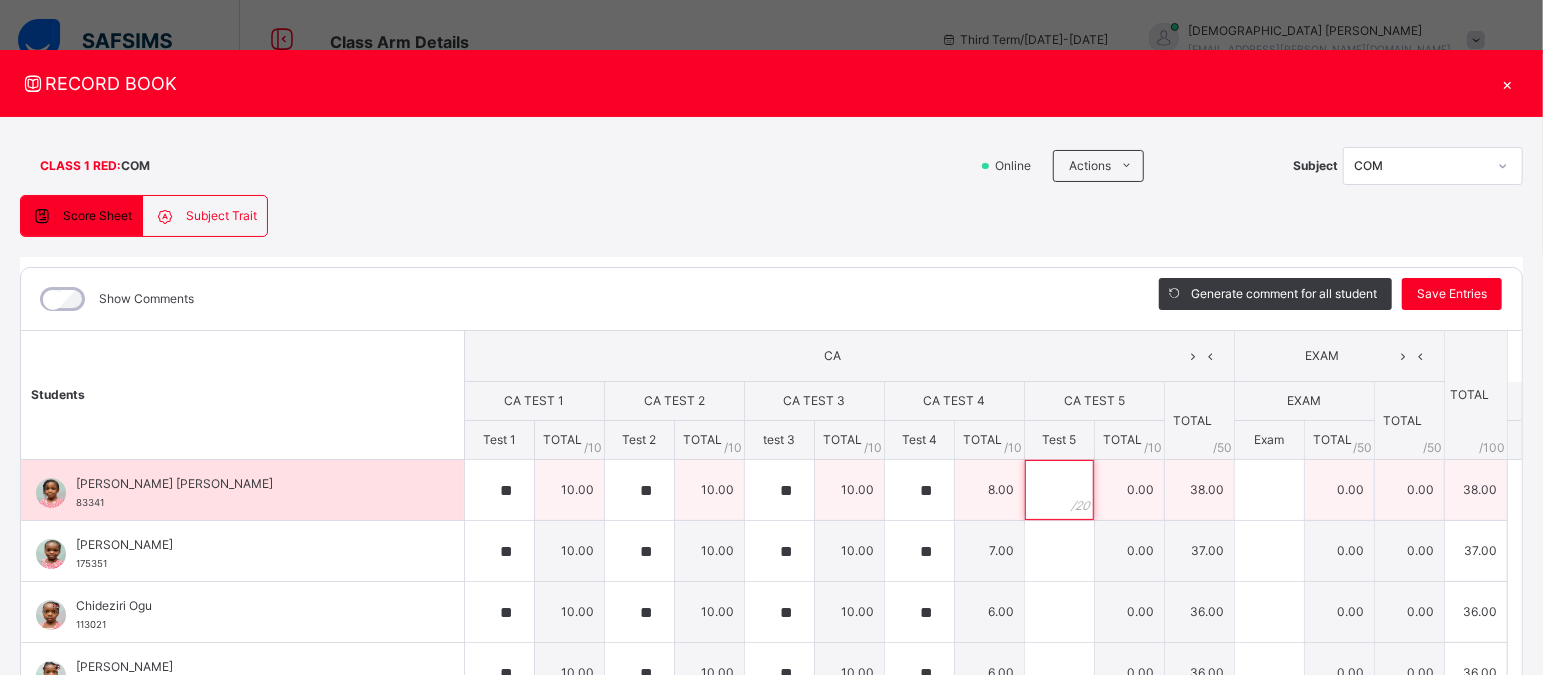 click at bounding box center [1059, 490] 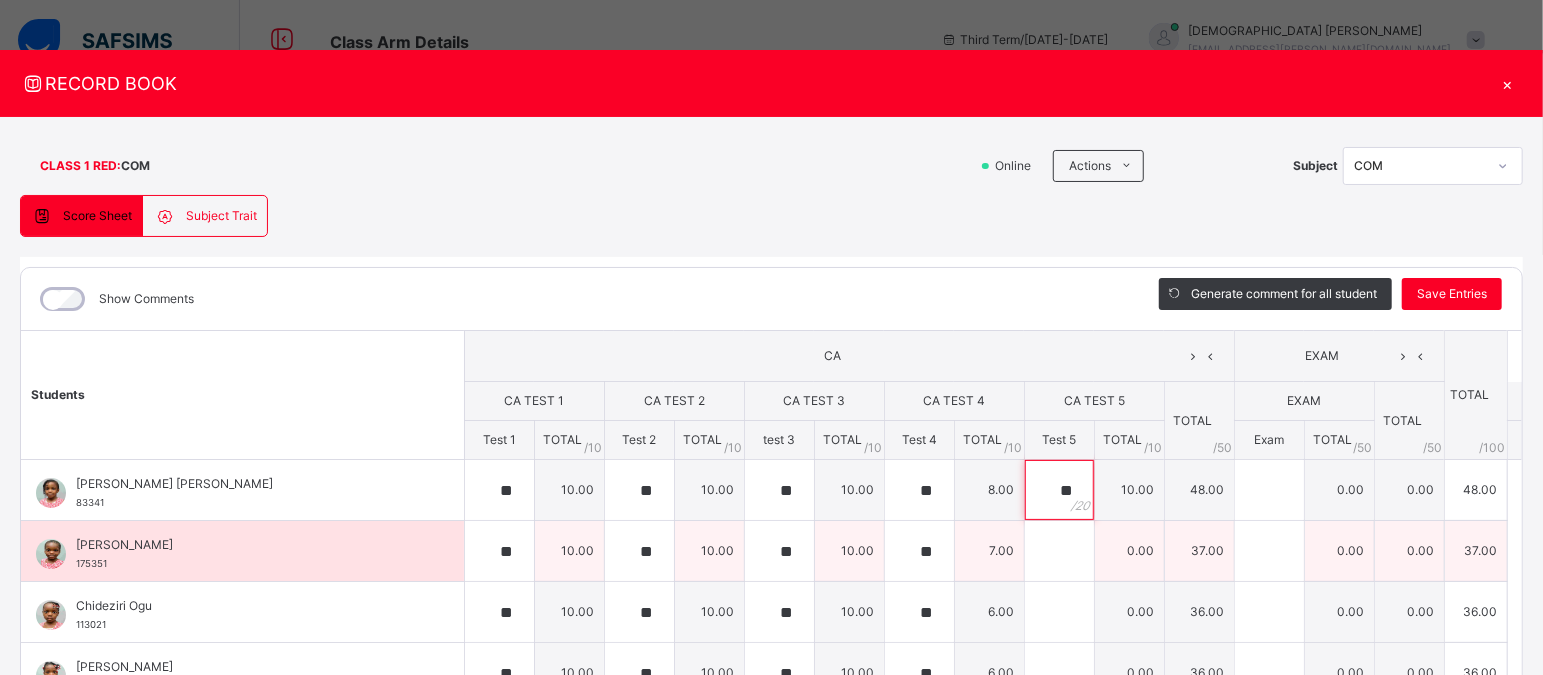 type on "**" 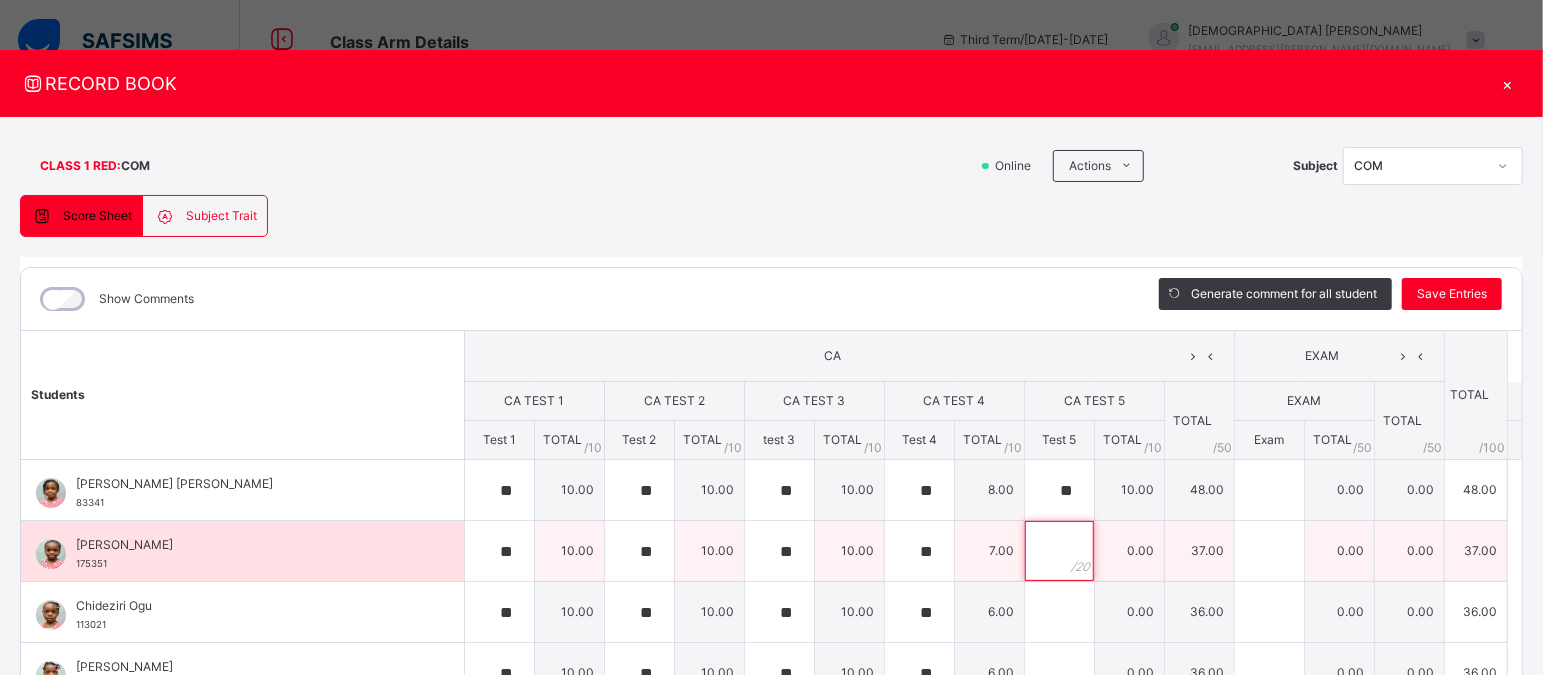 click at bounding box center (1059, 551) 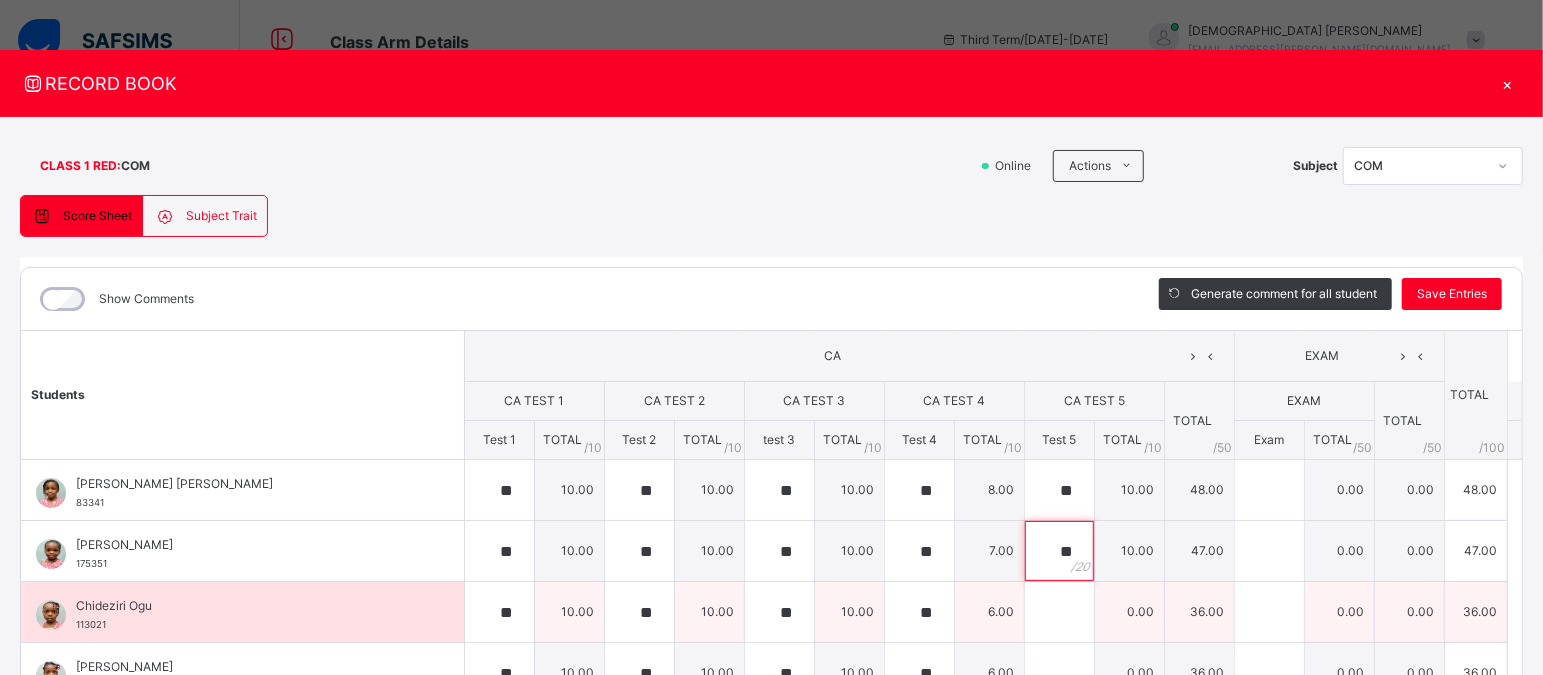 type on "**" 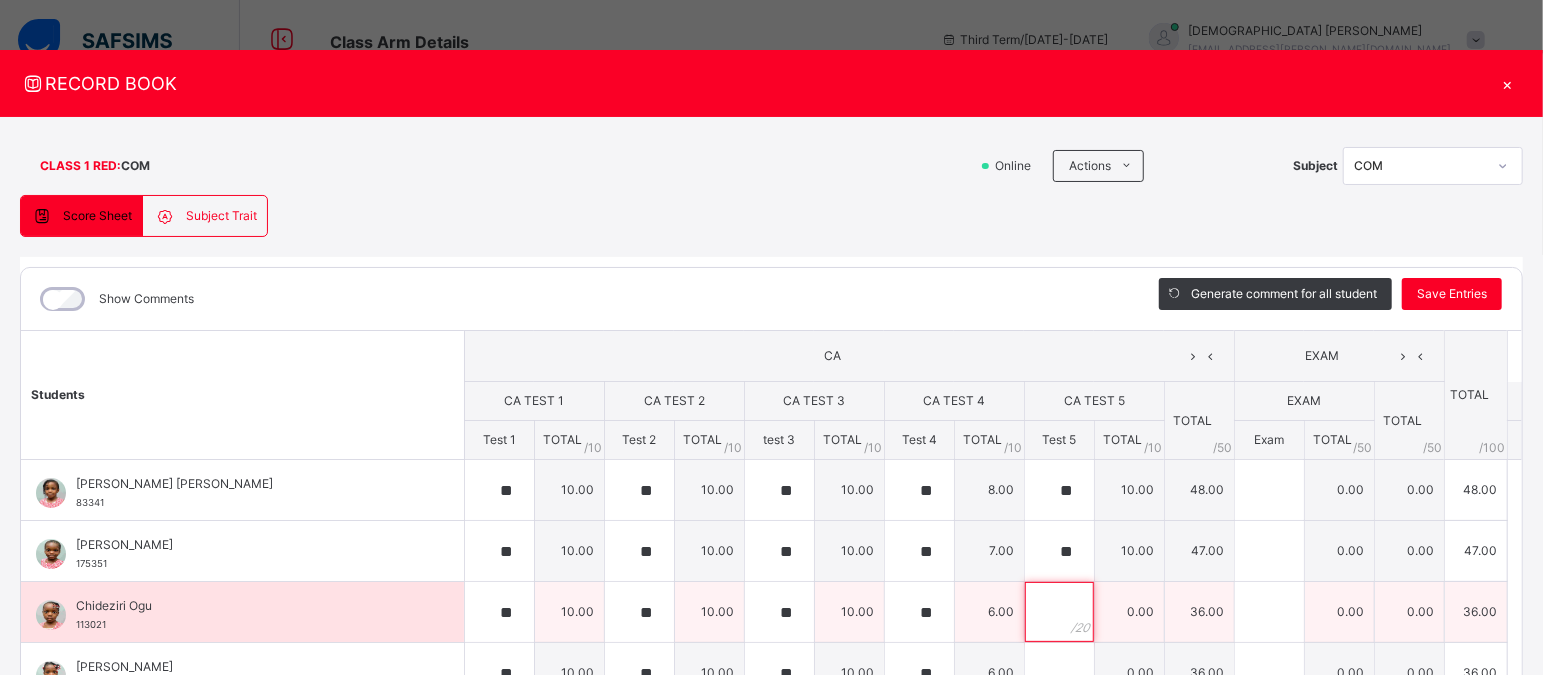 click at bounding box center [1059, 612] 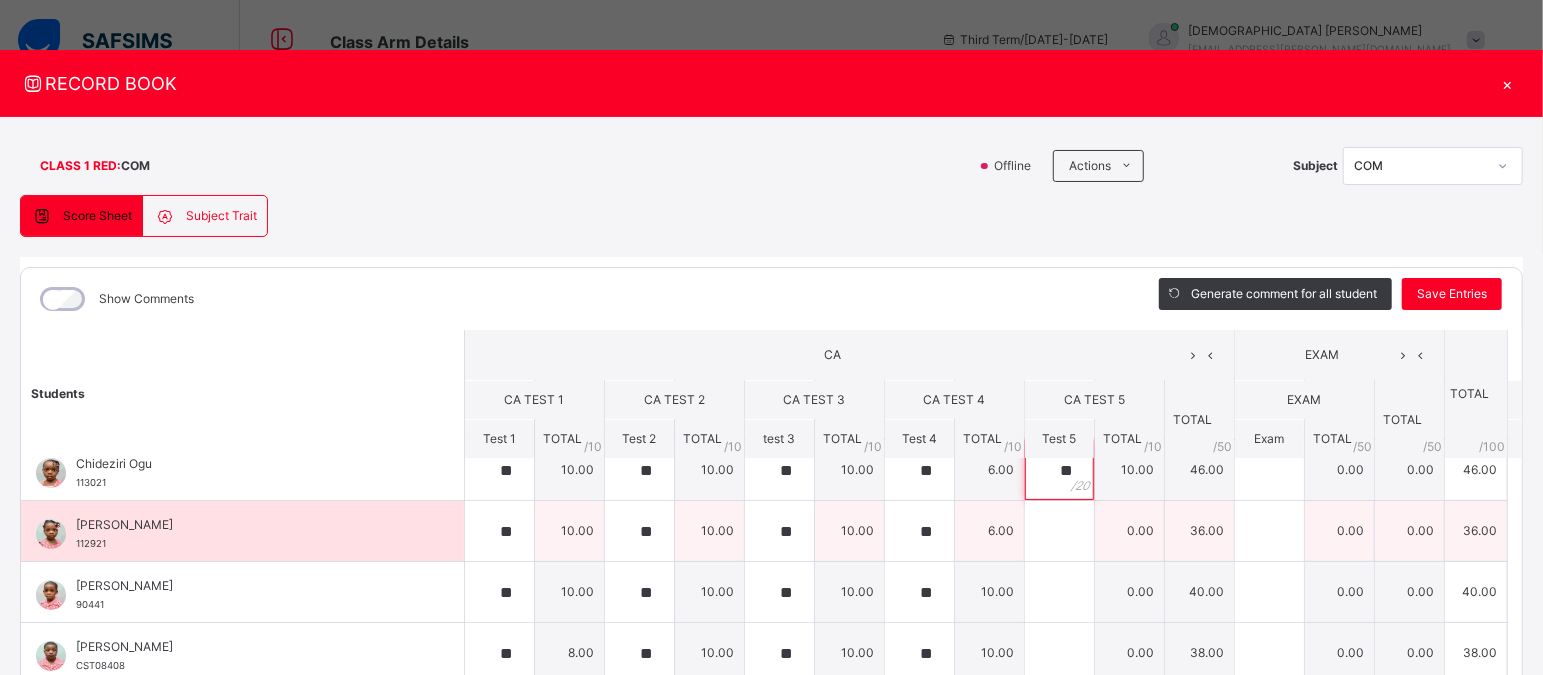 scroll, scrollTop: 144, scrollLeft: 0, axis: vertical 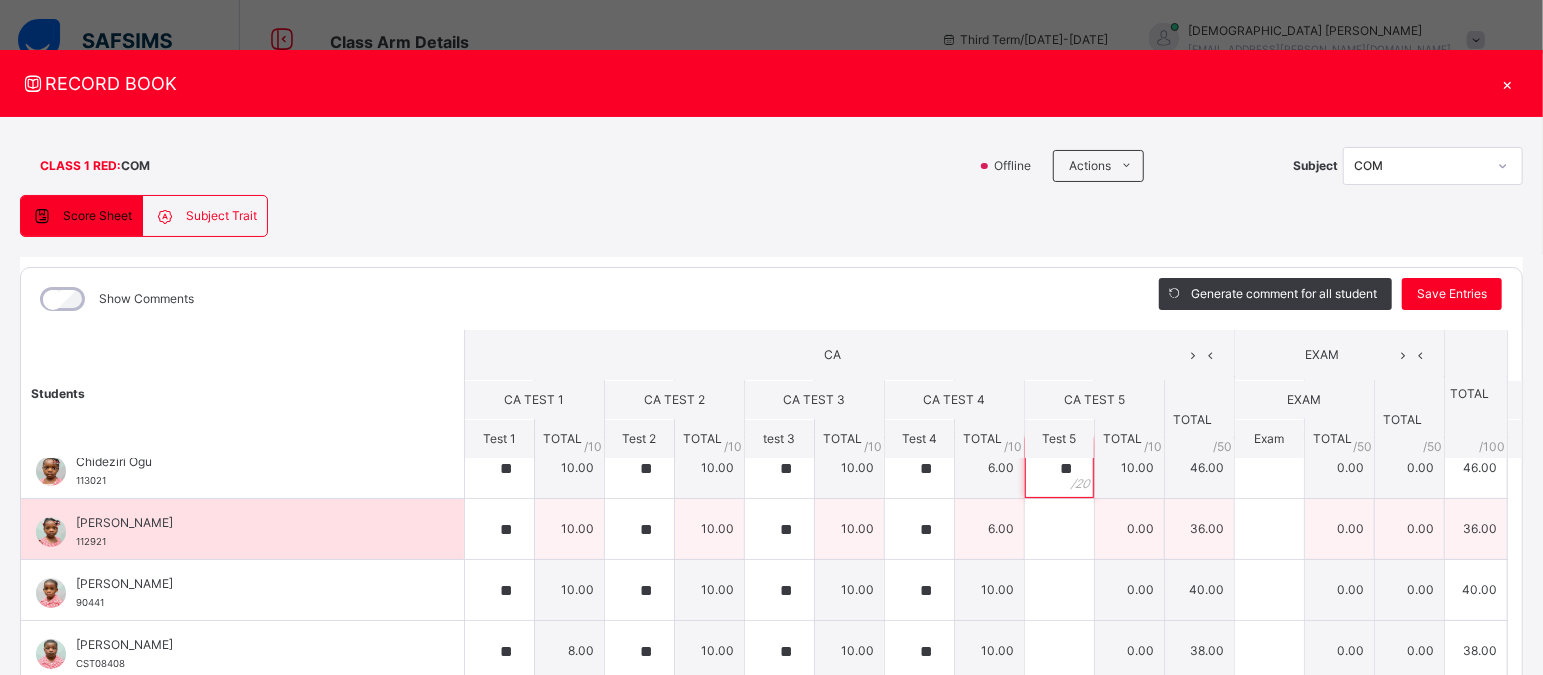 type on "**" 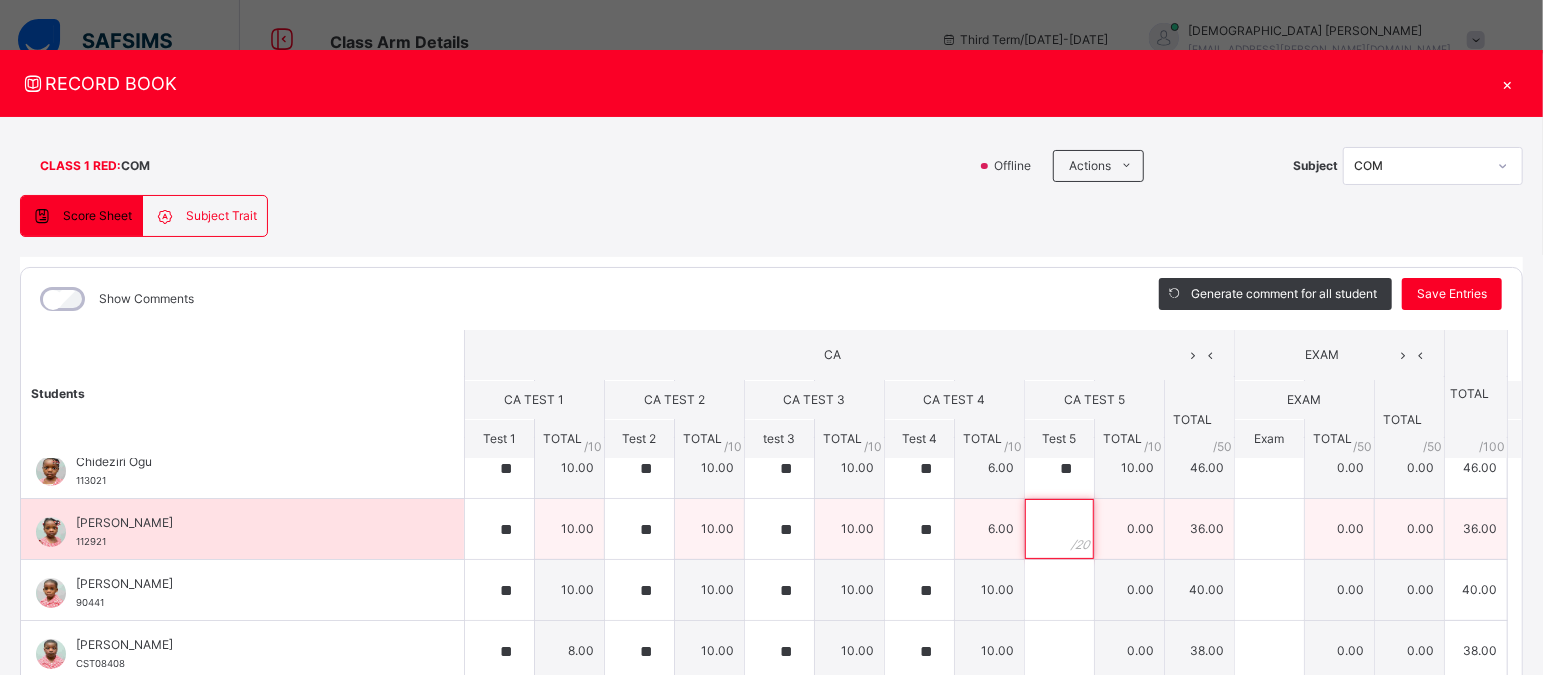 click at bounding box center (1059, 529) 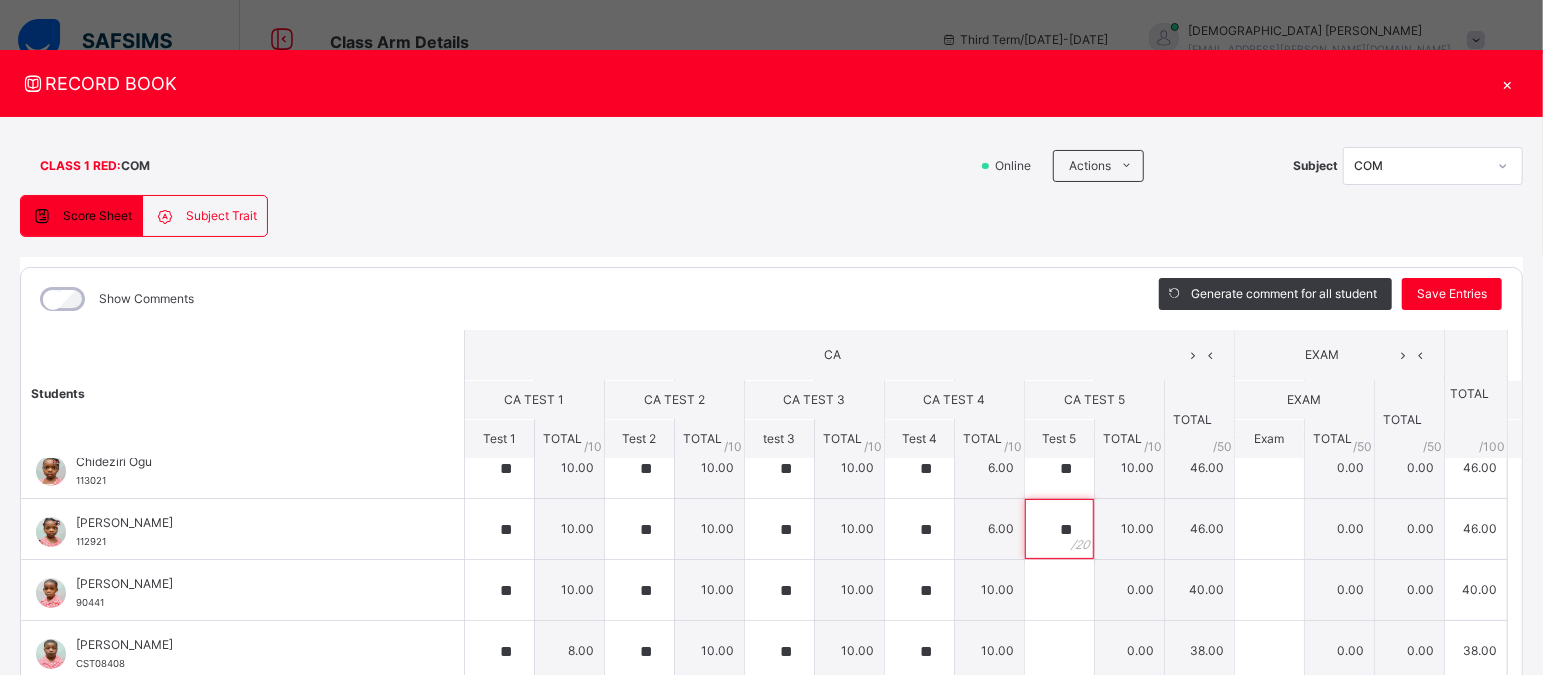 type on "**" 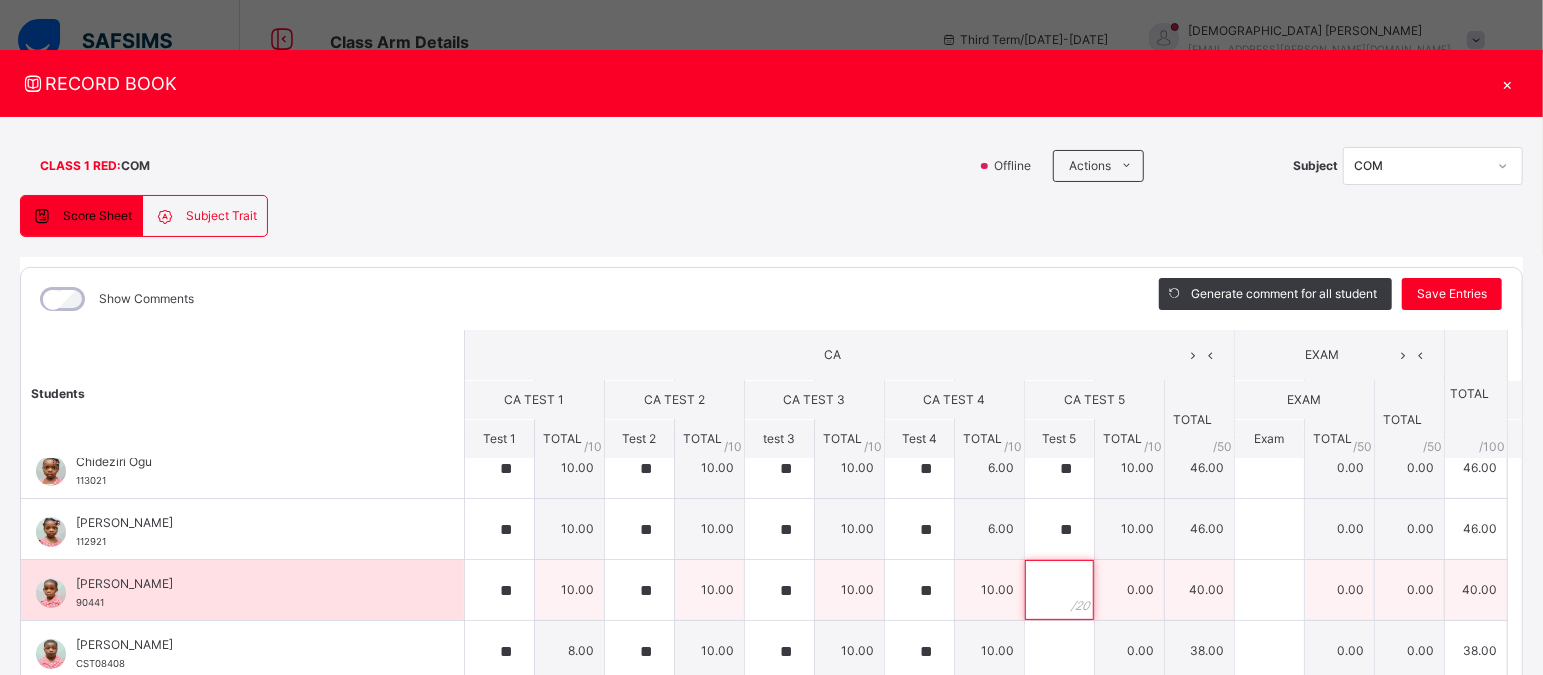 click at bounding box center (1059, 590) 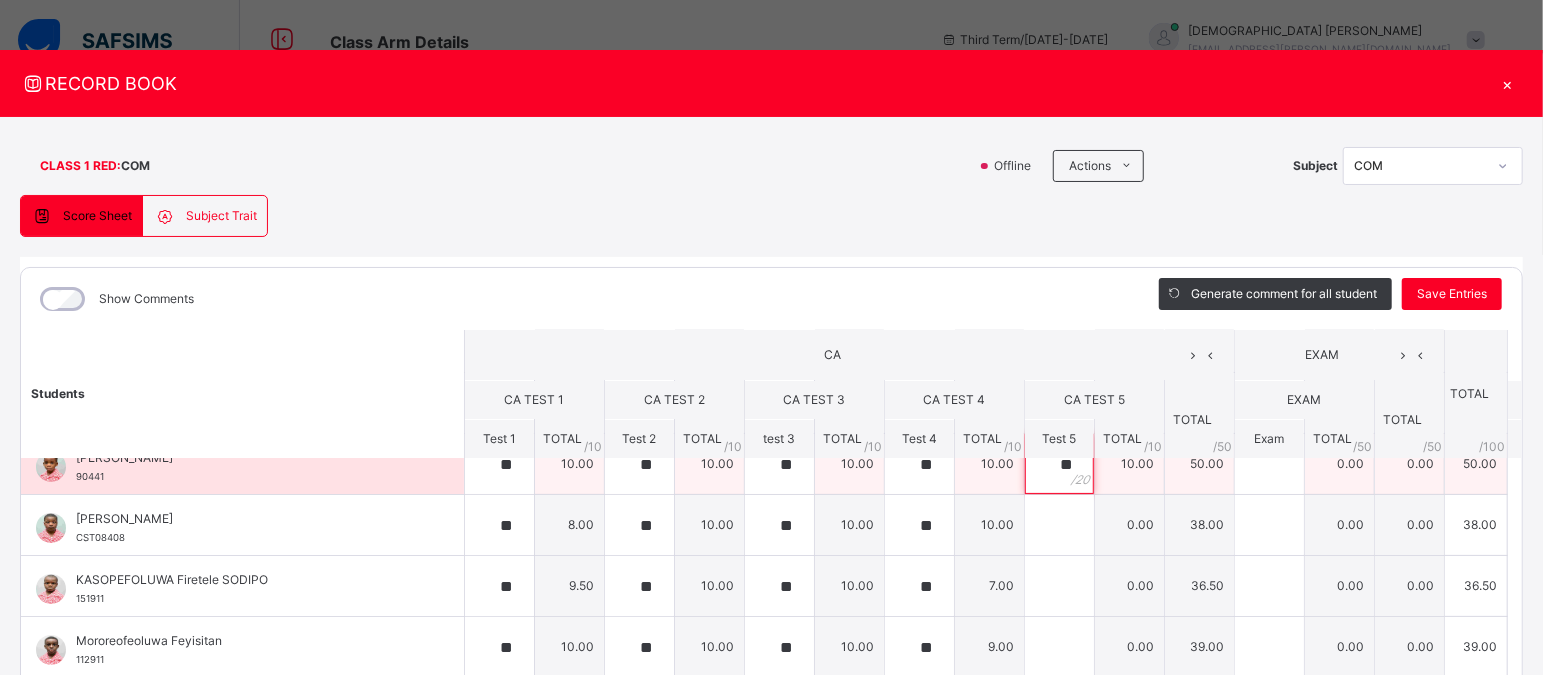 scroll, scrollTop: 282, scrollLeft: 0, axis: vertical 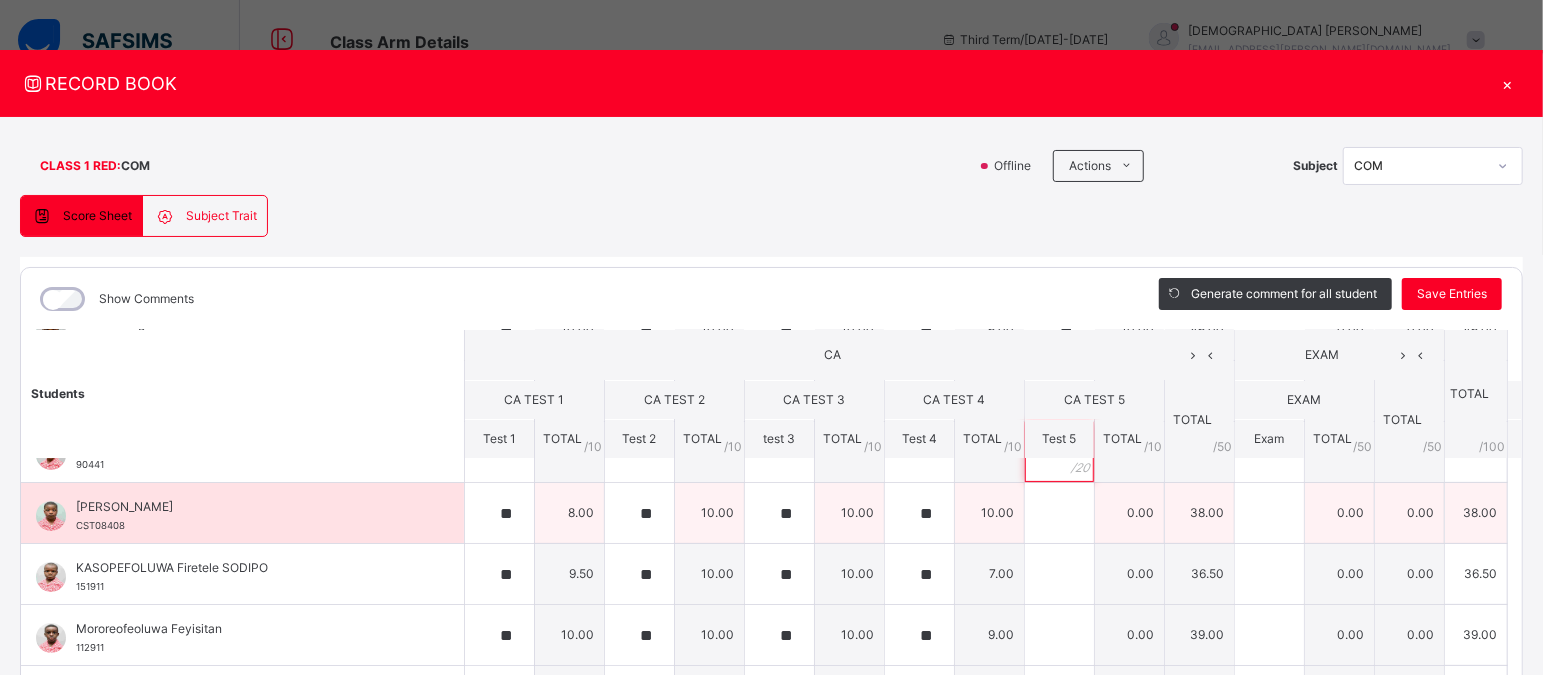 type on "**" 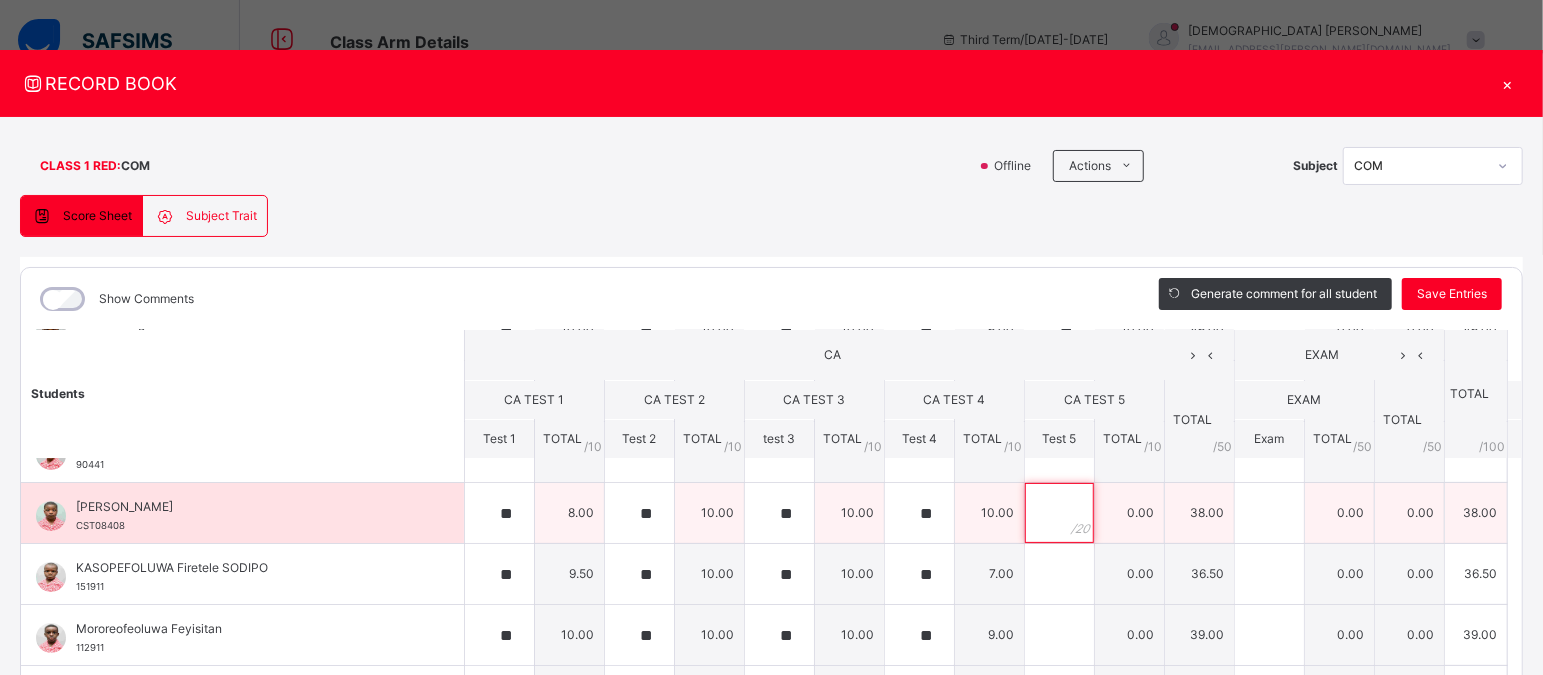 click at bounding box center [1059, 513] 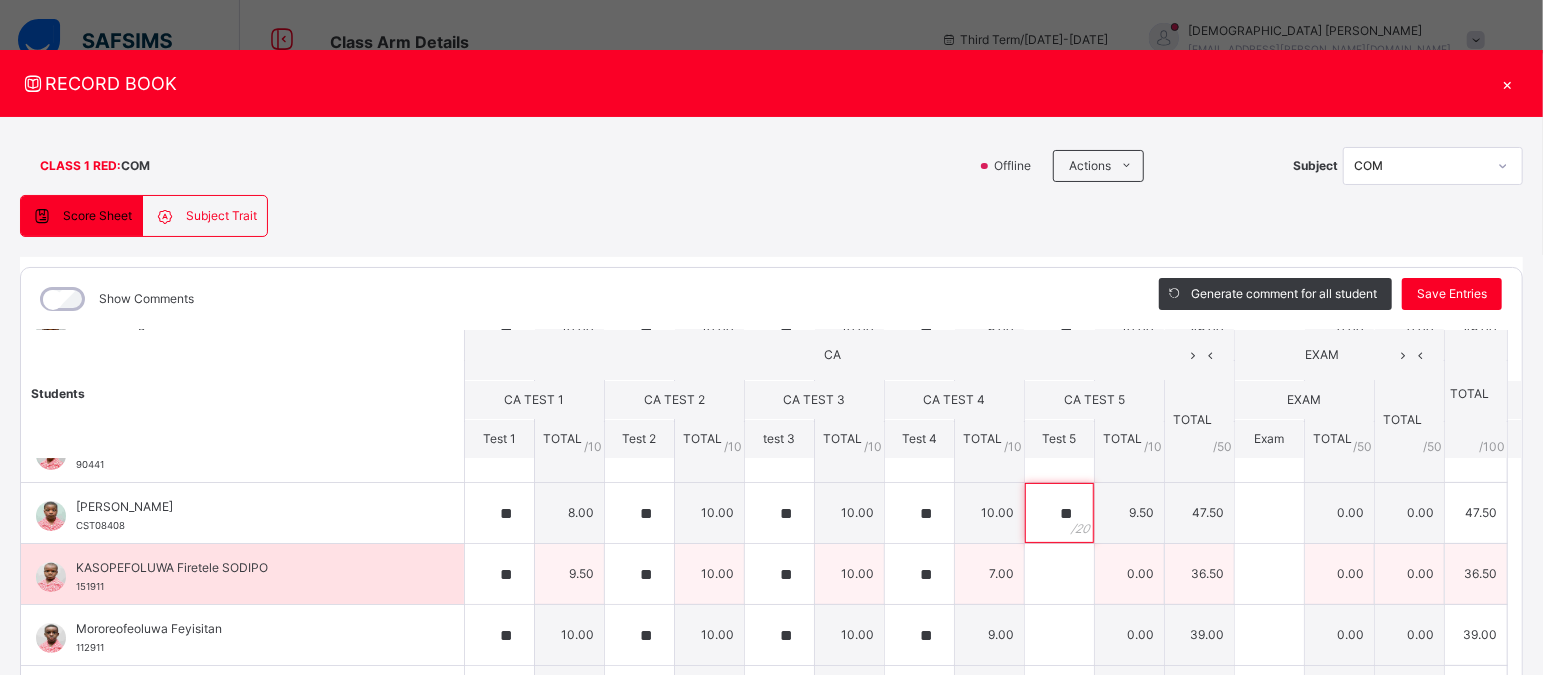 type on "**" 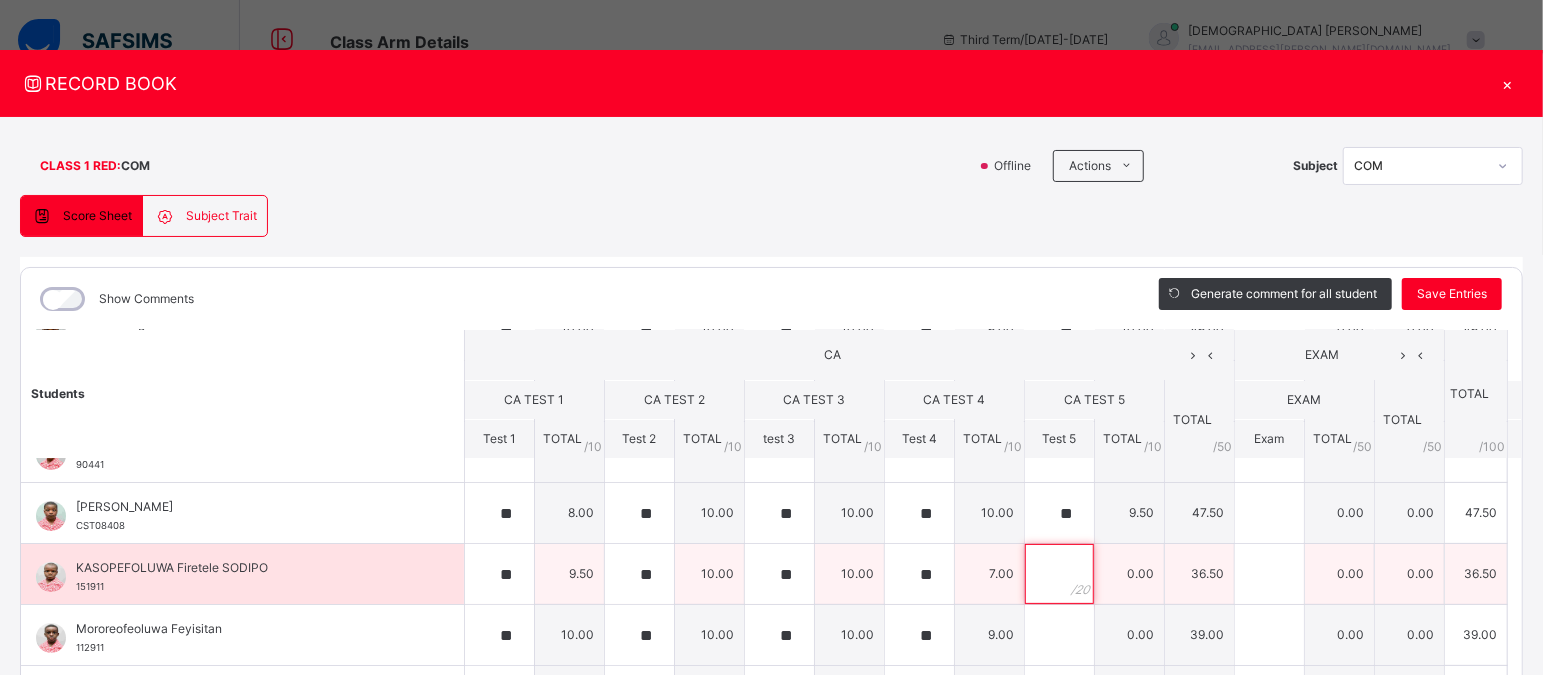 click at bounding box center [1059, 574] 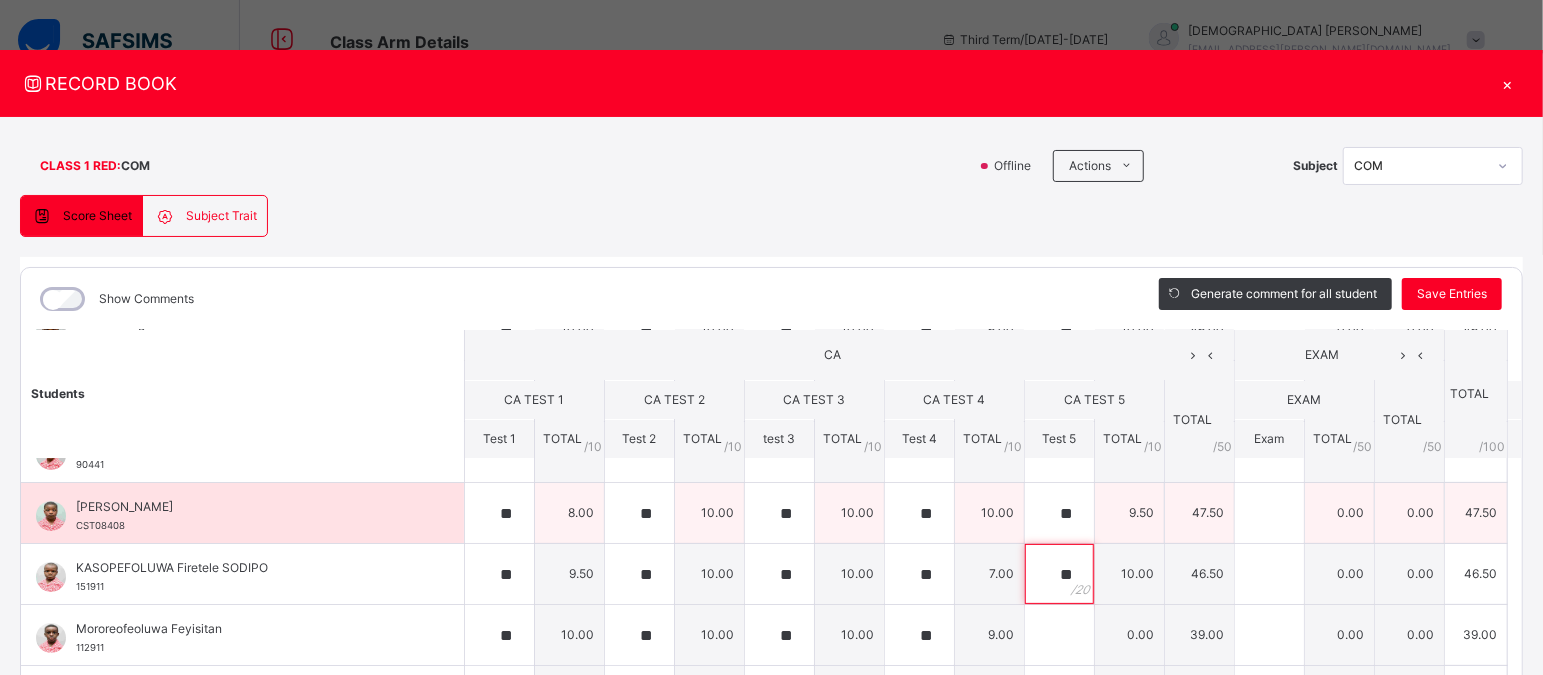 type on "**" 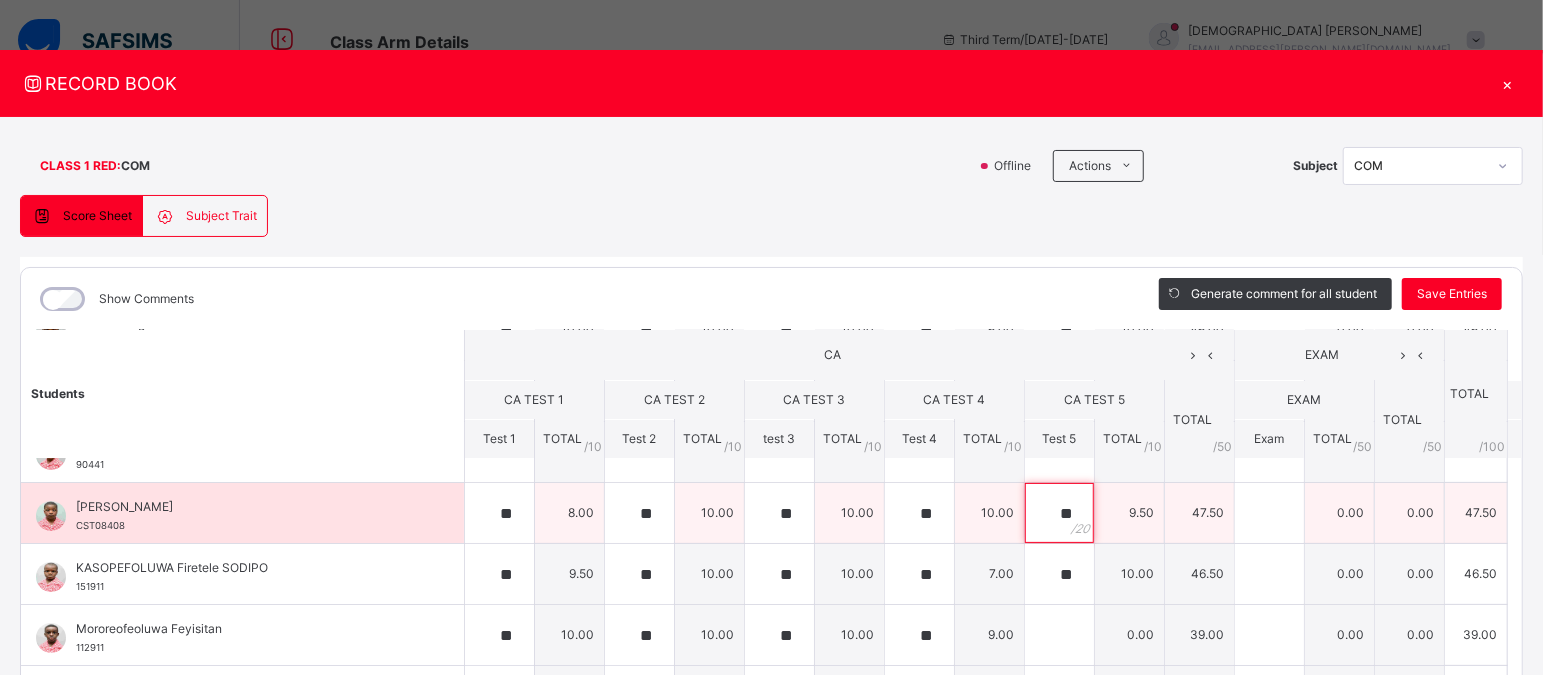 click on "**" at bounding box center [1059, 513] 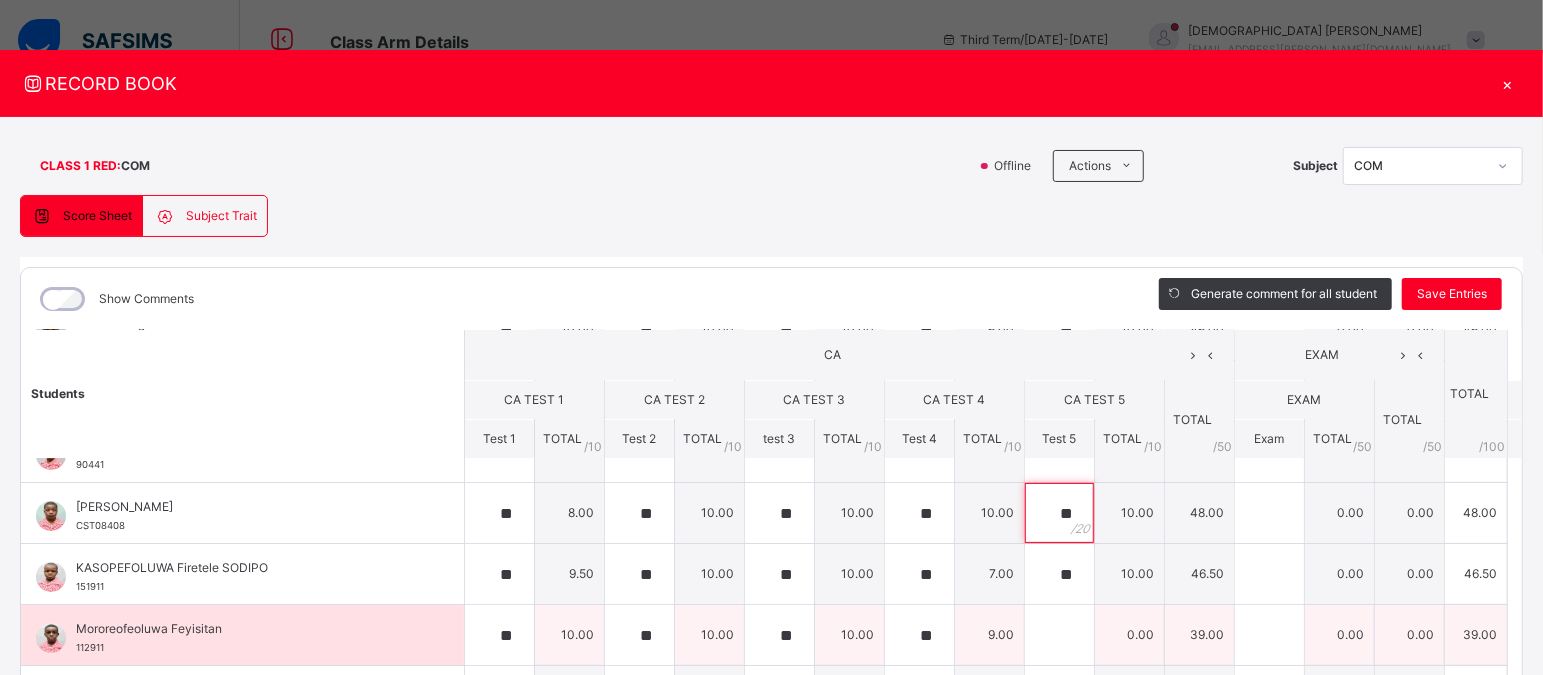 type on "**" 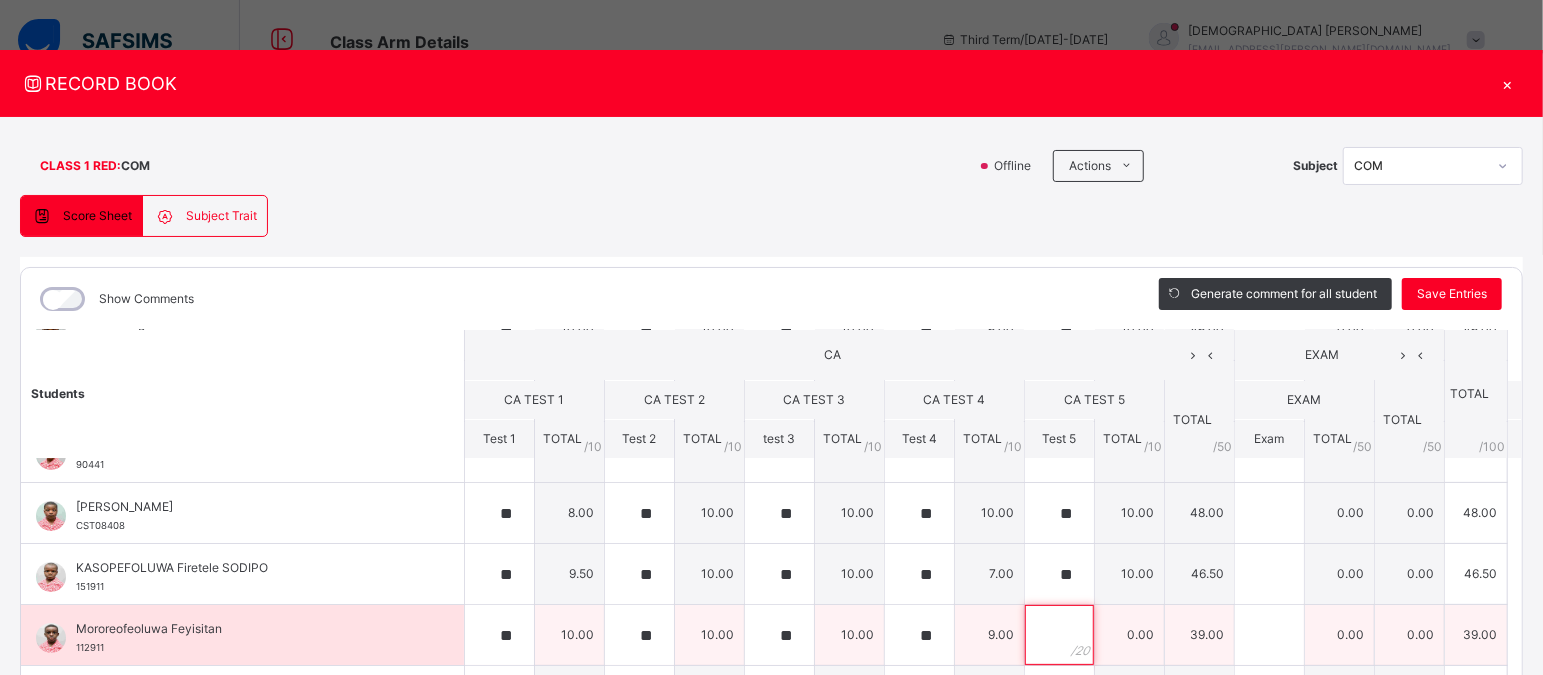 click at bounding box center [1059, 635] 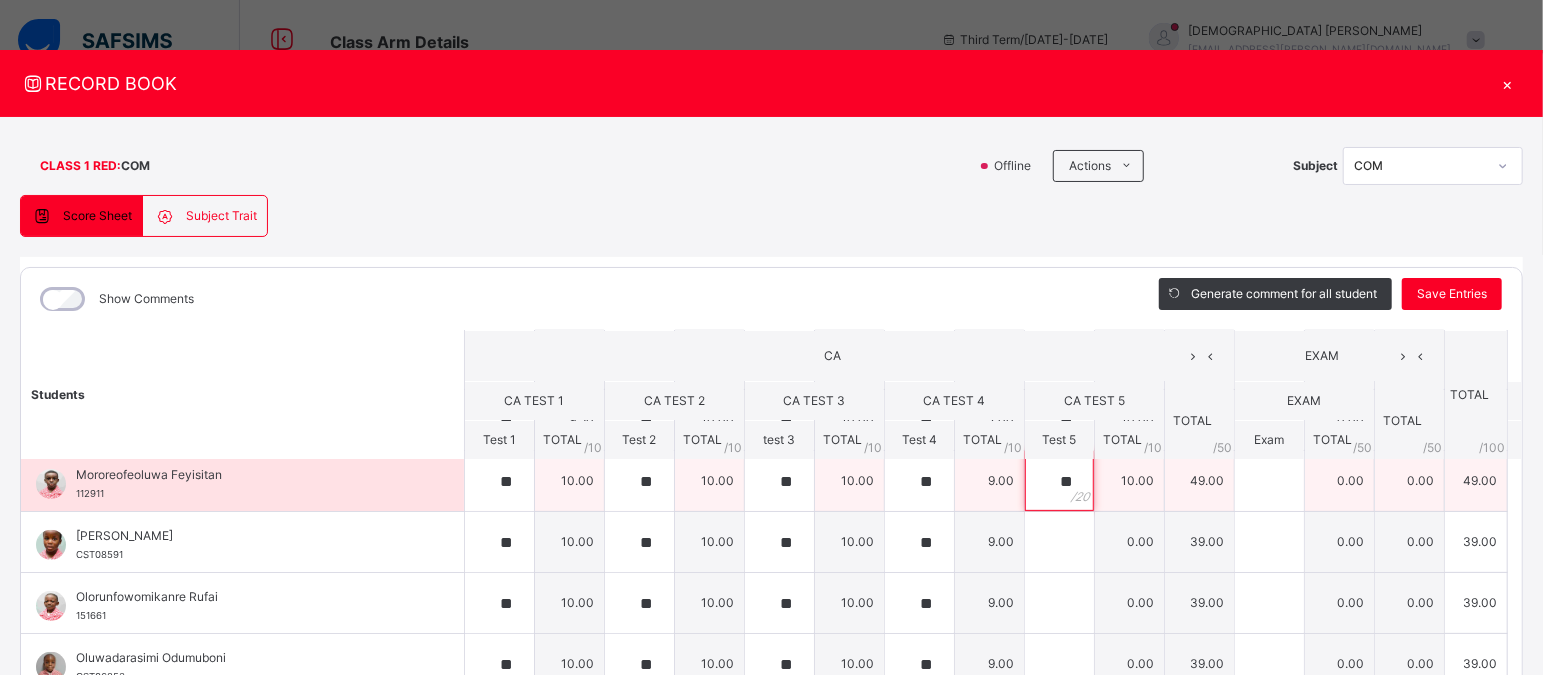 scroll, scrollTop: 437, scrollLeft: 0, axis: vertical 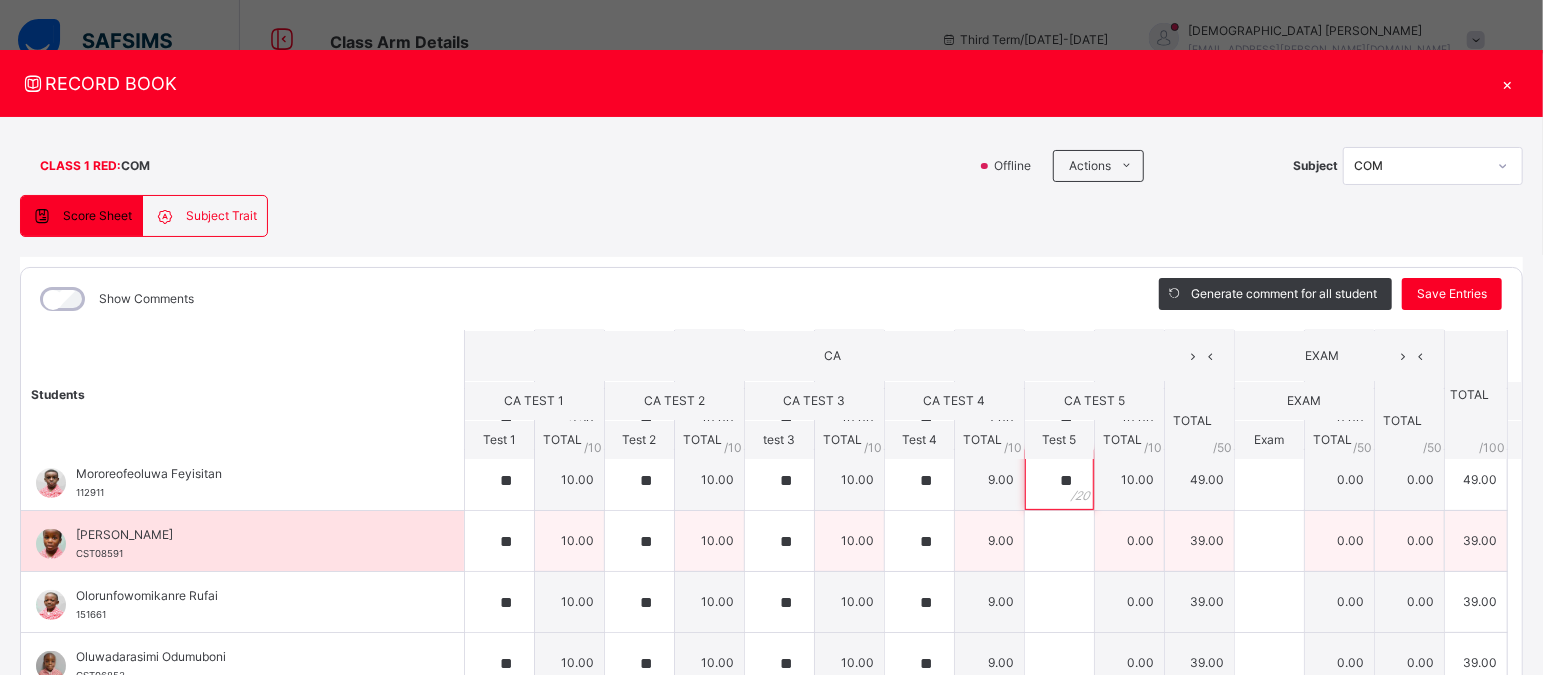 type on "**" 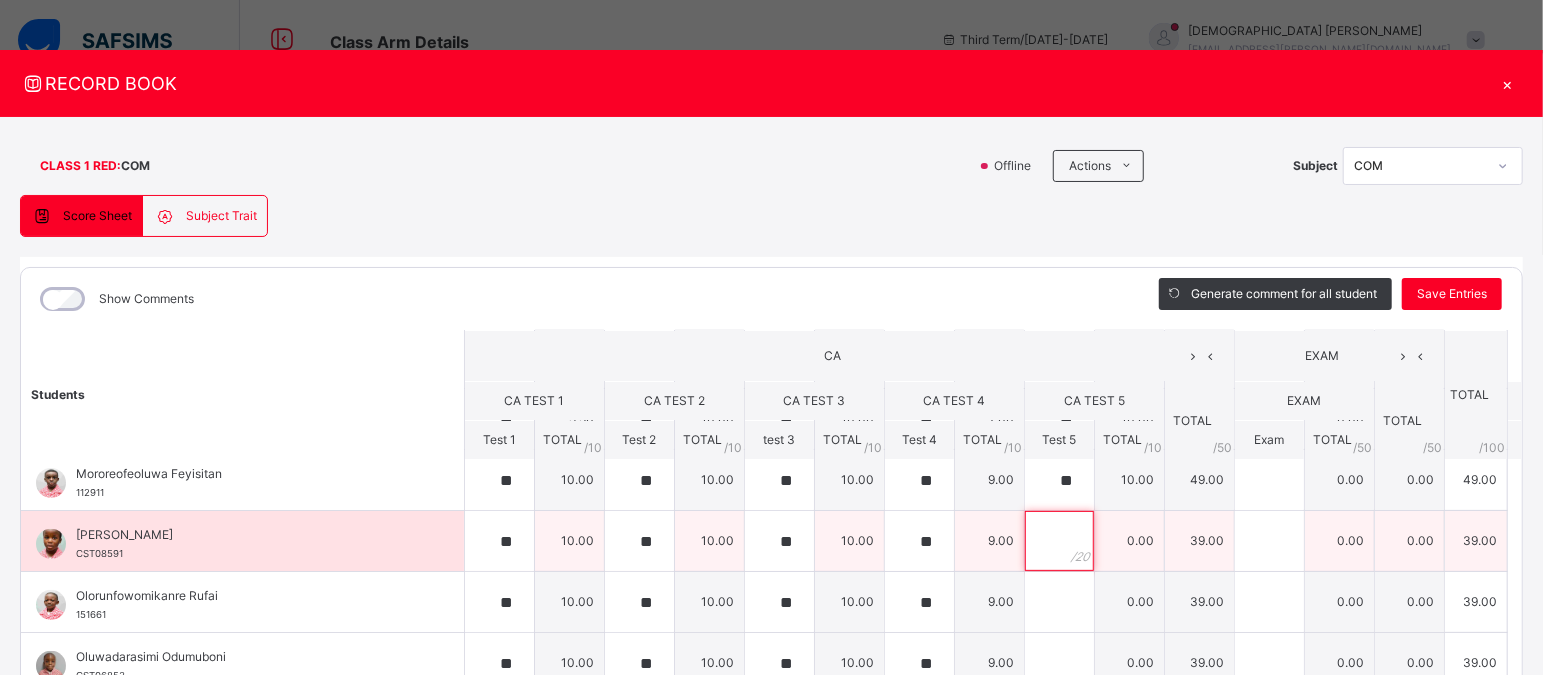 click at bounding box center (1059, 541) 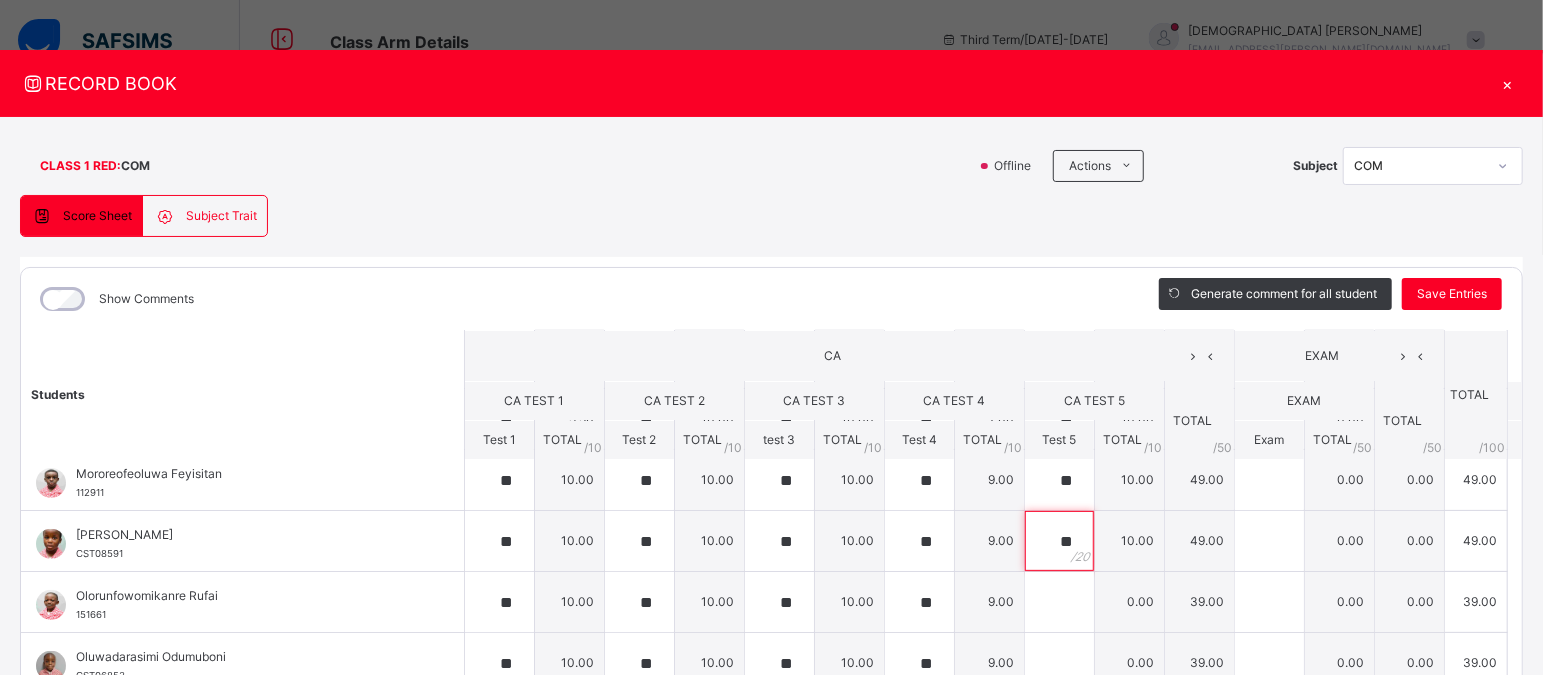 type on "**" 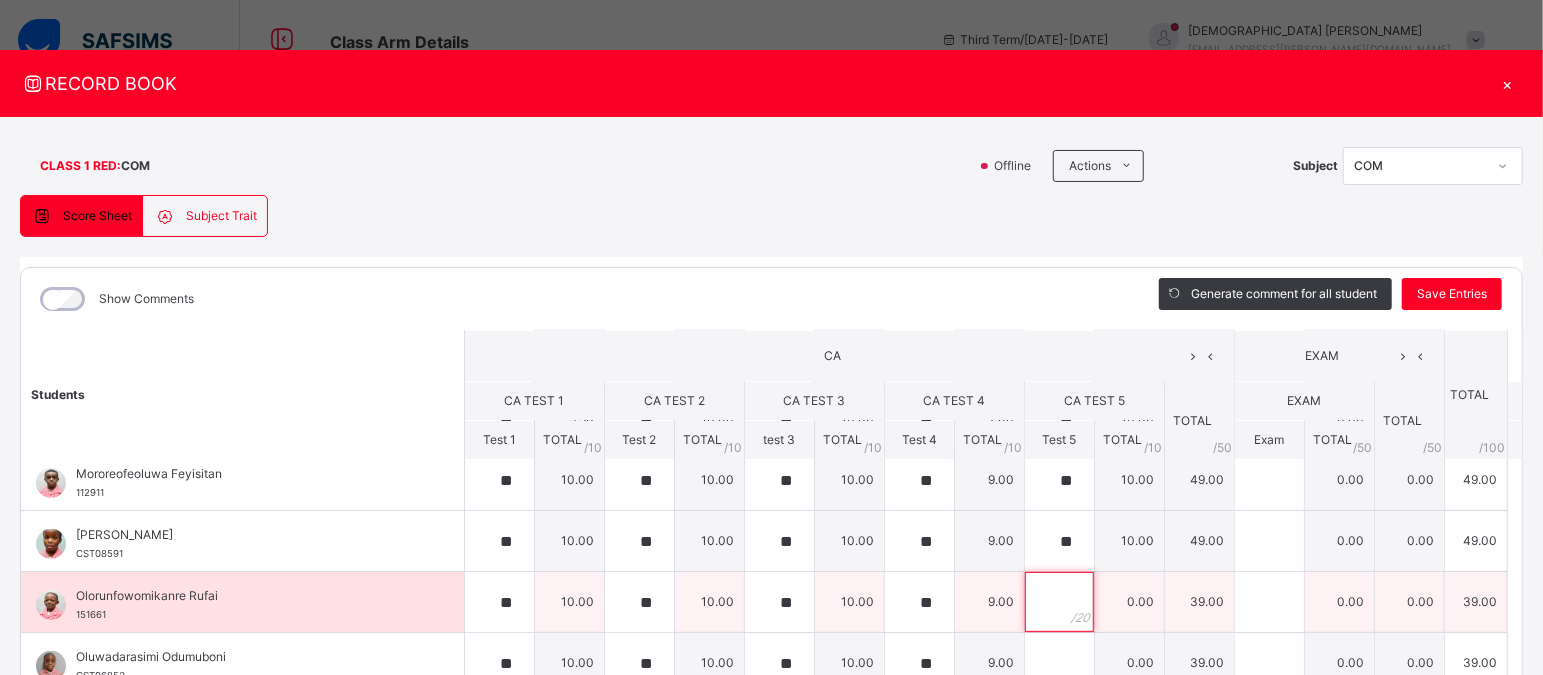 click at bounding box center [1059, 602] 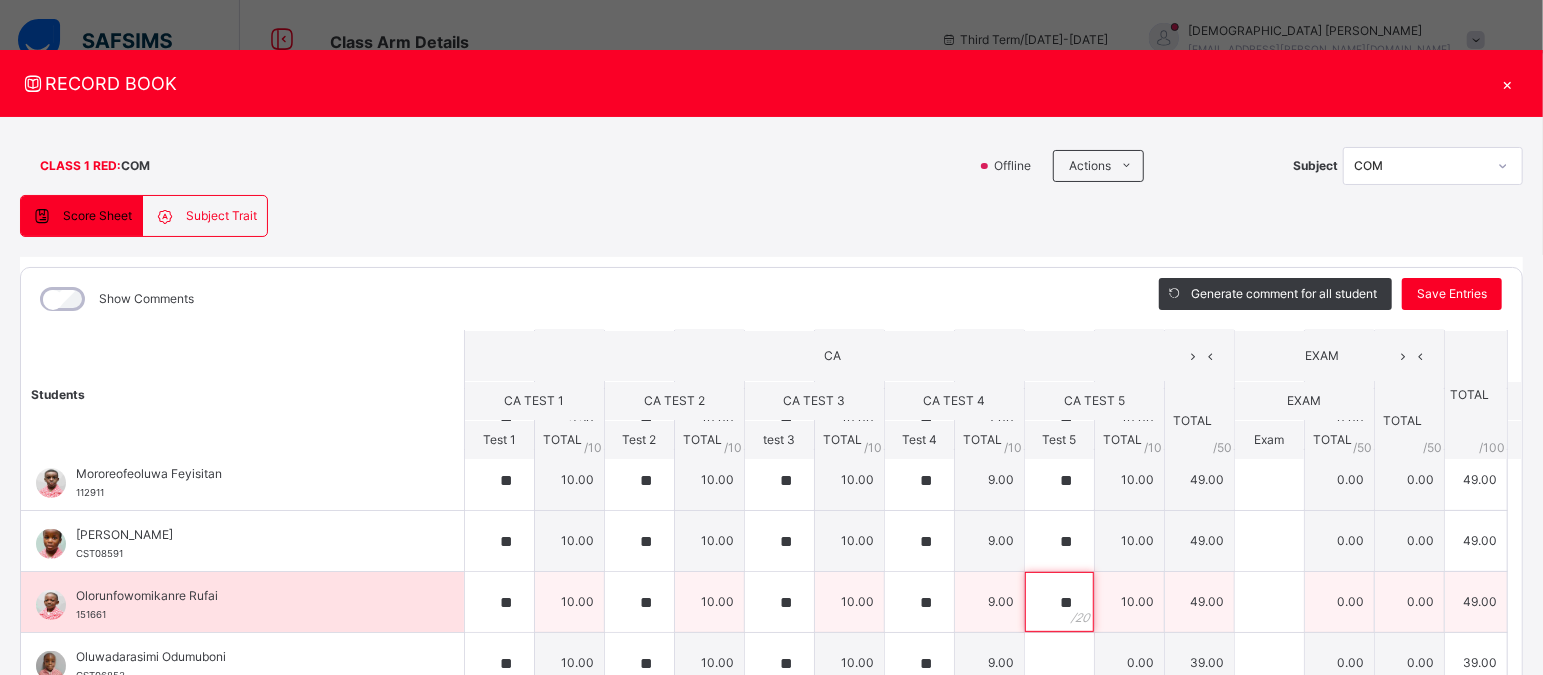 scroll, scrollTop: 541, scrollLeft: 0, axis: vertical 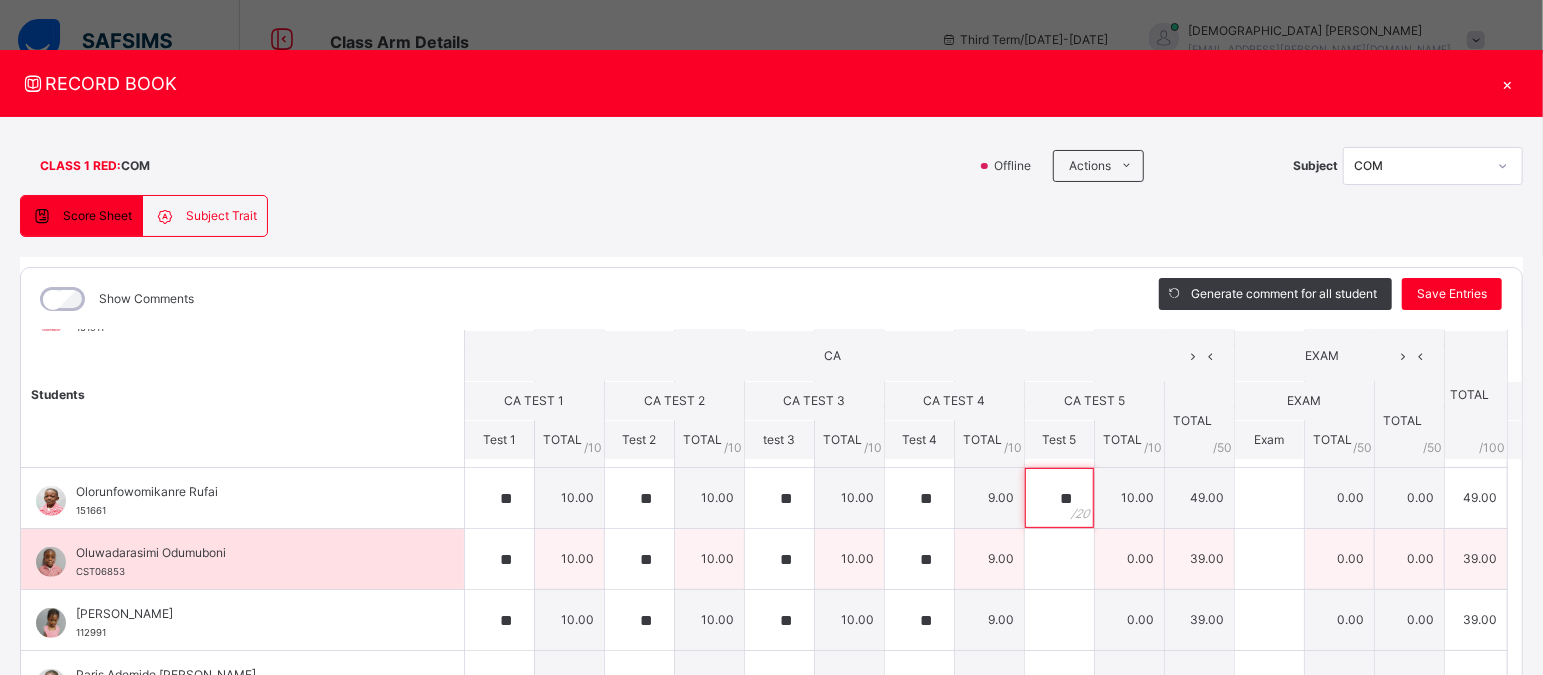 type on "**" 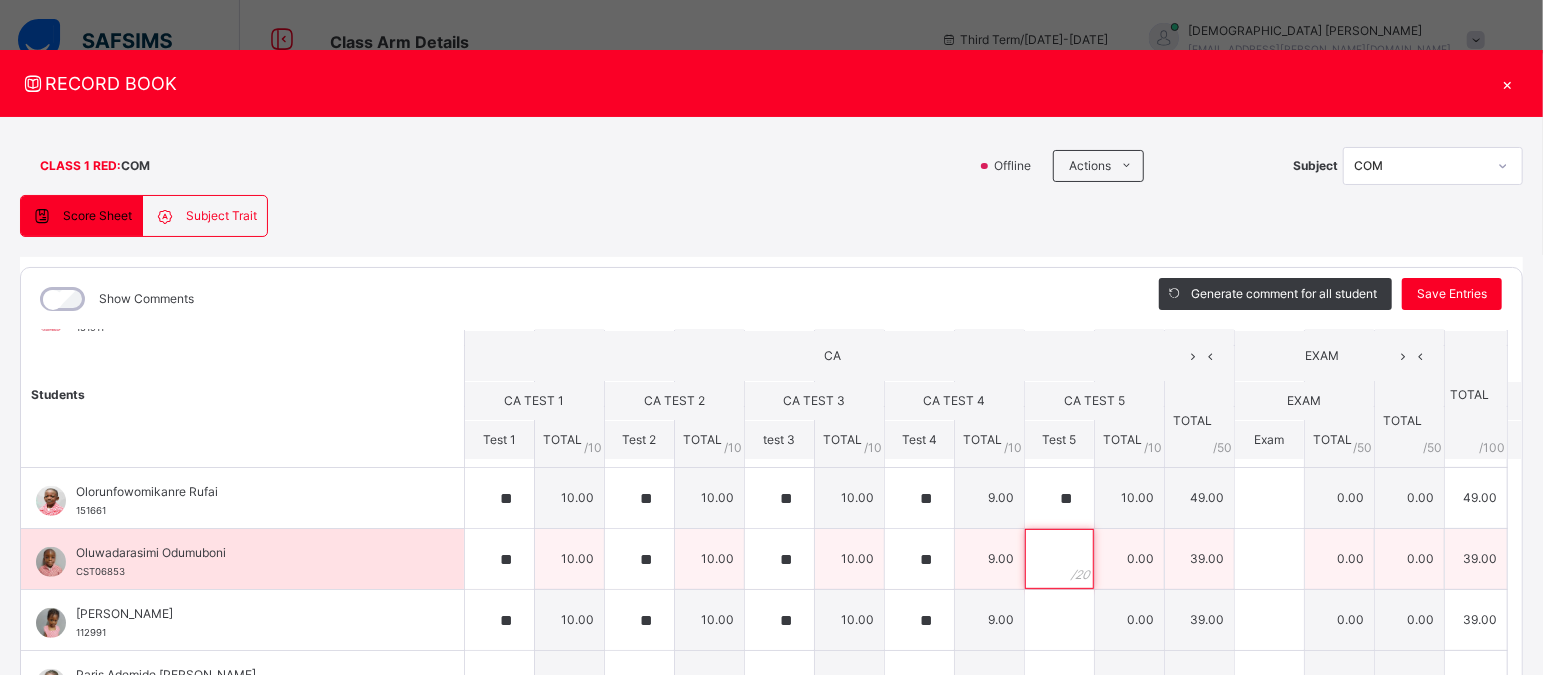 click at bounding box center [1059, 559] 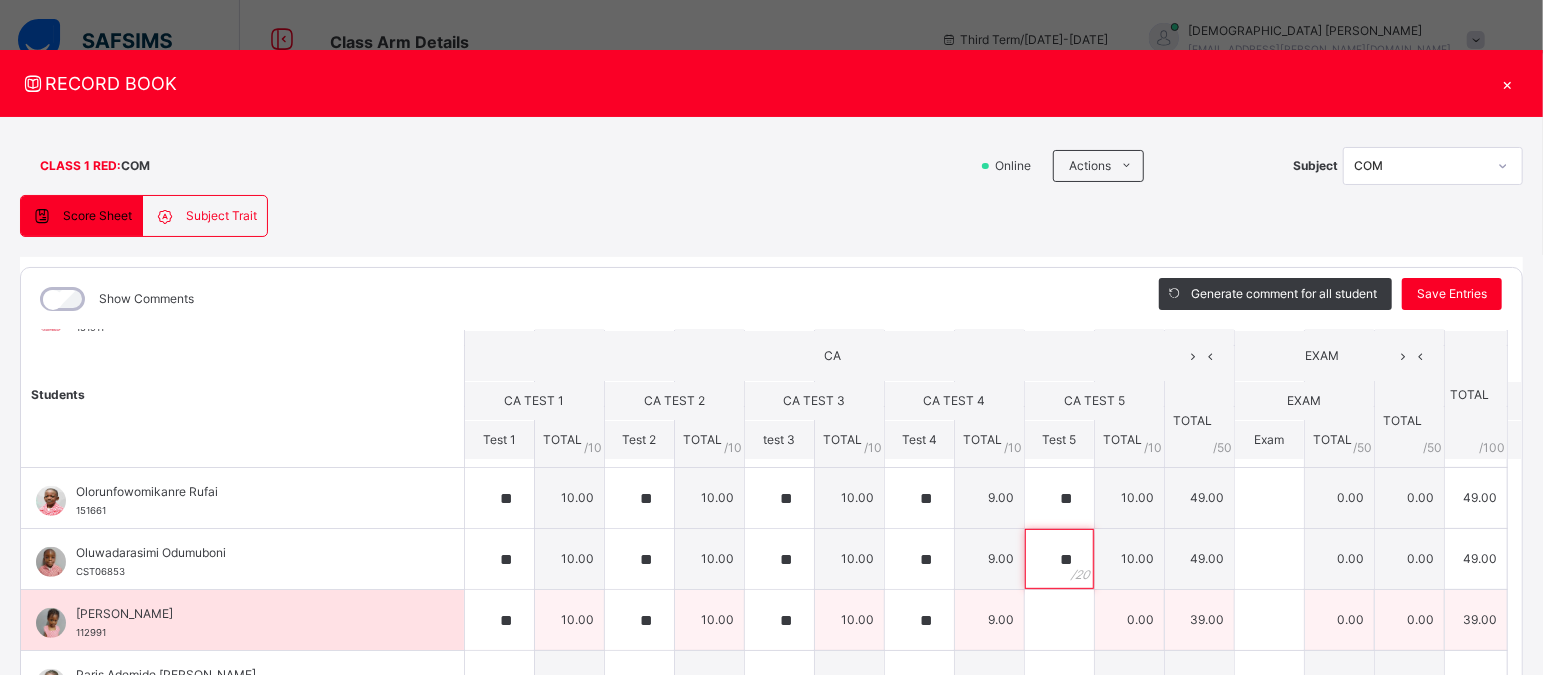 type on "**" 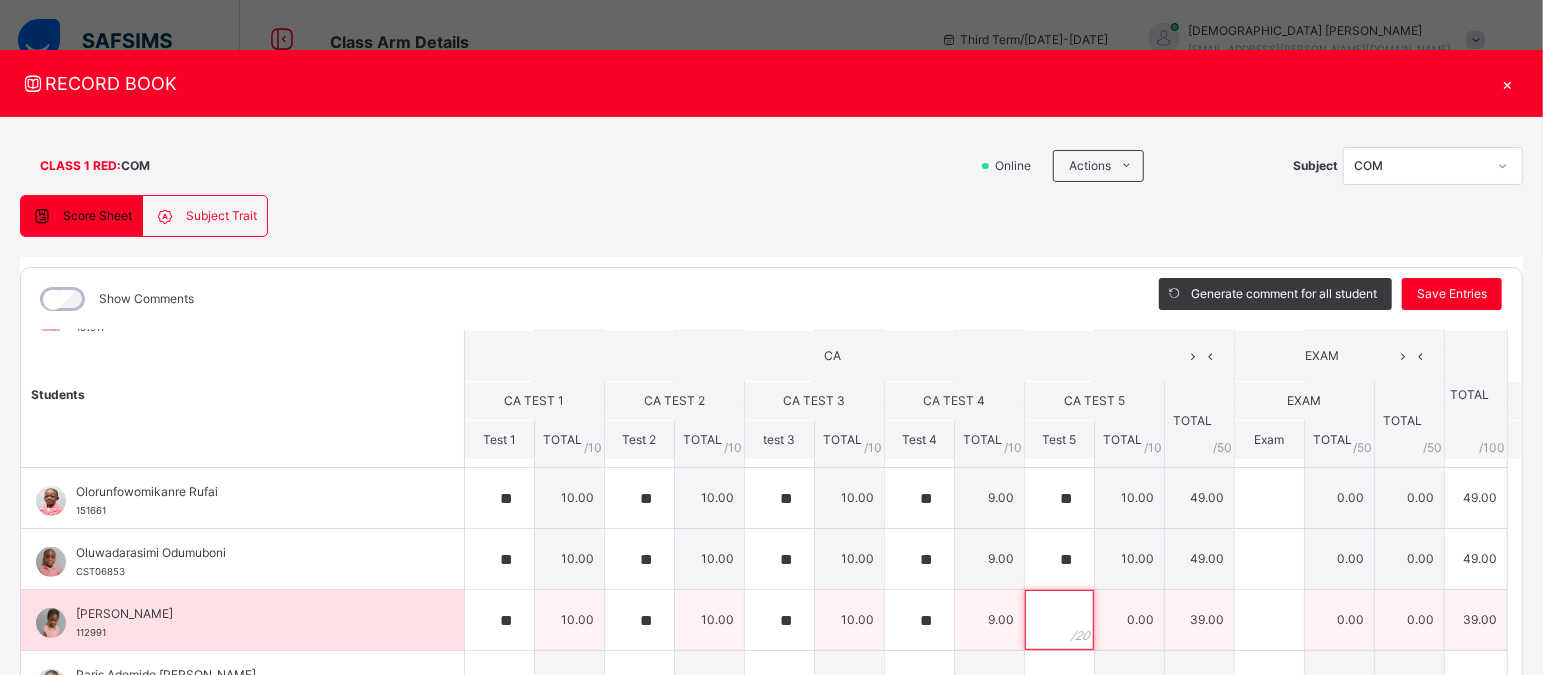 click at bounding box center [1059, 620] 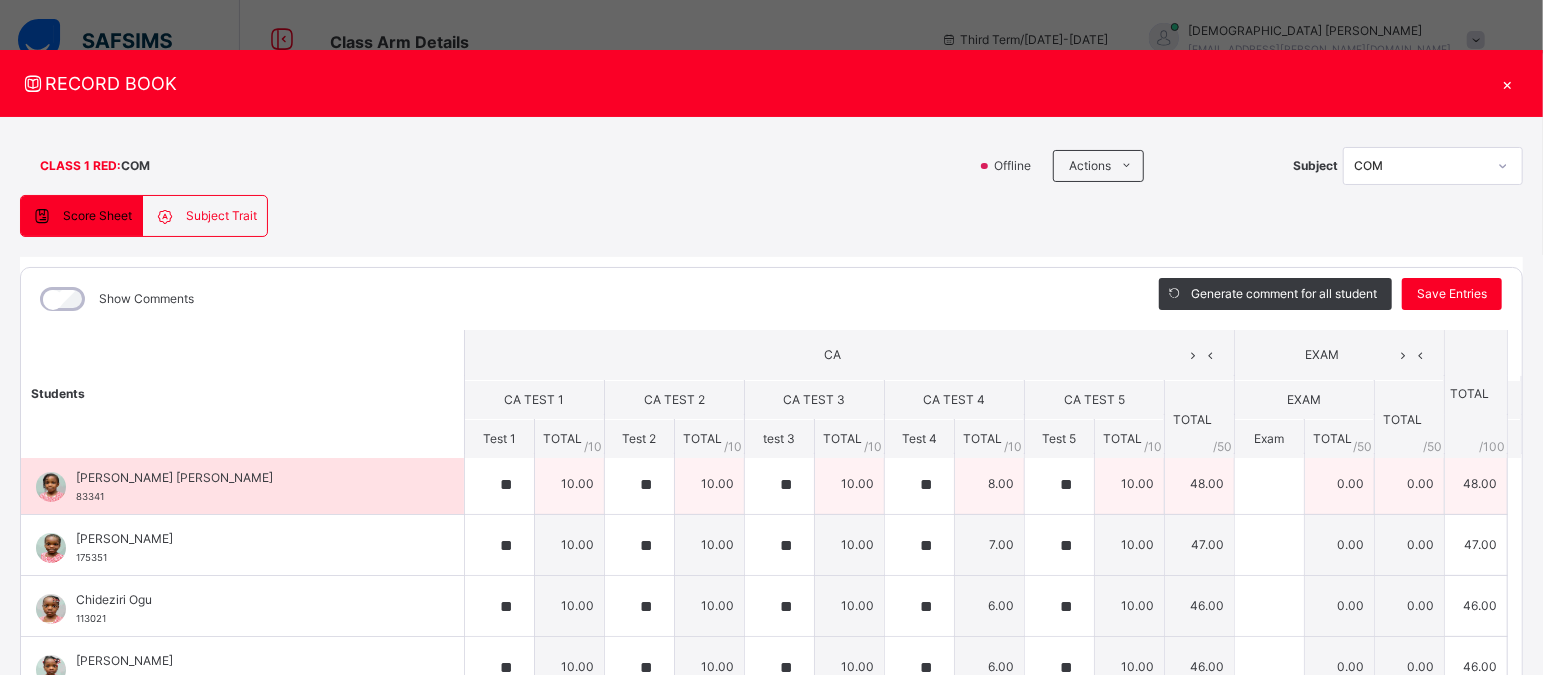 scroll, scrollTop: 0, scrollLeft: 0, axis: both 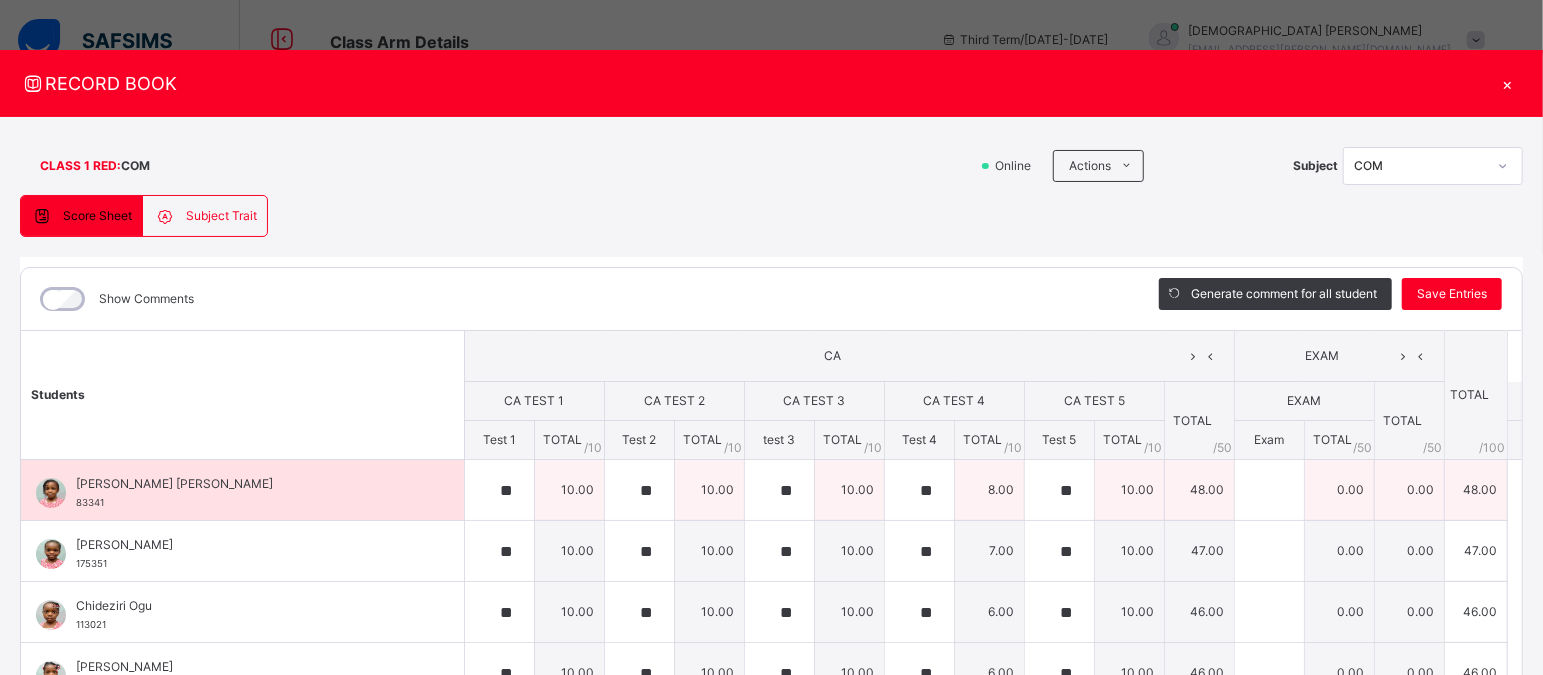 type on "**" 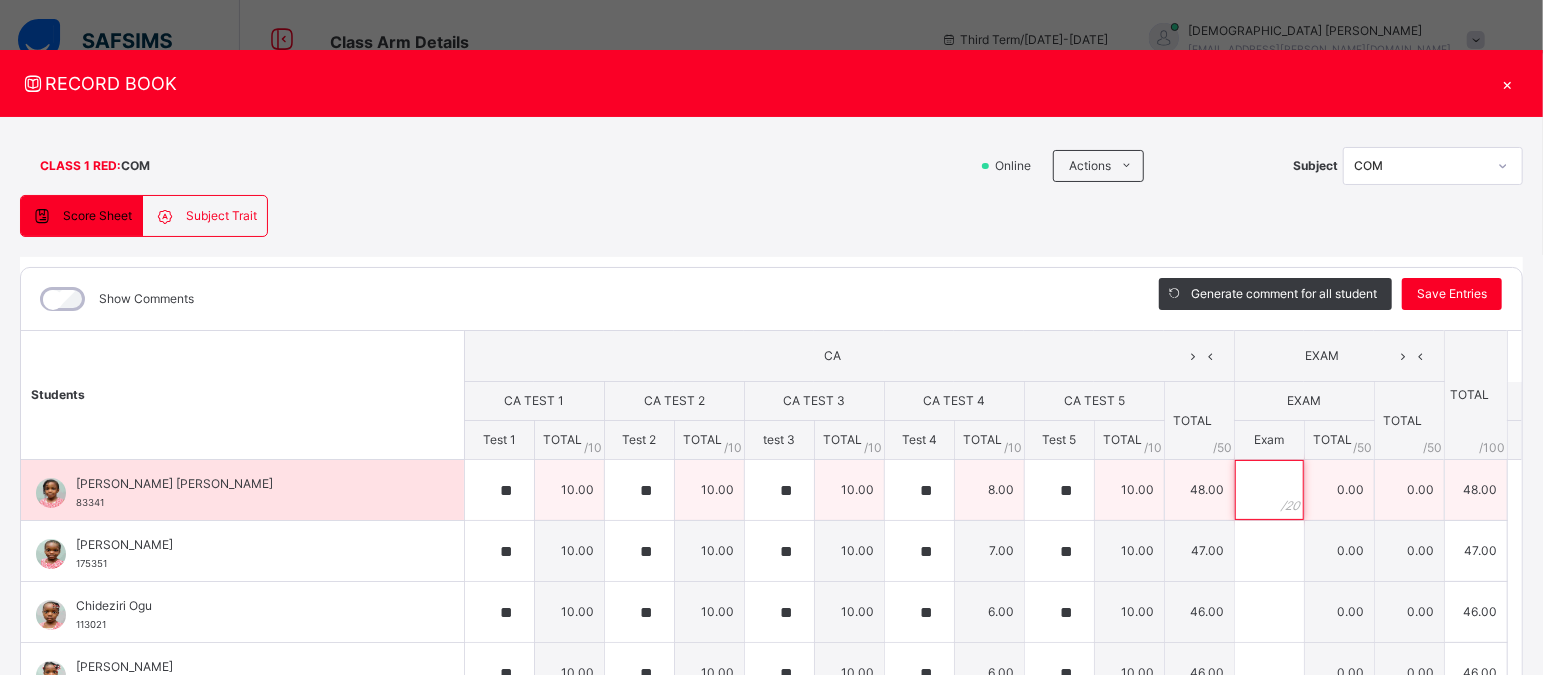 click at bounding box center [1269, 490] 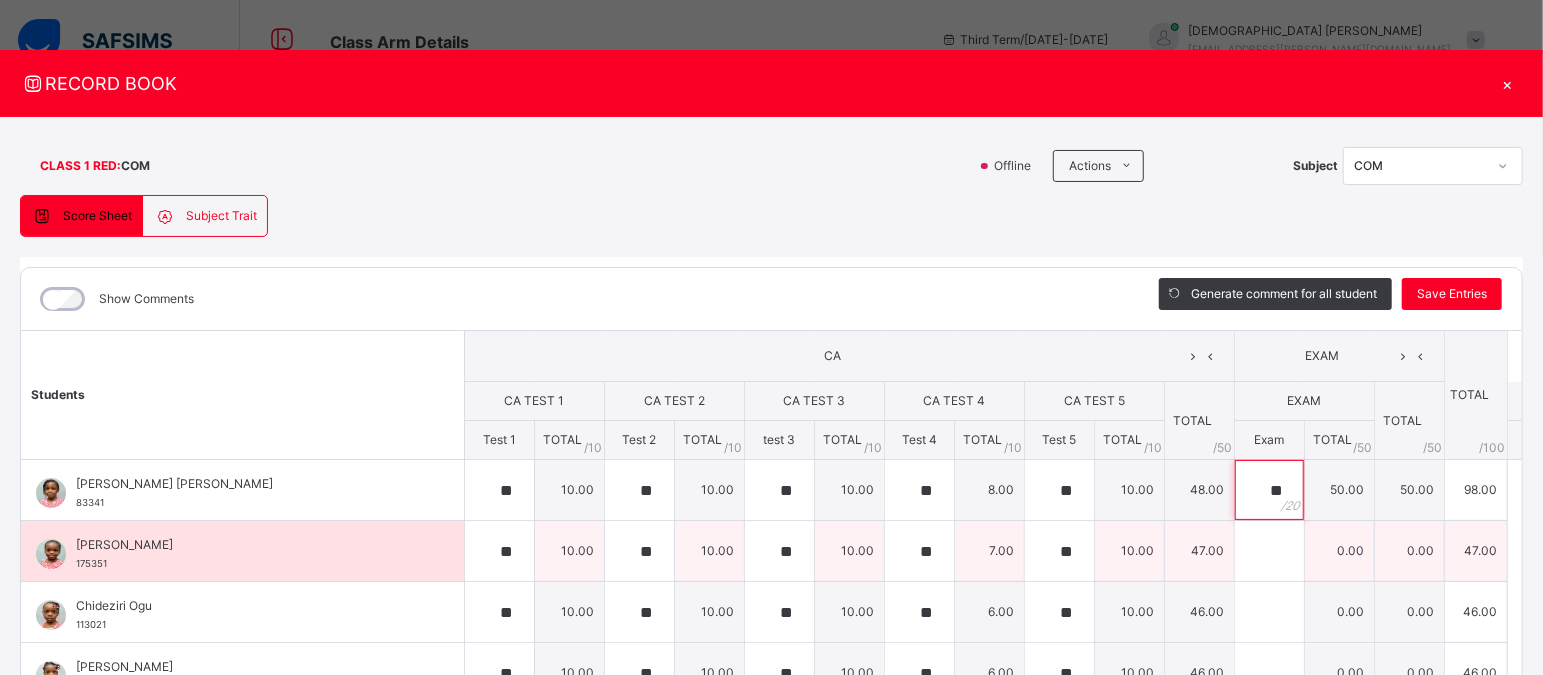 type on "**" 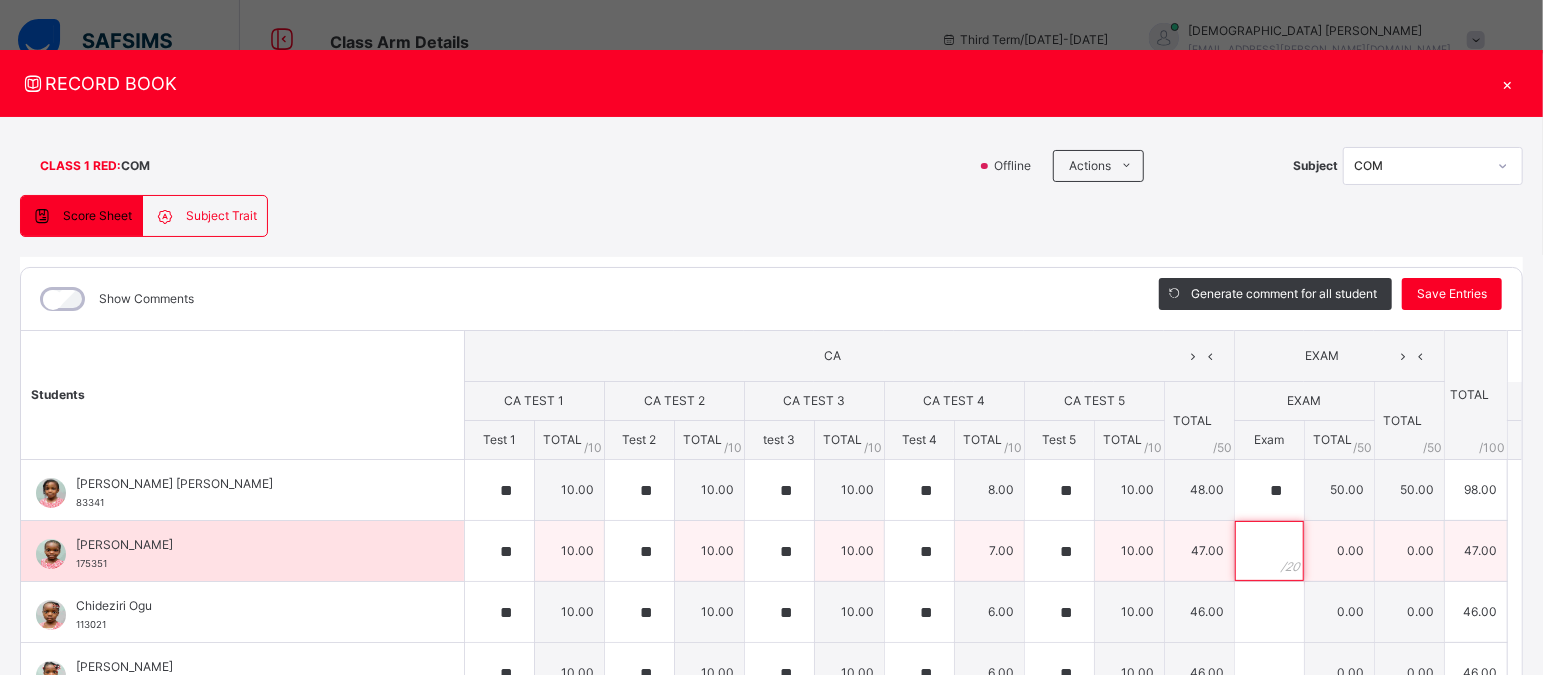 click at bounding box center [1269, 551] 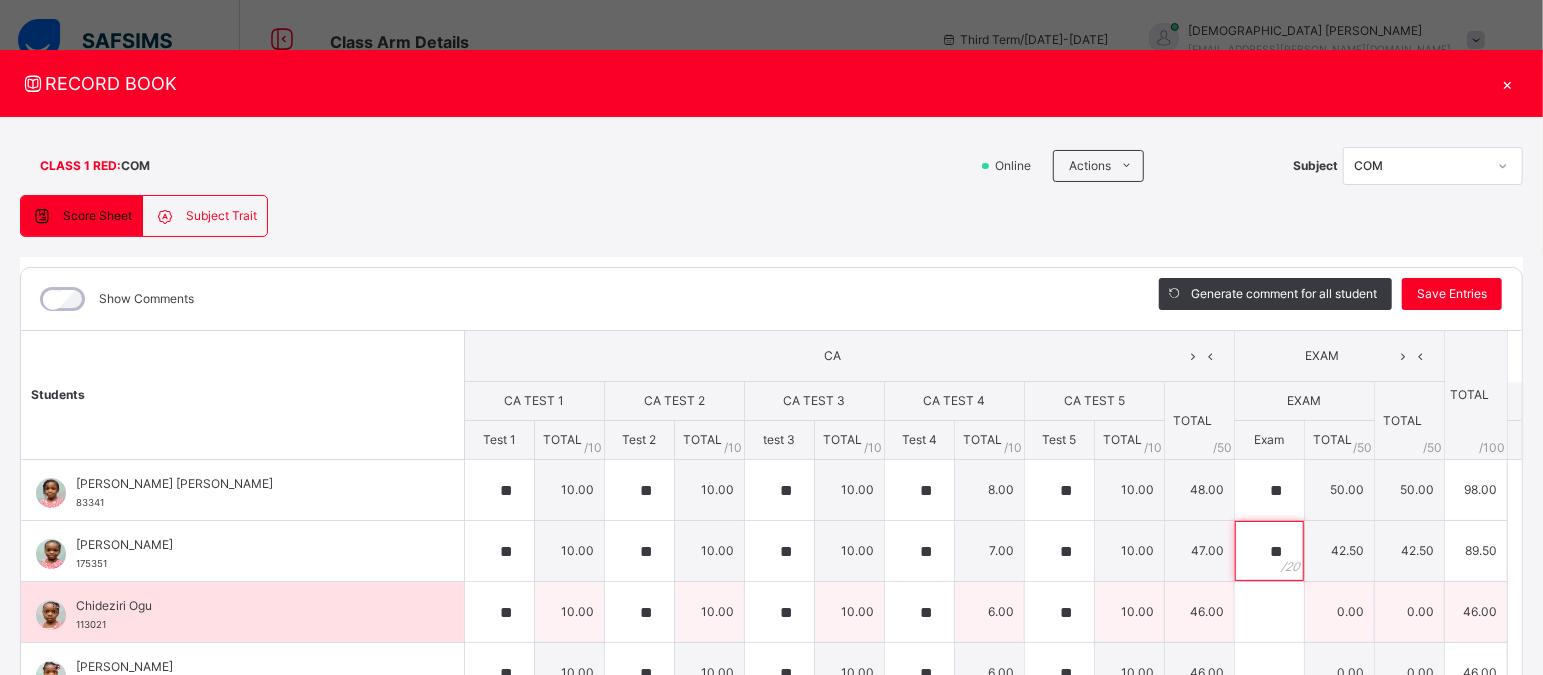 type on "**" 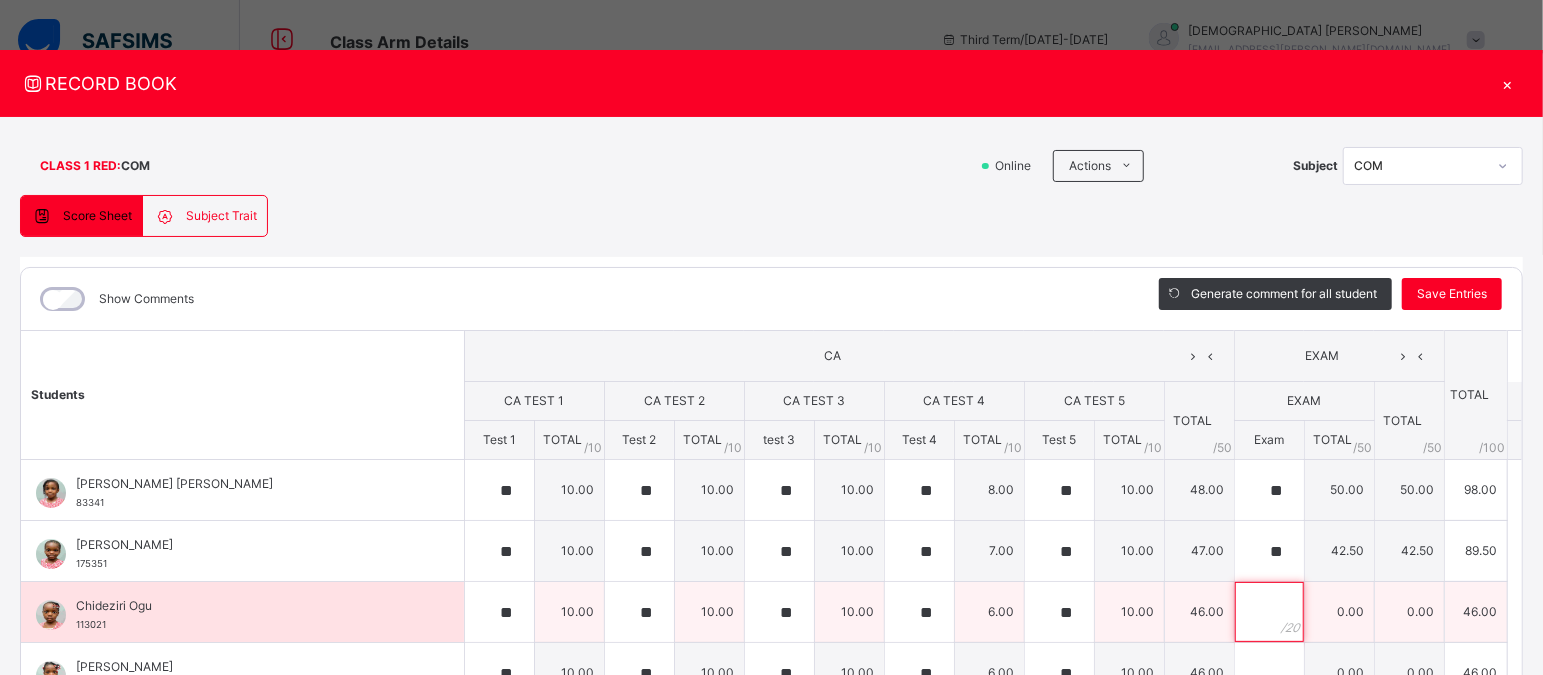 click at bounding box center [1269, 612] 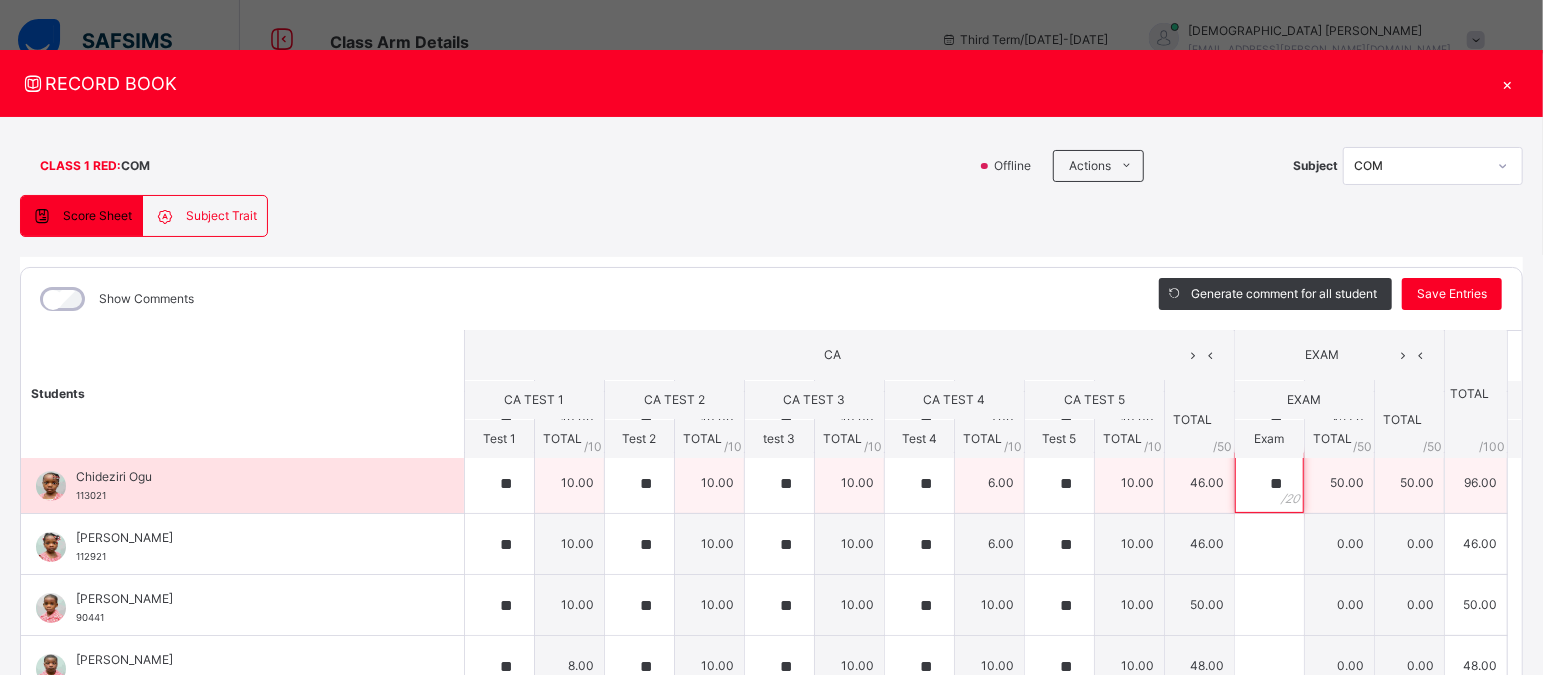 scroll, scrollTop: 130, scrollLeft: 0, axis: vertical 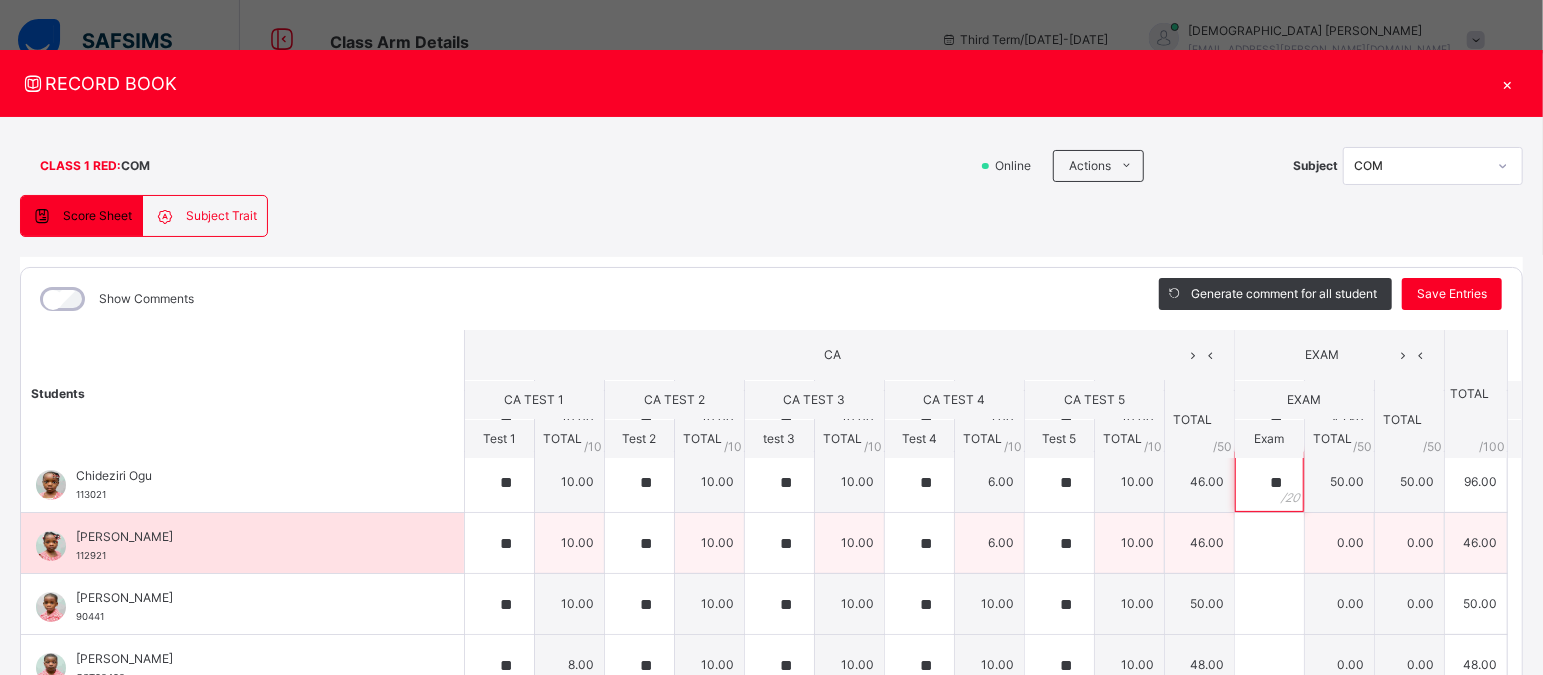 type on "**" 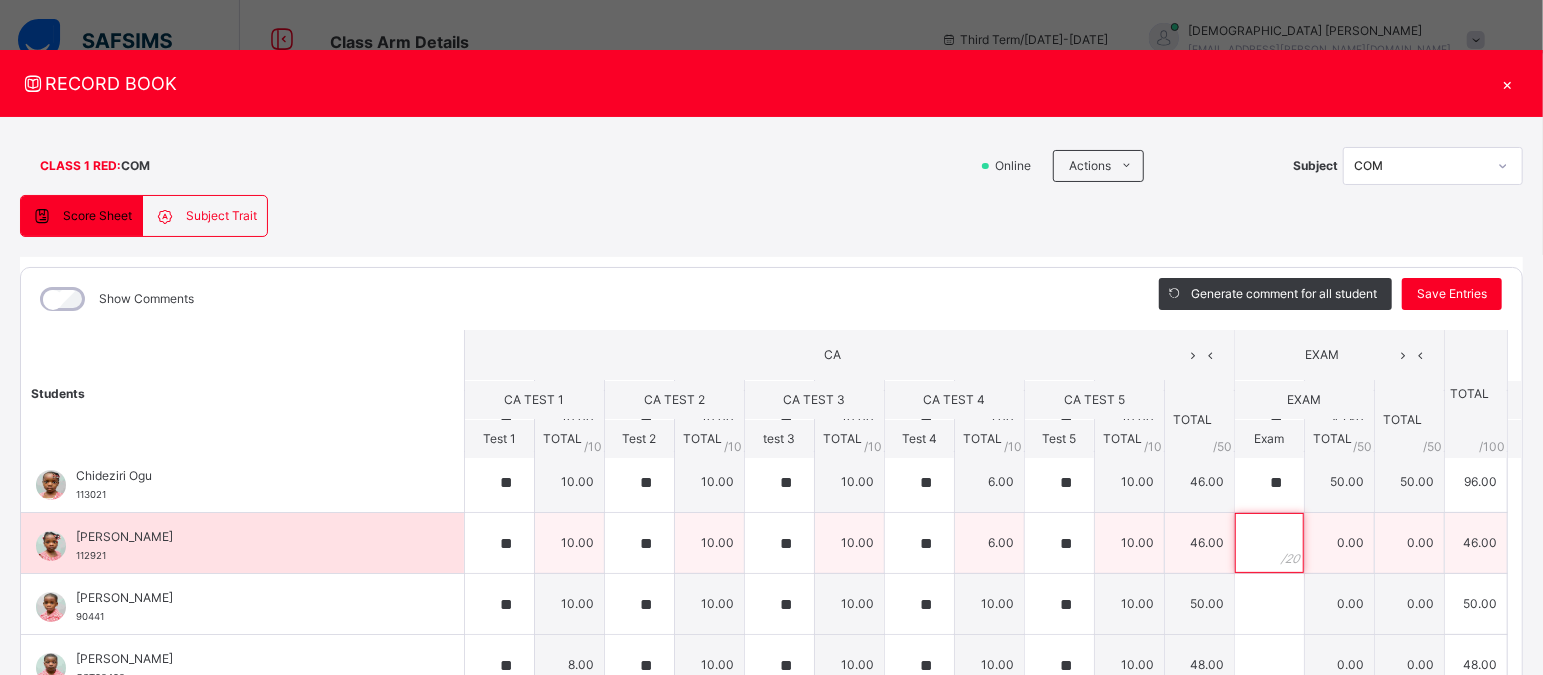 click at bounding box center [1269, 543] 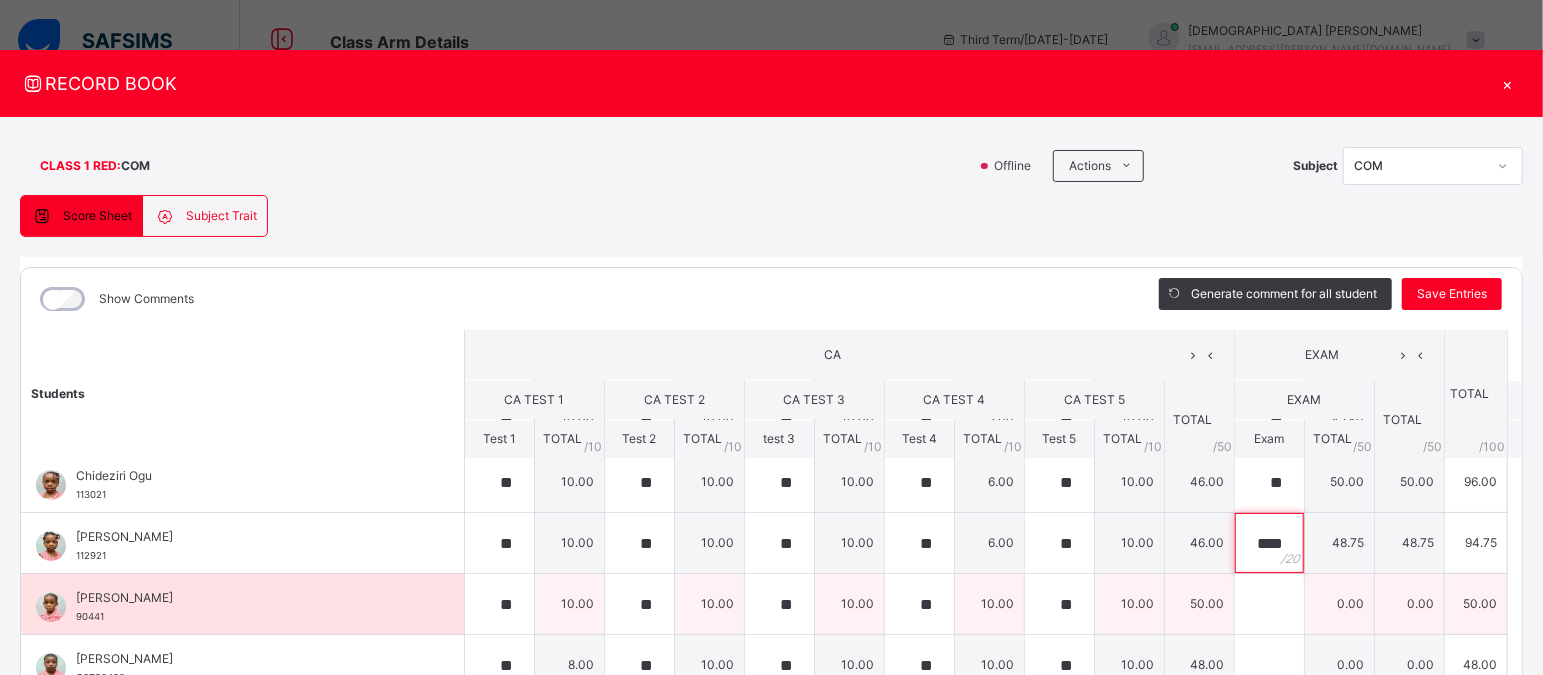 type on "****" 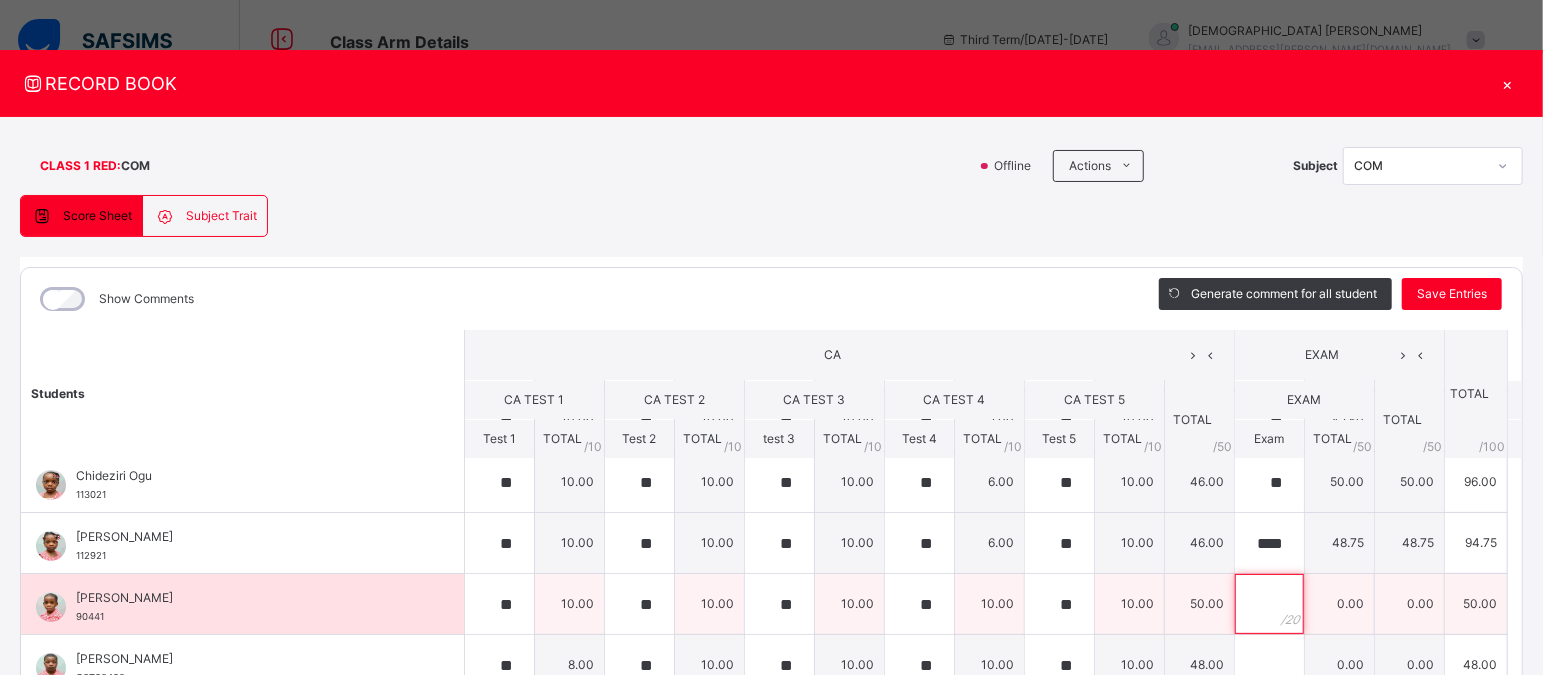 click at bounding box center (1269, 604) 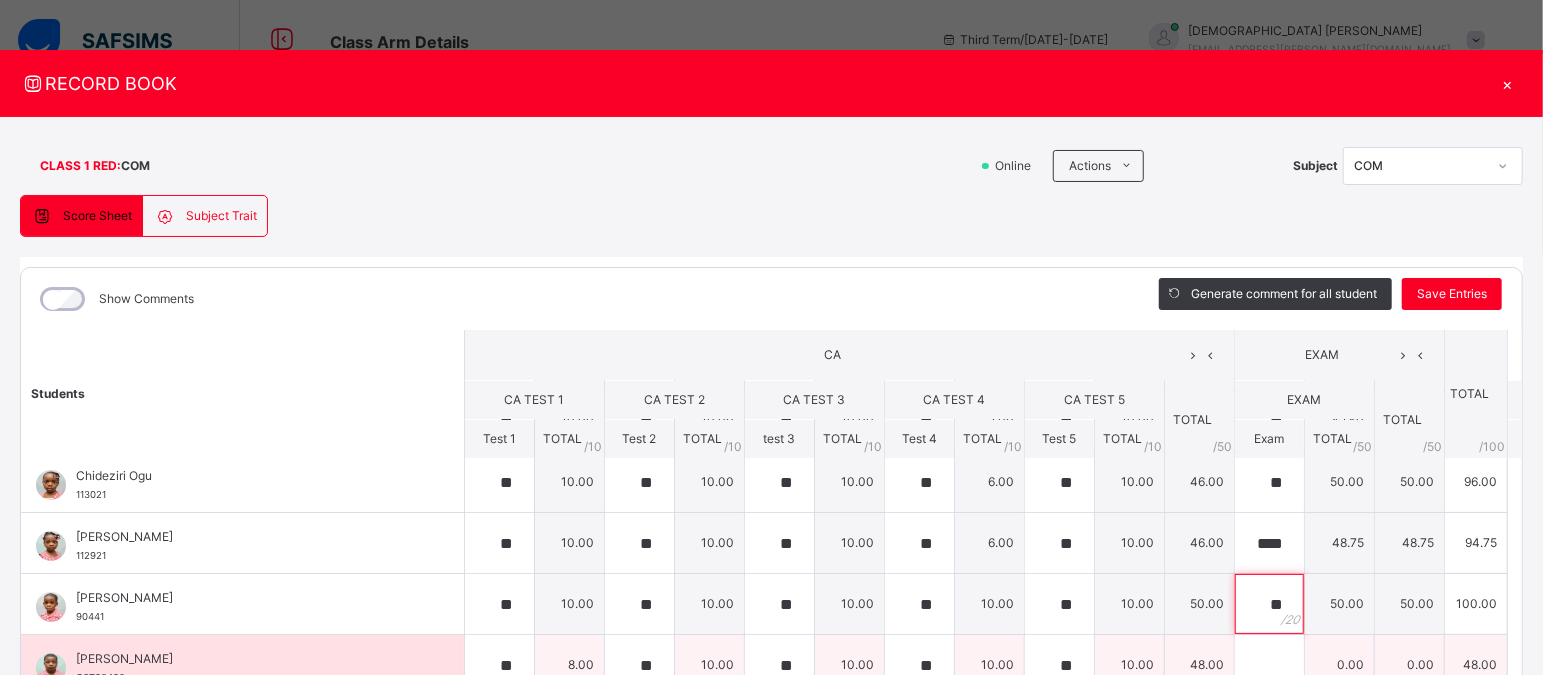 type on "**" 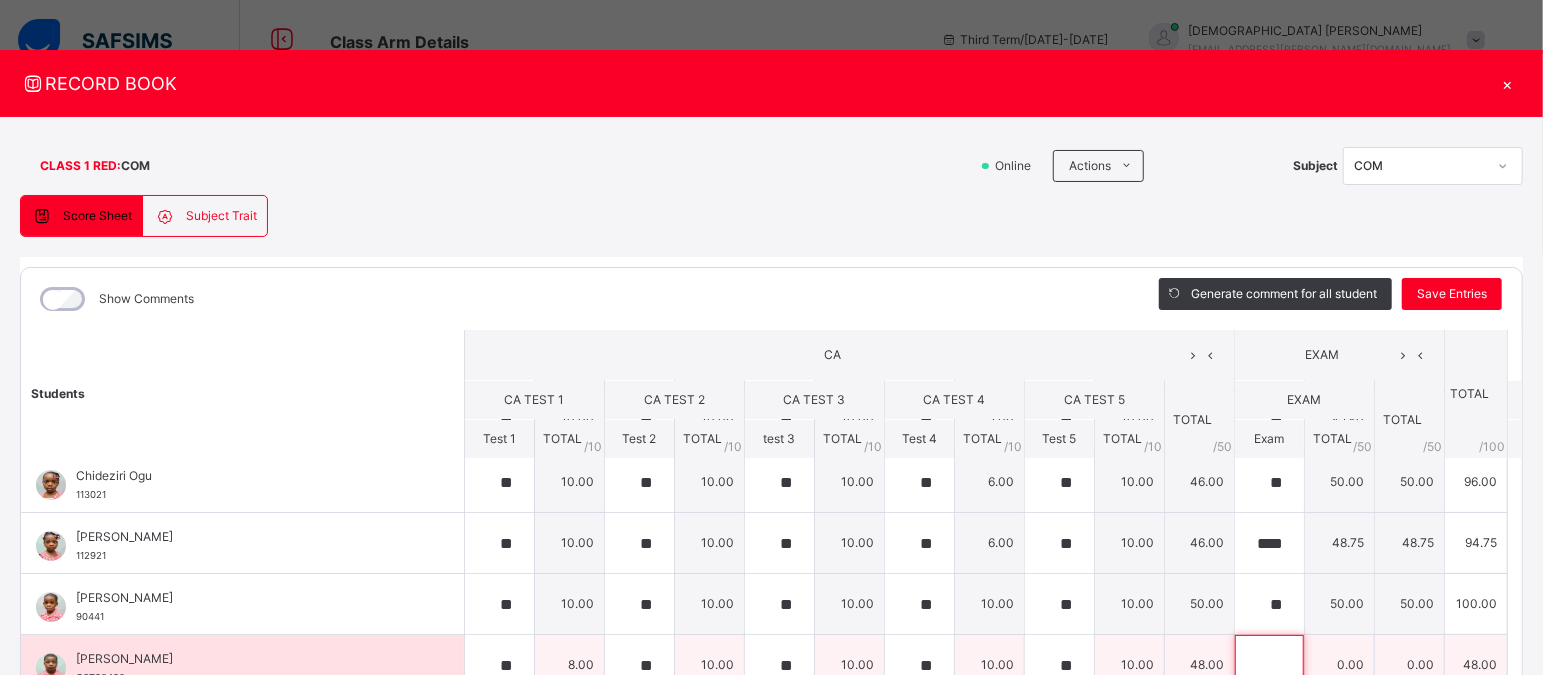 click at bounding box center [1269, 665] 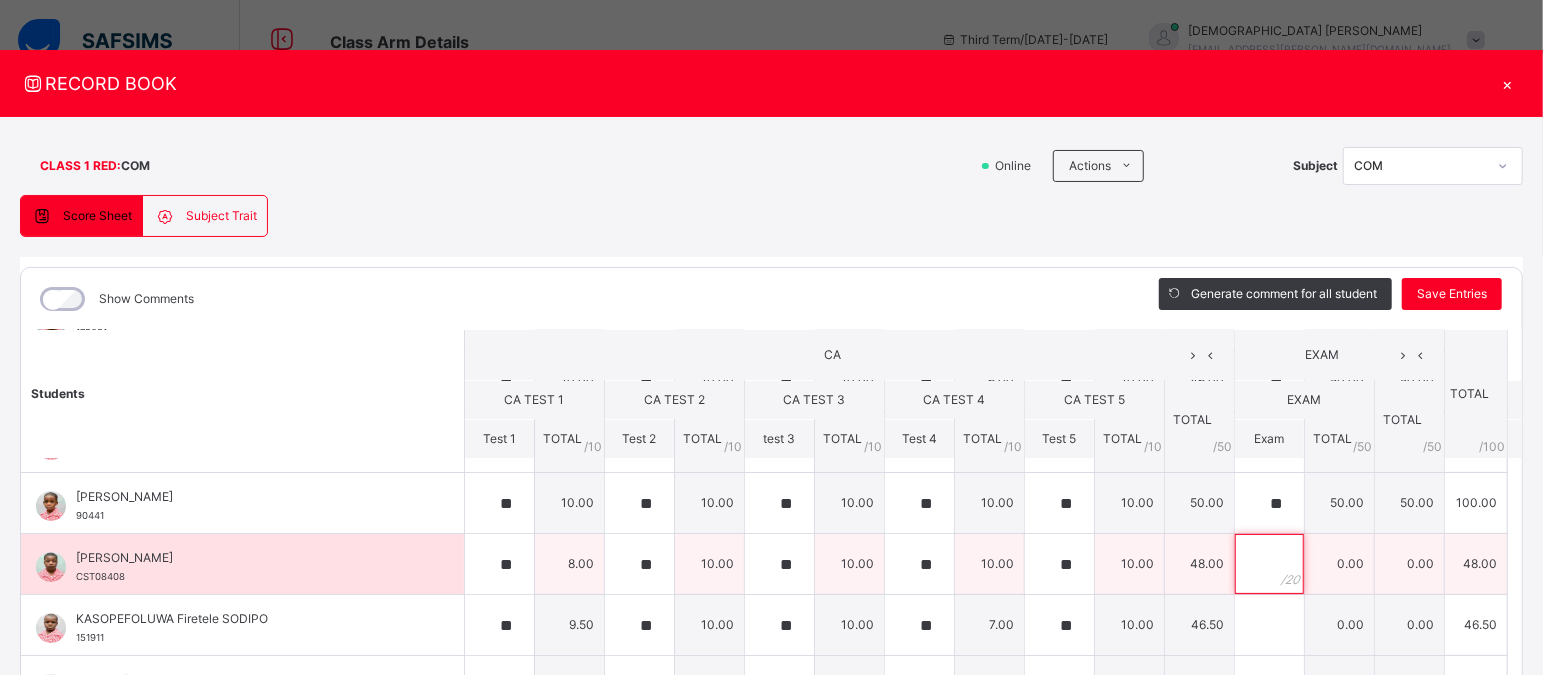 scroll, scrollTop: 281, scrollLeft: 0, axis: vertical 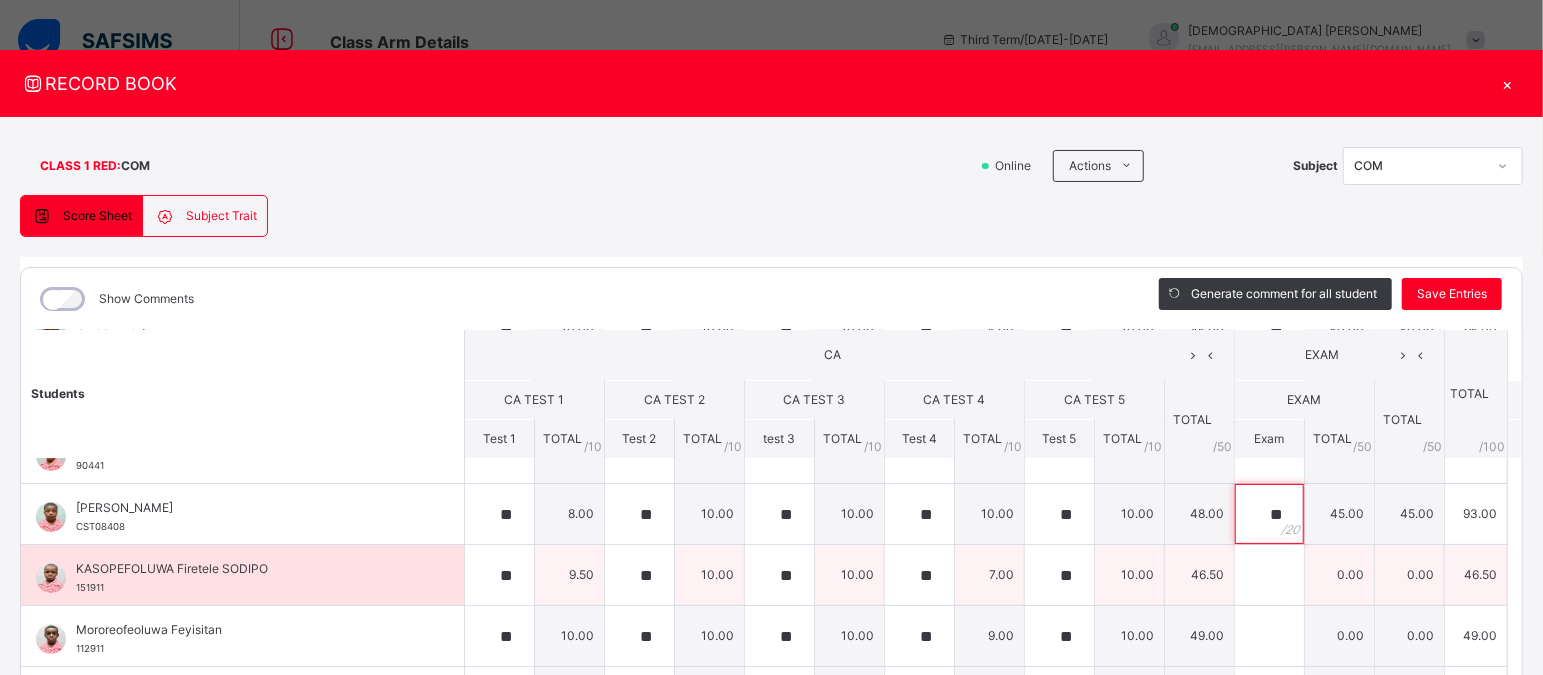 type on "**" 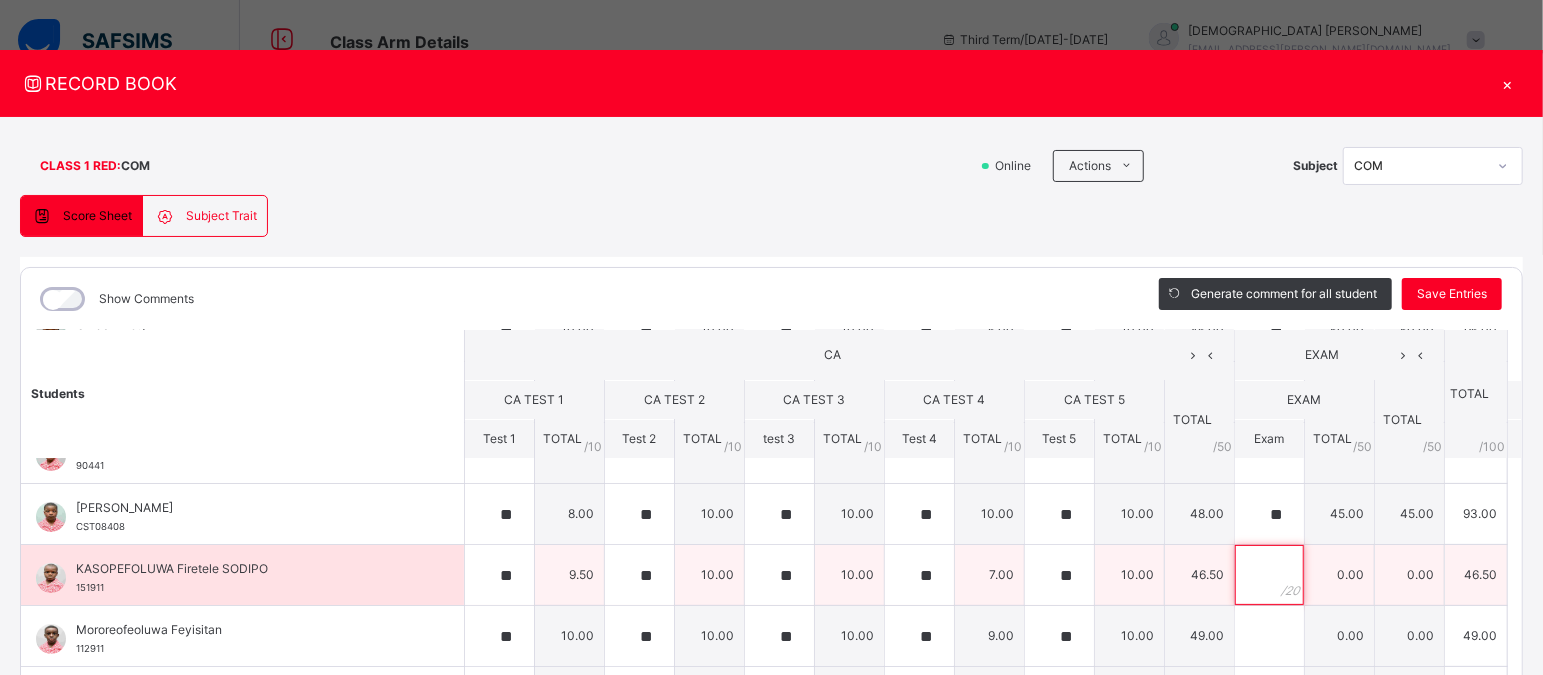 click at bounding box center [1269, 575] 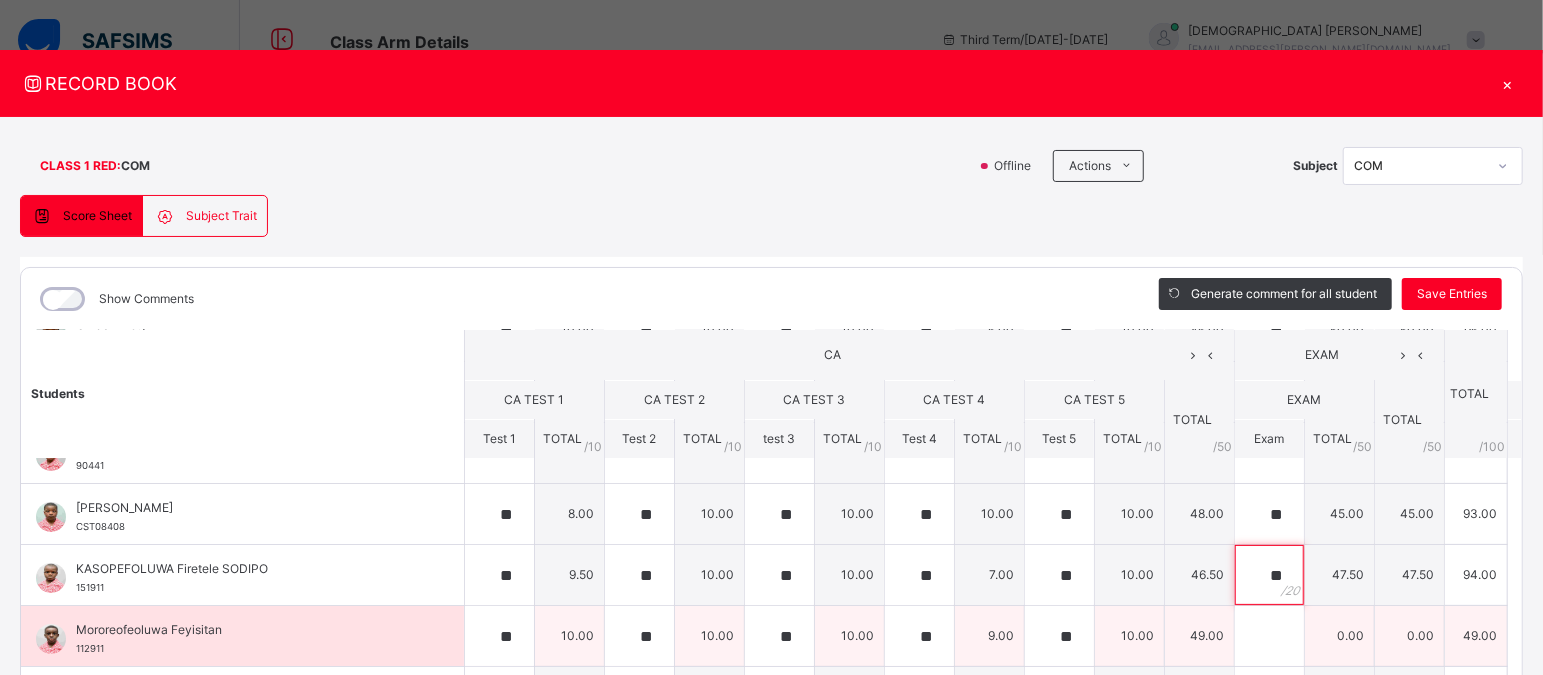type on "**" 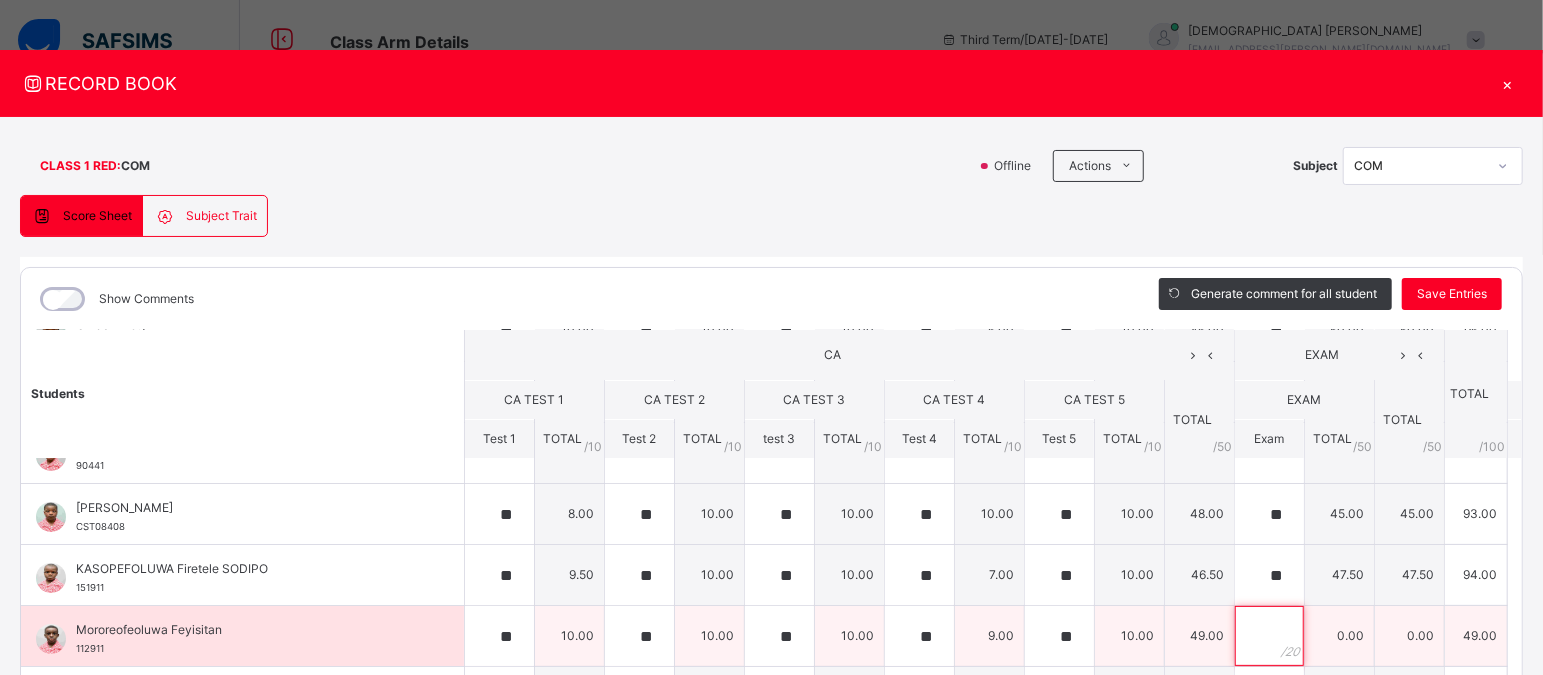 click at bounding box center (1269, 636) 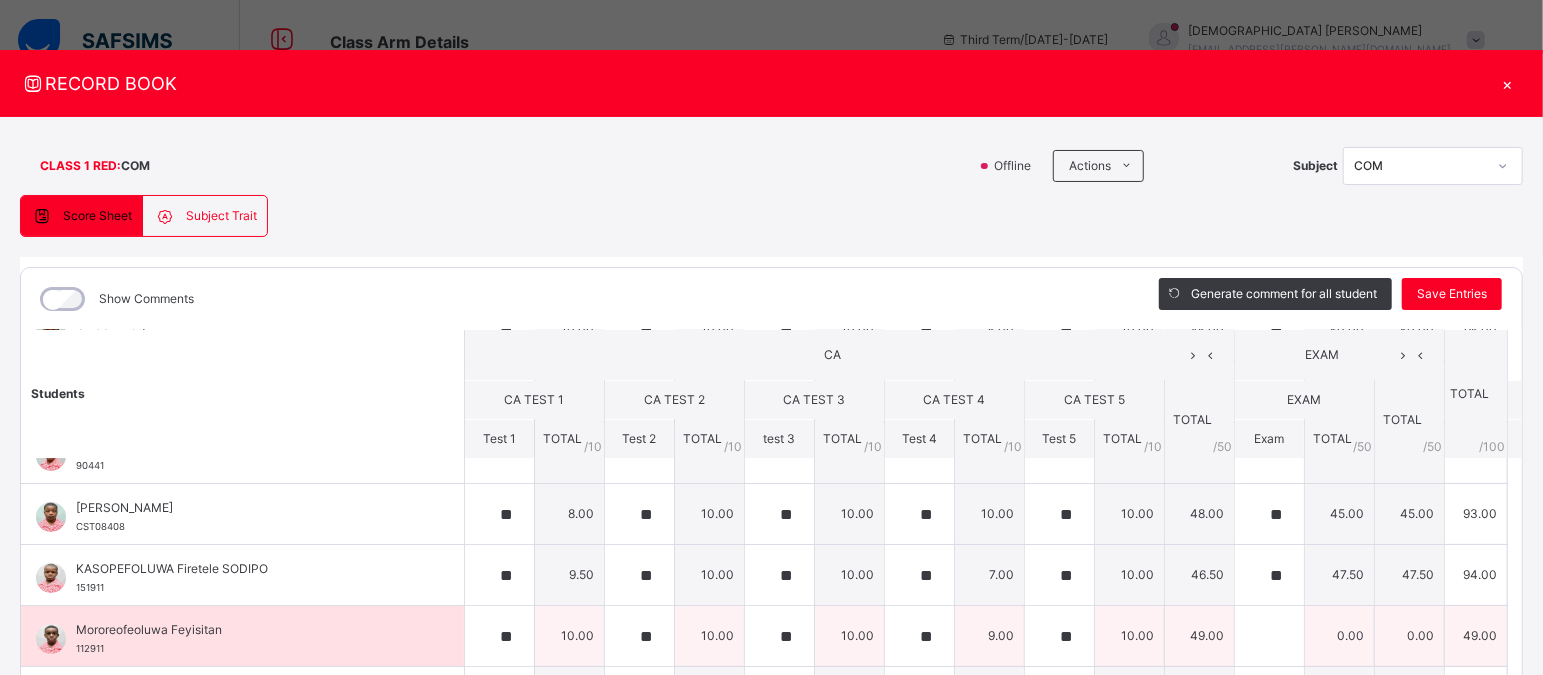 click at bounding box center (1269, 636) 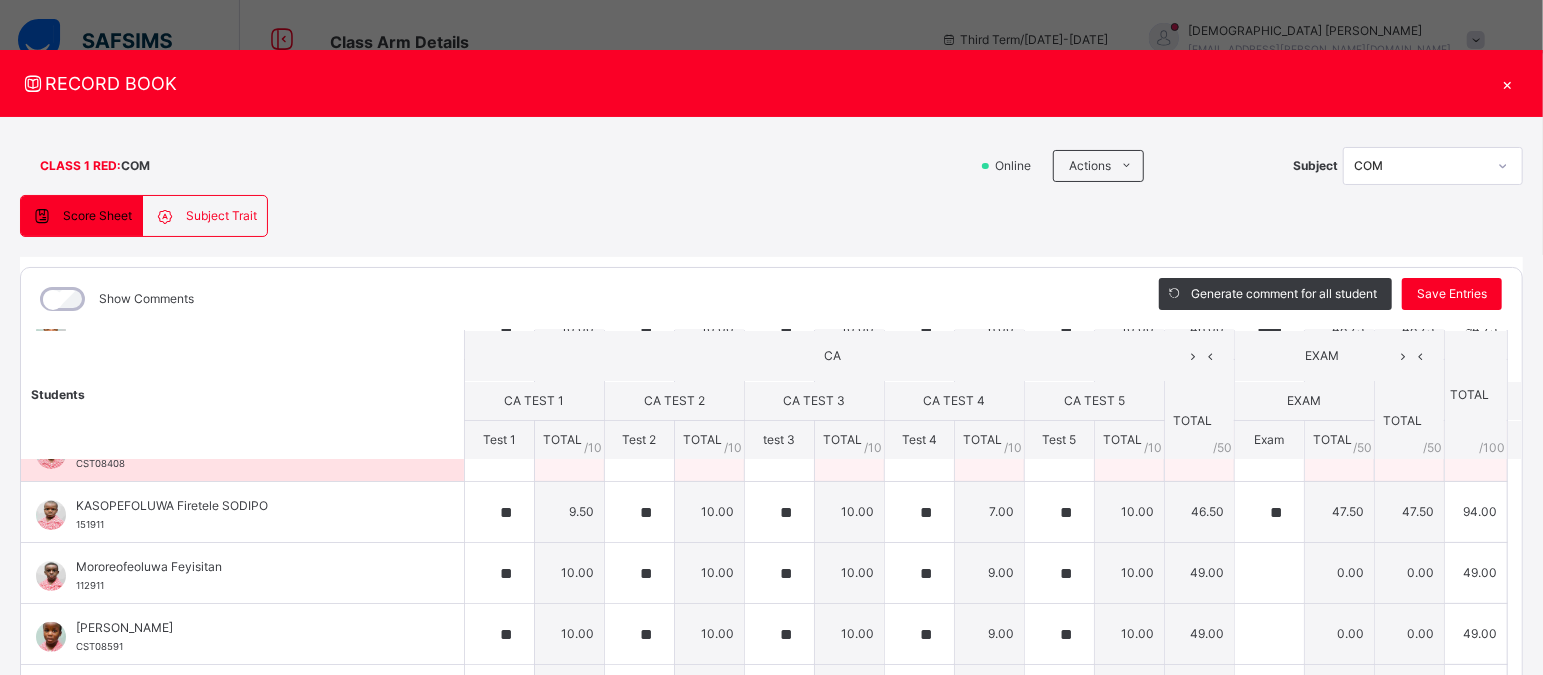scroll, scrollTop: 354, scrollLeft: 0, axis: vertical 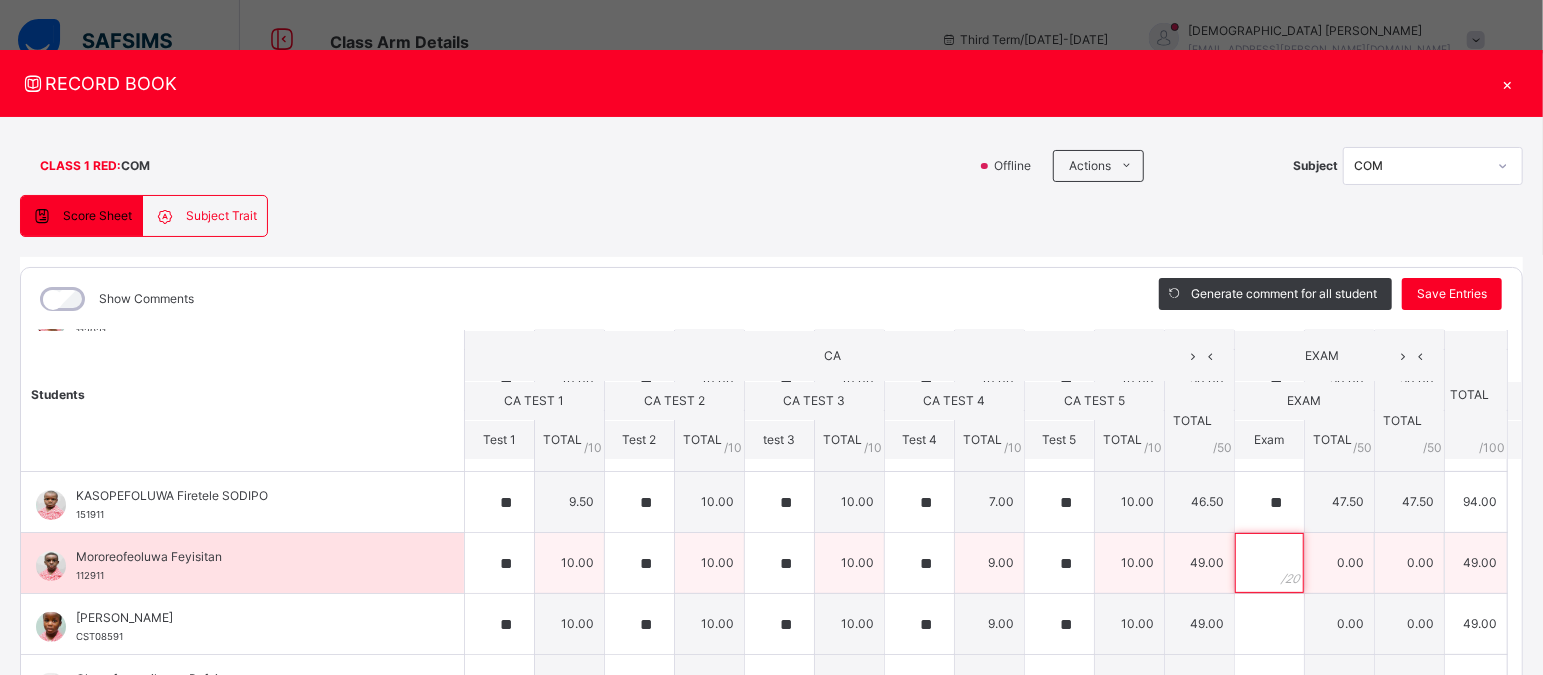 click at bounding box center (1269, 563) 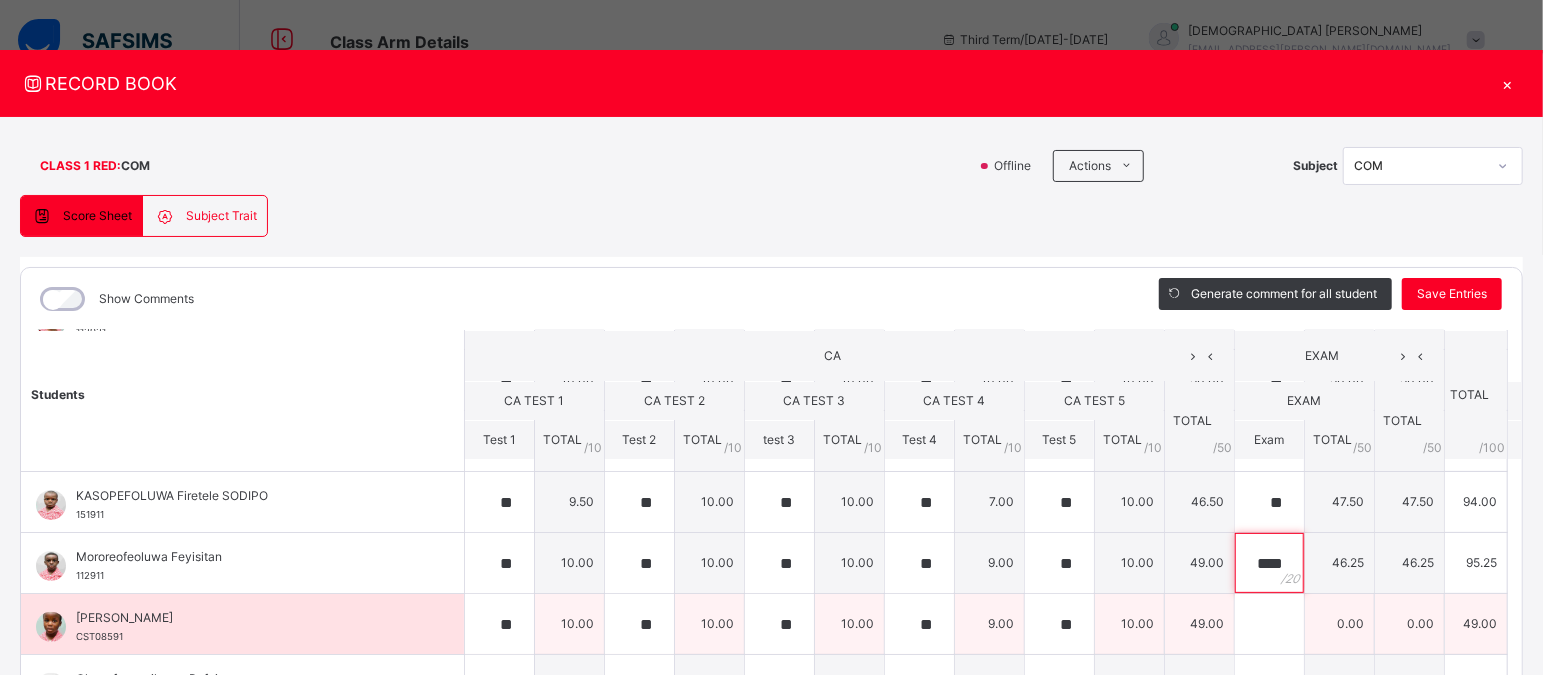 type on "****" 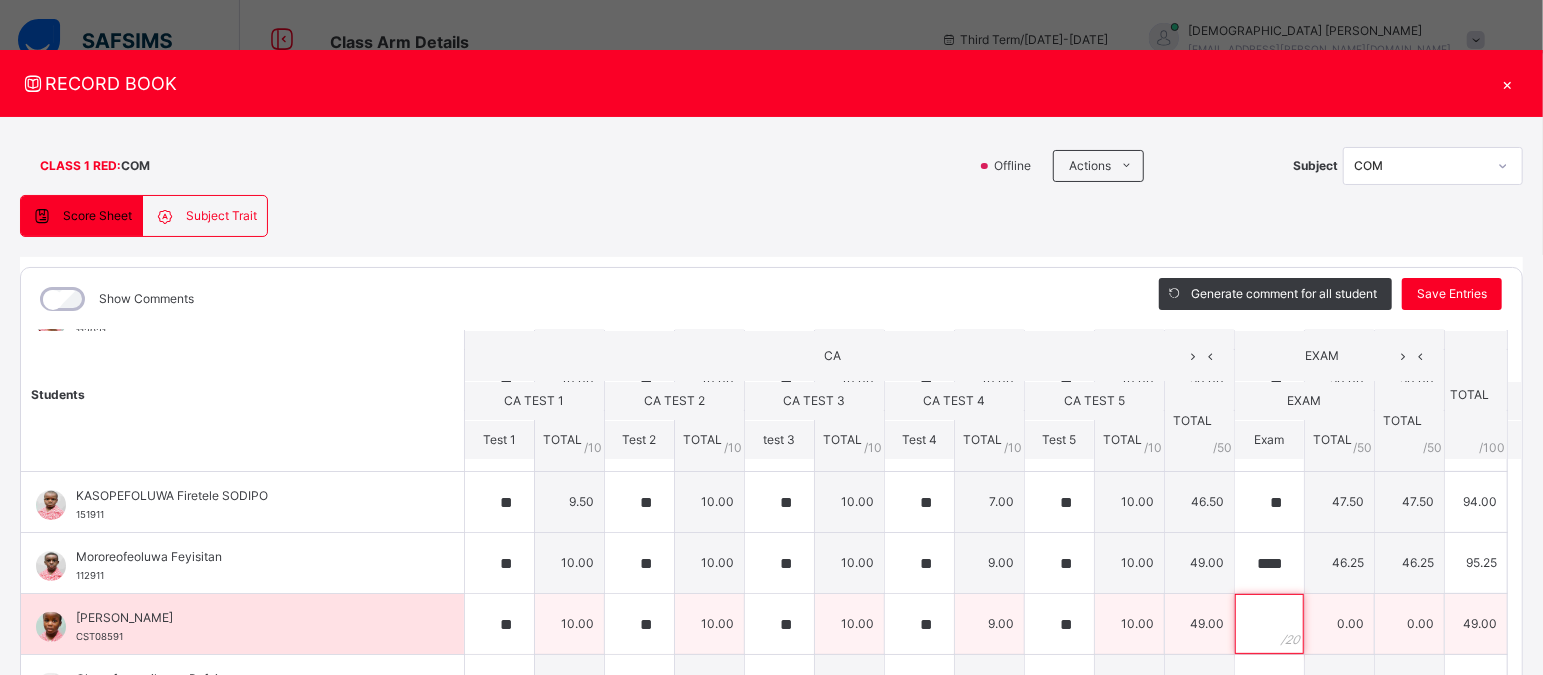 click at bounding box center (1269, 624) 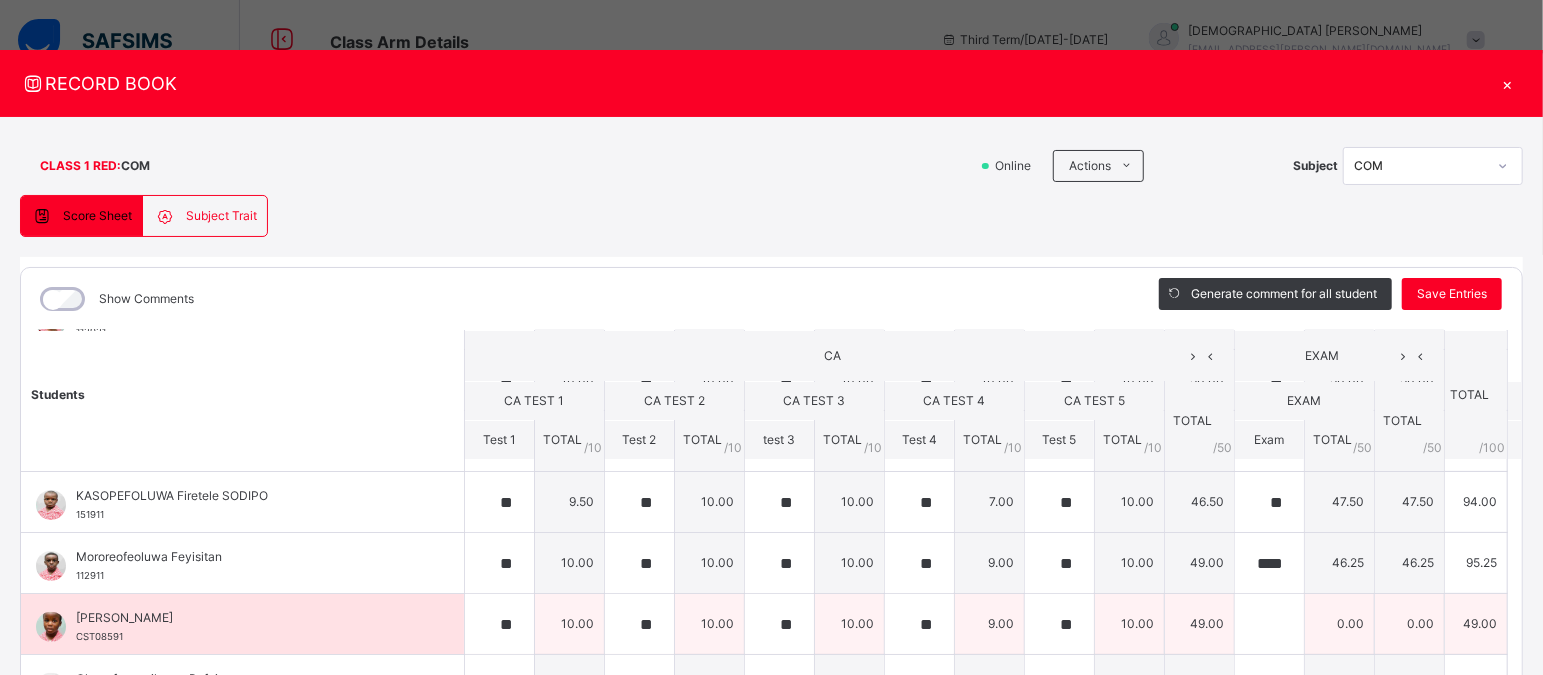 click at bounding box center [1269, 624] 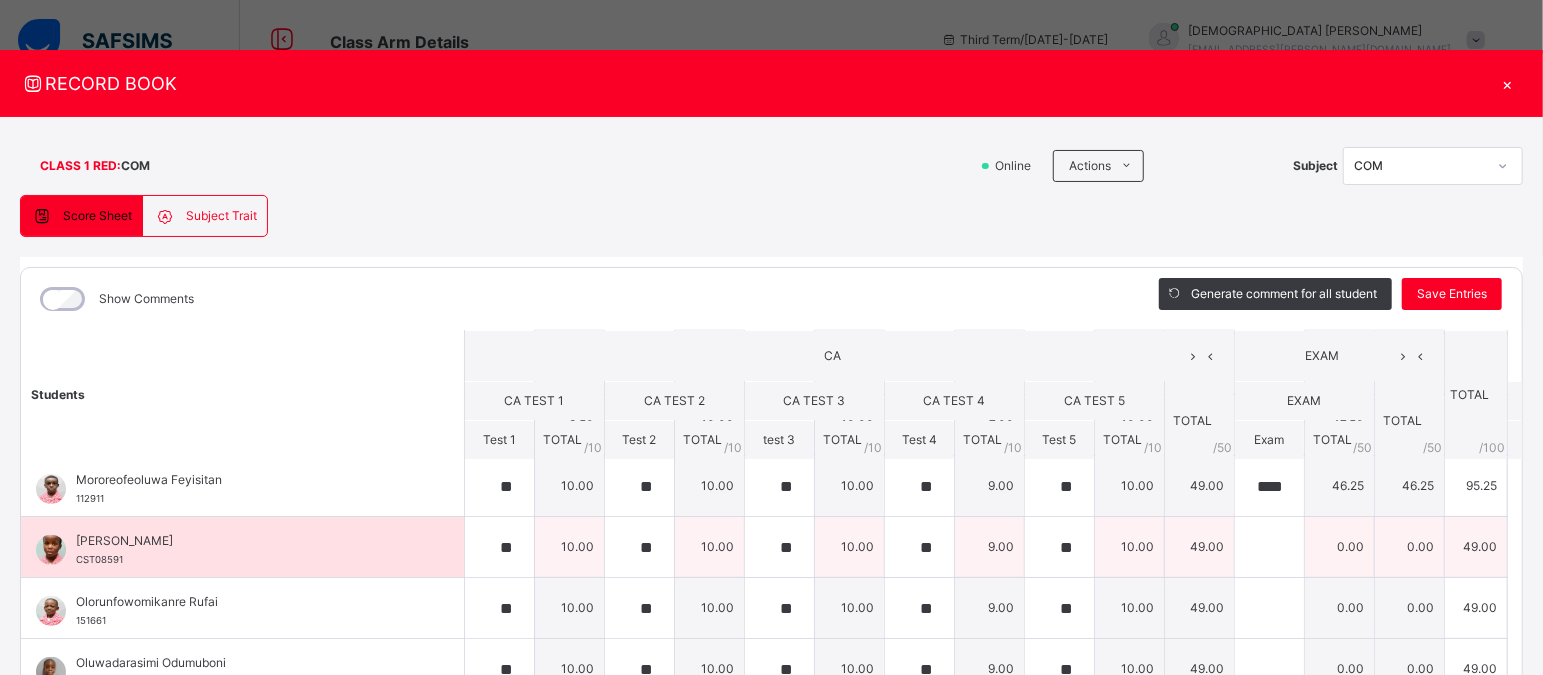 scroll, scrollTop: 449, scrollLeft: 0, axis: vertical 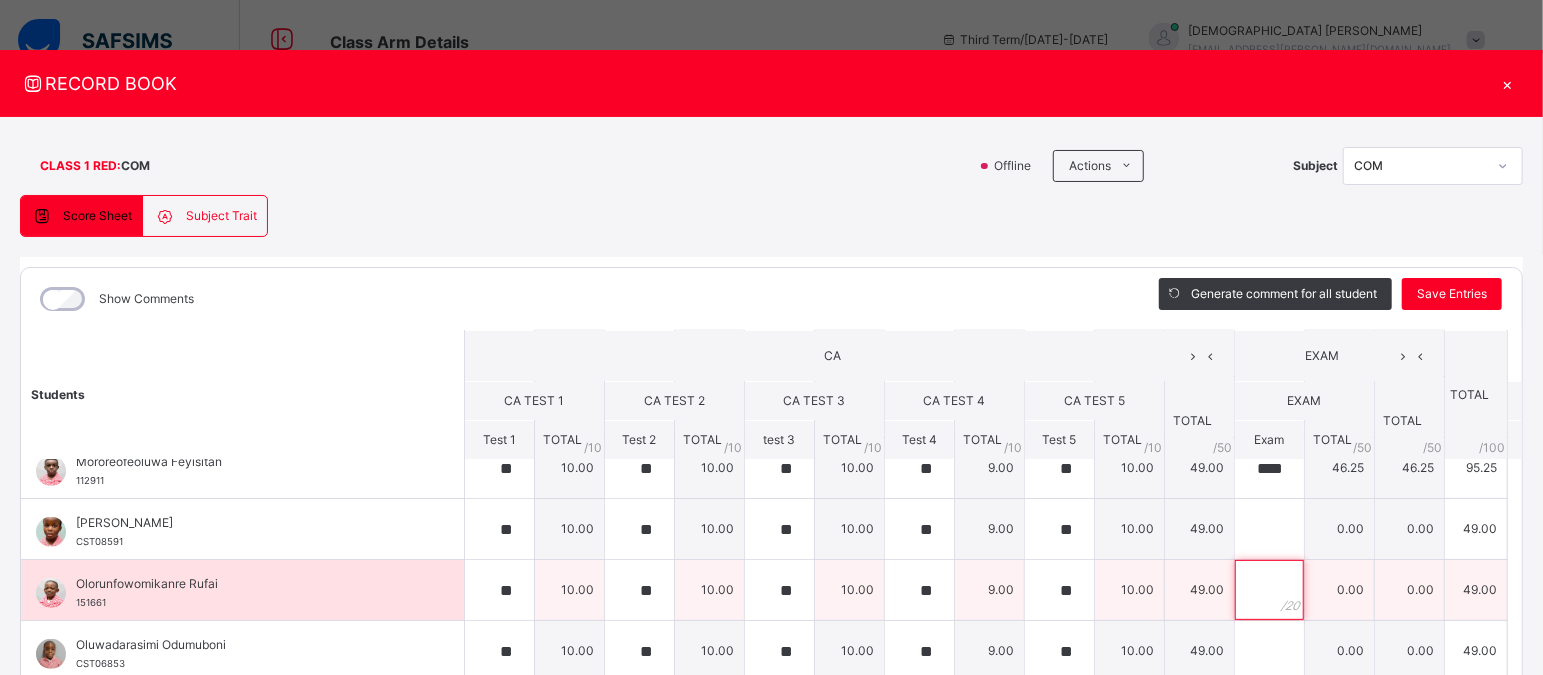 click at bounding box center (1269, 590) 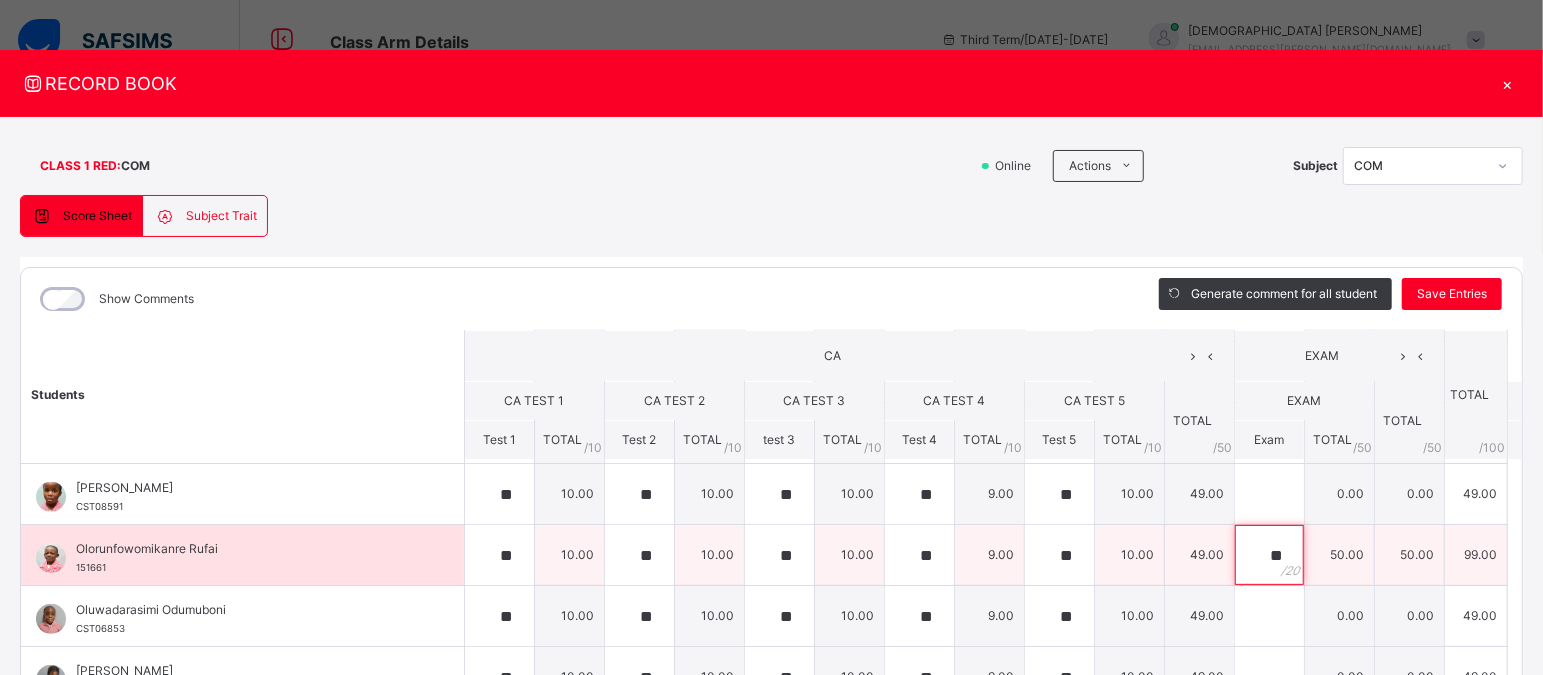 scroll, scrollTop: 541, scrollLeft: 0, axis: vertical 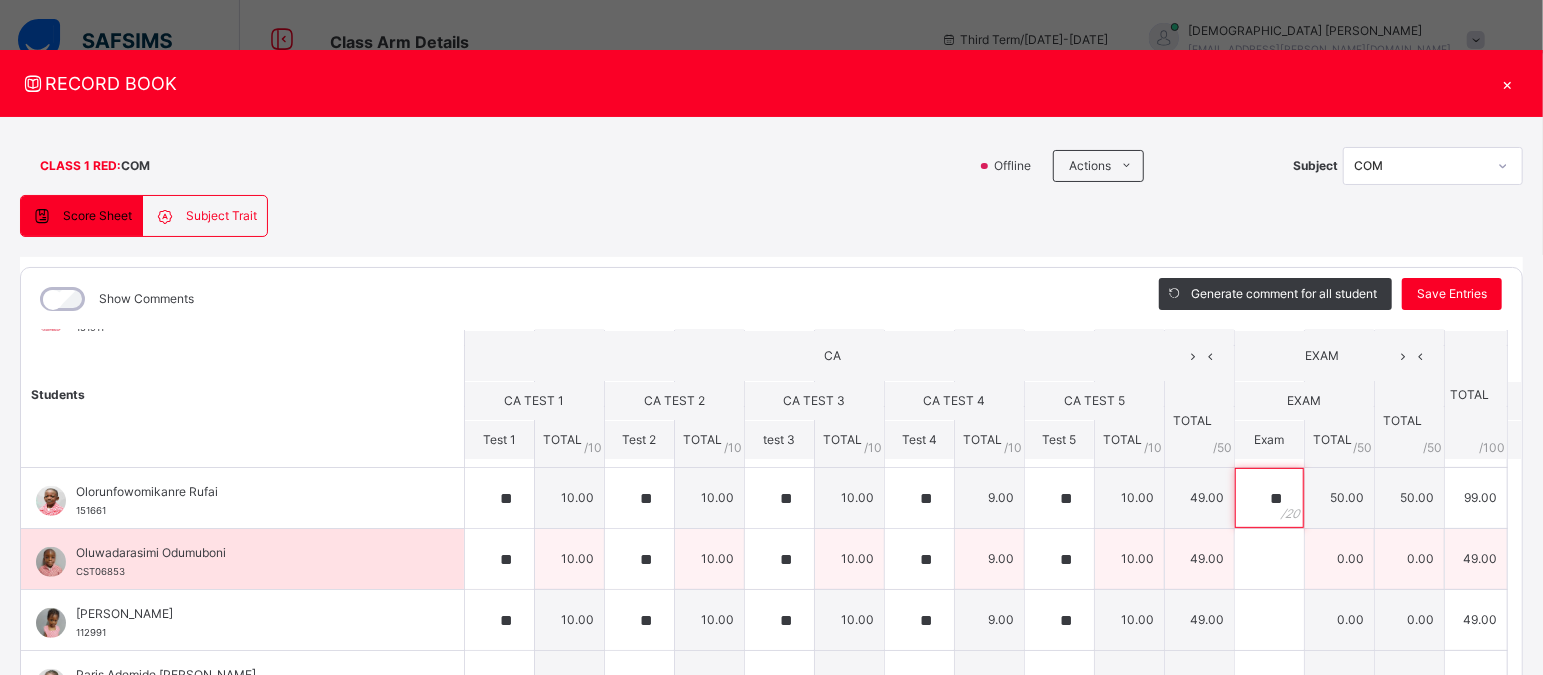 type on "**" 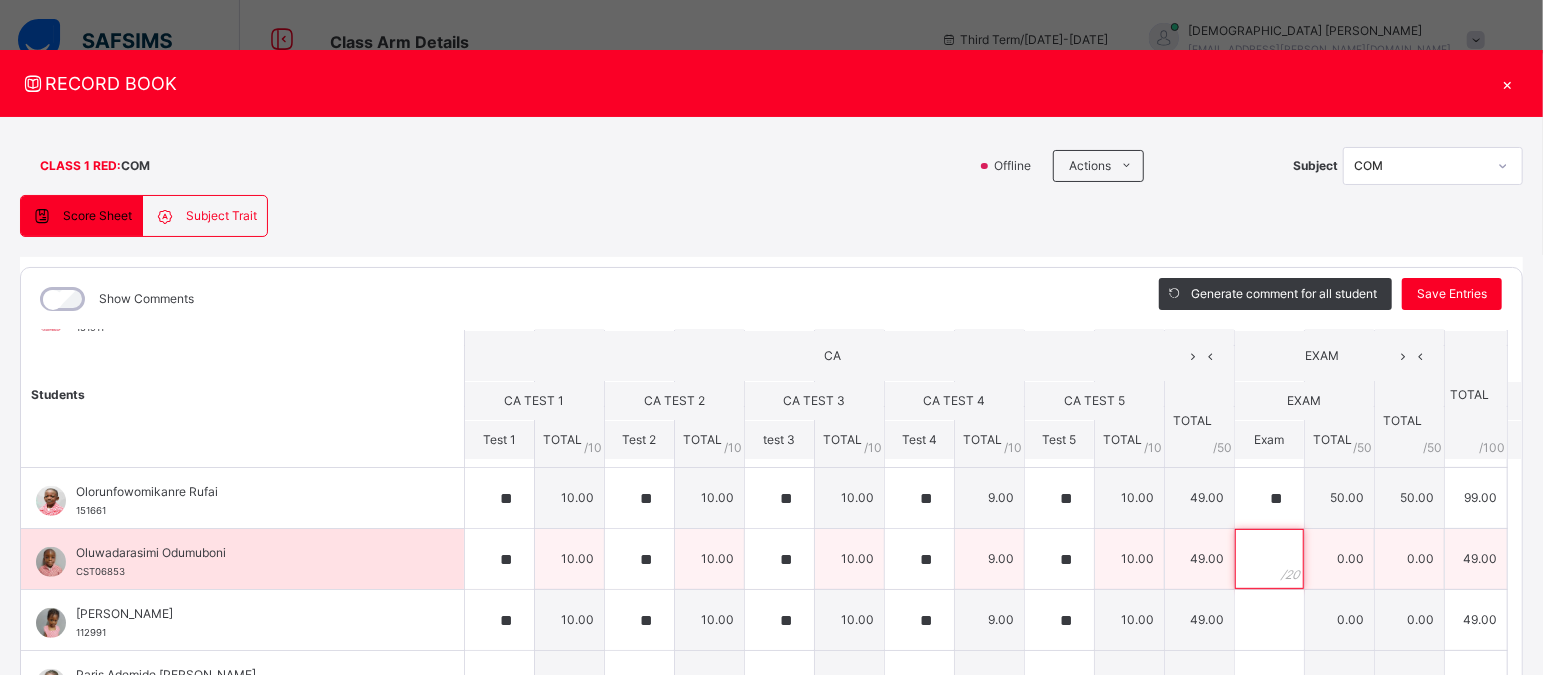 click at bounding box center [1269, 559] 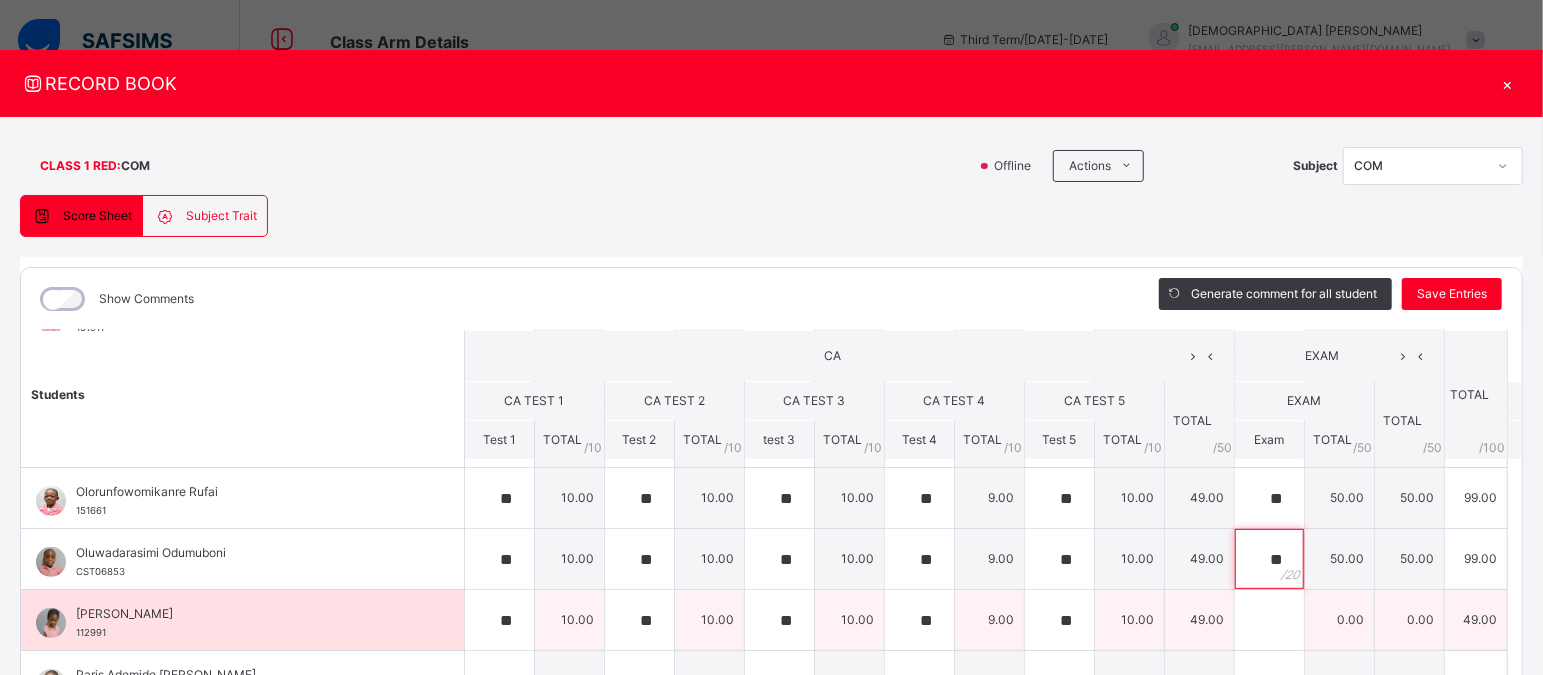 type on "**" 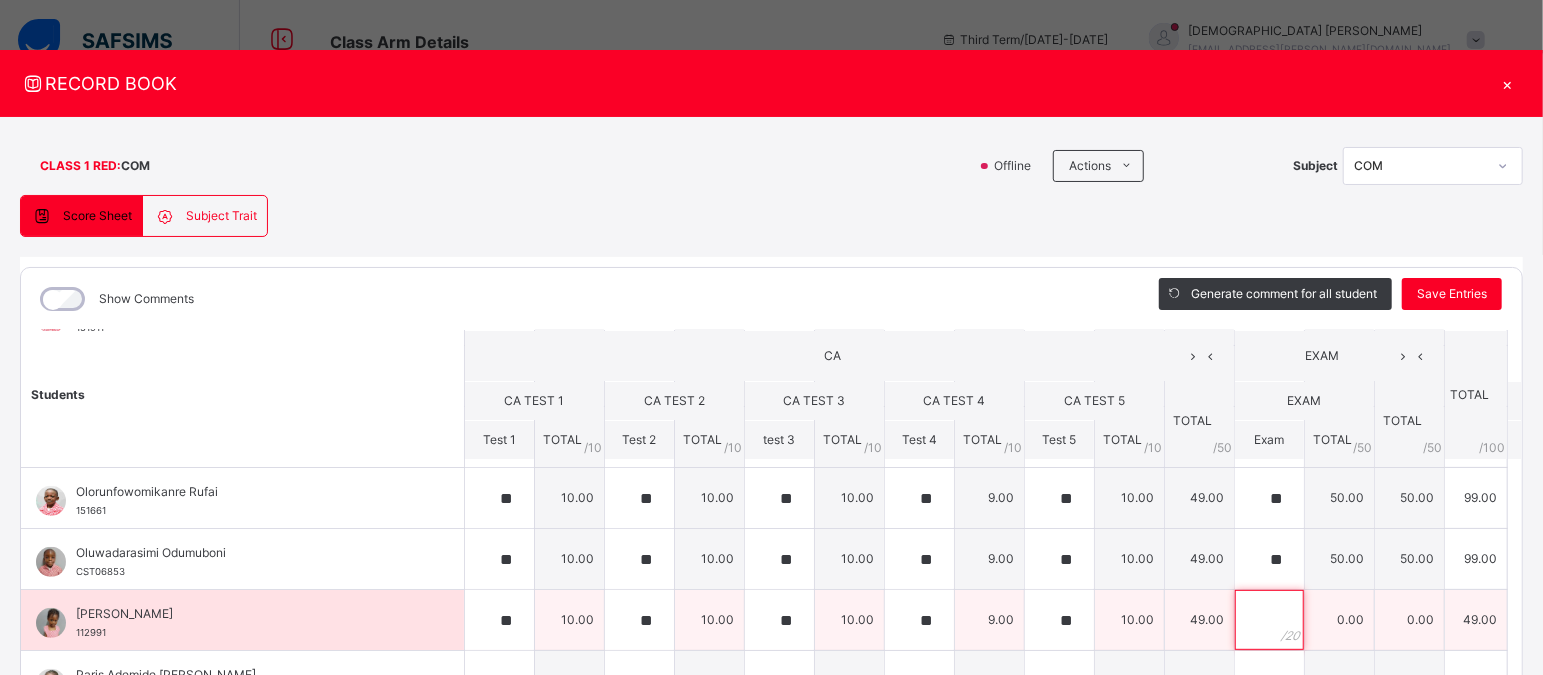 click at bounding box center (1269, 620) 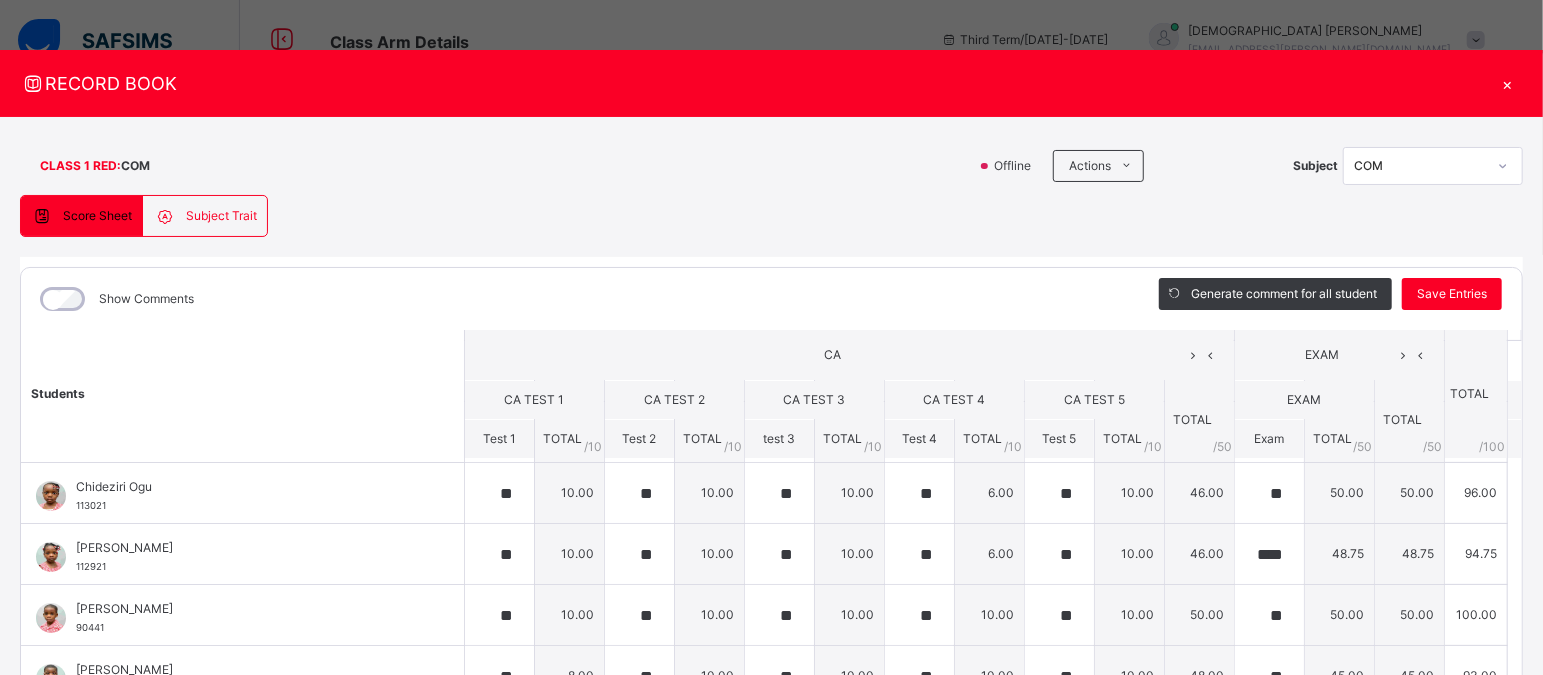scroll, scrollTop: 0, scrollLeft: 0, axis: both 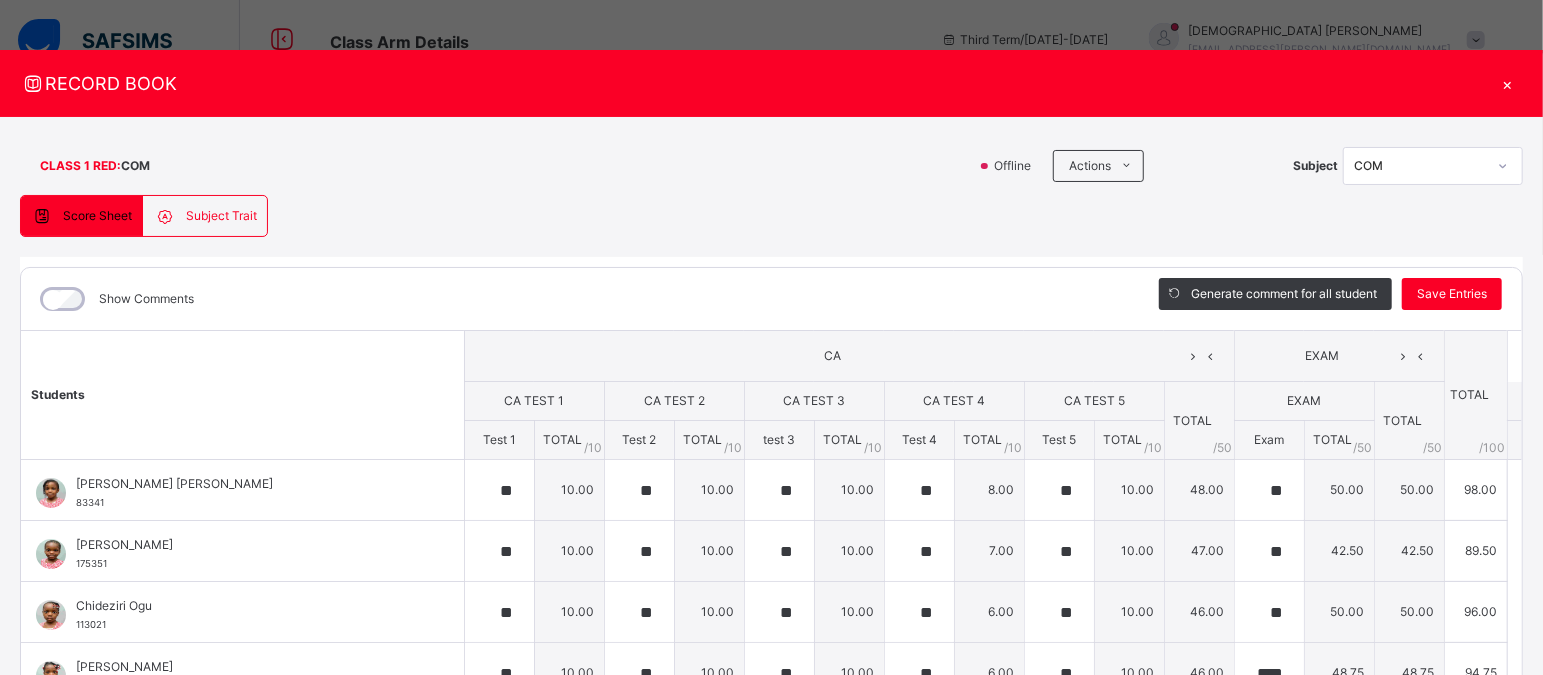 type on "**" 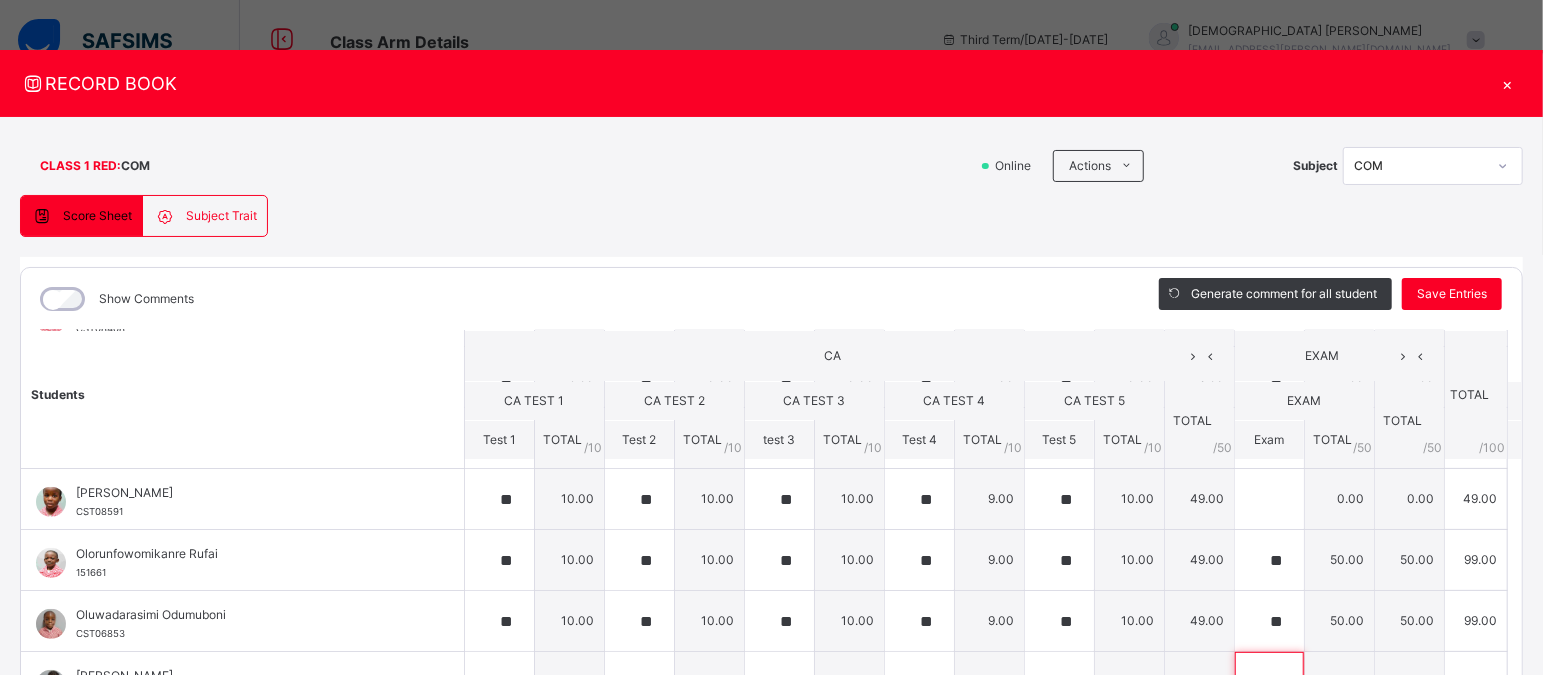 scroll, scrollTop: 541, scrollLeft: 0, axis: vertical 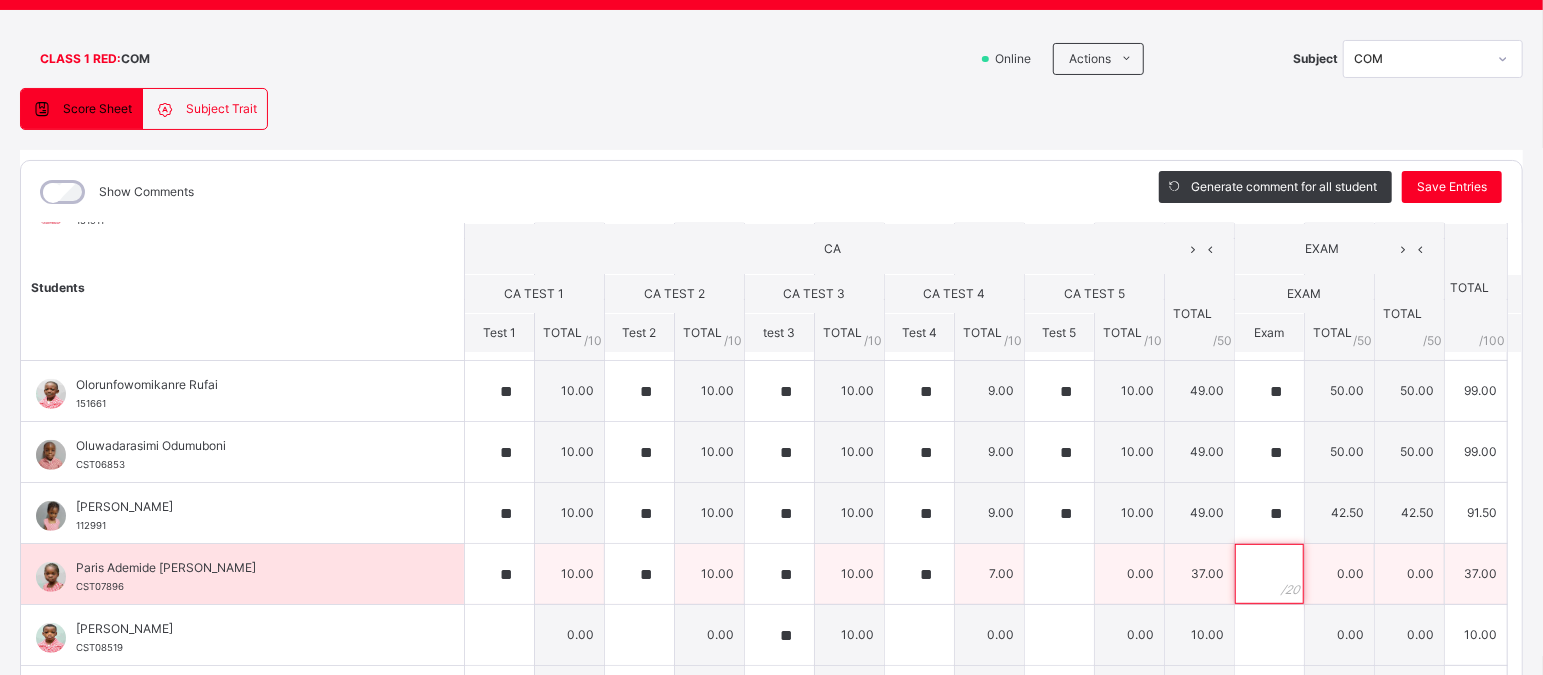 click at bounding box center [1269, 574] 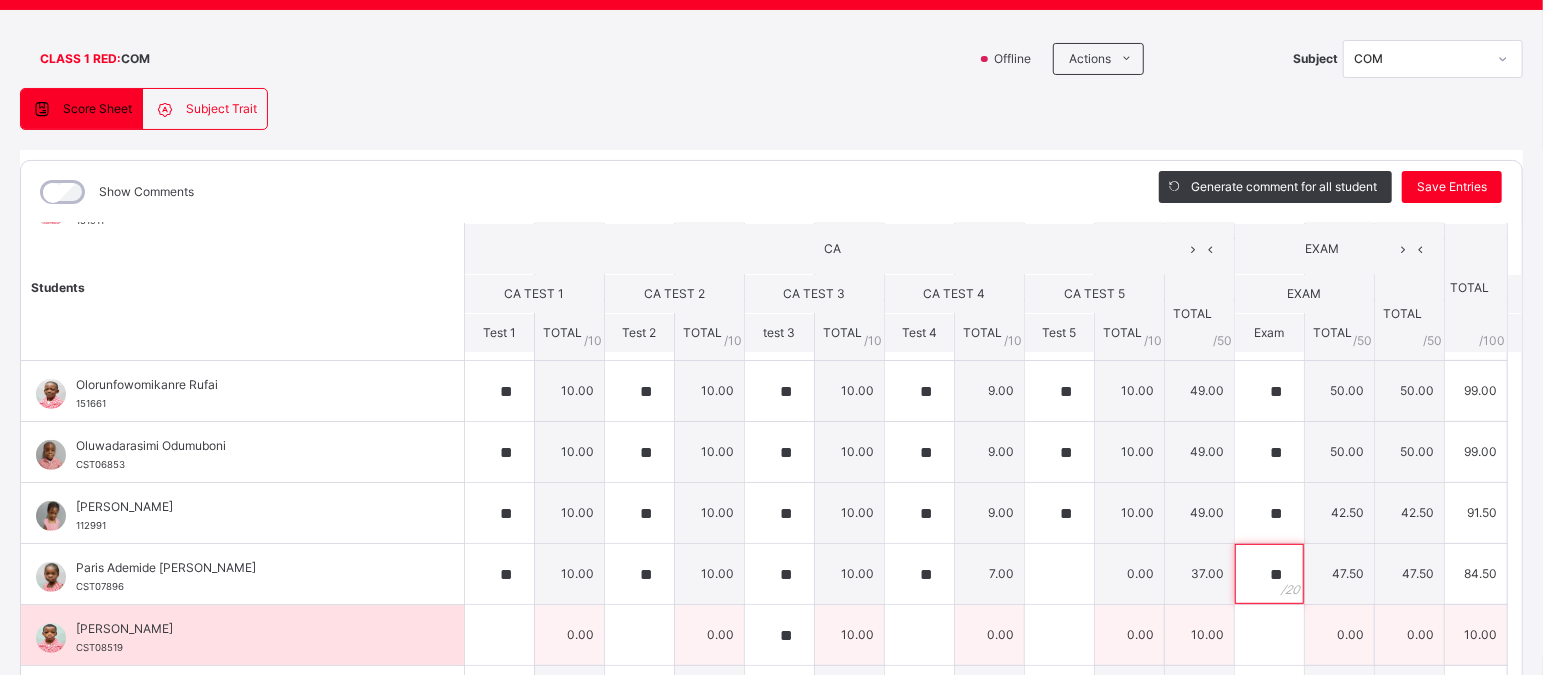 type on "**" 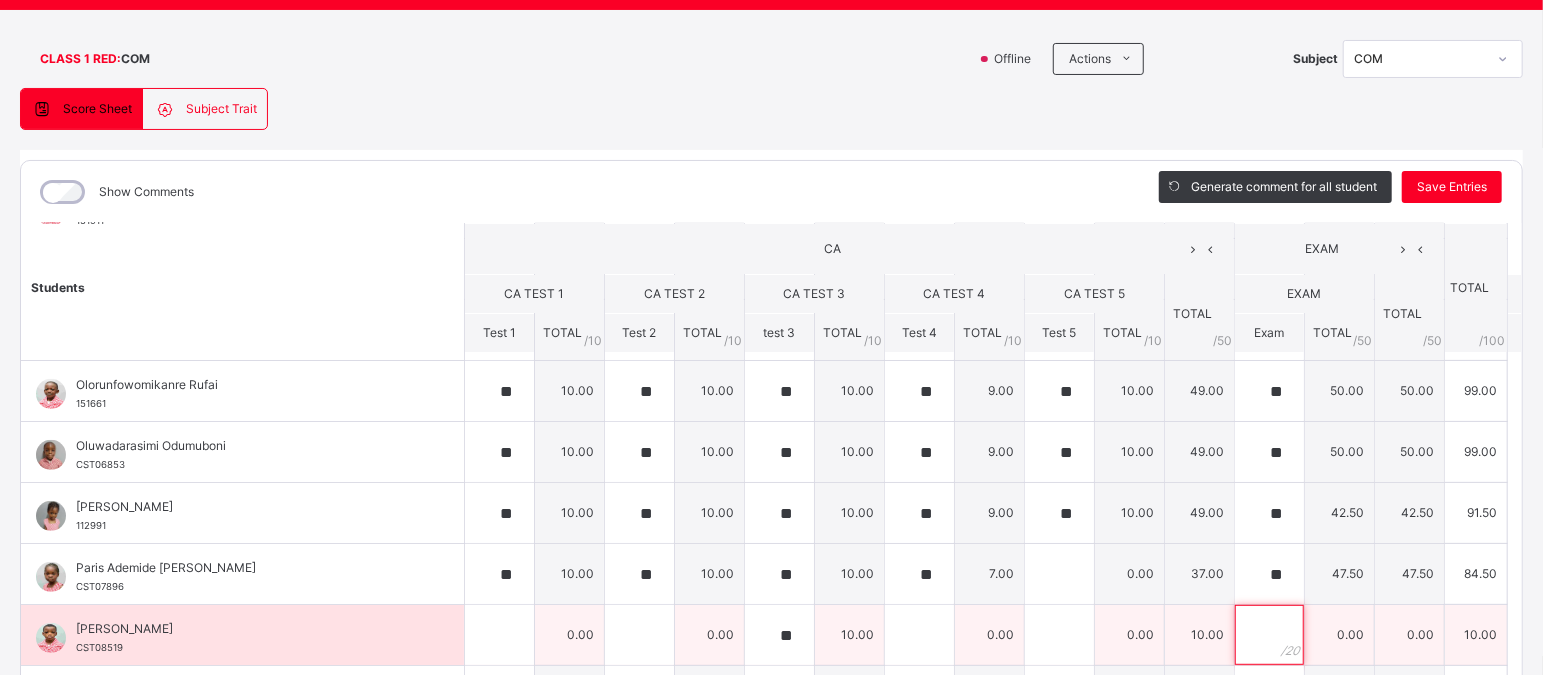 click at bounding box center (1269, 635) 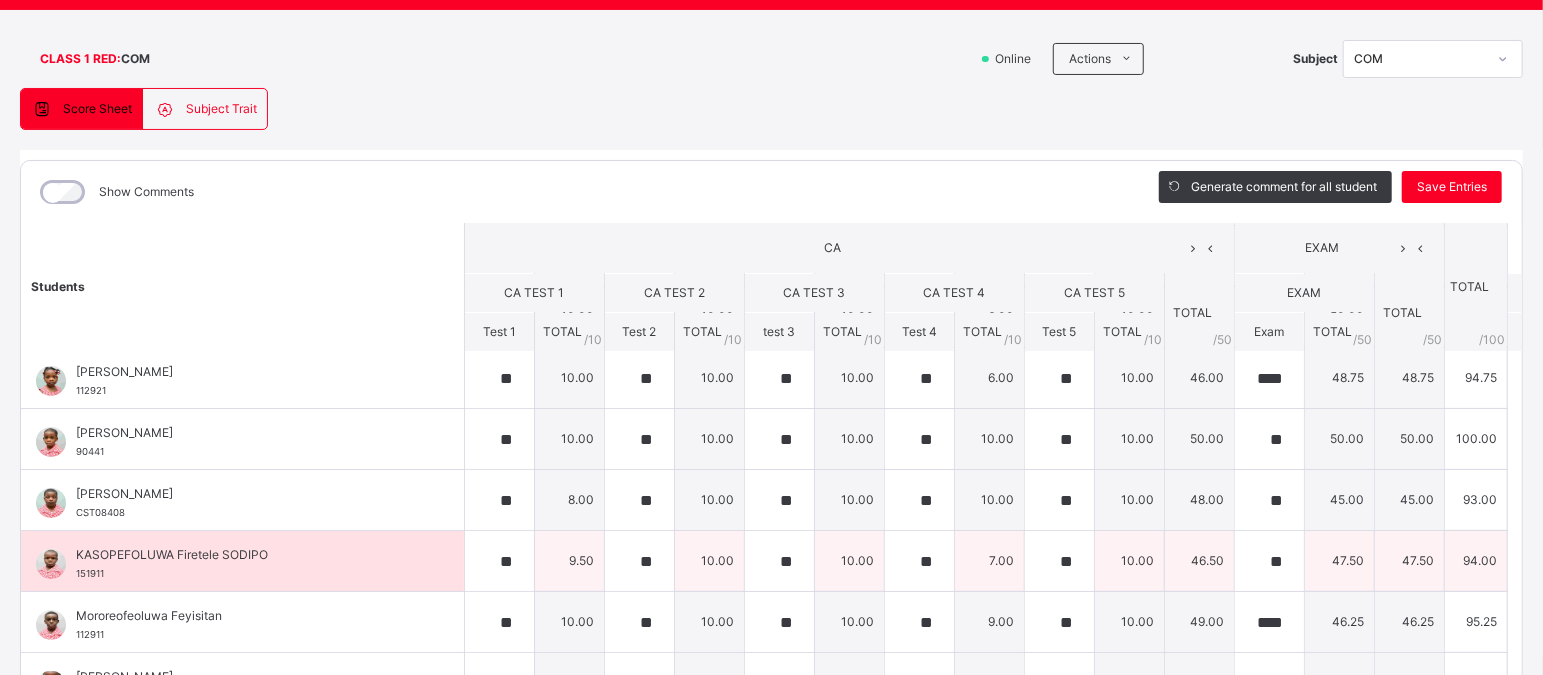 scroll, scrollTop: 193, scrollLeft: 0, axis: vertical 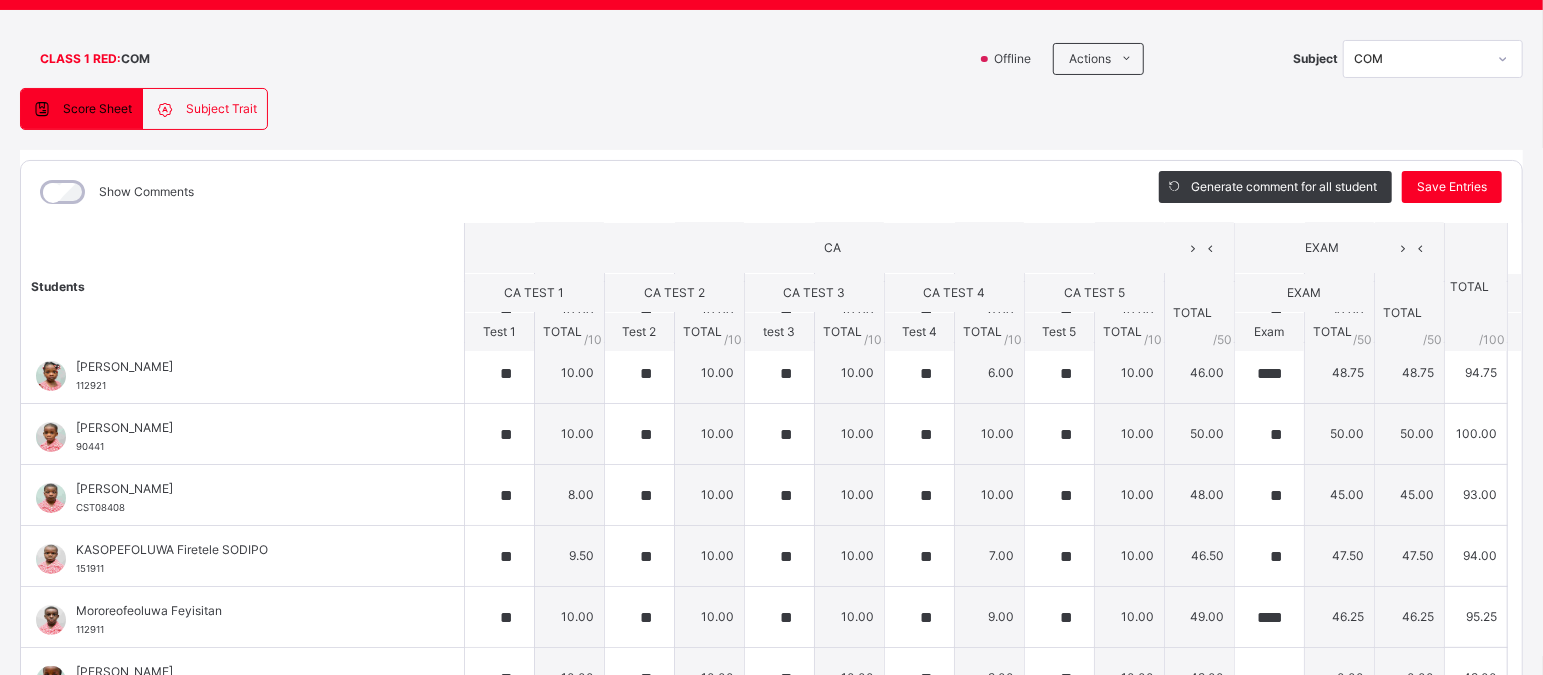 type on "**" 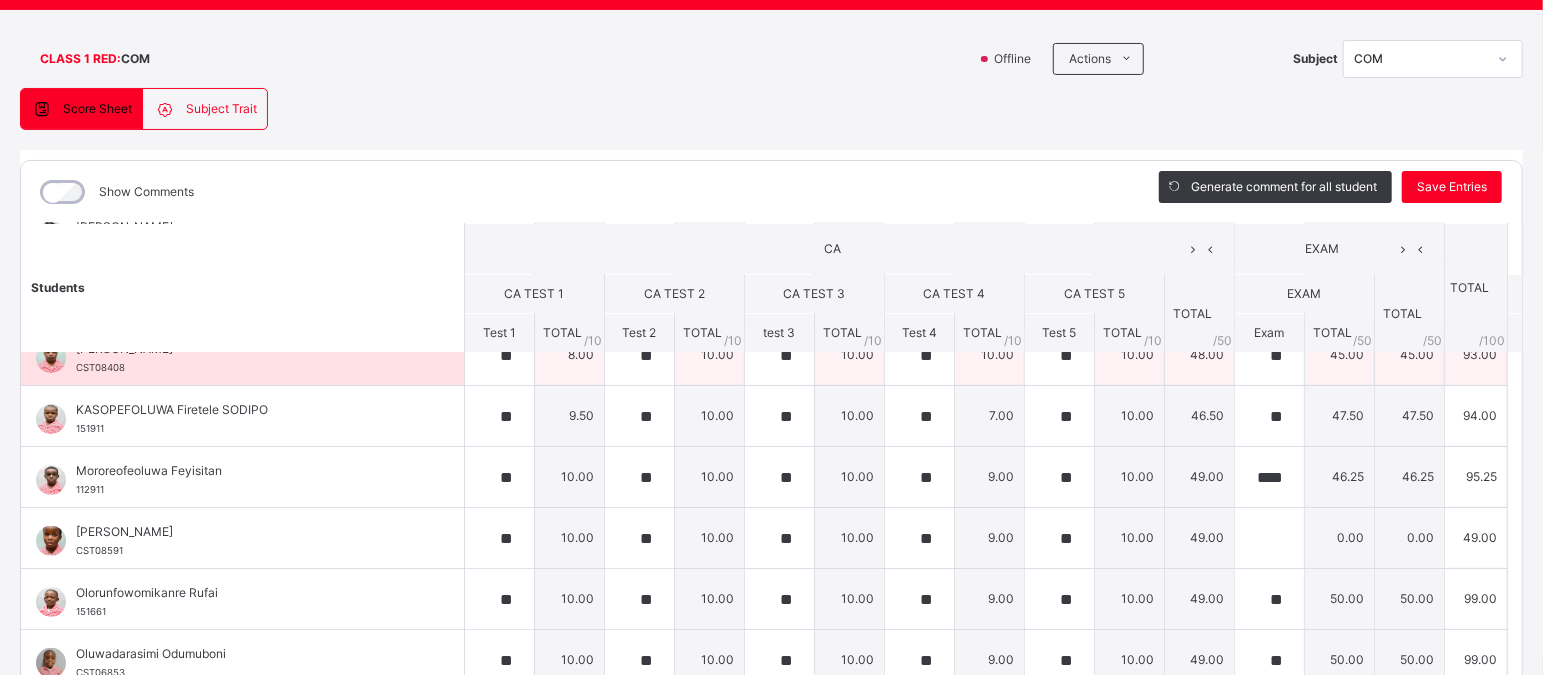 scroll, scrollTop: 541, scrollLeft: 0, axis: vertical 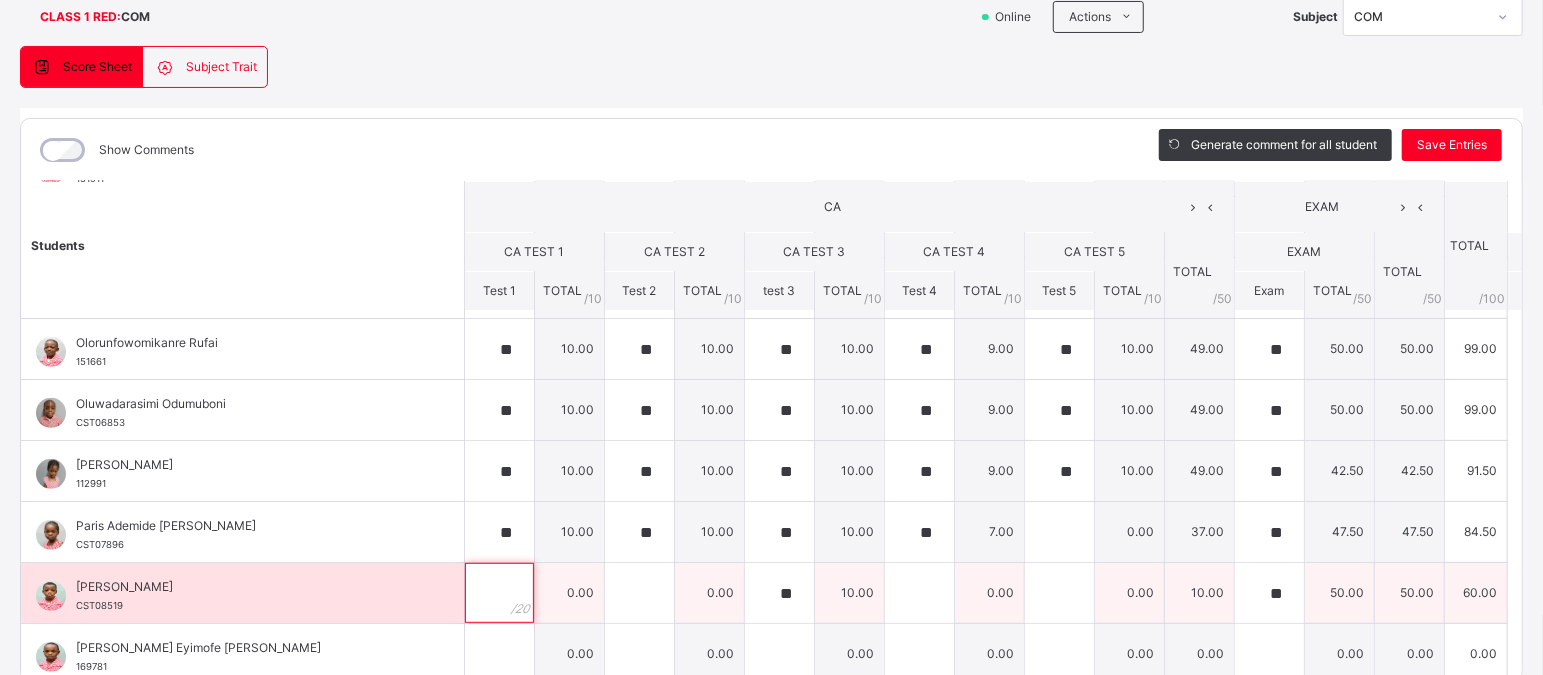 click at bounding box center (499, 593) 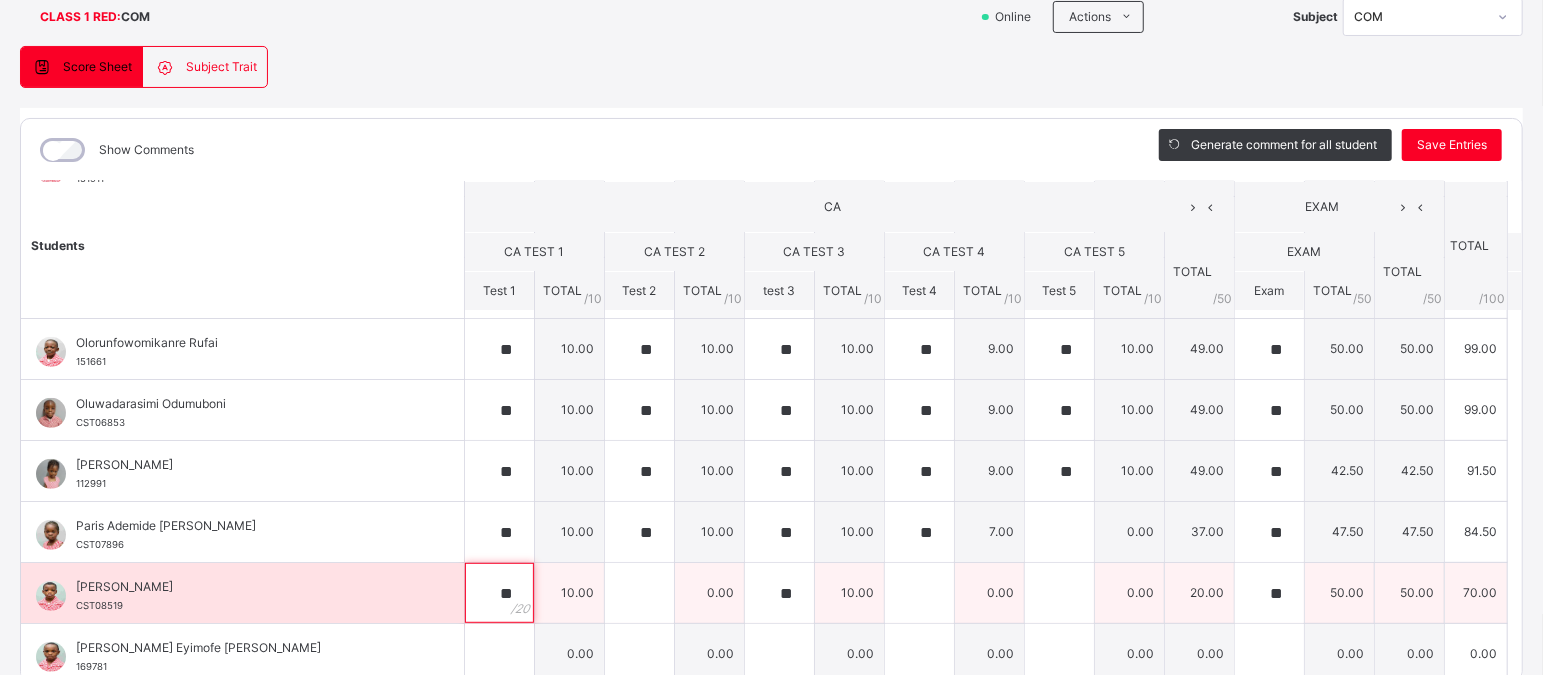 type on "**" 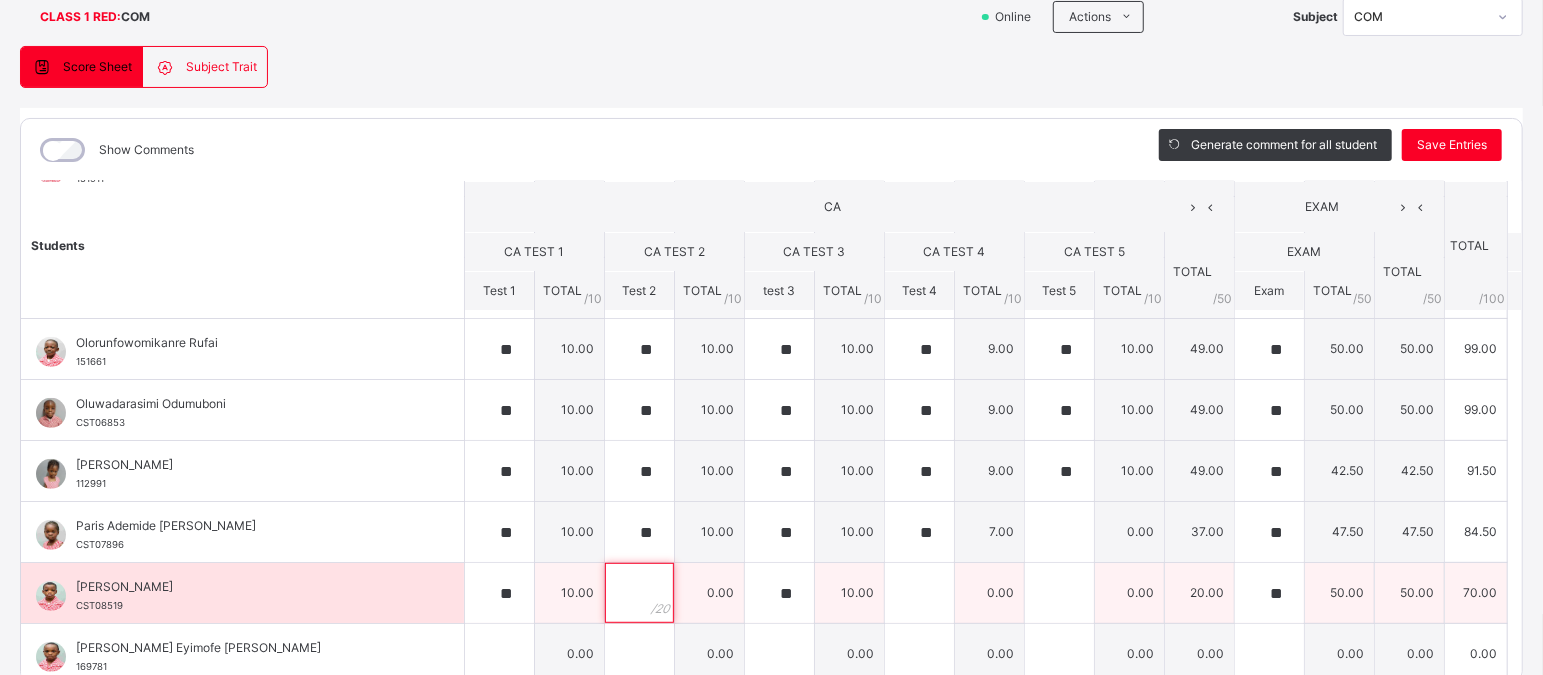 click at bounding box center [639, 593] 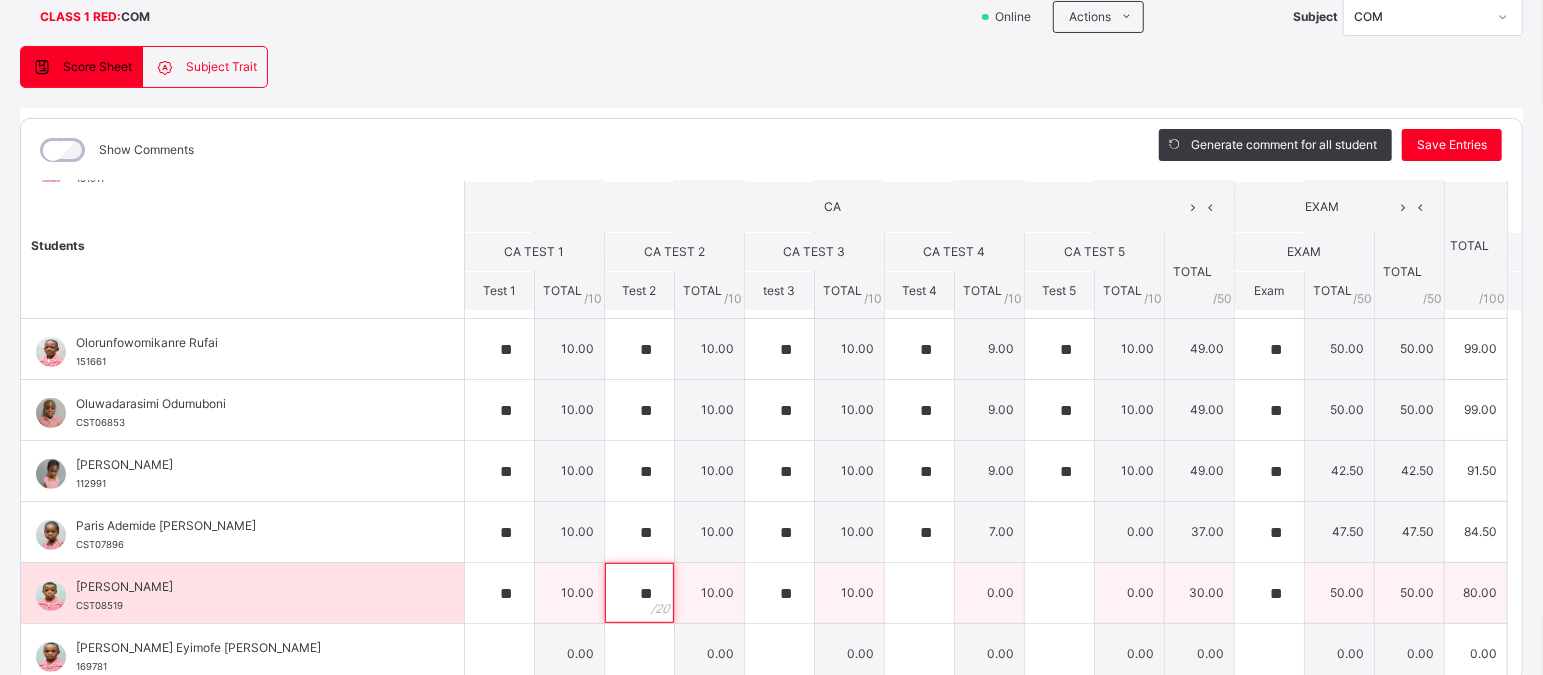 type on "**" 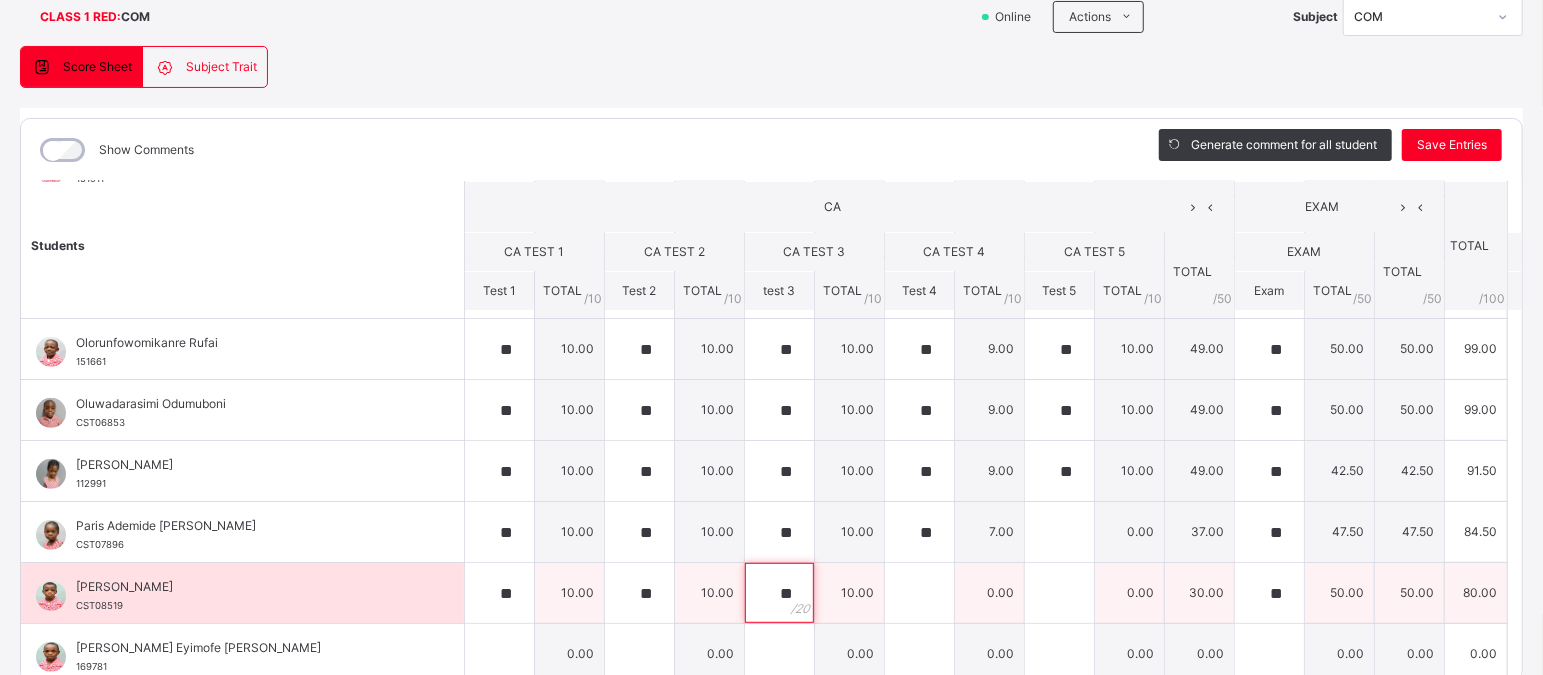 click on "**" at bounding box center [779, 593] 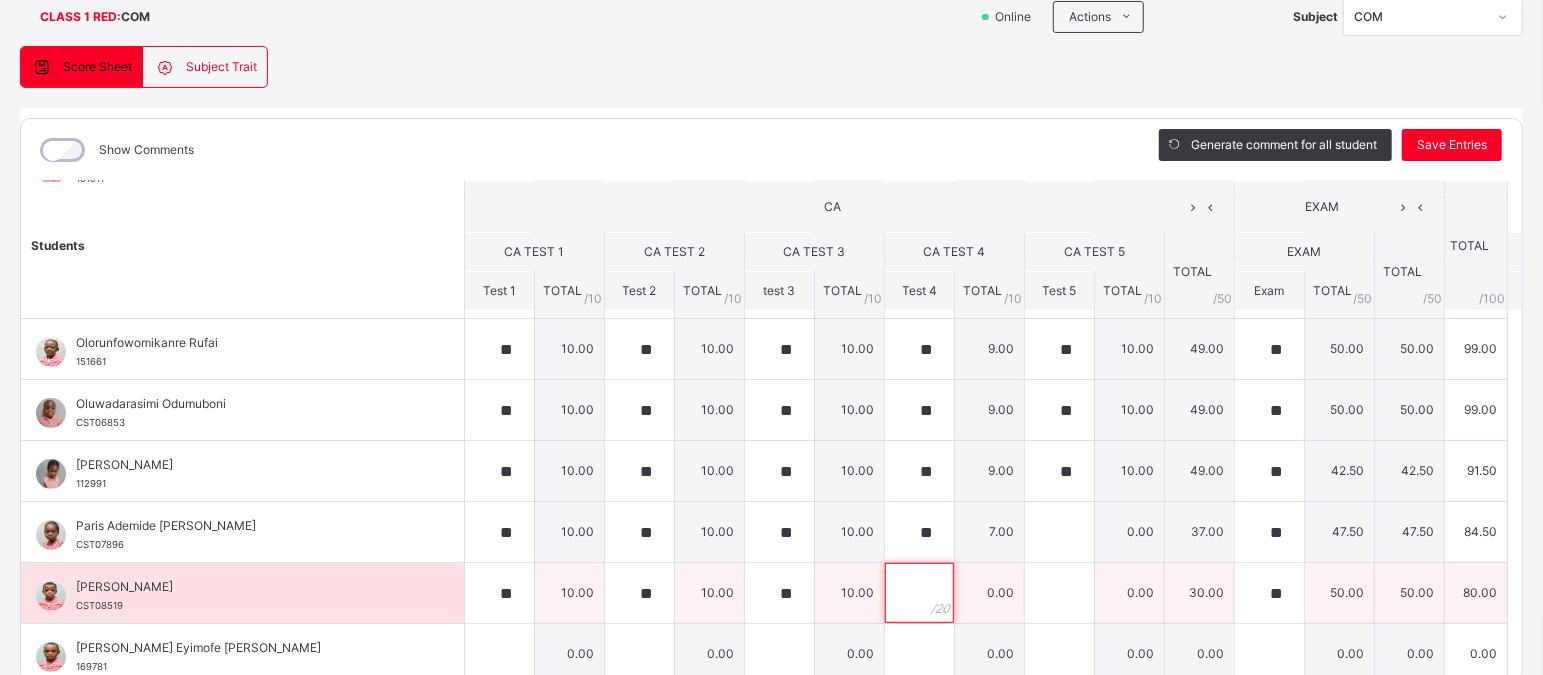 click at bounding box center [919, 593] 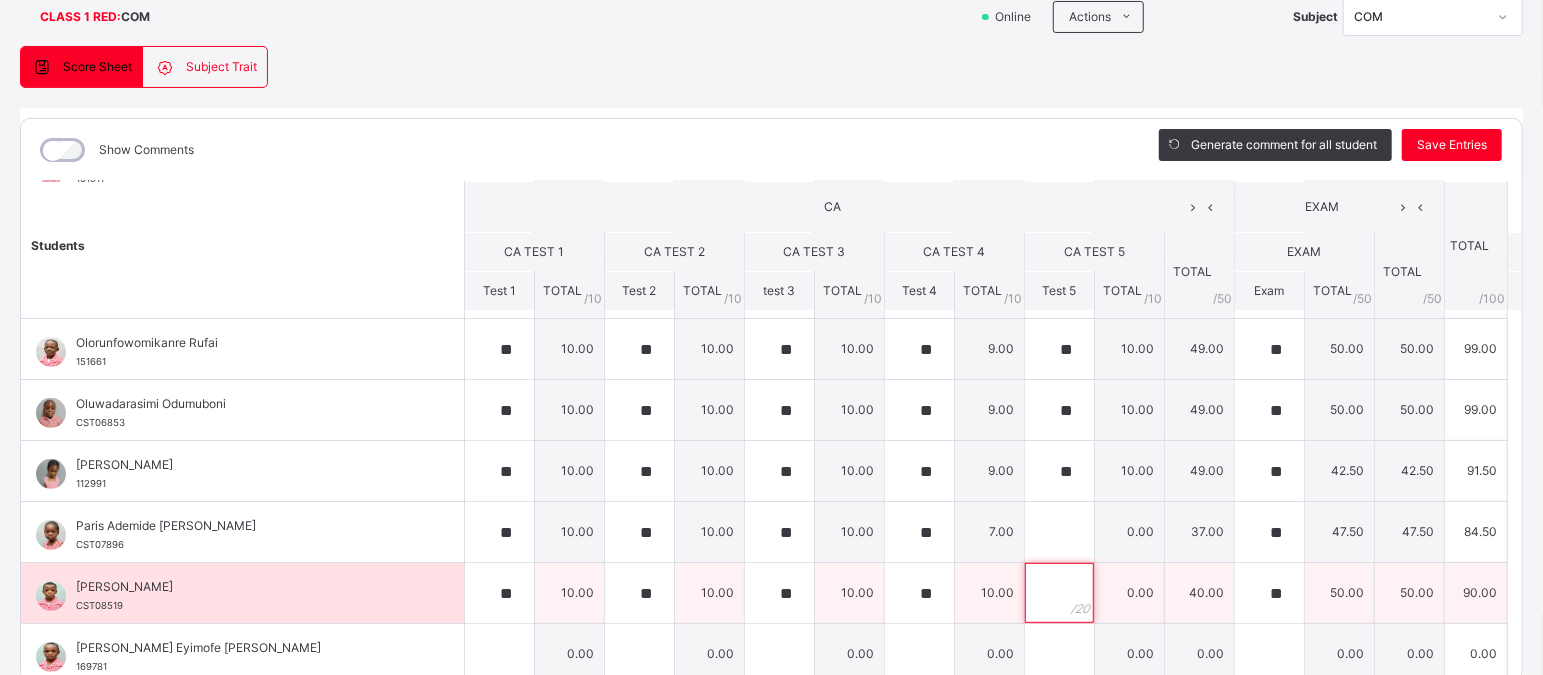 click at bounding box center [1059, 593] 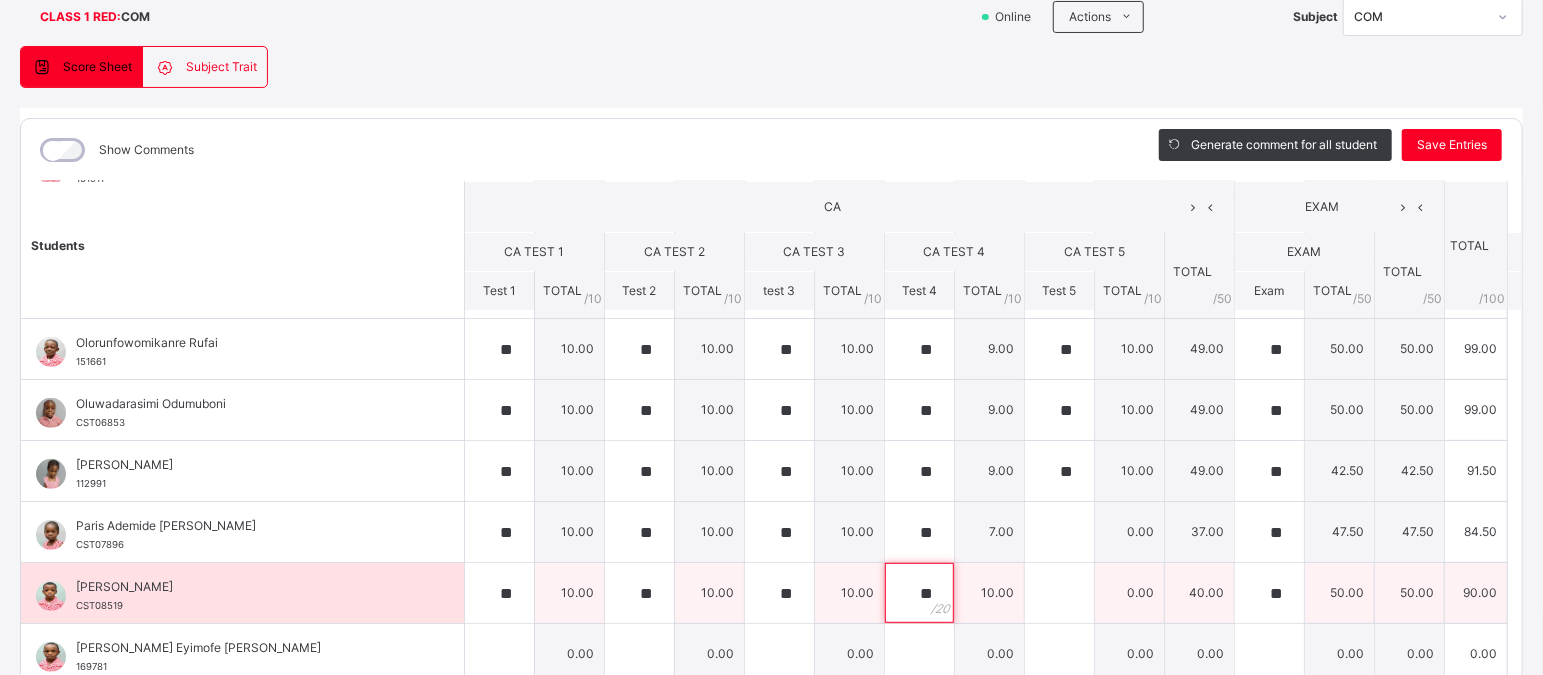 click on "**" at bounding box center (919, 593) 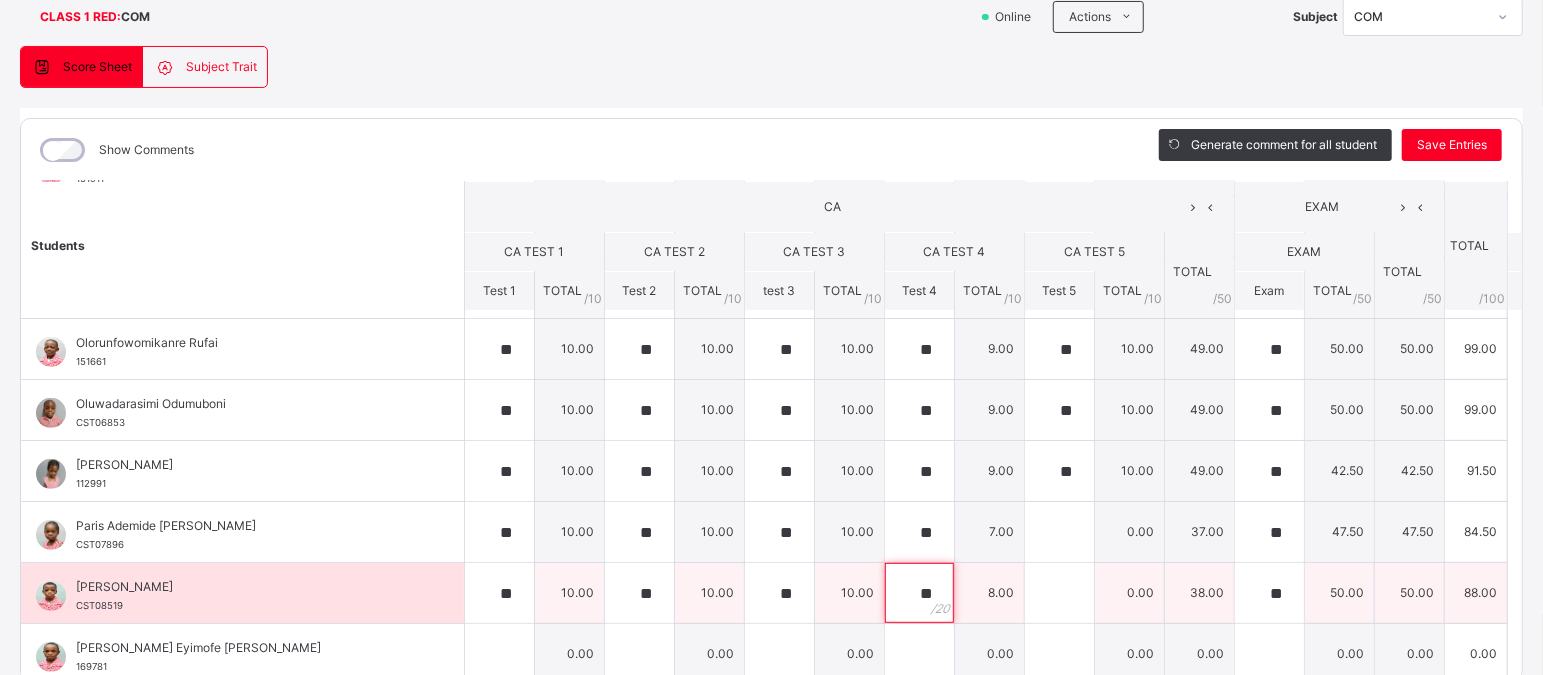 type on "**" 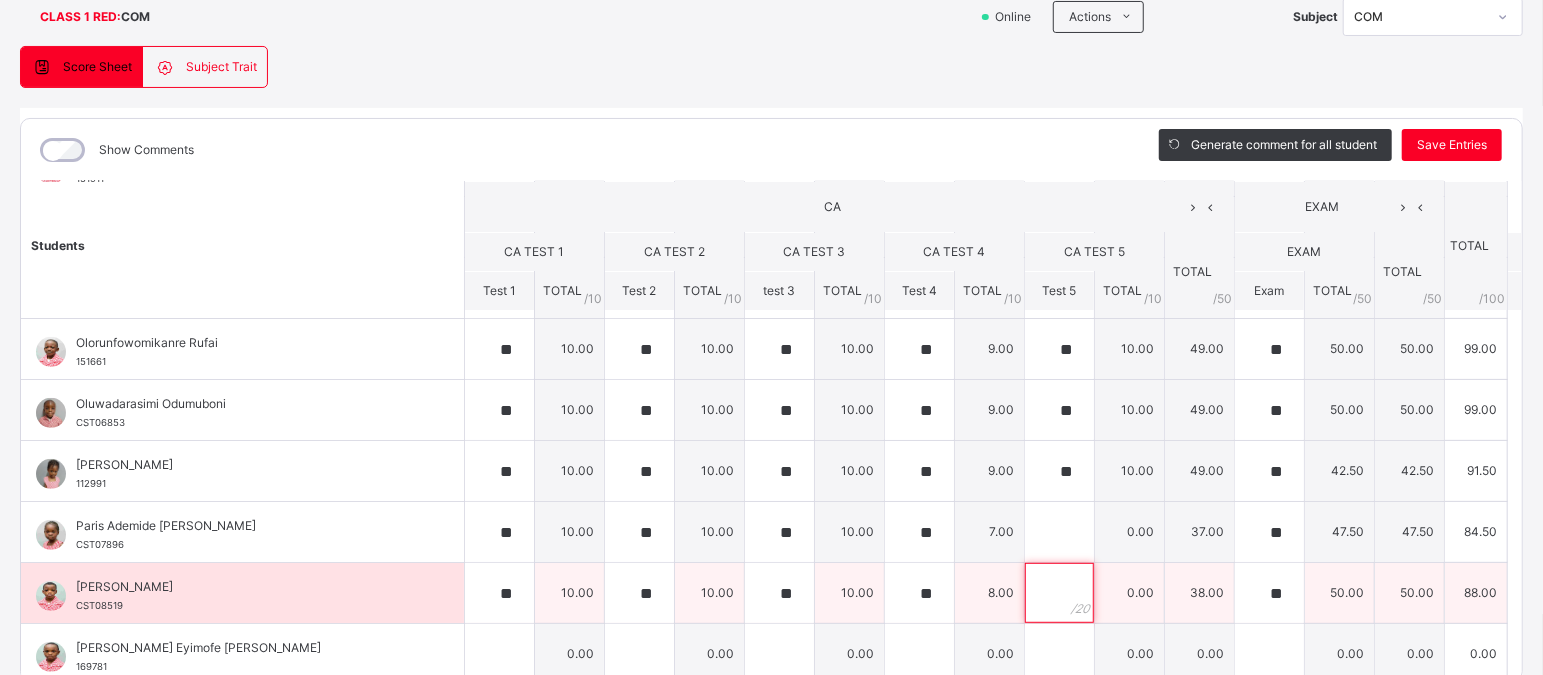 click at bounding box center (1059, 593) 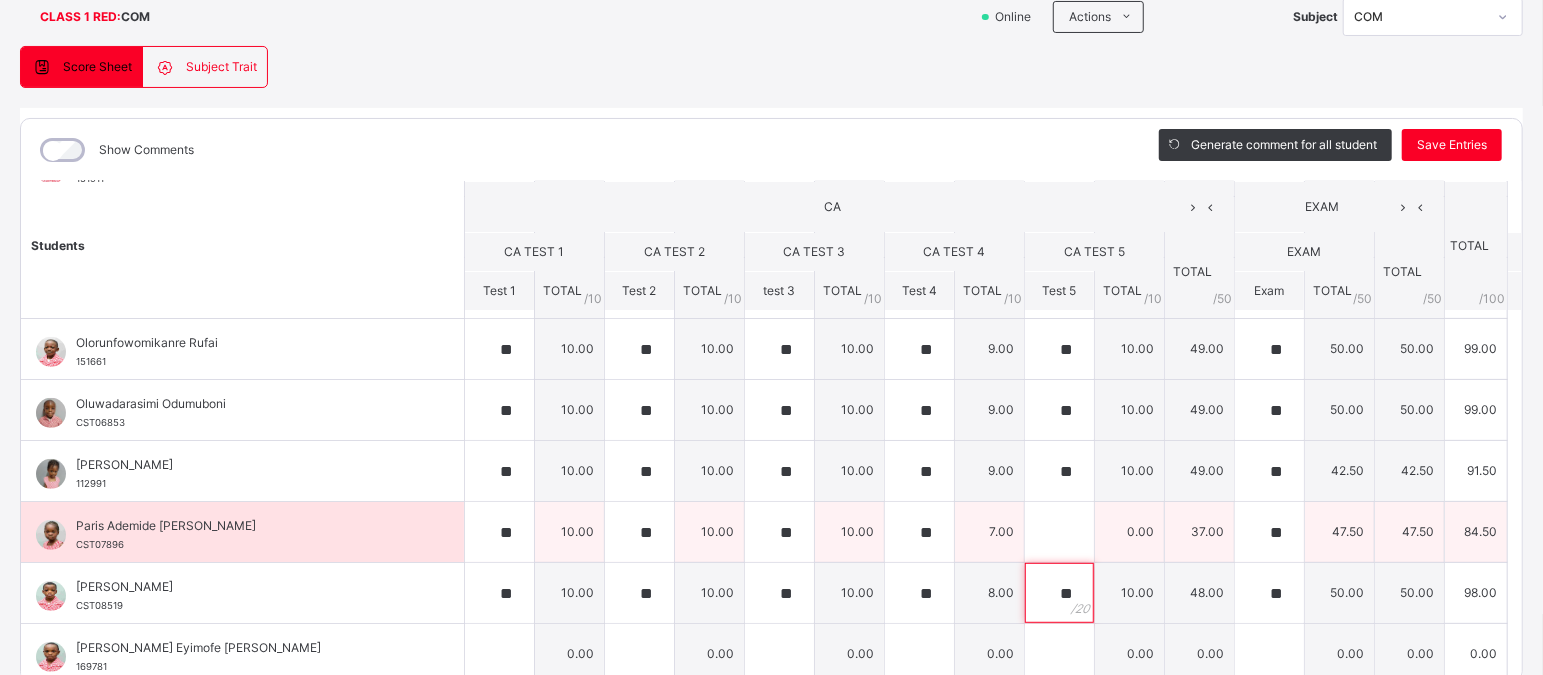 type on "**" 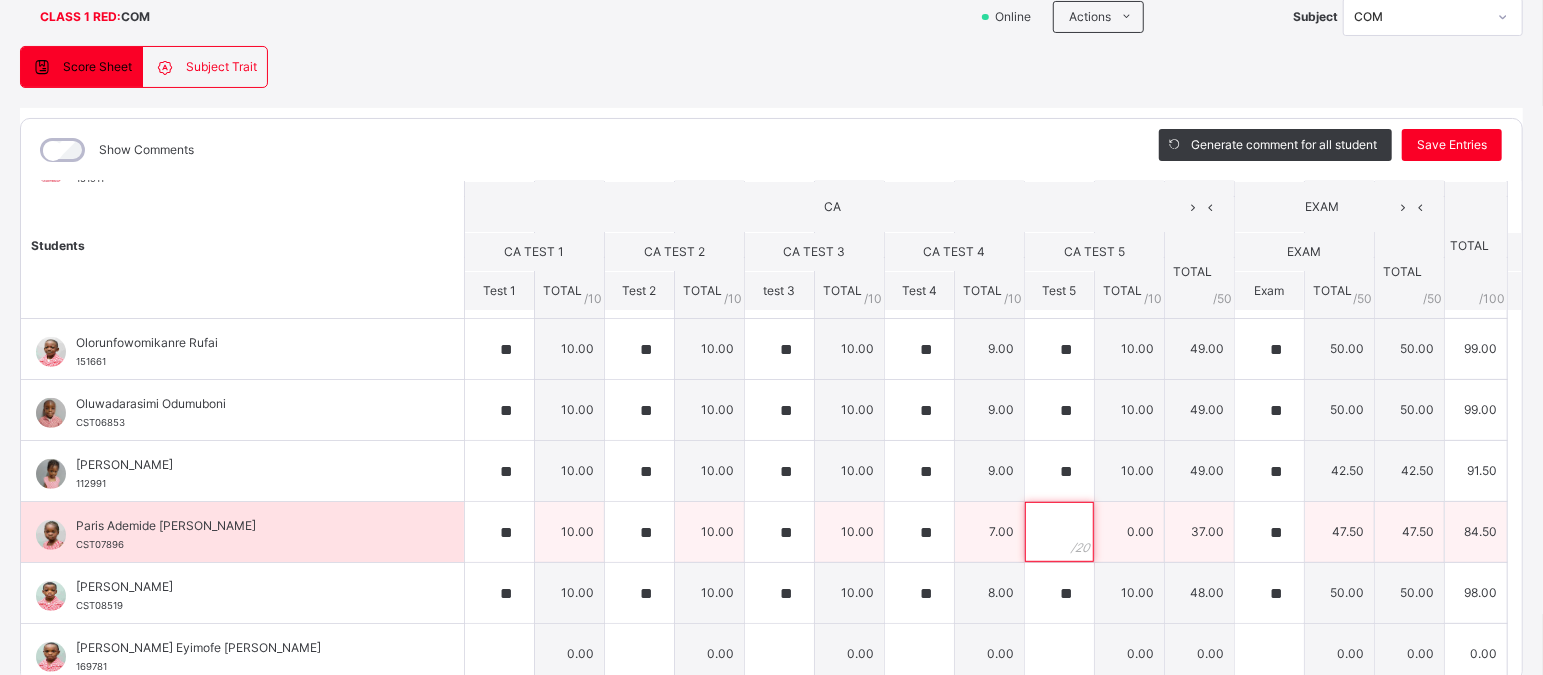 click at bounding box center [1059, 532] 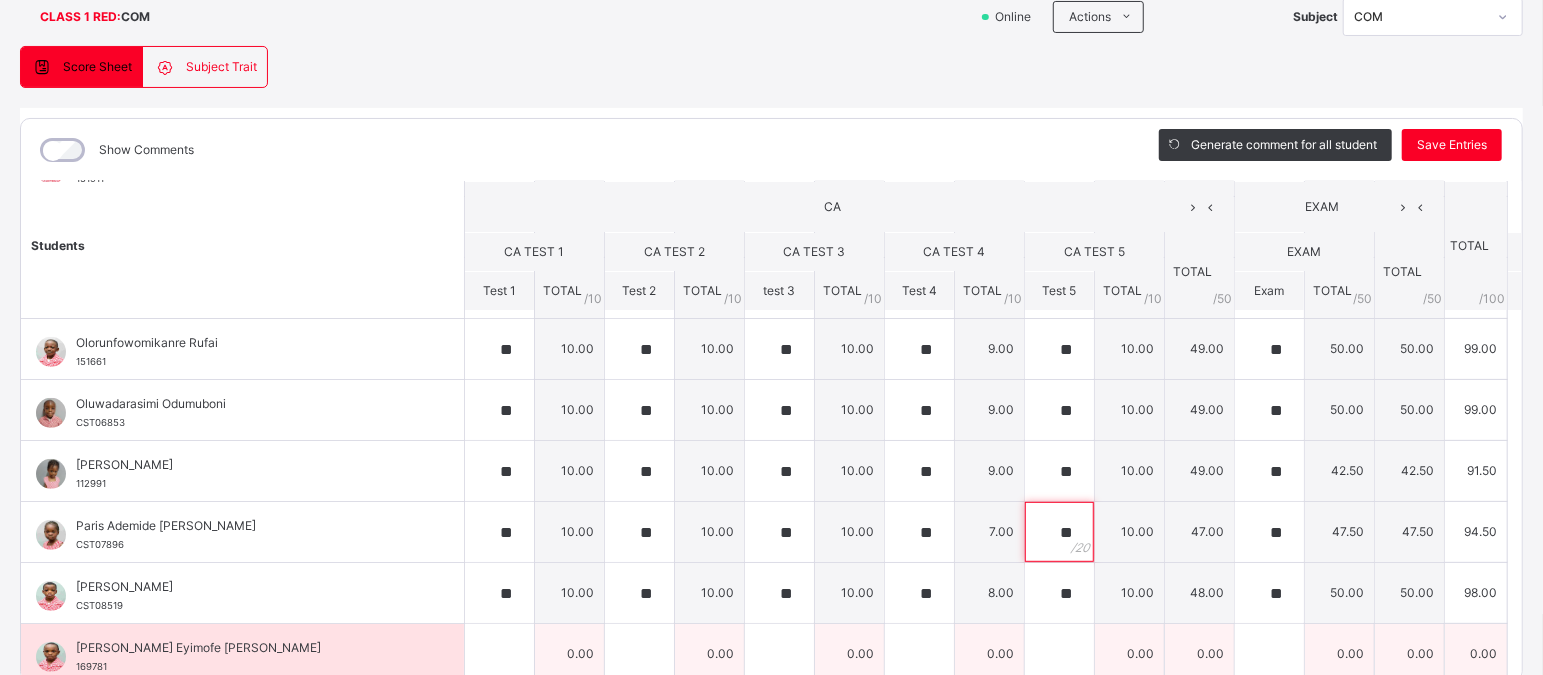 type on "**" 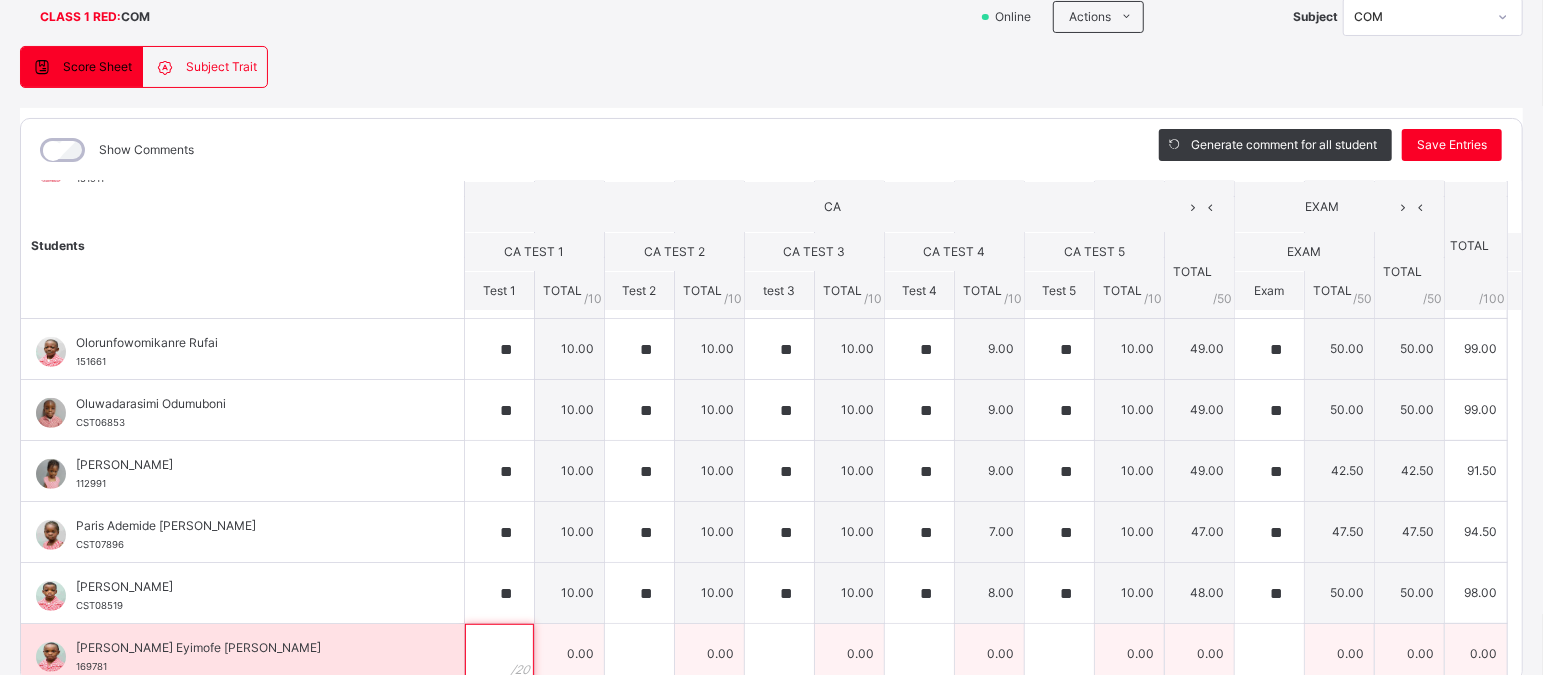 click at bounding box center [499, 654] 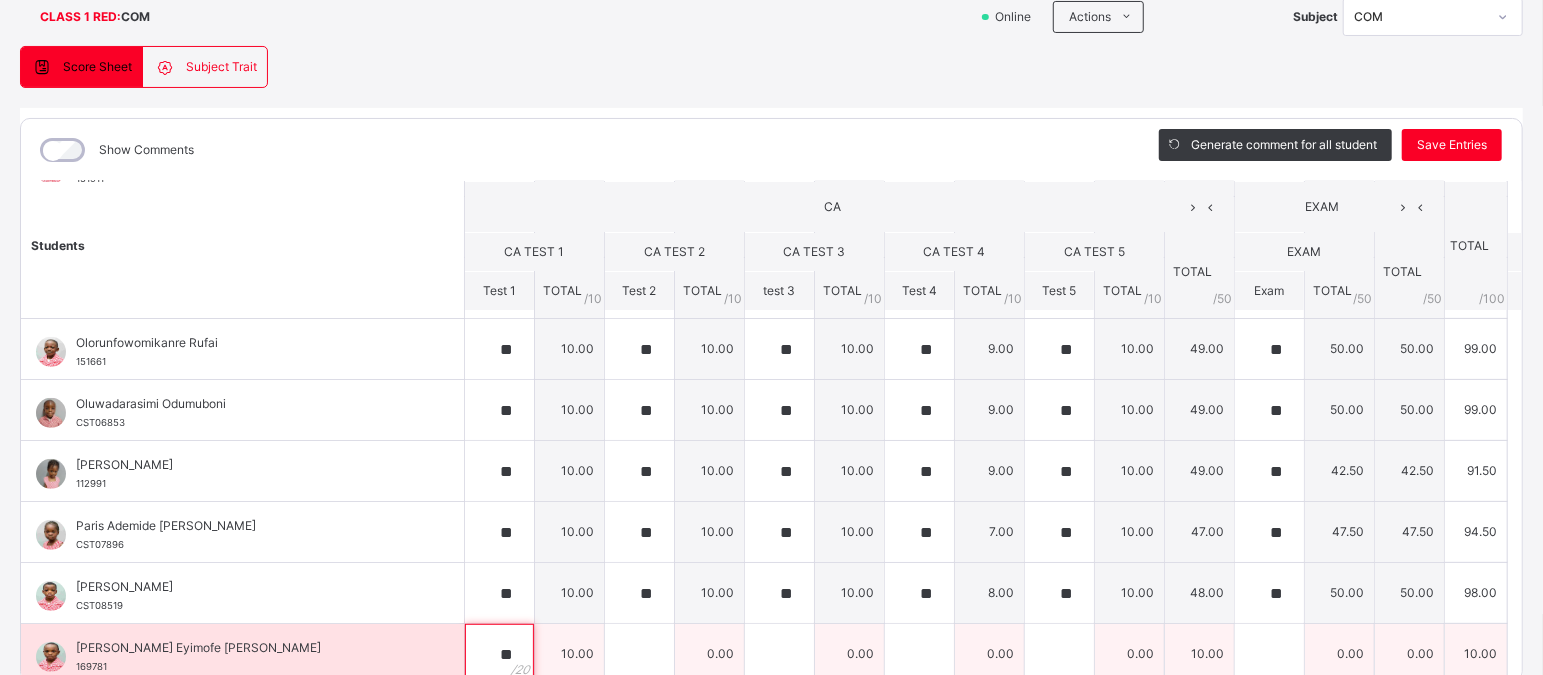 type on "**" 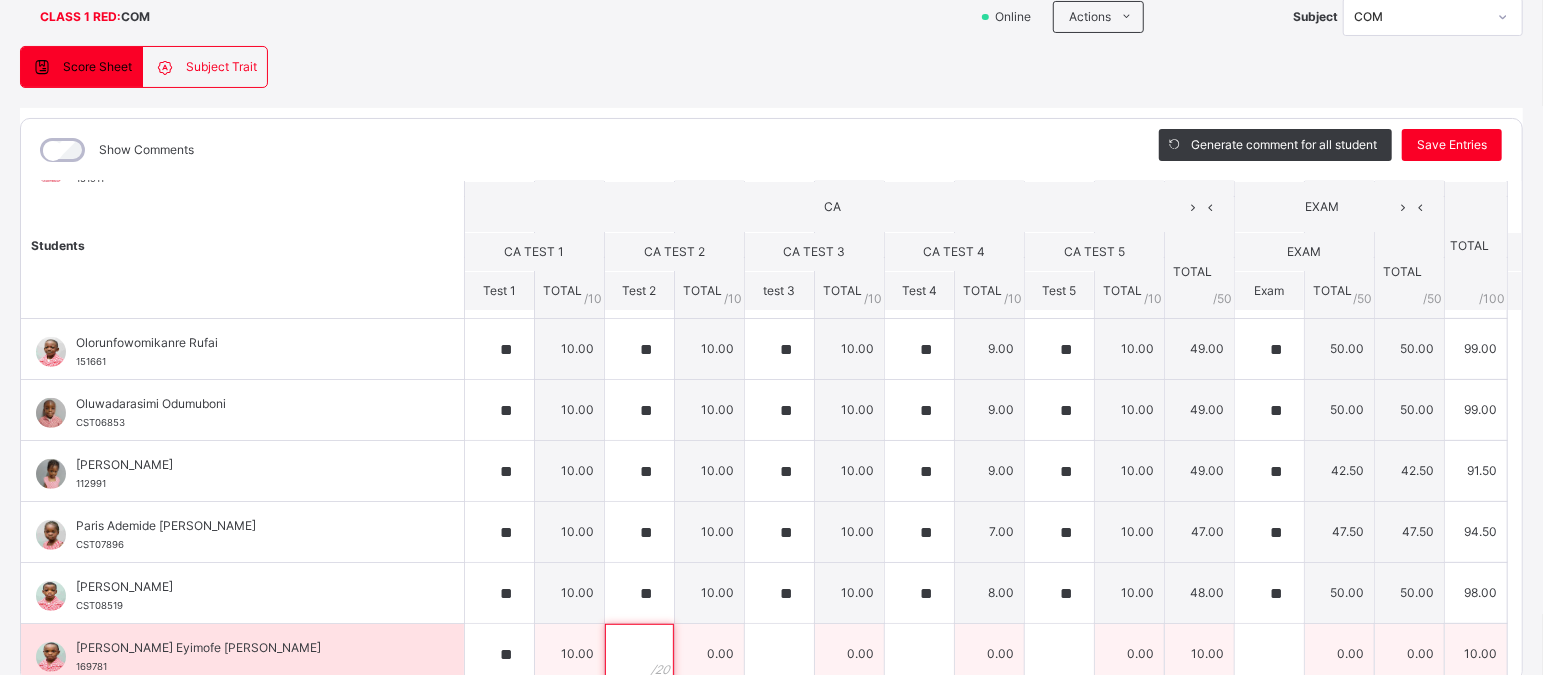 click at bounding box center [639, 654] 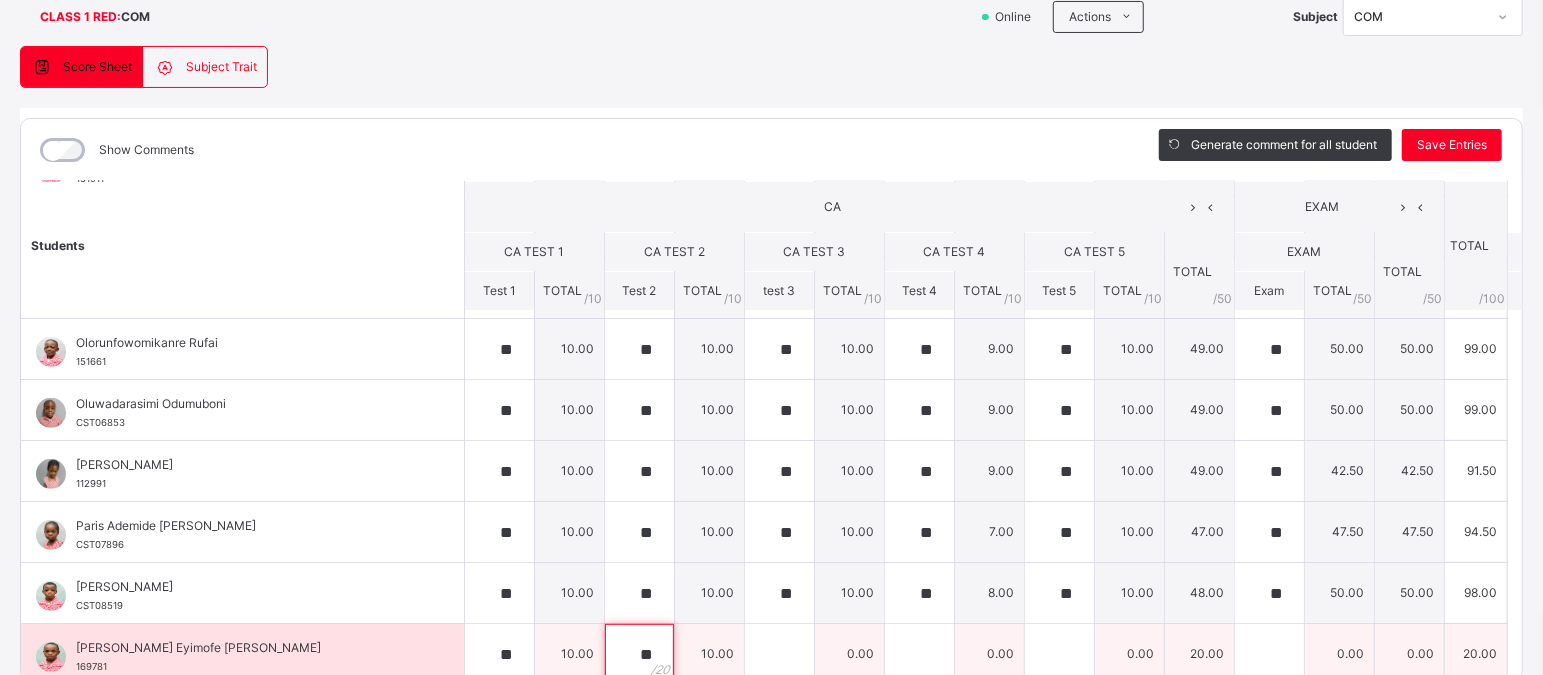 type on "**" 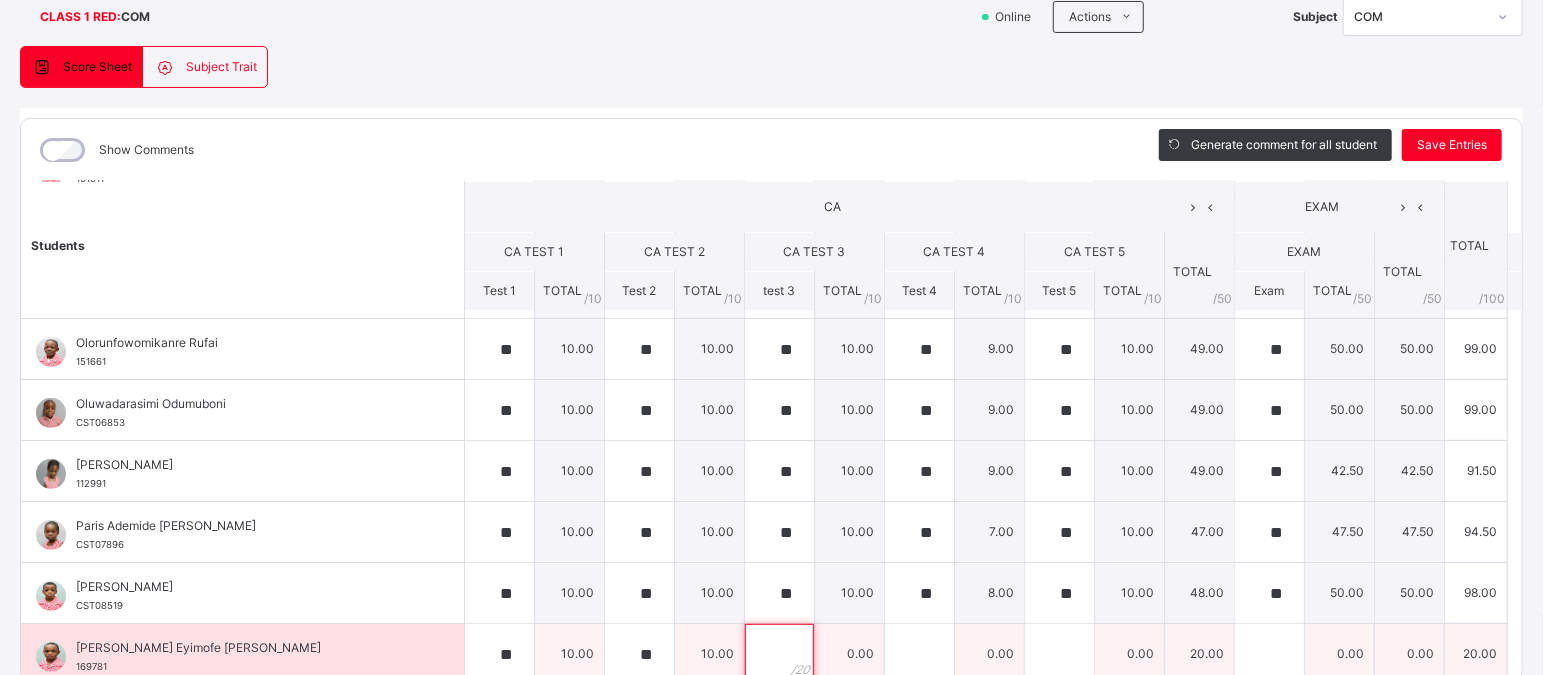 click at bounding box center (779, 654) 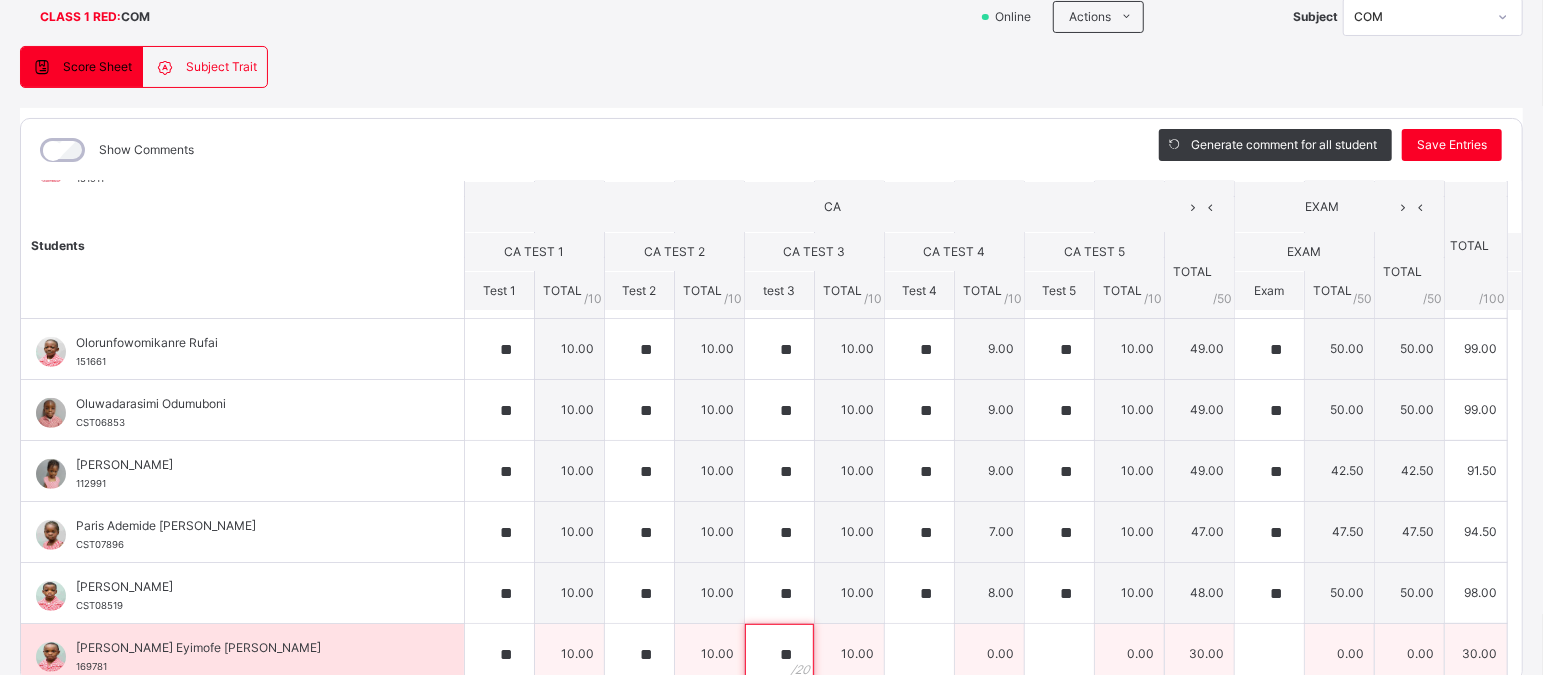 type on "**" 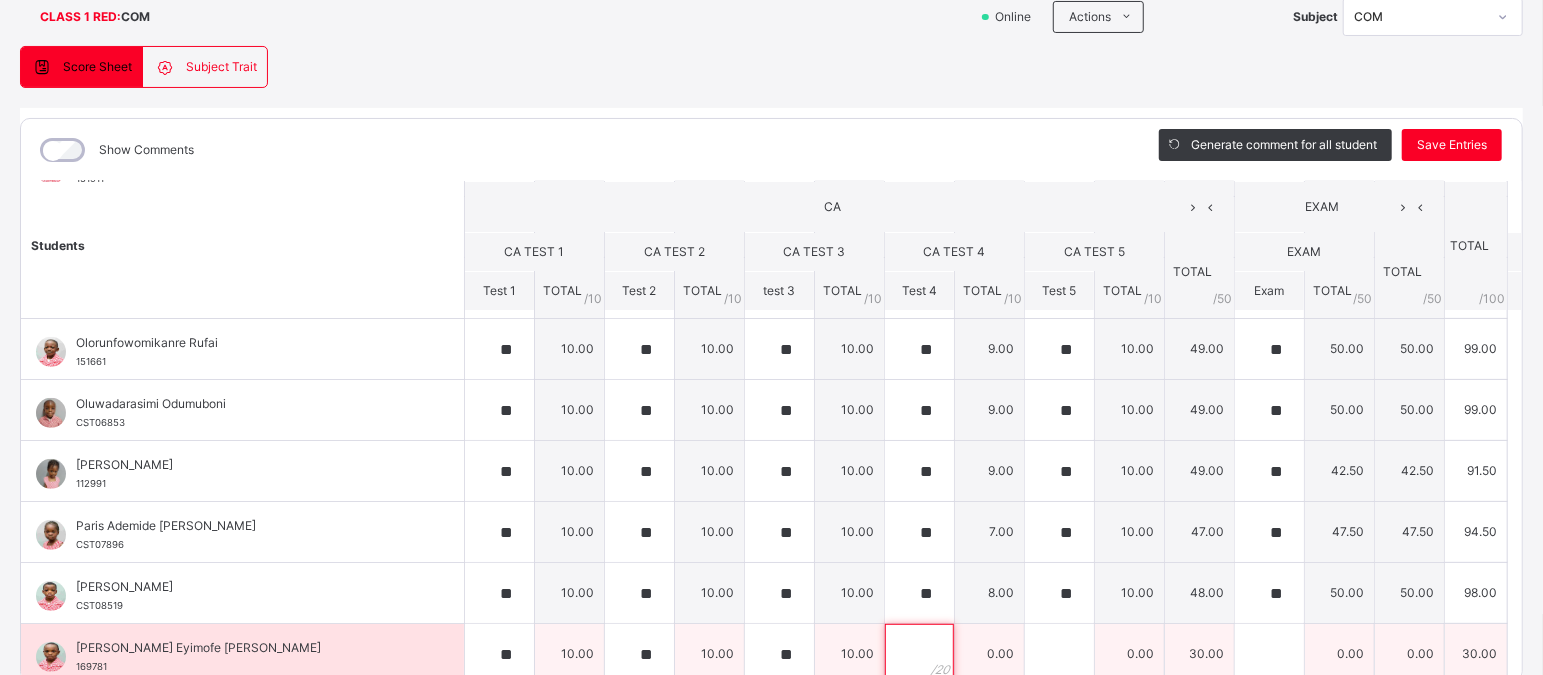 click at bounding box center [919, 654] 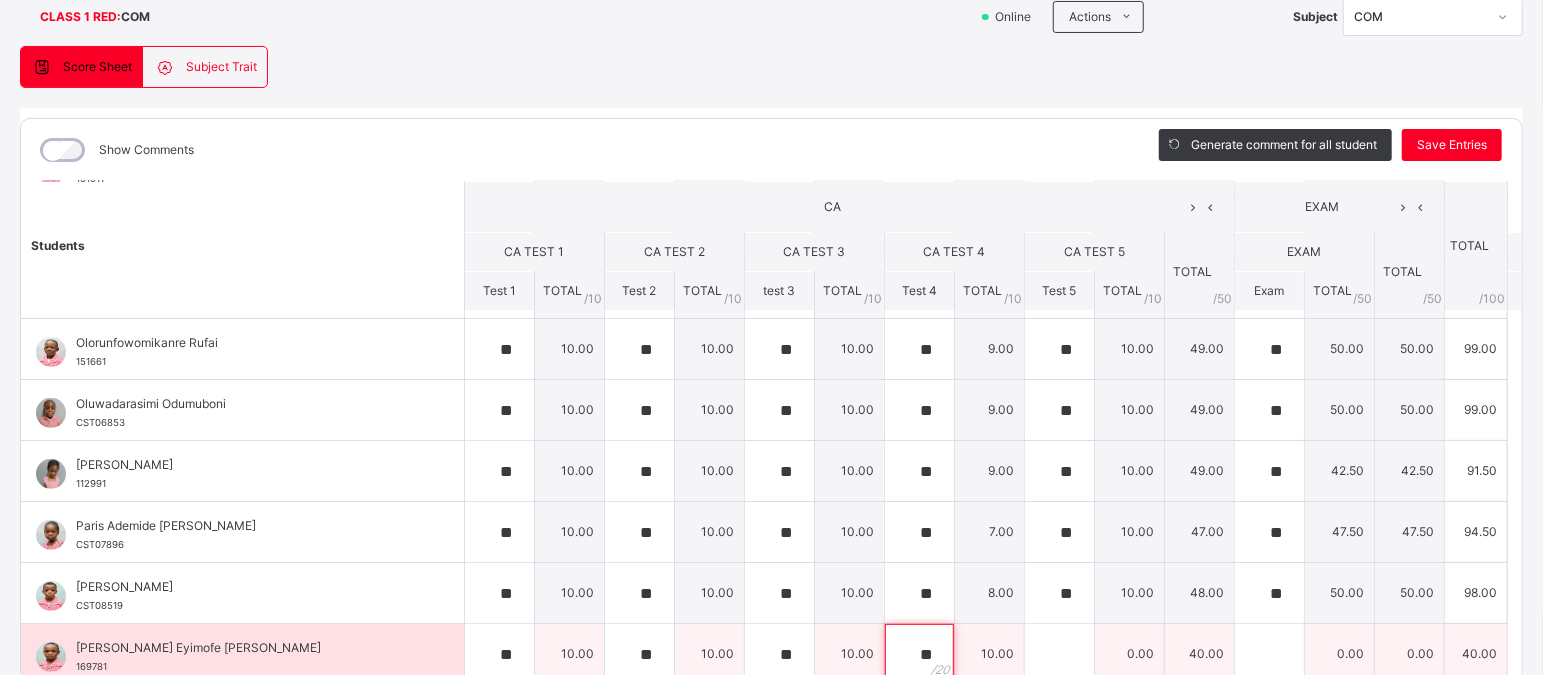 type on "**" 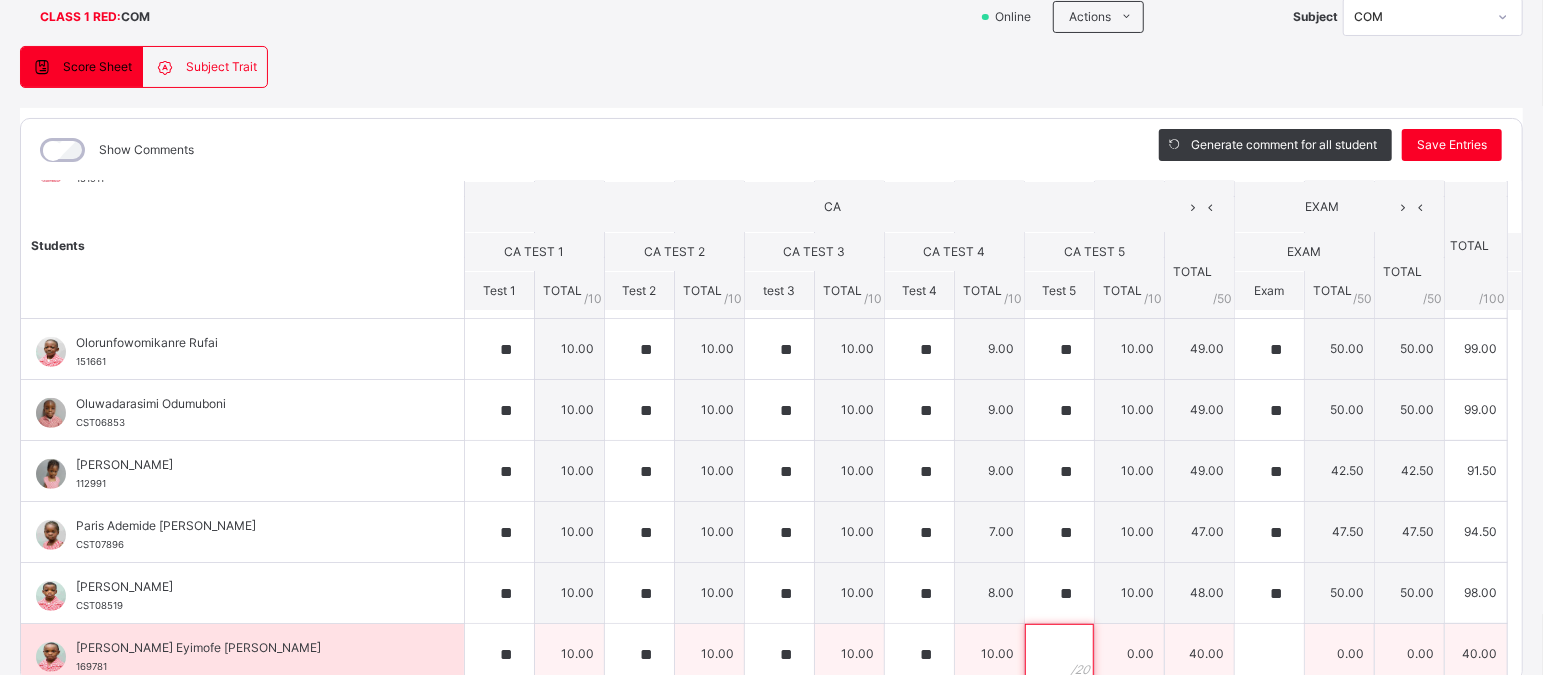 click at bounding box center [1059, 654] 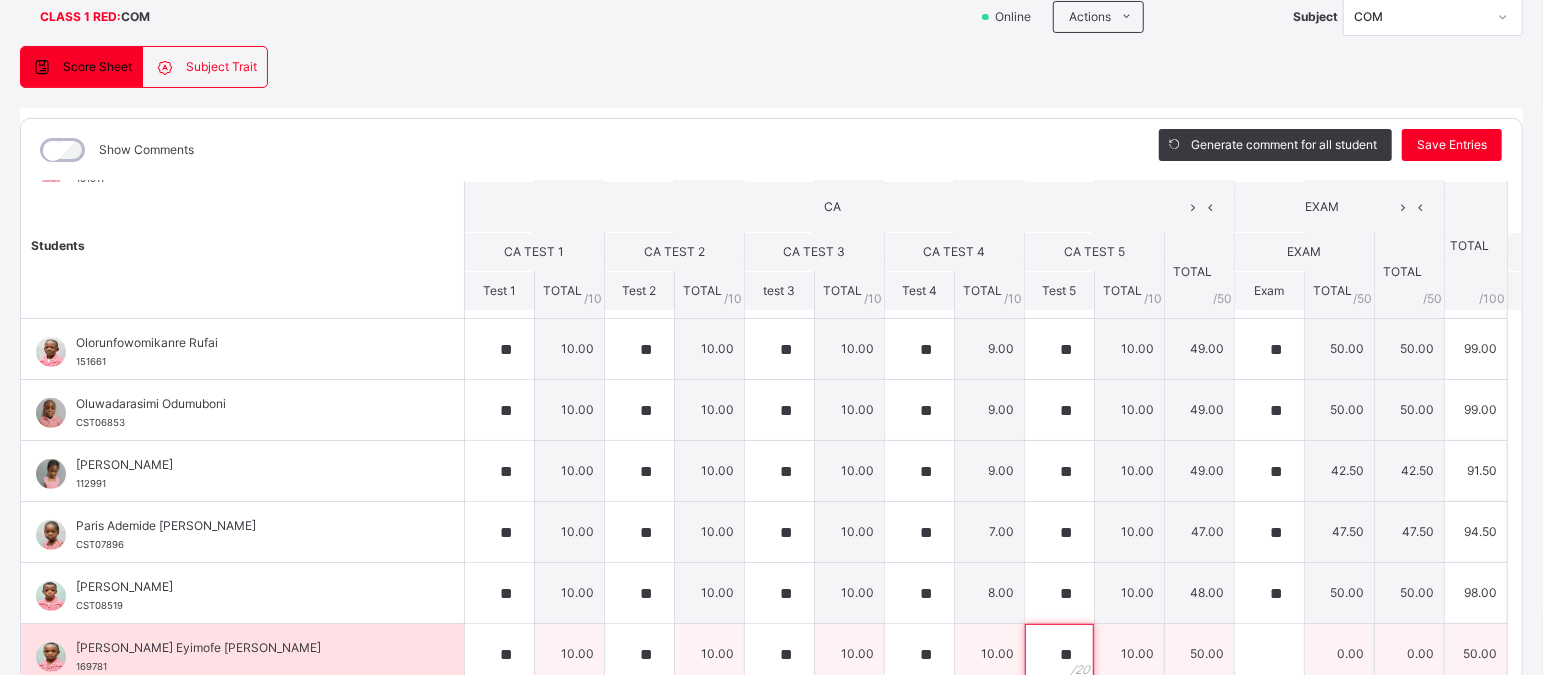 type on "**" 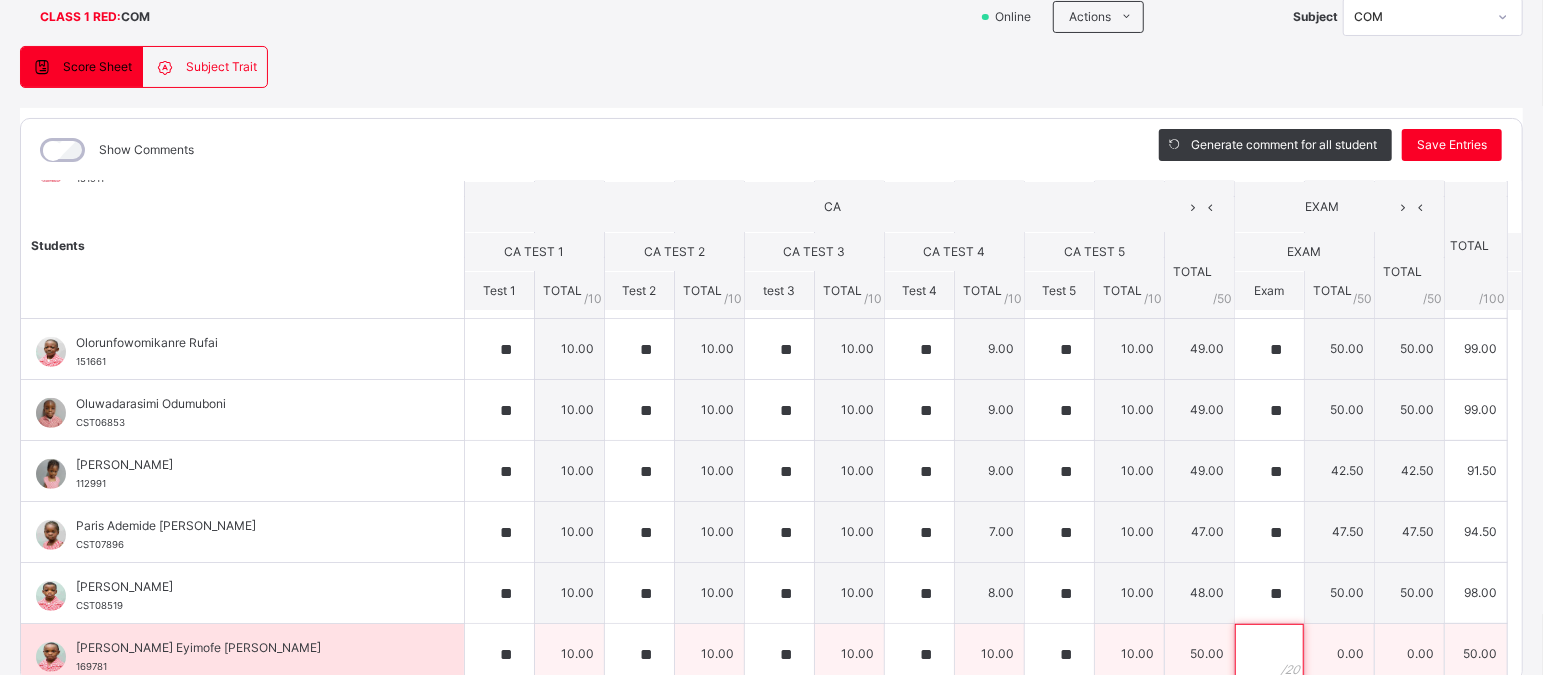click at bounding box center [1269, 654] 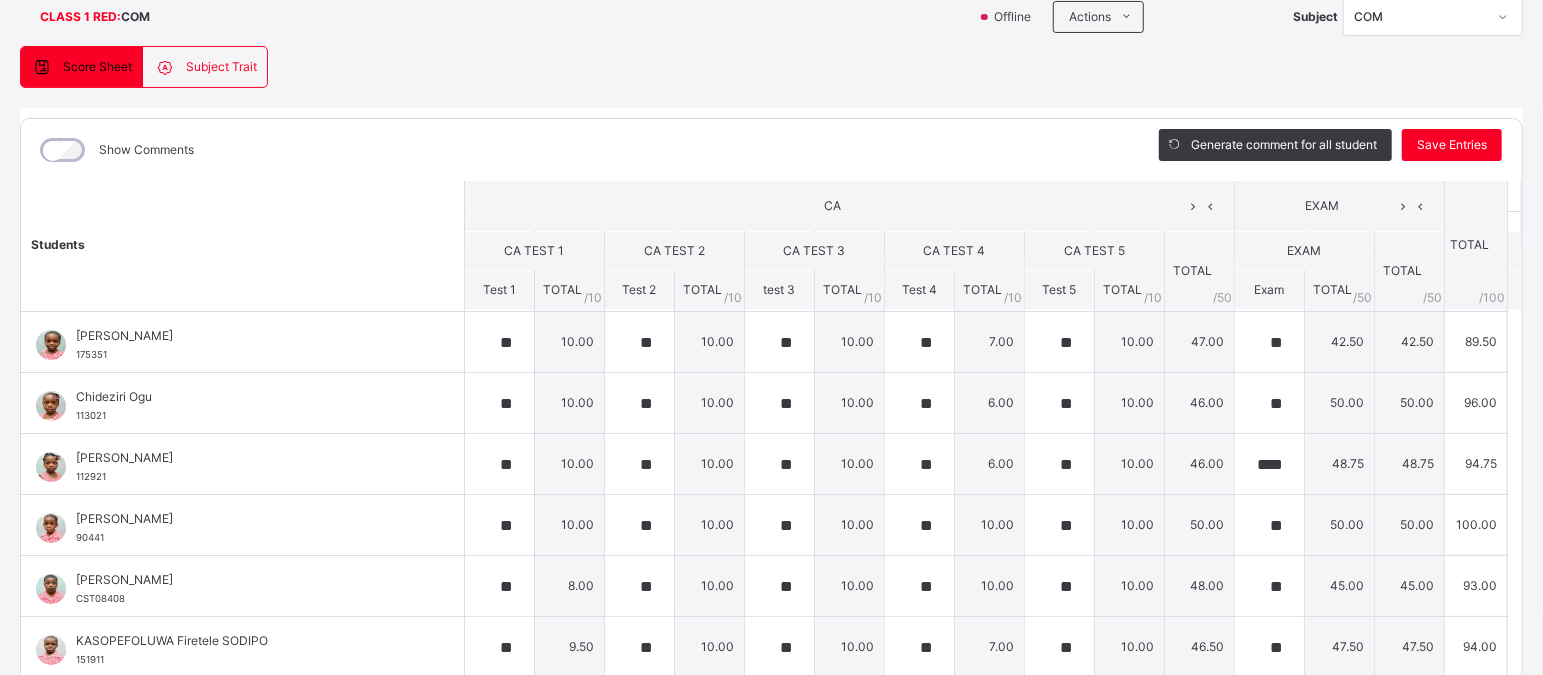 scroll, scrollTop: 0, scrollLeft: 0, axis: both 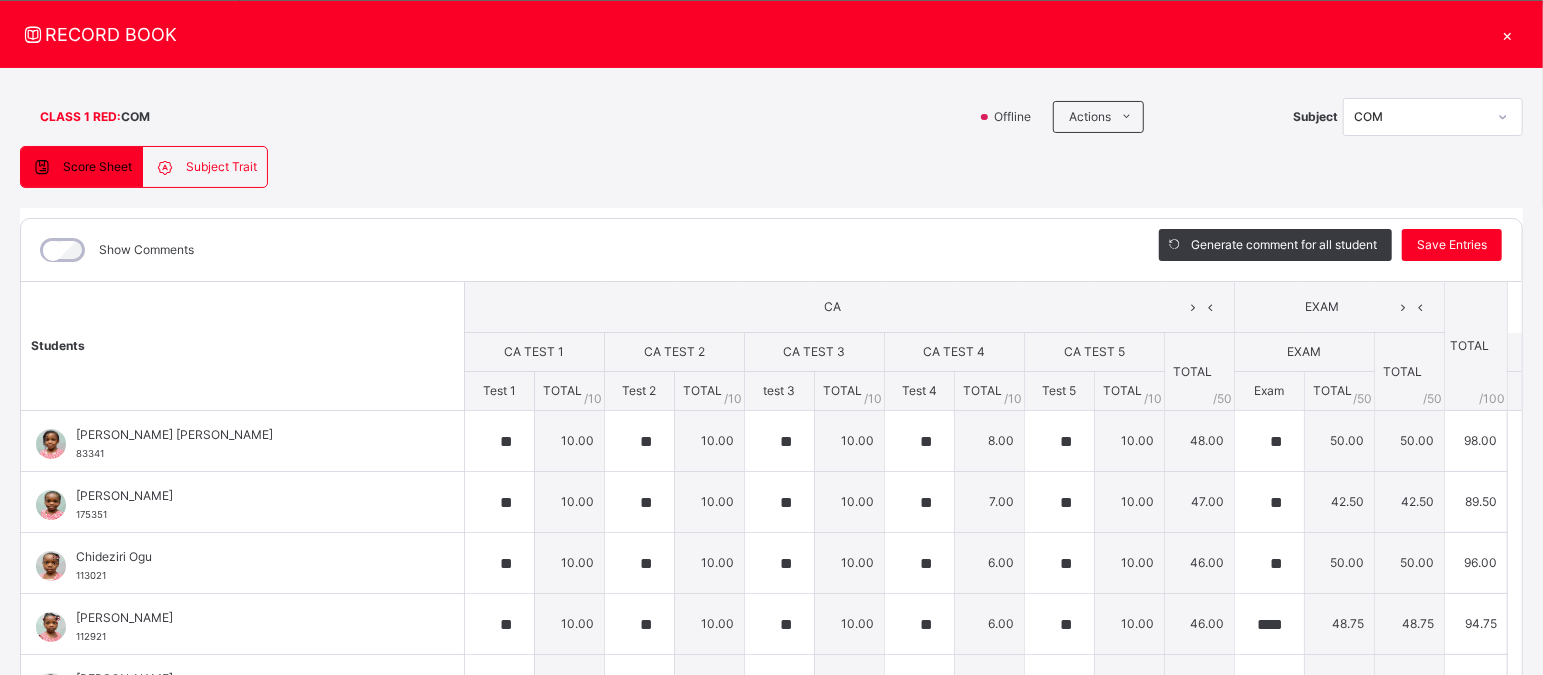 type on "**" 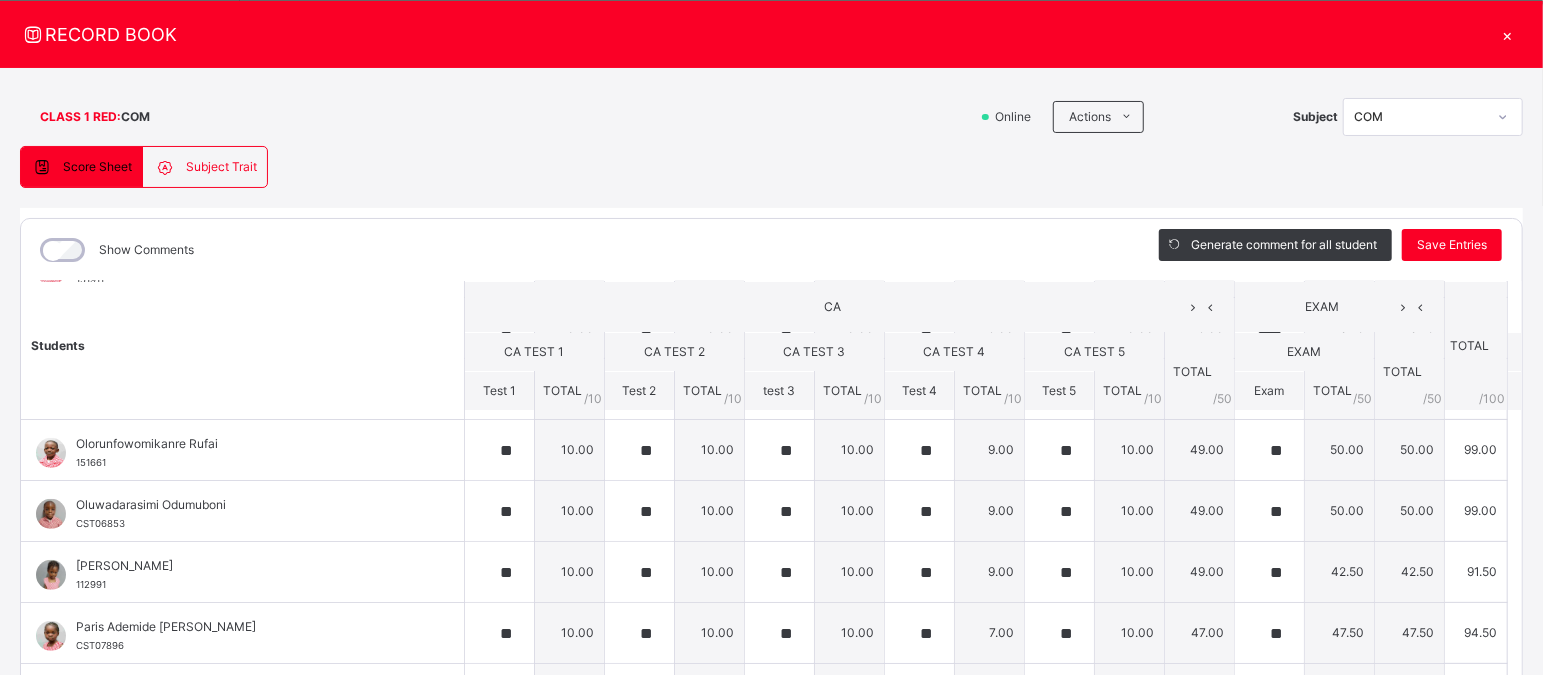 scroll, scrollTop: 541, scrollLeft: 0, axis: vertical 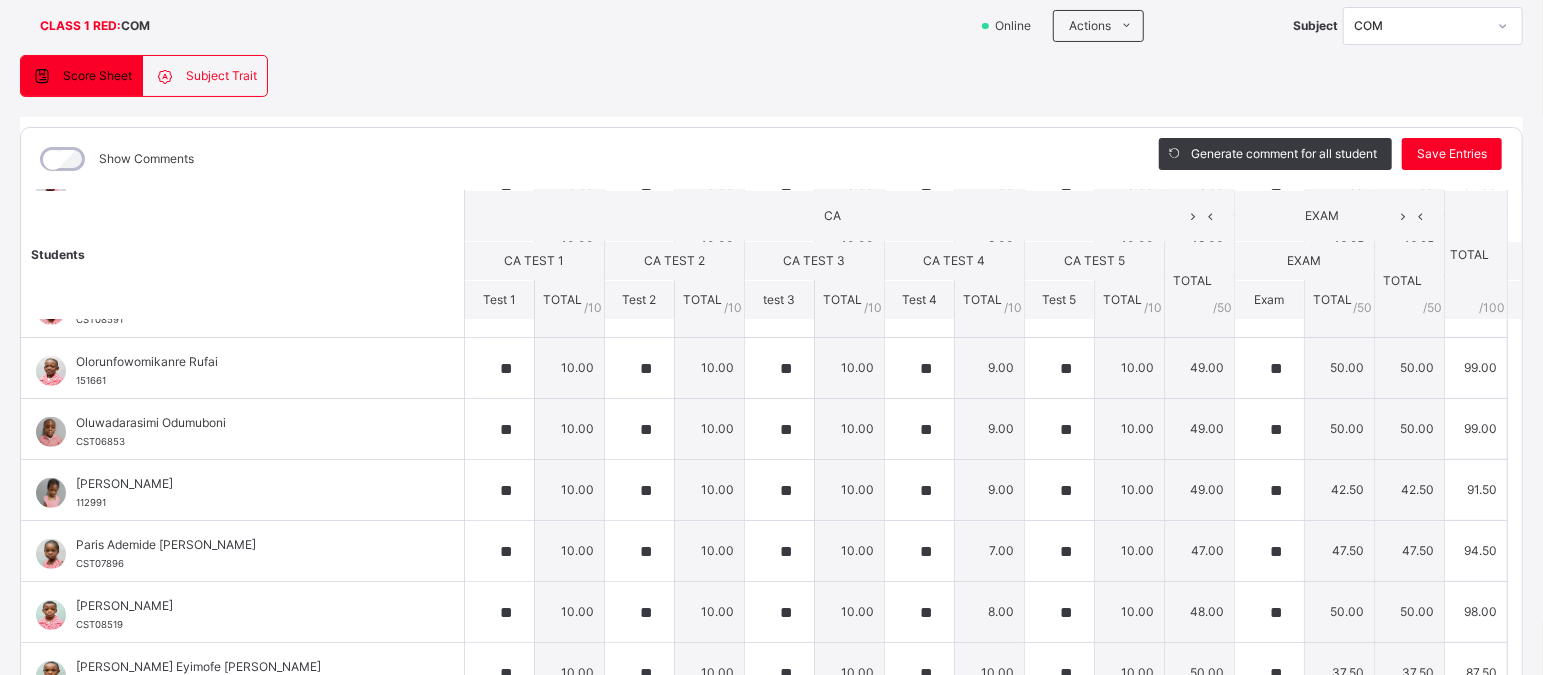 click on "CA TEST 4" at bounding box center [954, 260] 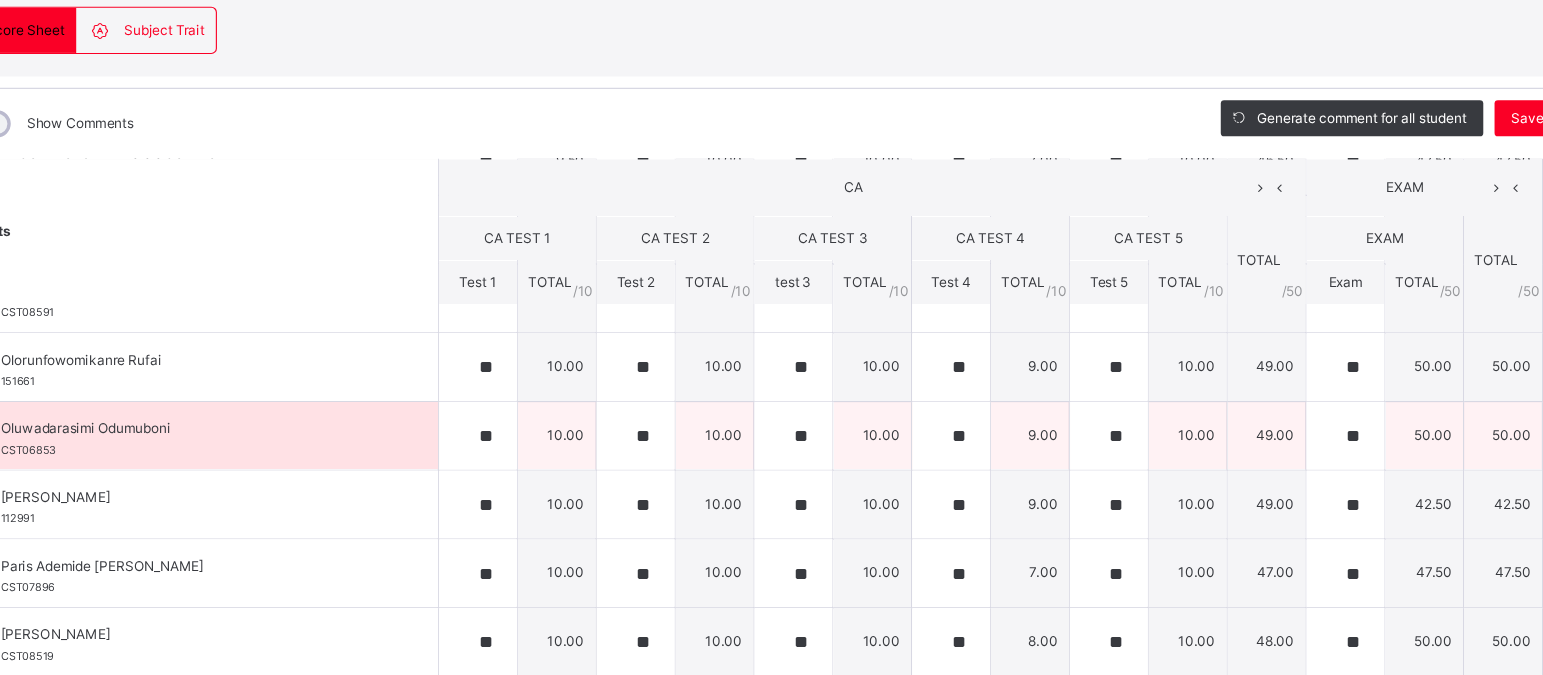 scroll, scrollTop: 541, scrollLeft: 0, axis: vertical 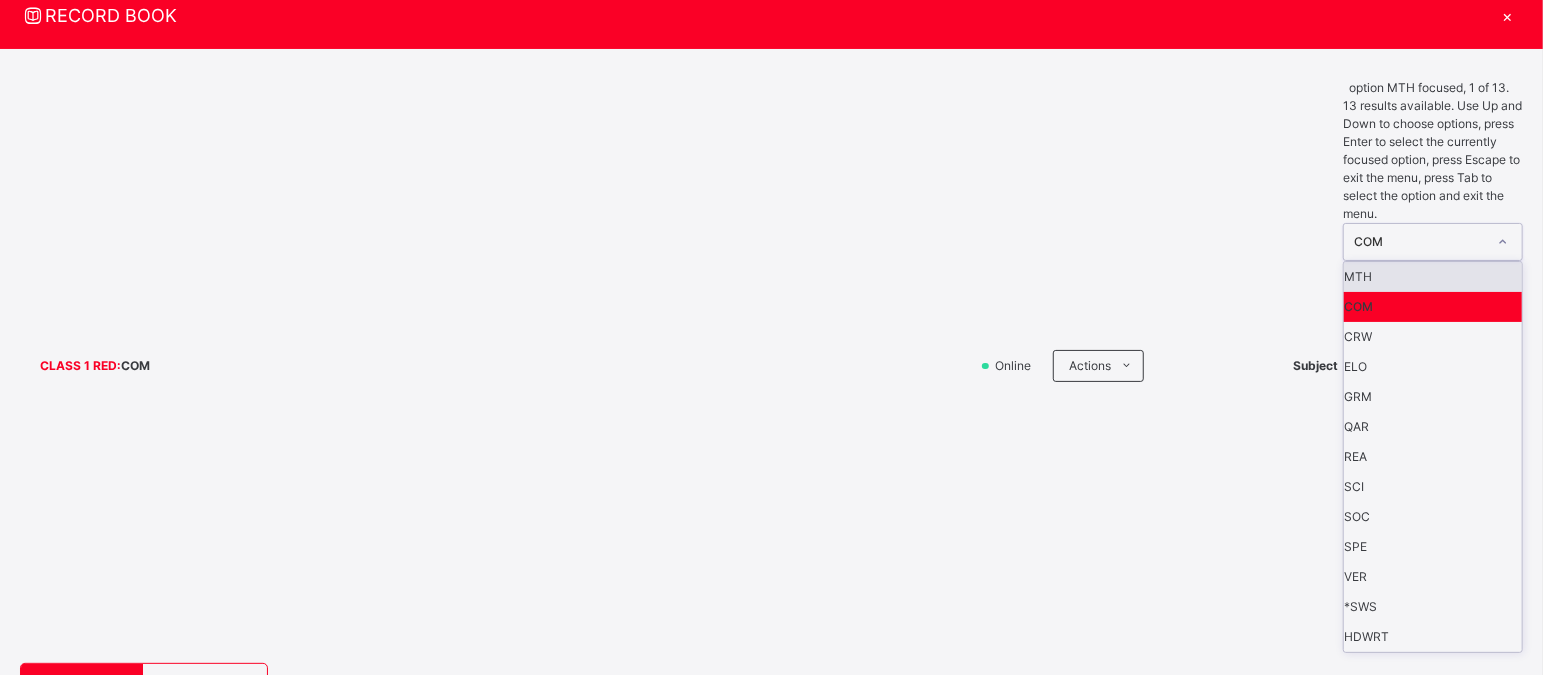 click 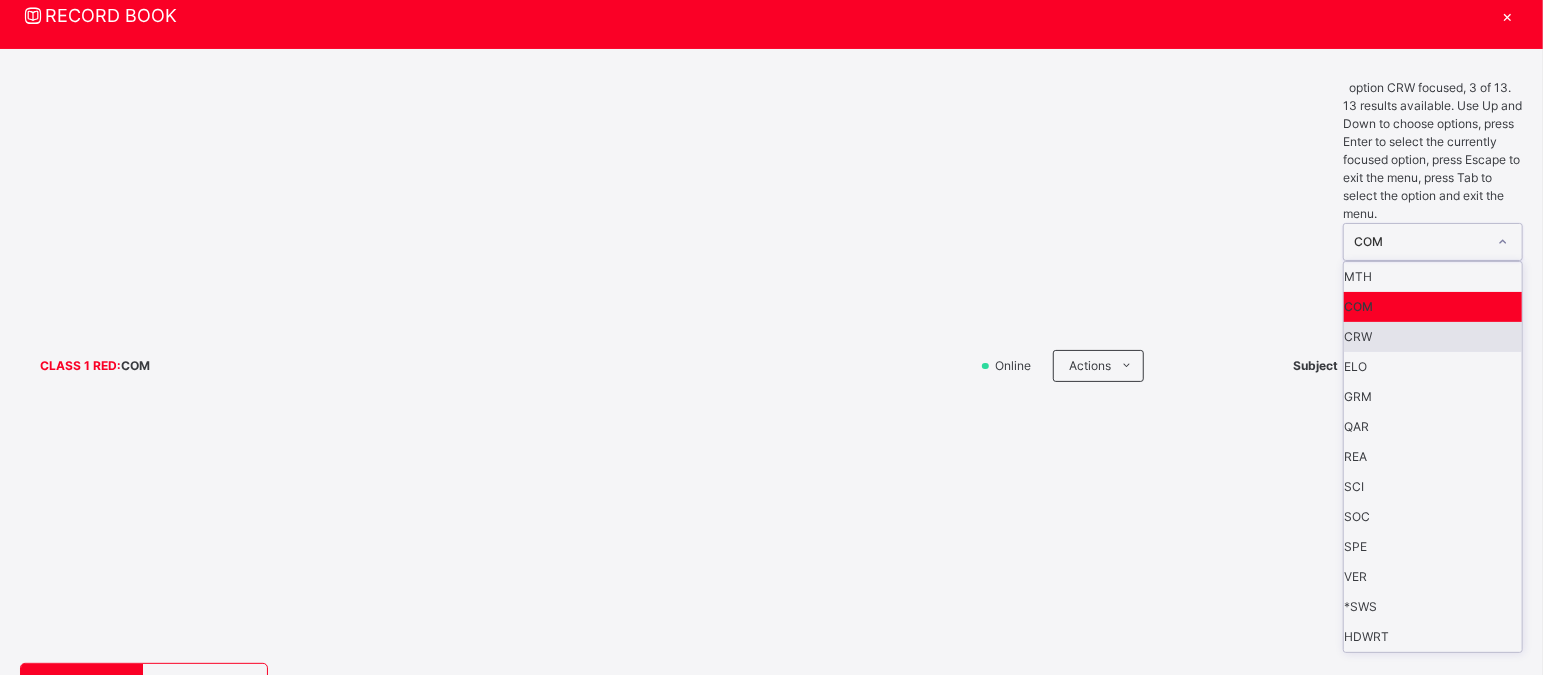 click on "CRW" at bounding box center (1433, 337) 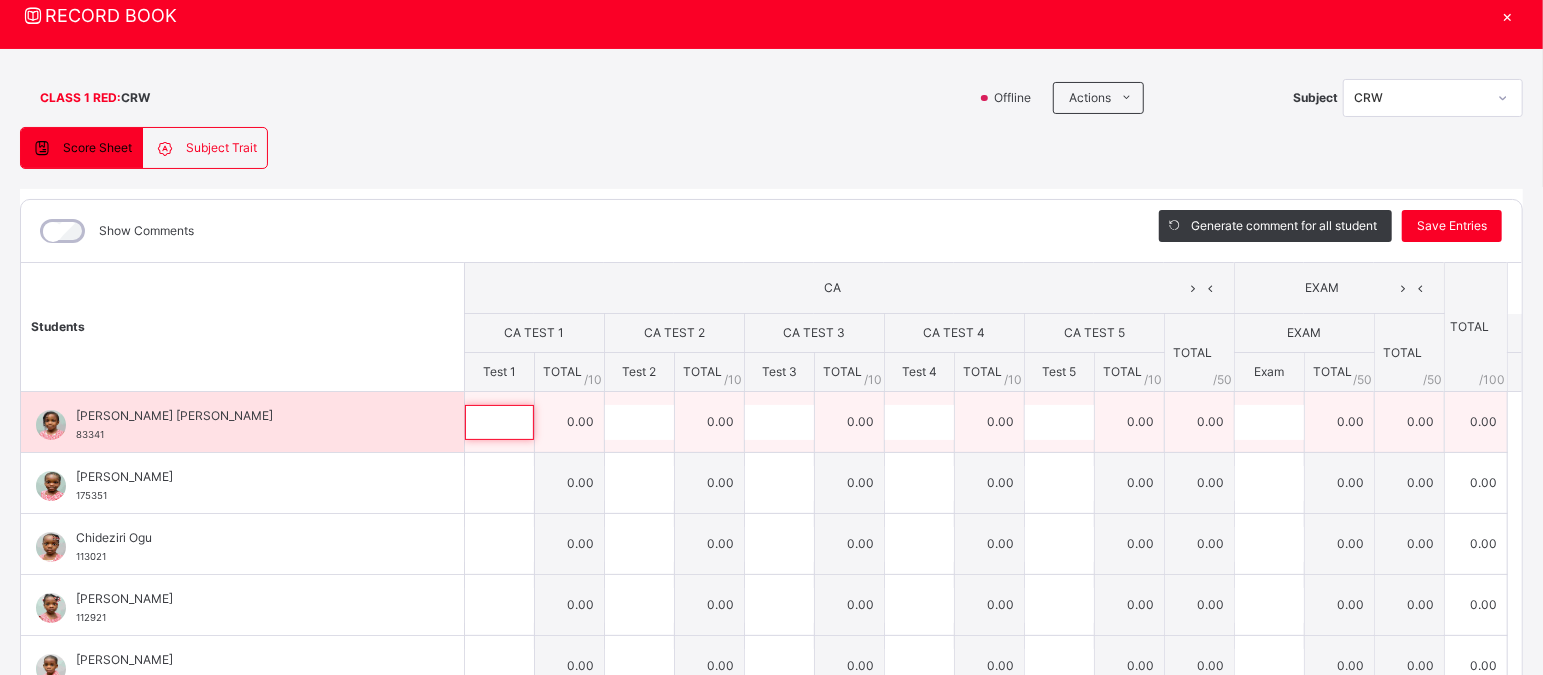 click at bounding box center [499, 422] 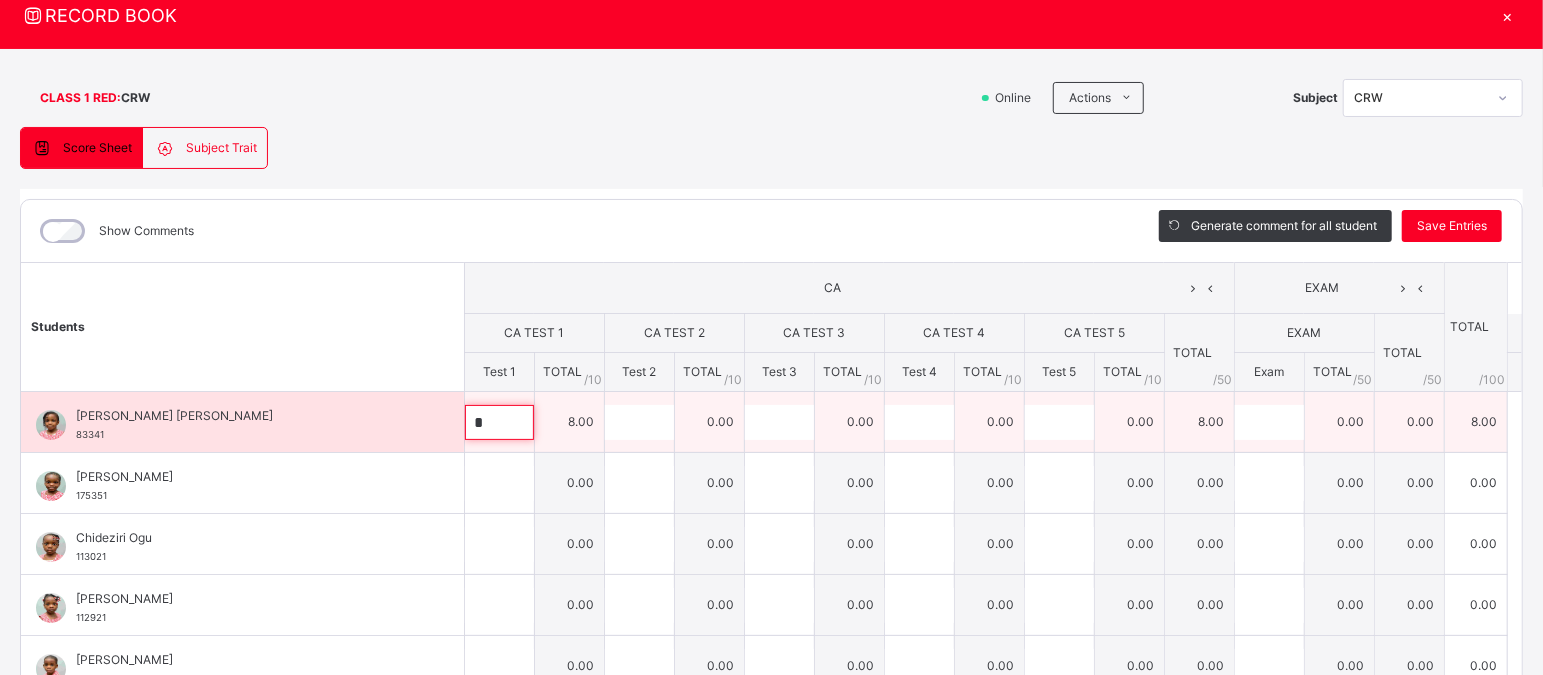 type on "*" 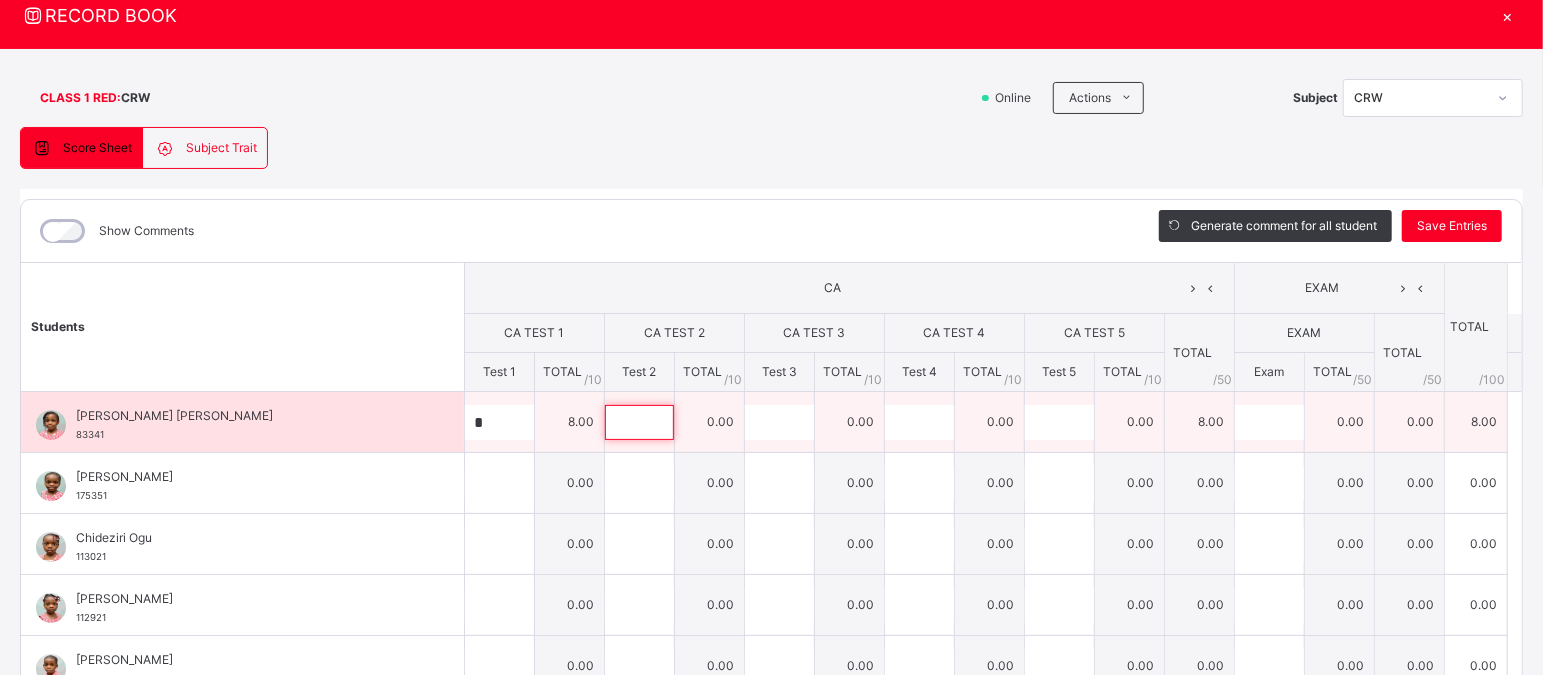 click at bounding box center [639, 422] 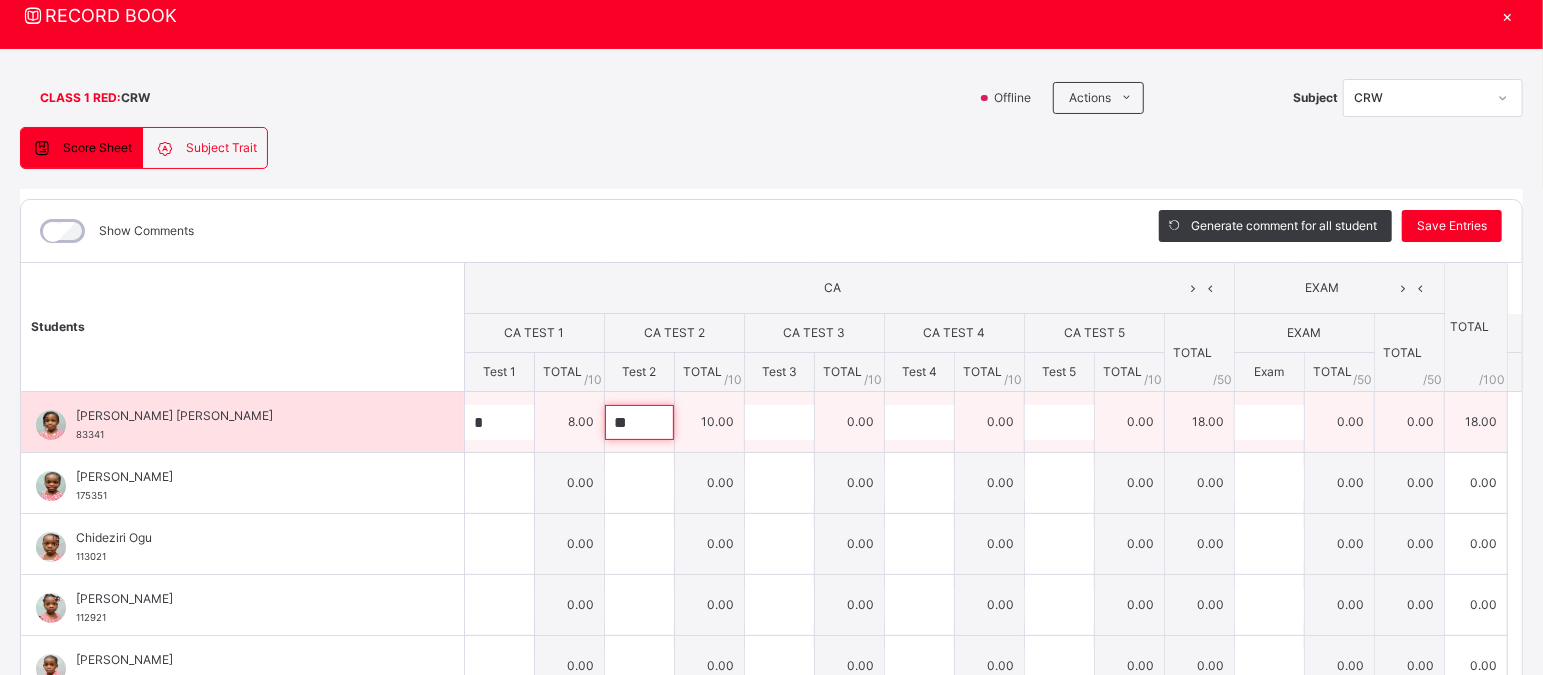 type on "**" 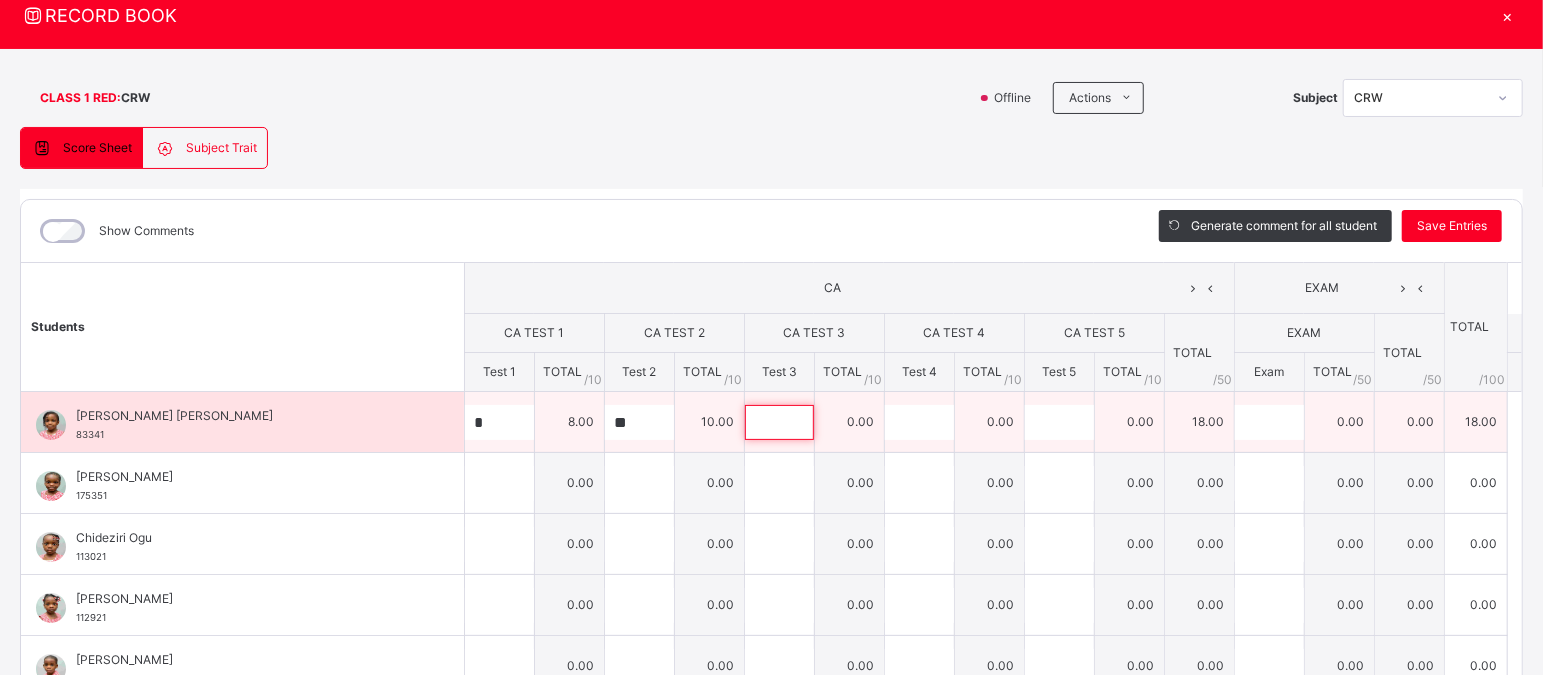 click at bounding box center (779, 422) 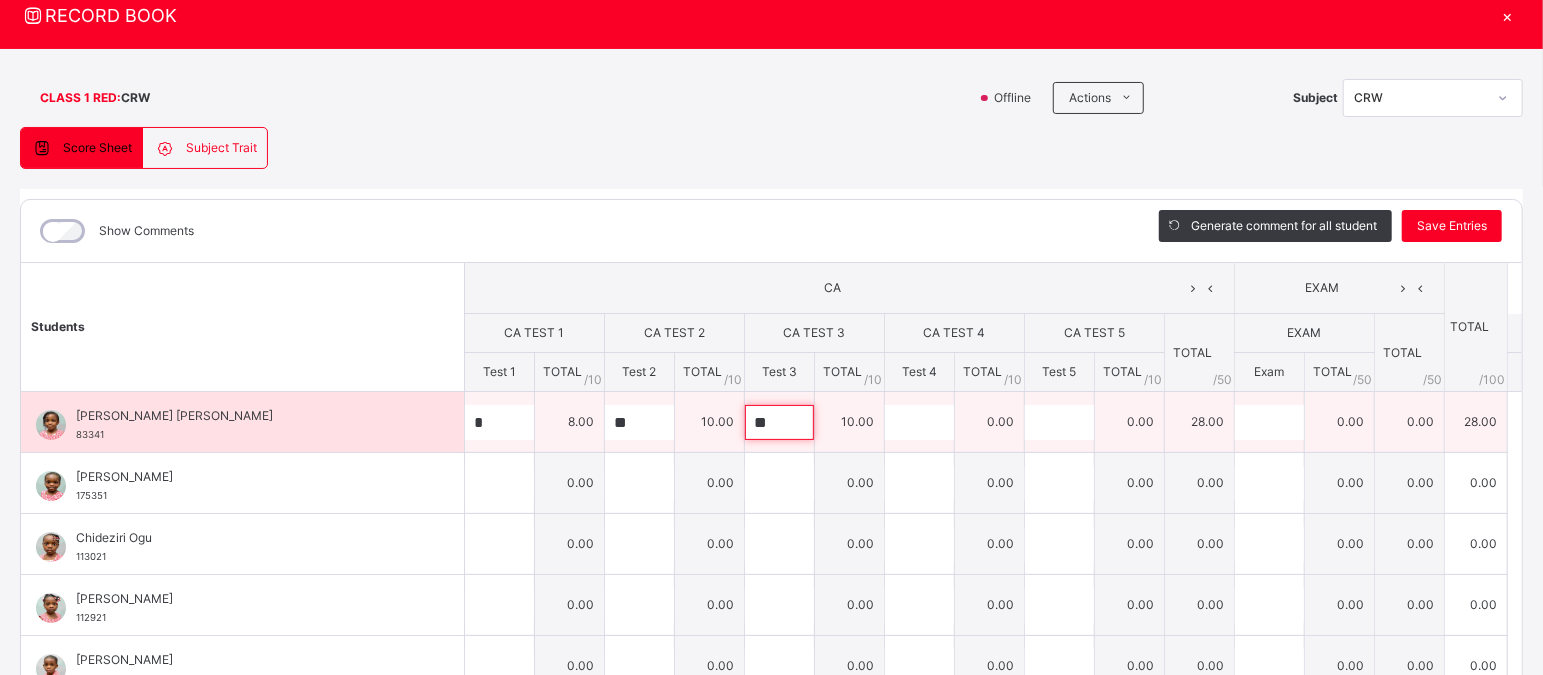 type on "**" 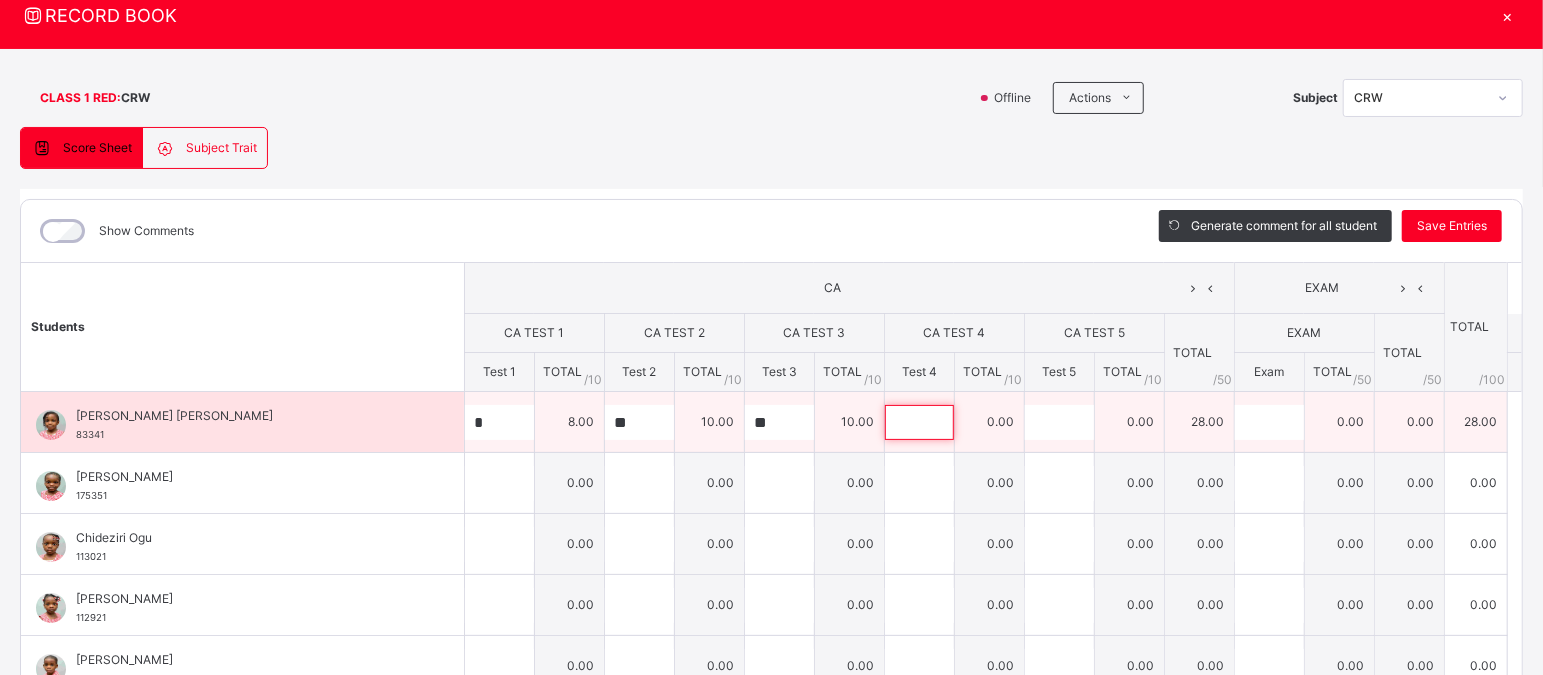 click at bounding box center (919, 422) 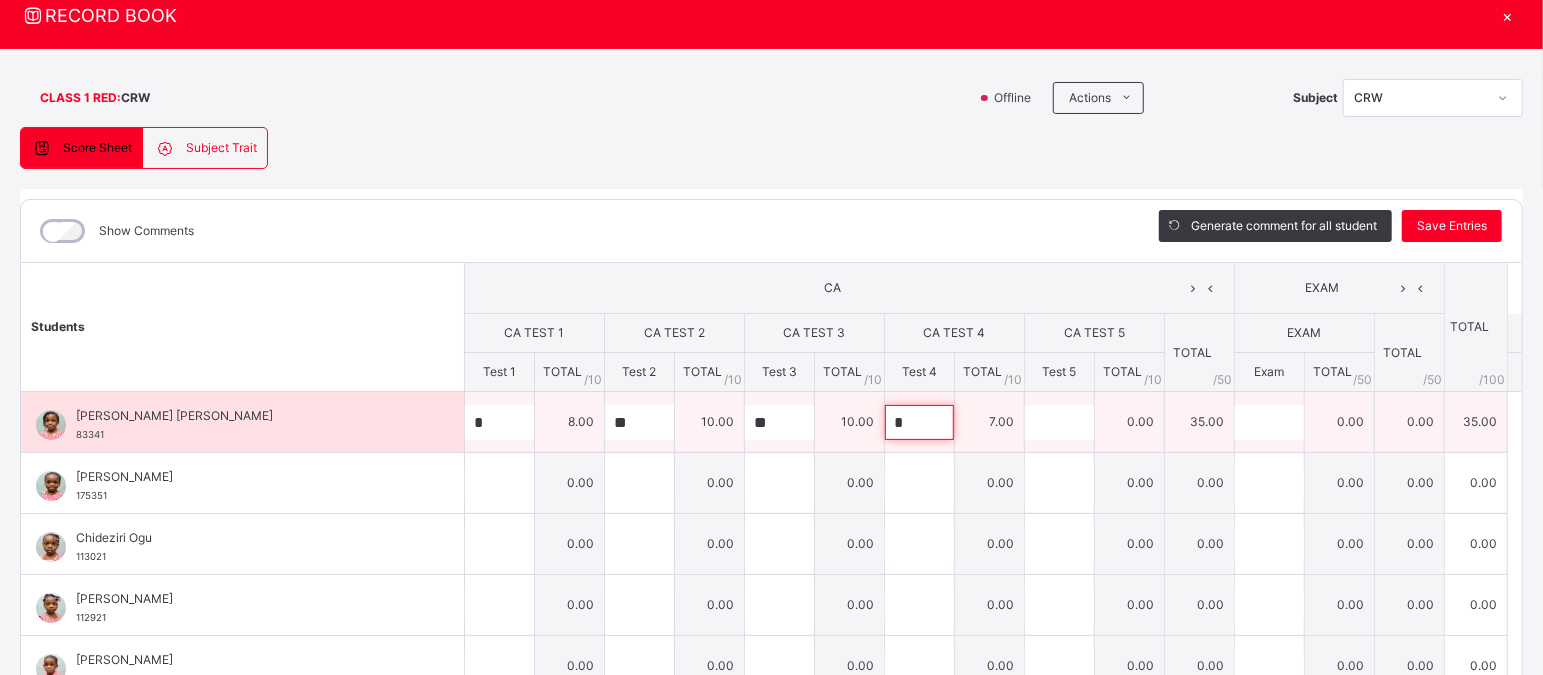 type on "*" 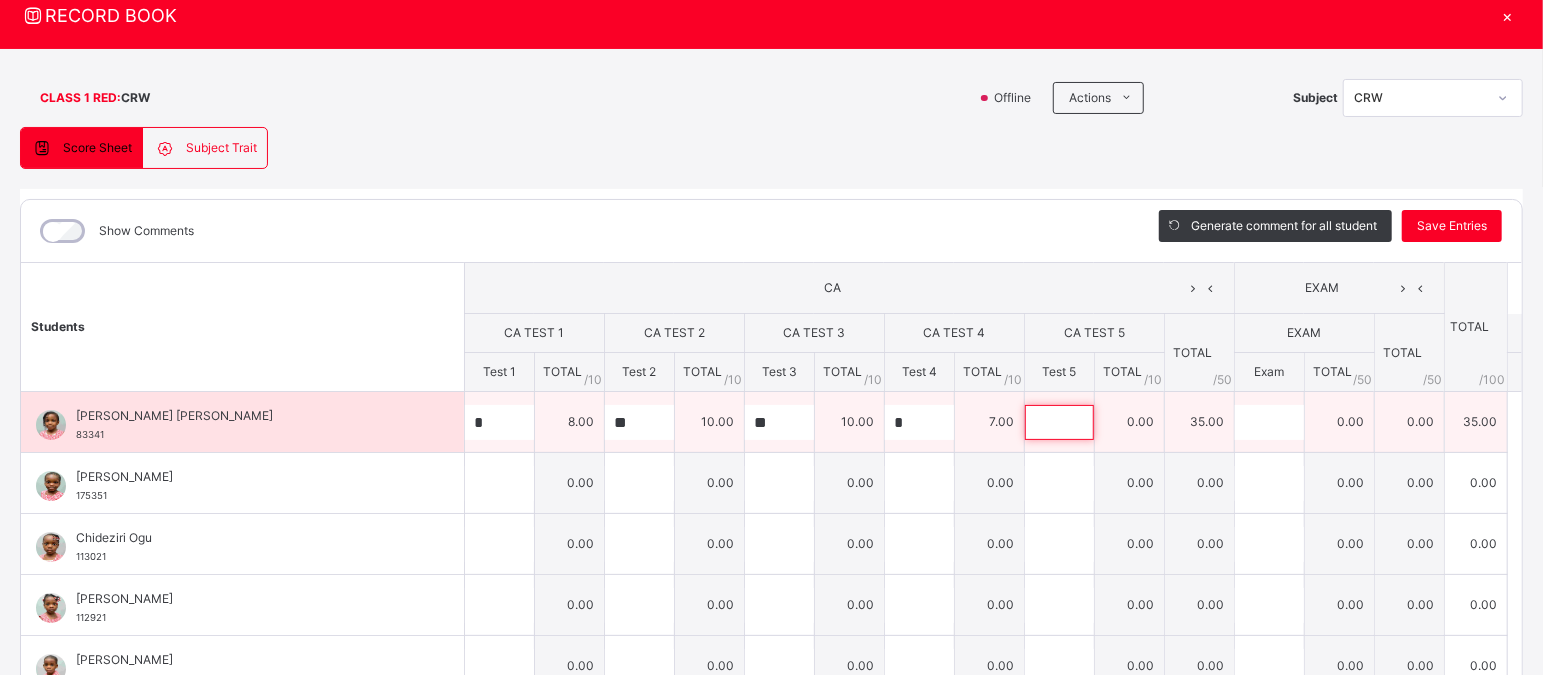 click at bounding box center (1059, 422) 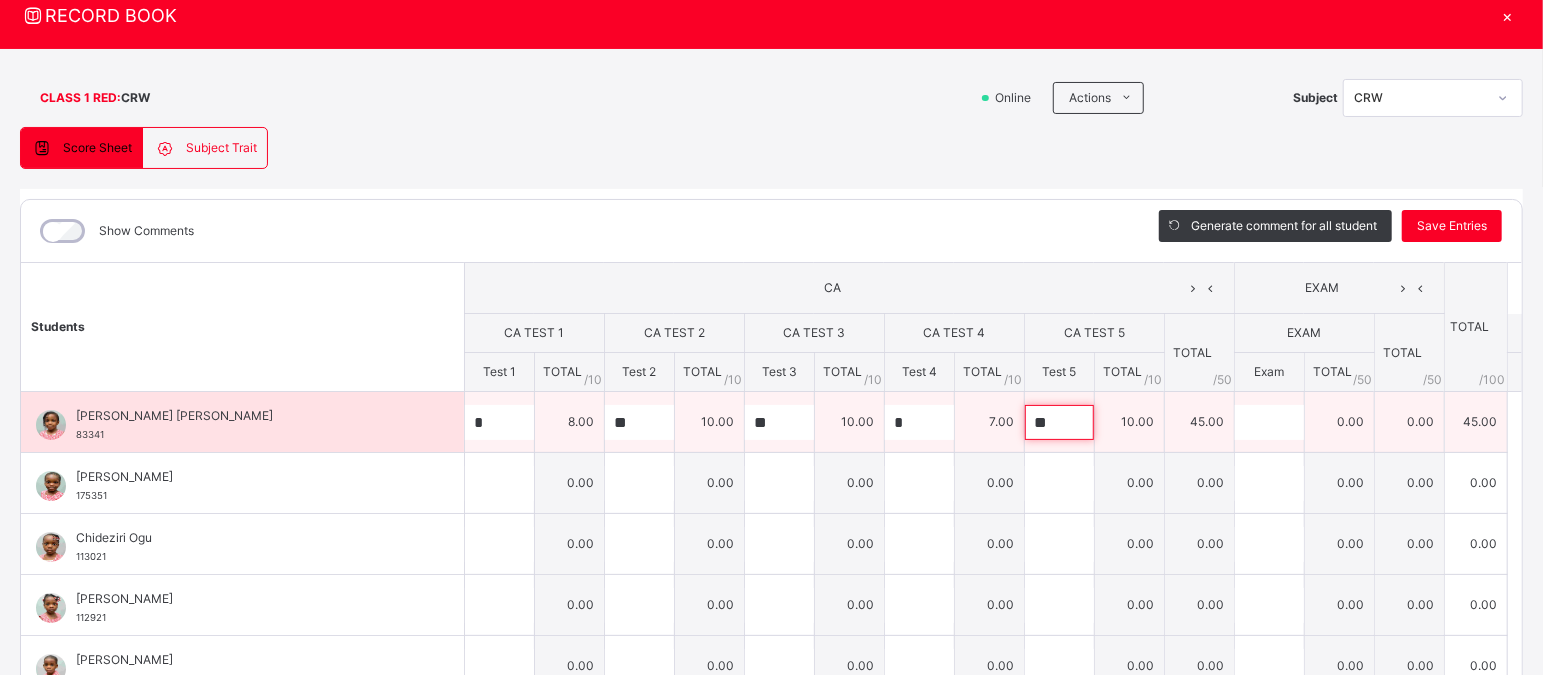 type on "**" 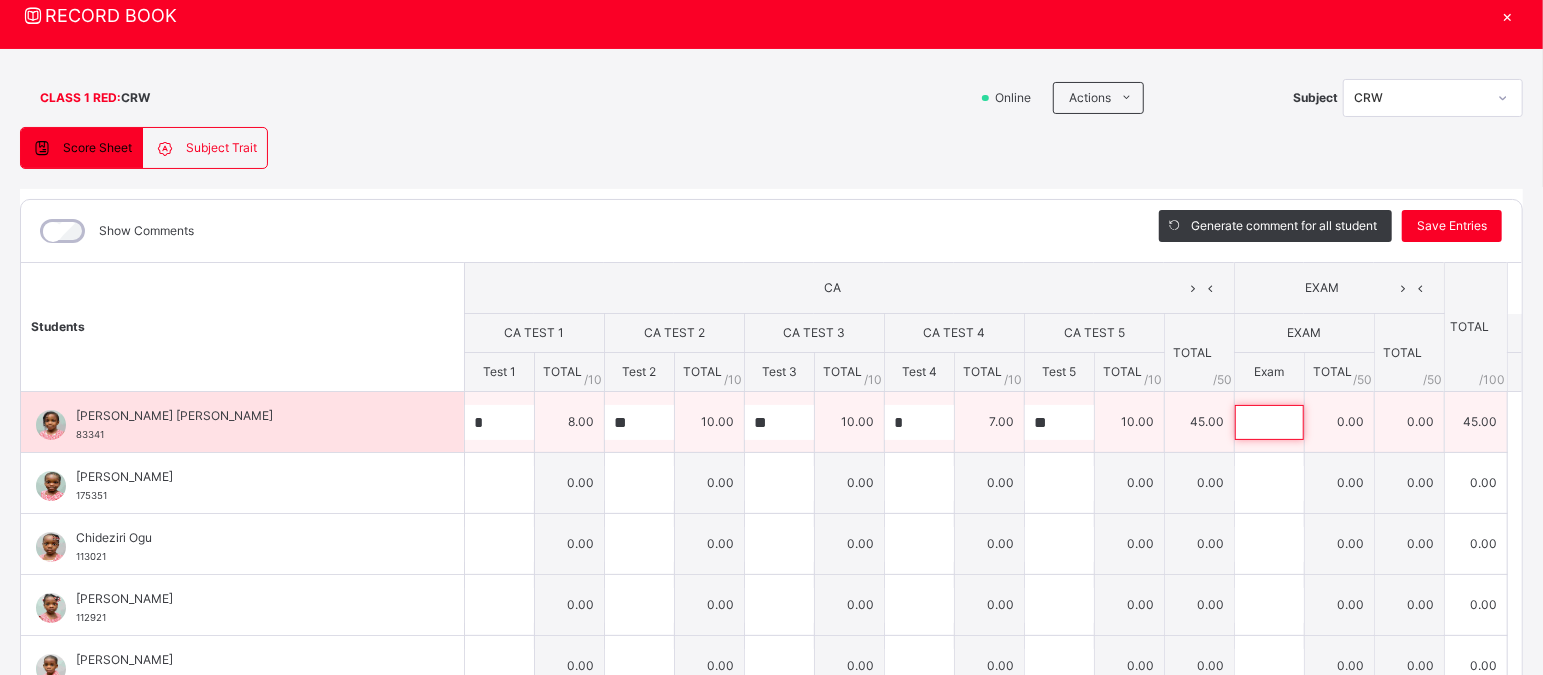 click at bounding box center (1269, 422) 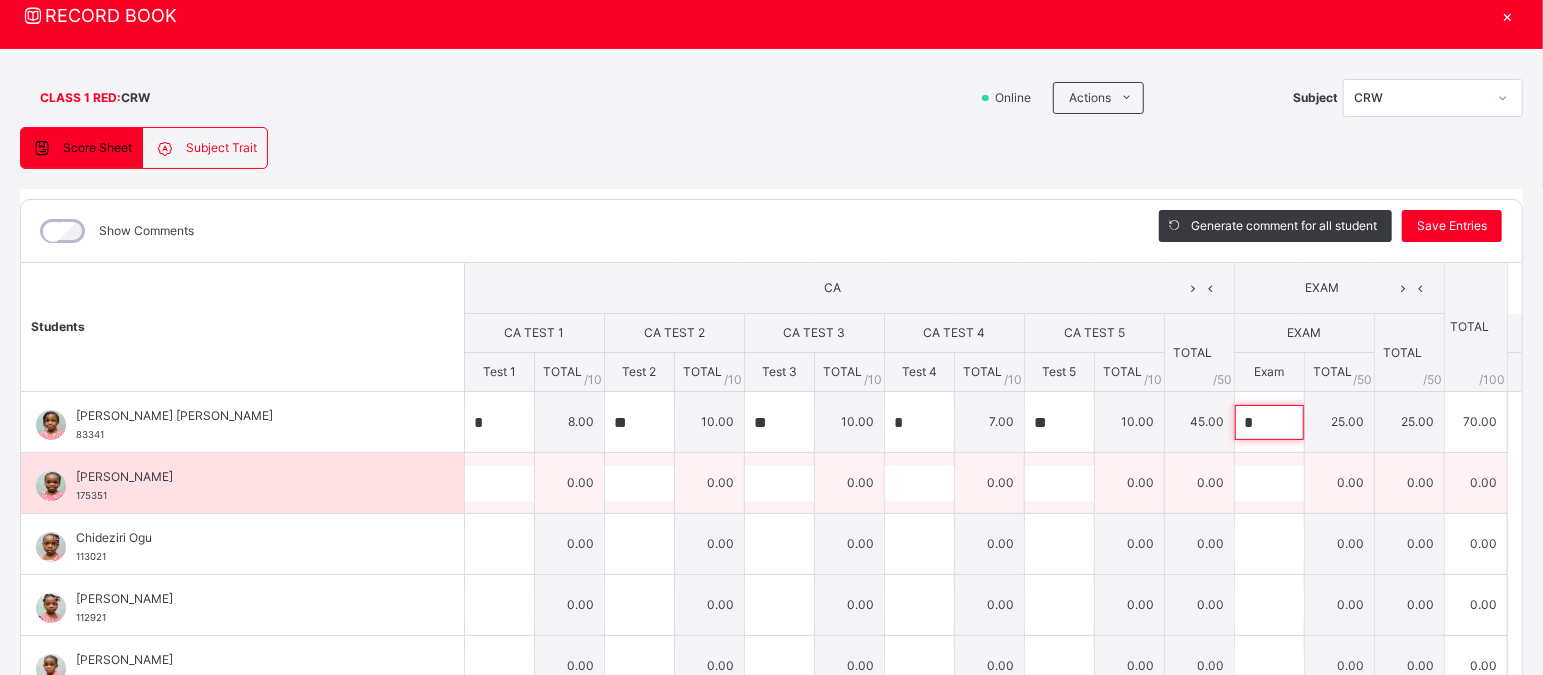 type on "*" 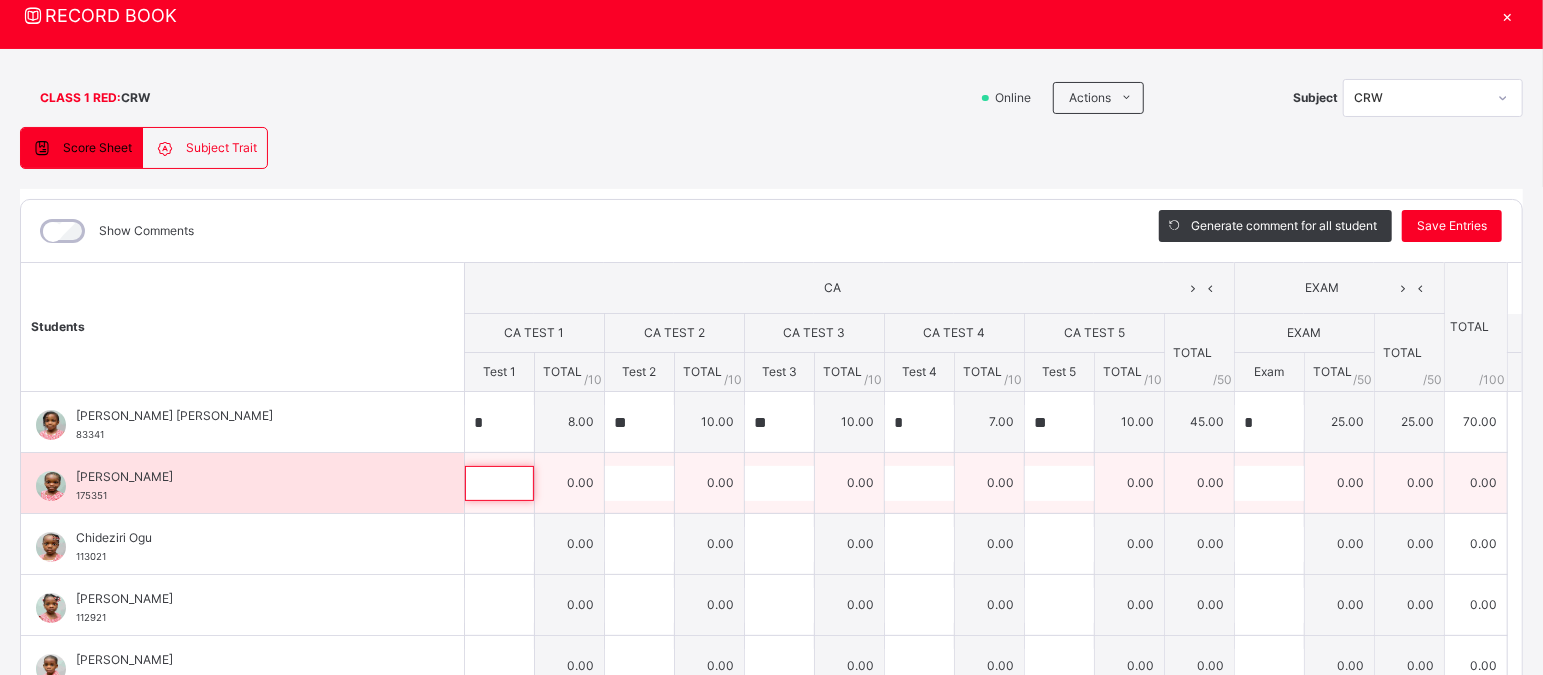 click at bounding box center (499, 483) 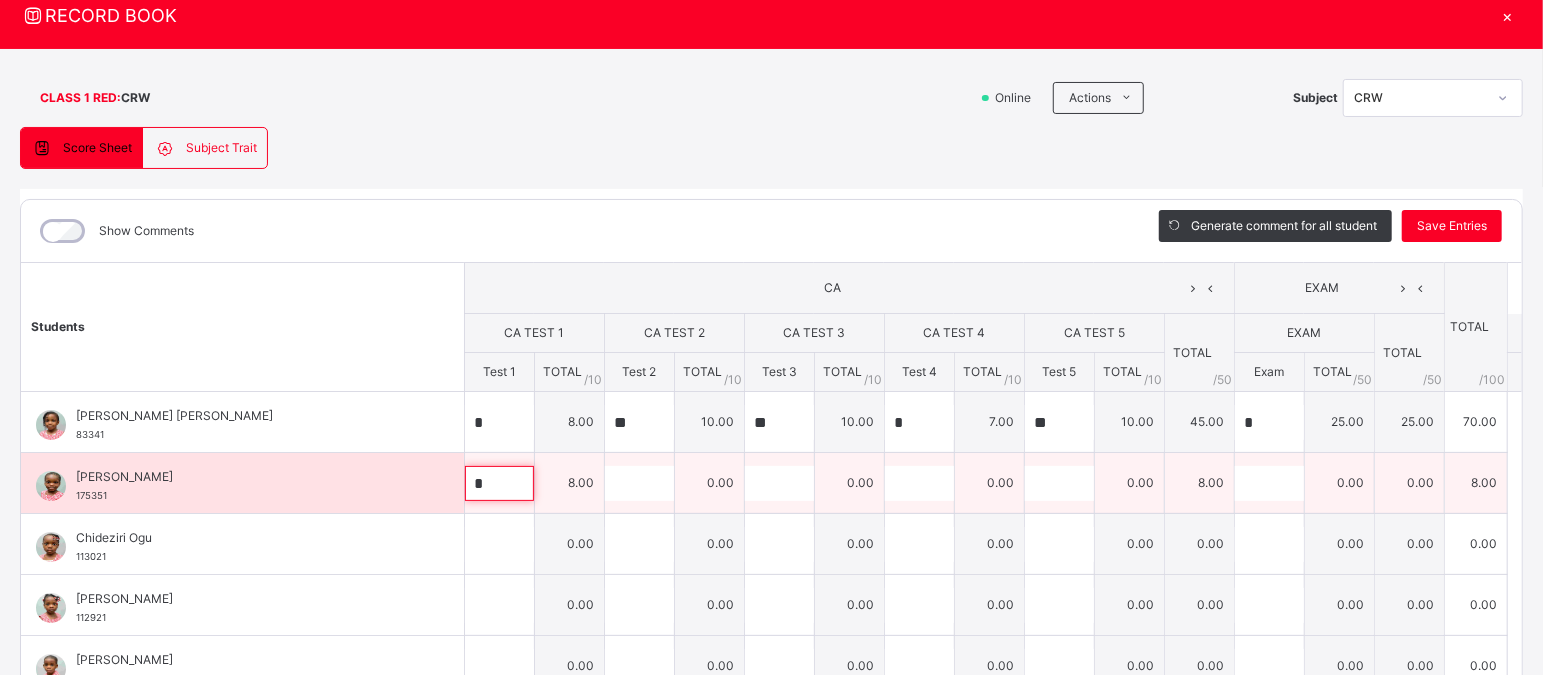 type on "*" 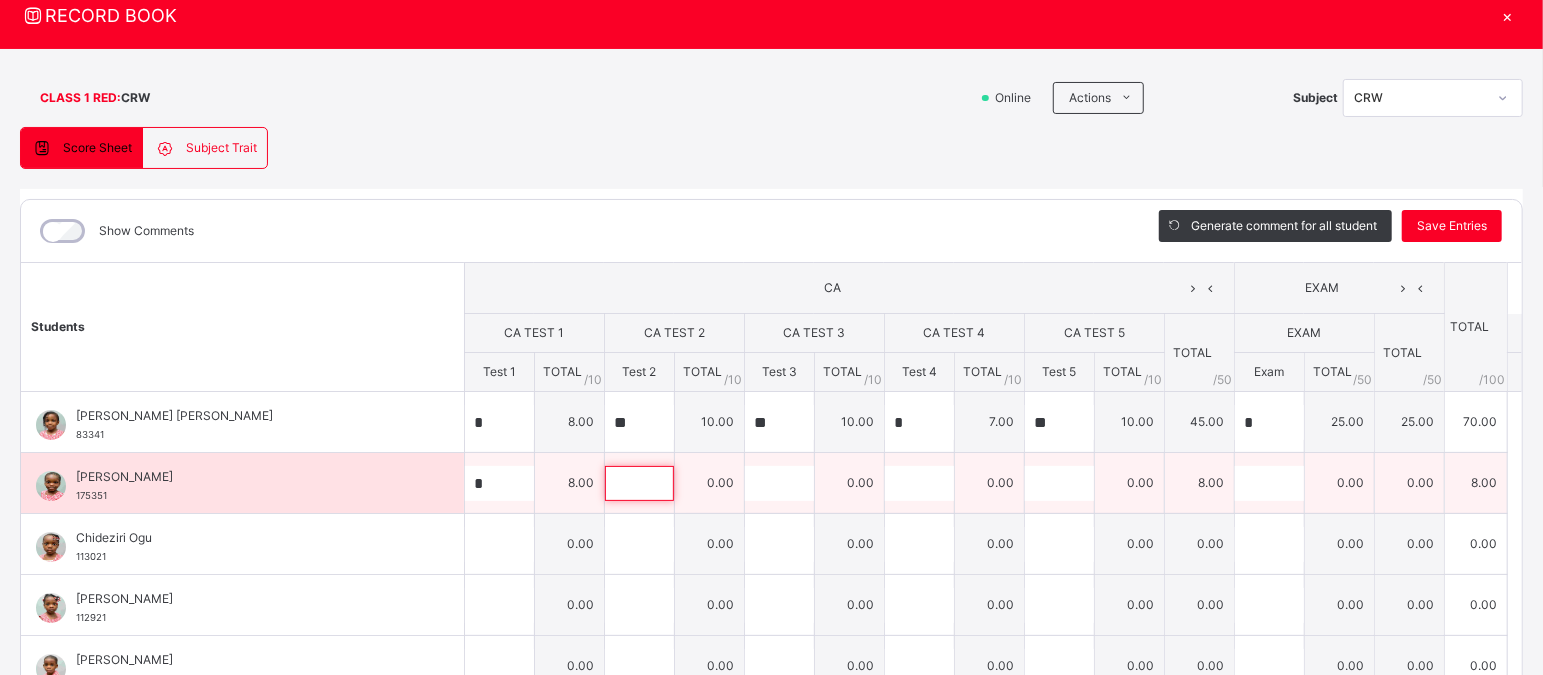 click at bounding box center [639, 483] 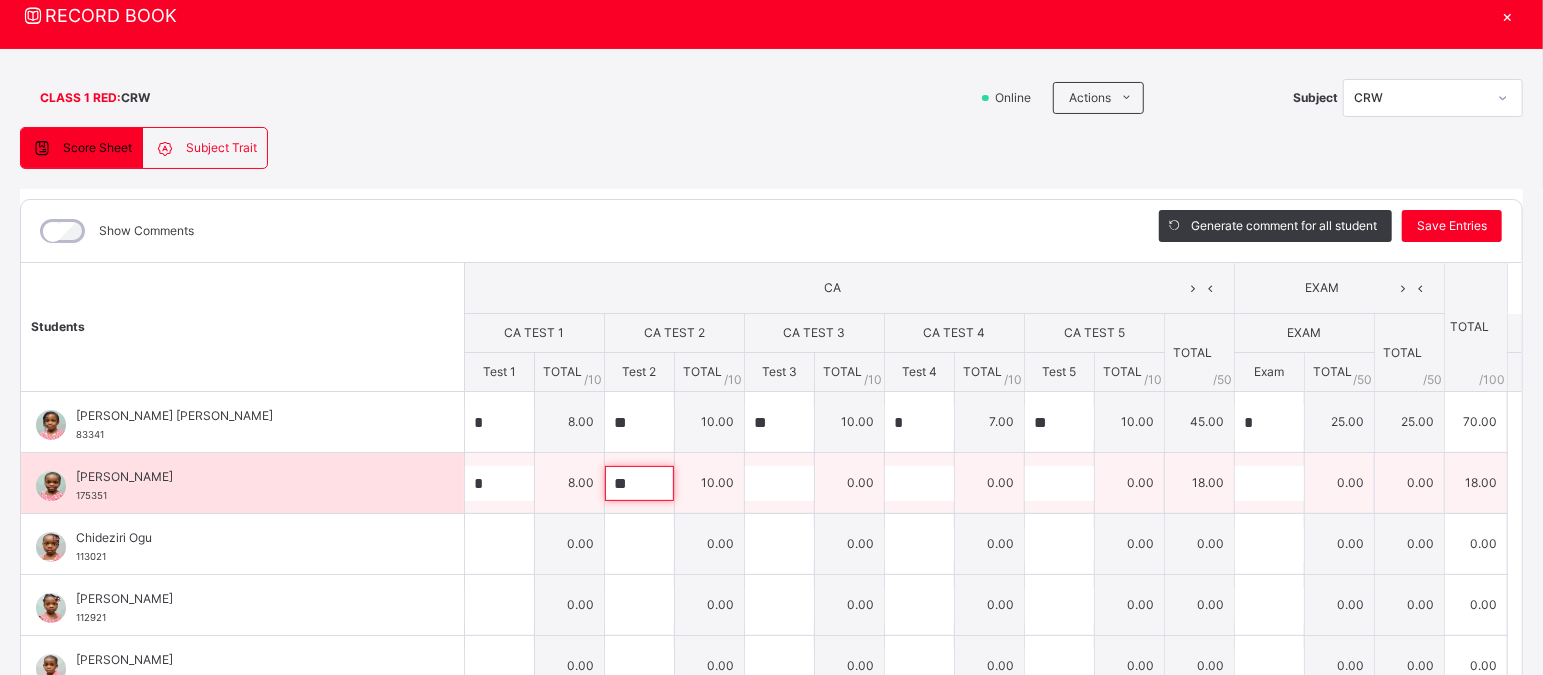 type on "**" 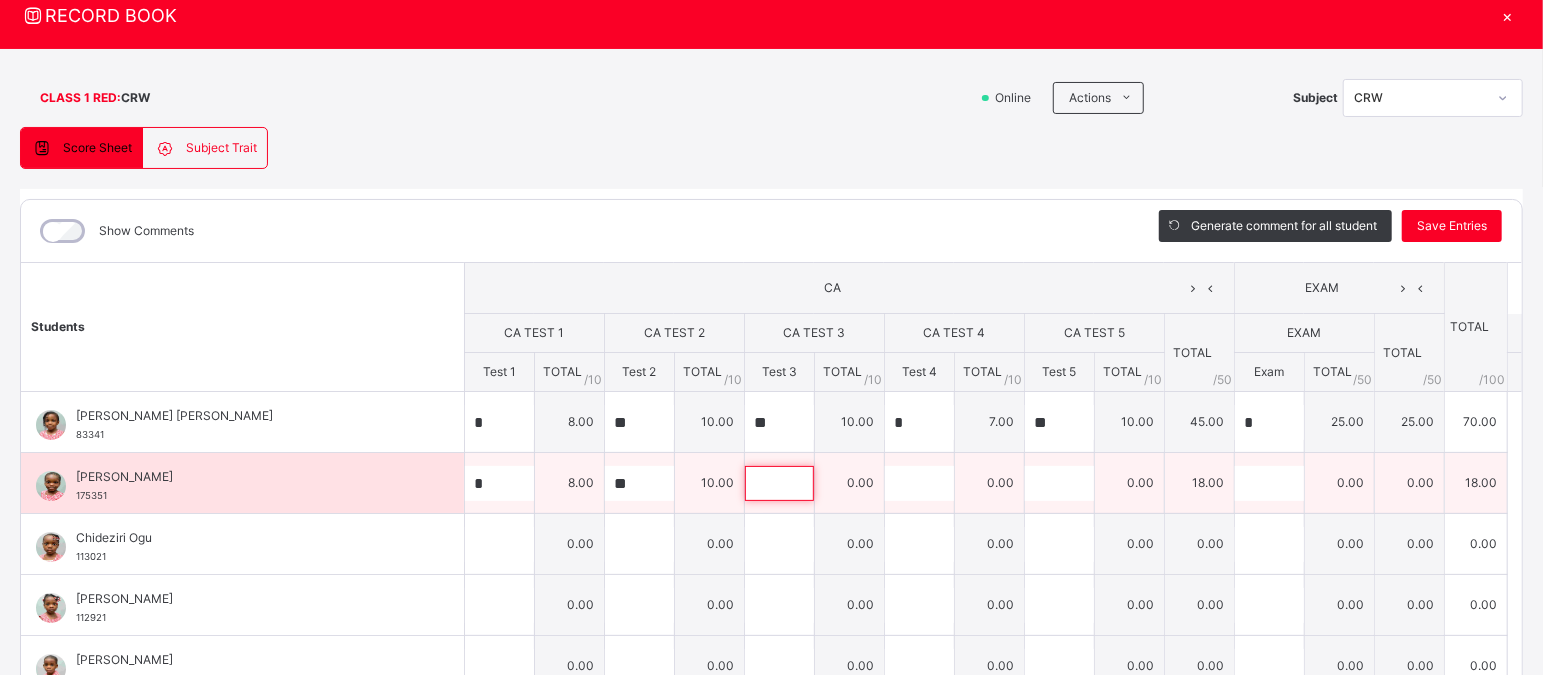 click at bounding box center (779, 483) 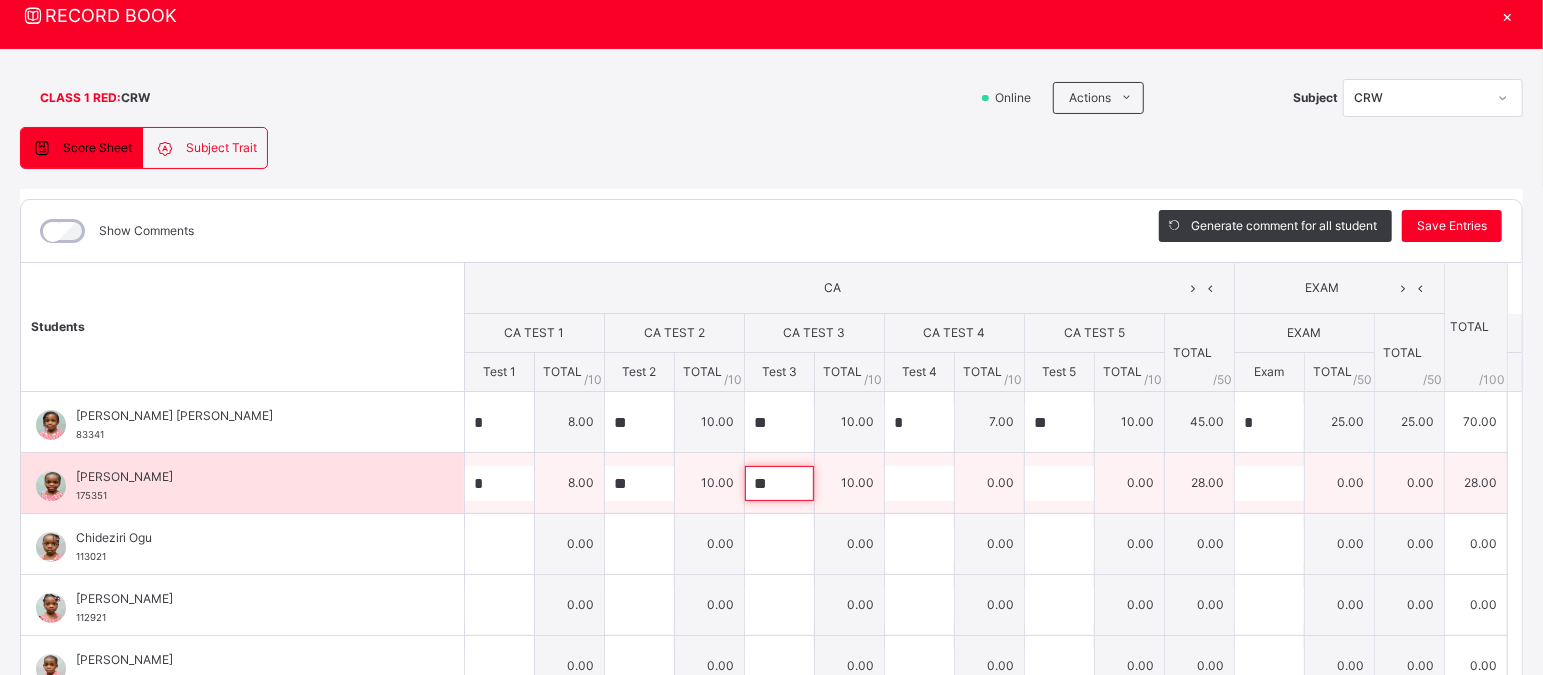 type on "**" 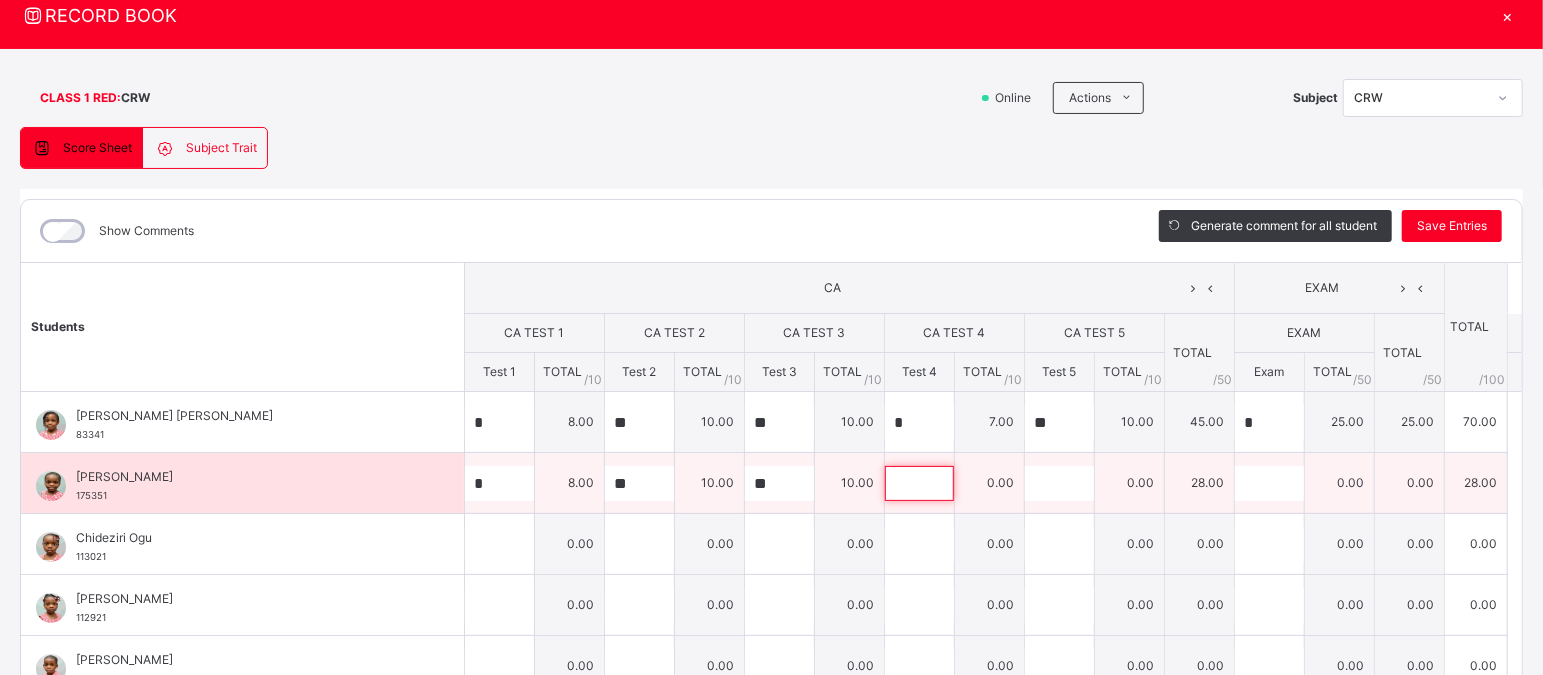 click at bounding box center [919, 483] 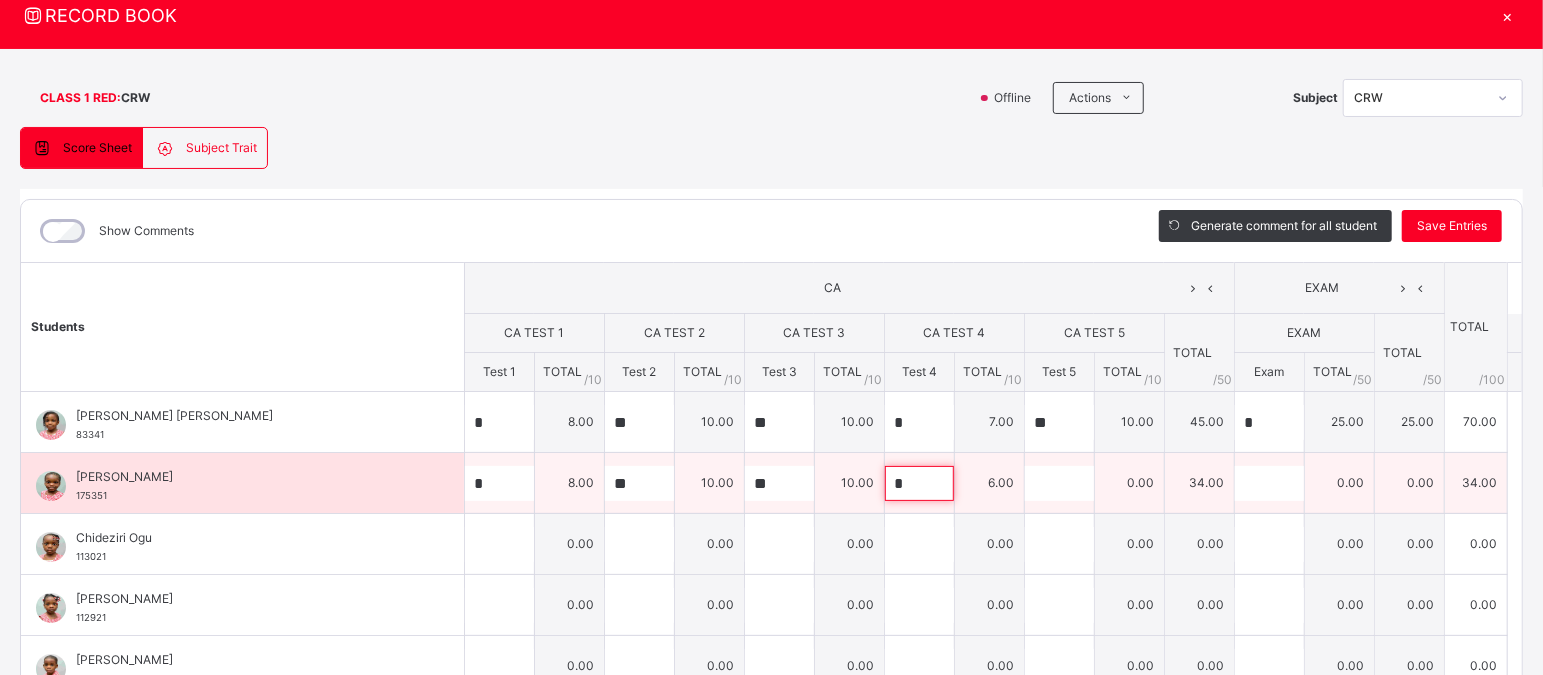 type on "*" 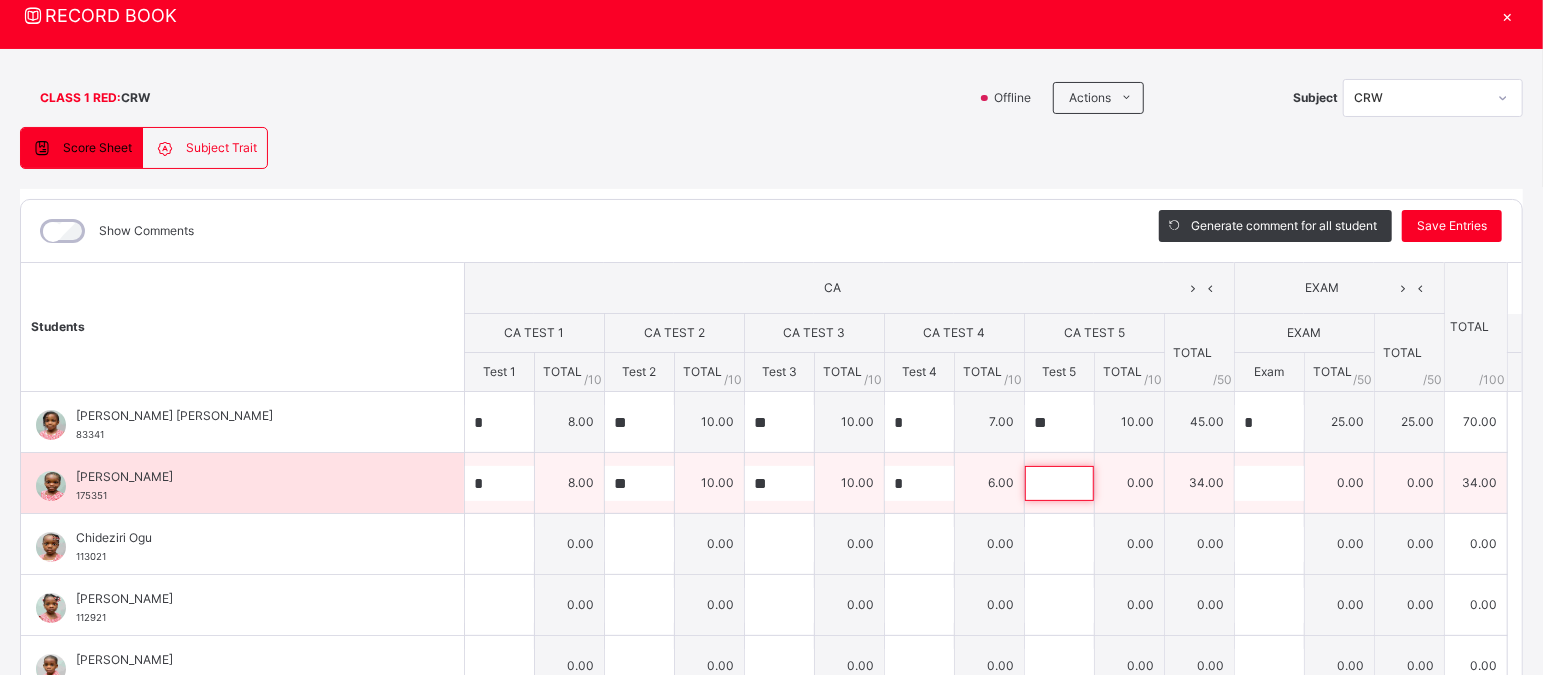 click at bounding box center [1059, 483] 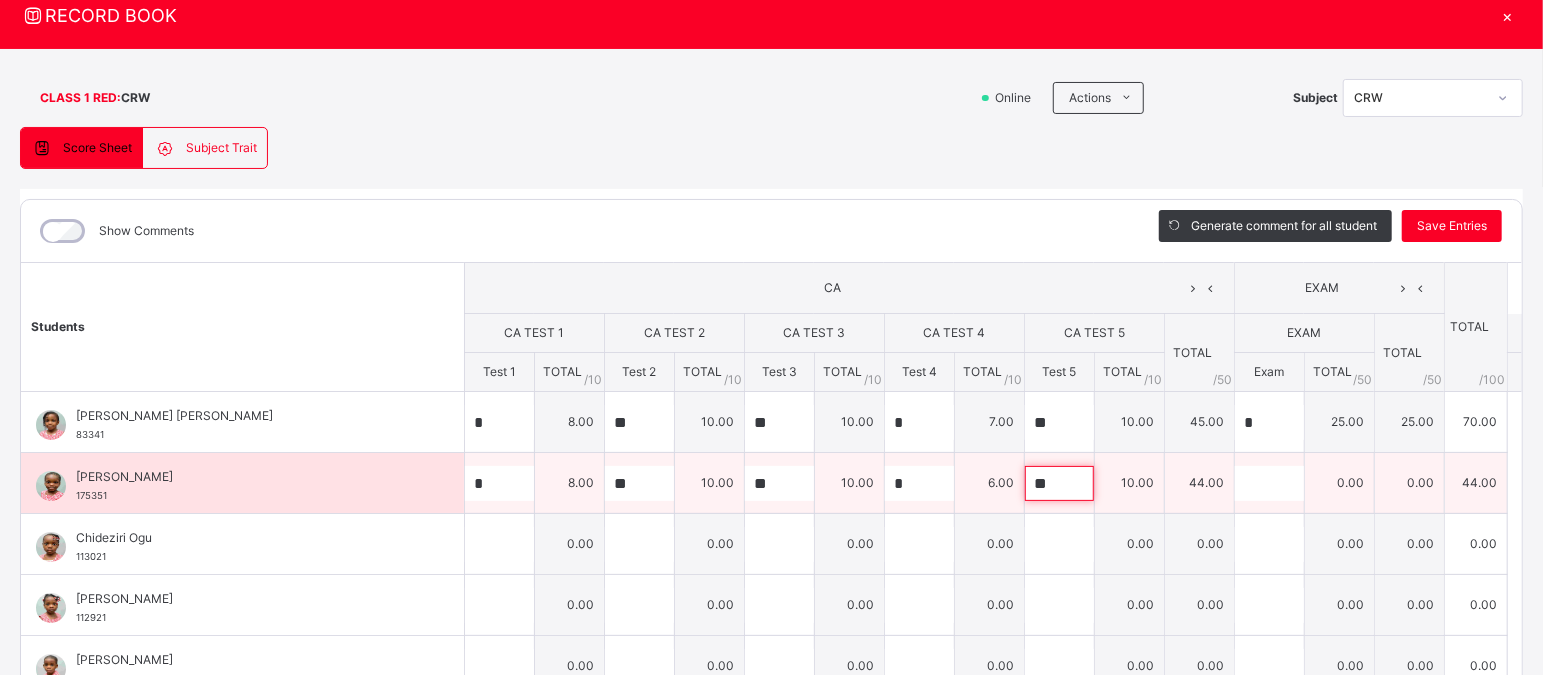 type on "**" 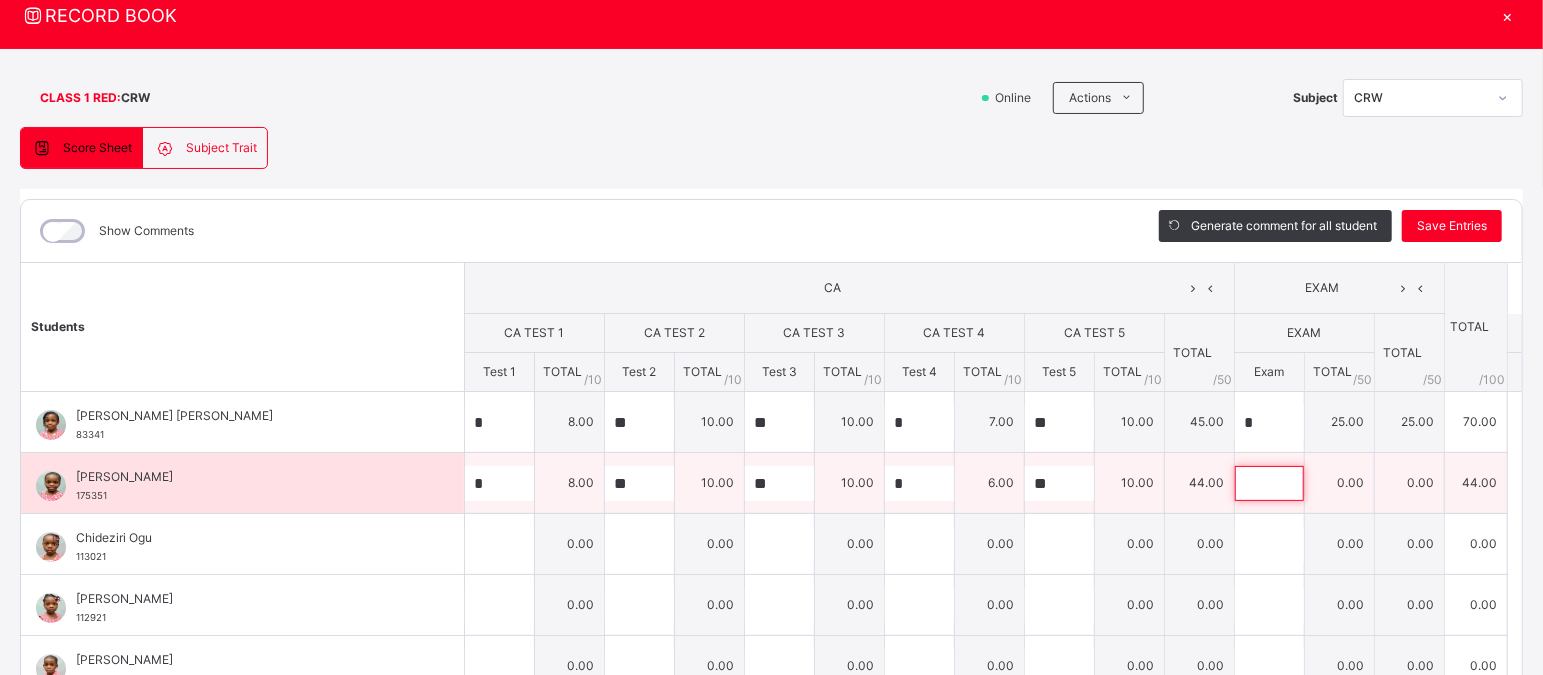 click at bounding box center [1269, 483] 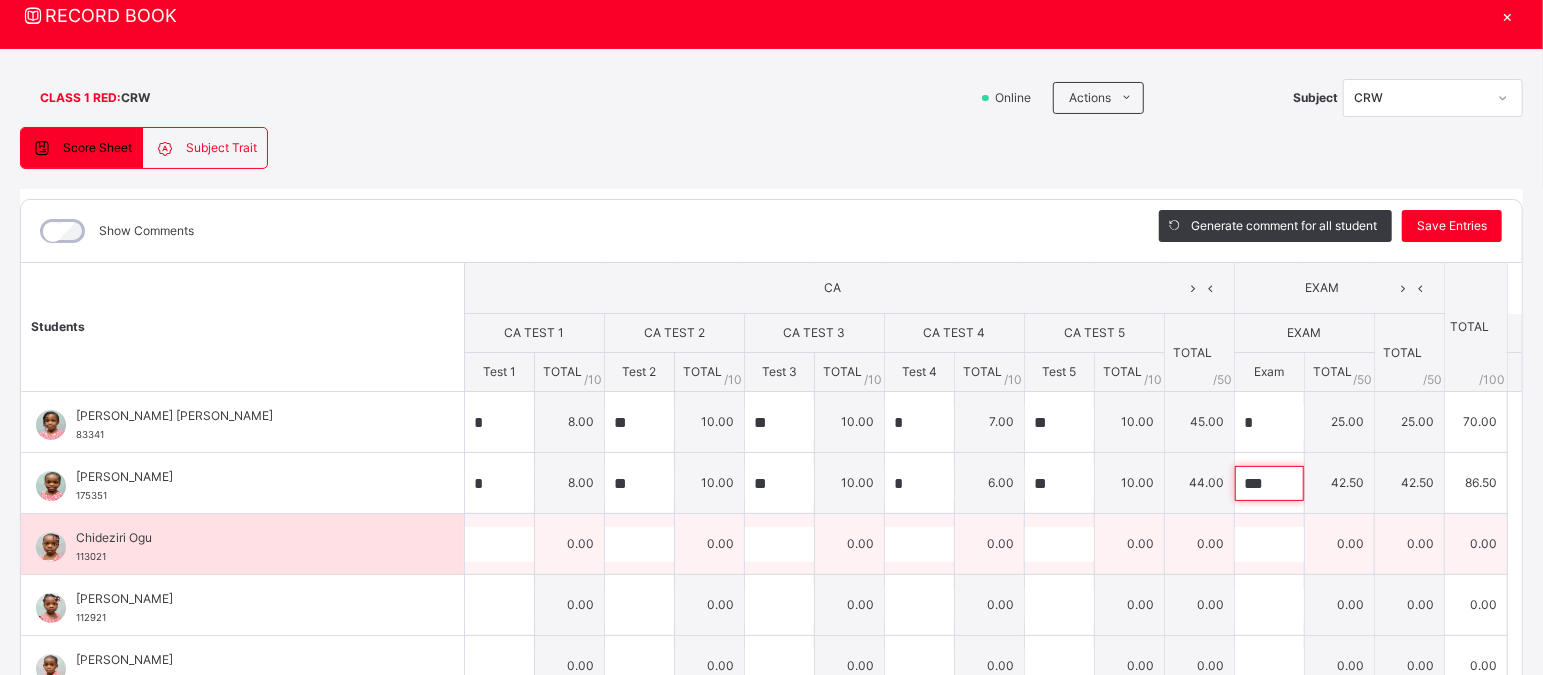 type on "***" 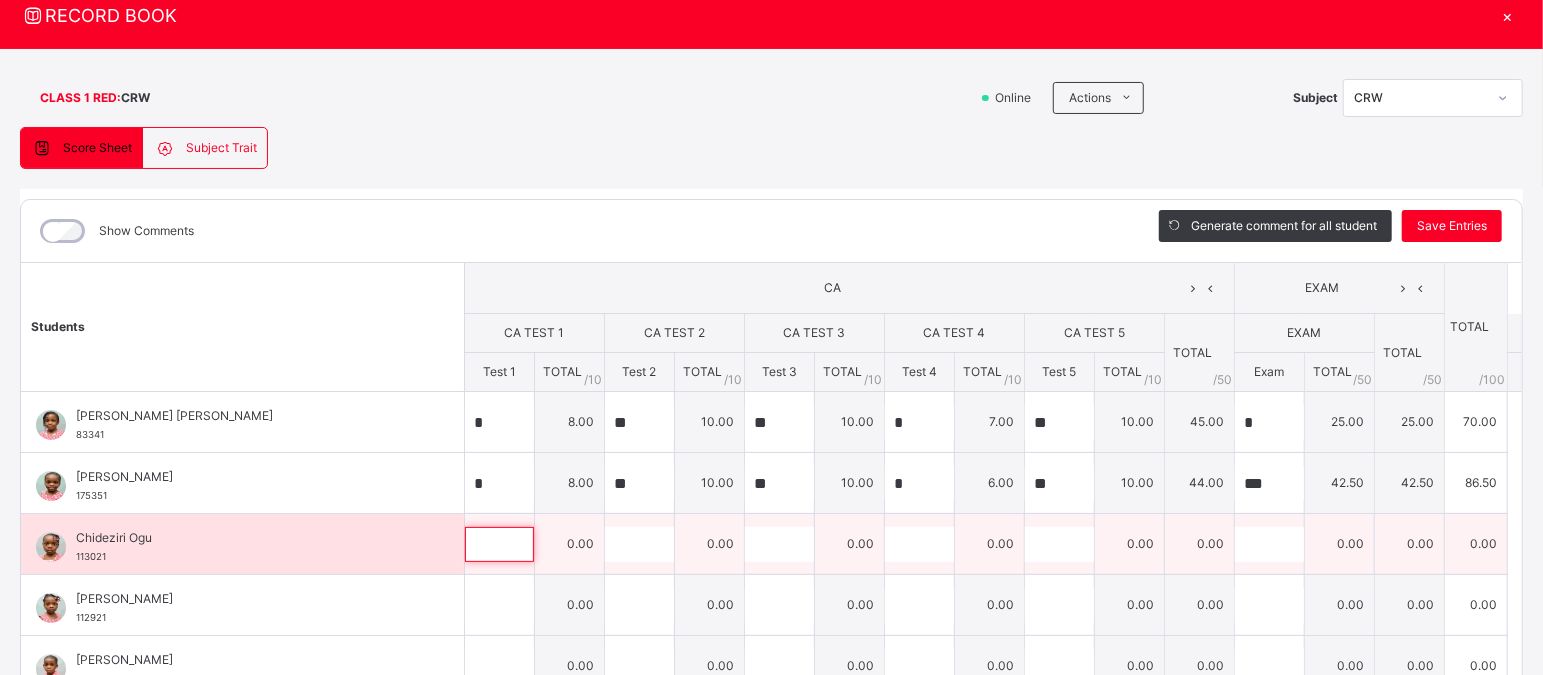 click at bounding box center [499, 544] 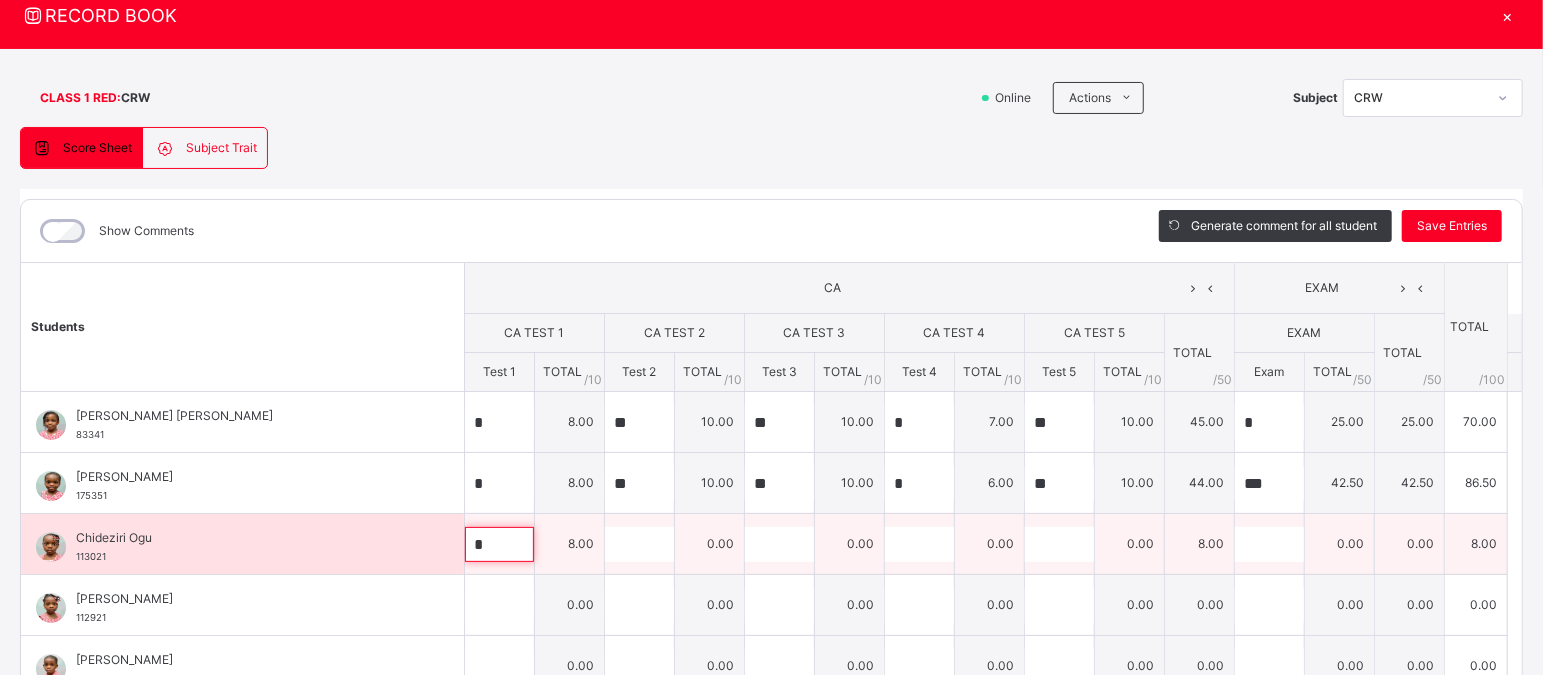 type on "*" 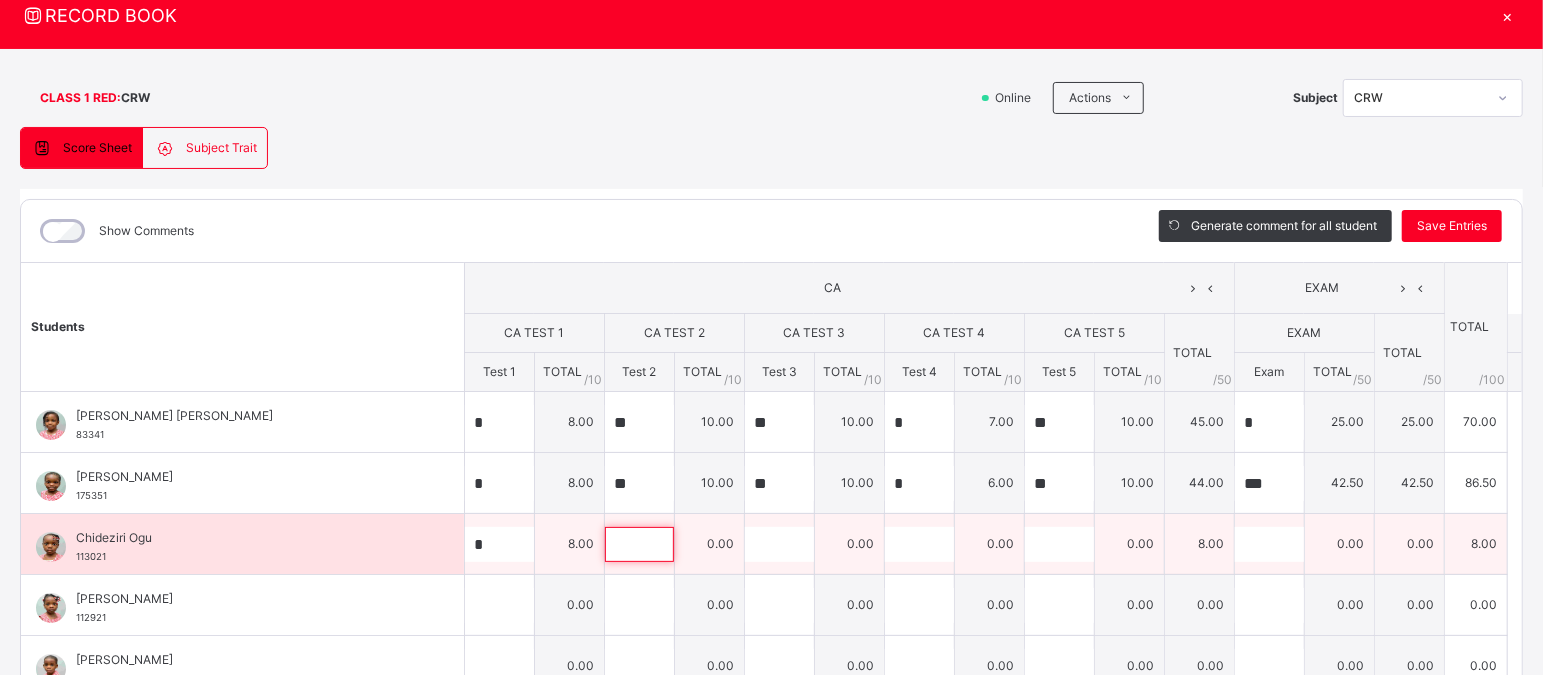 click at bounding box center [639, 544] 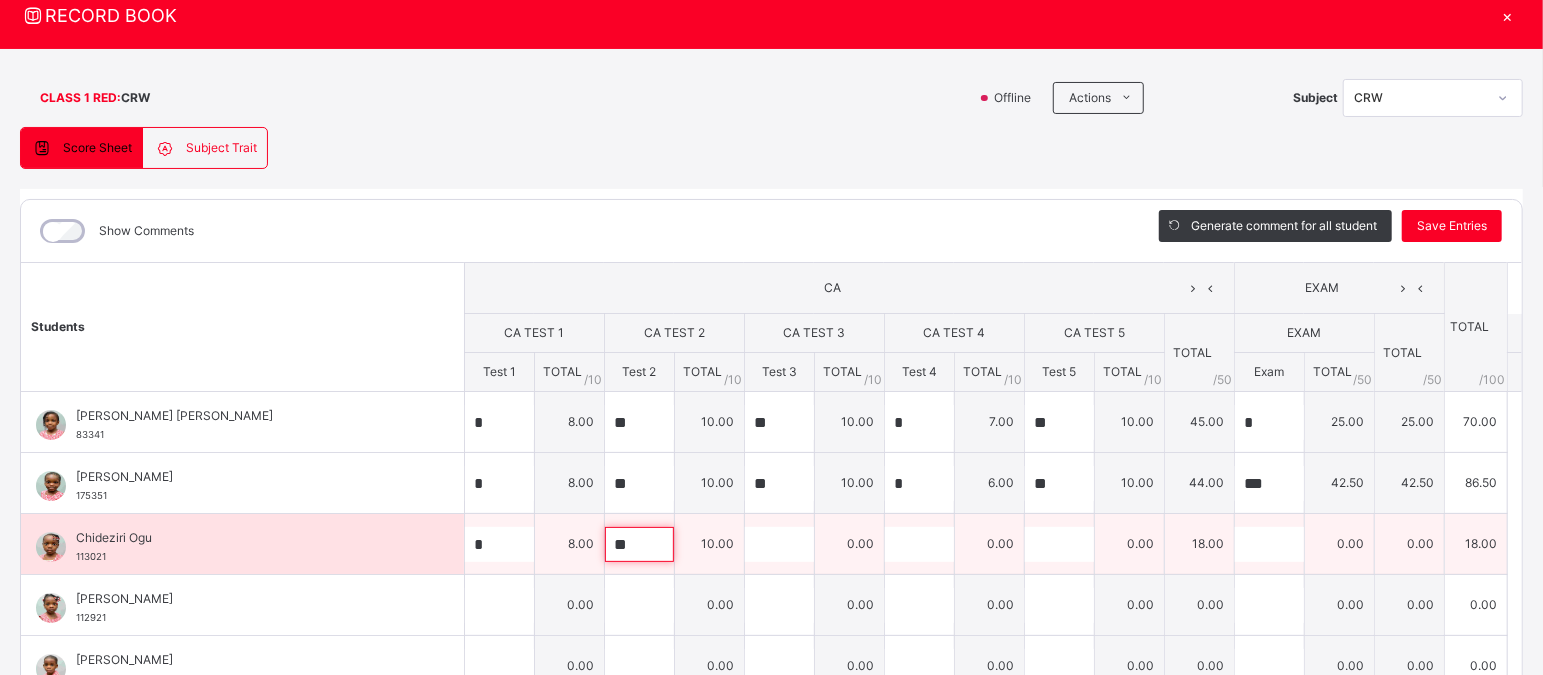 type on "**" 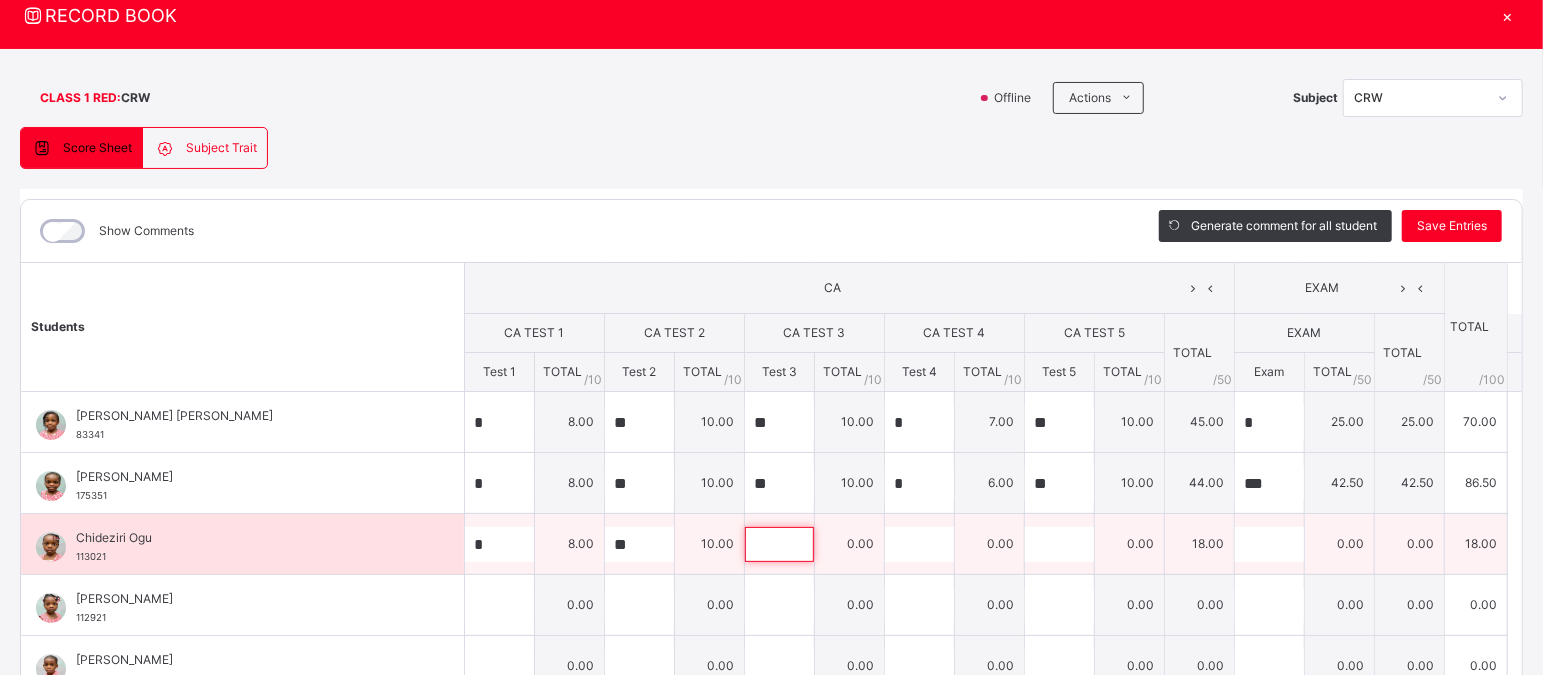 click at bounding box center [779, 544] 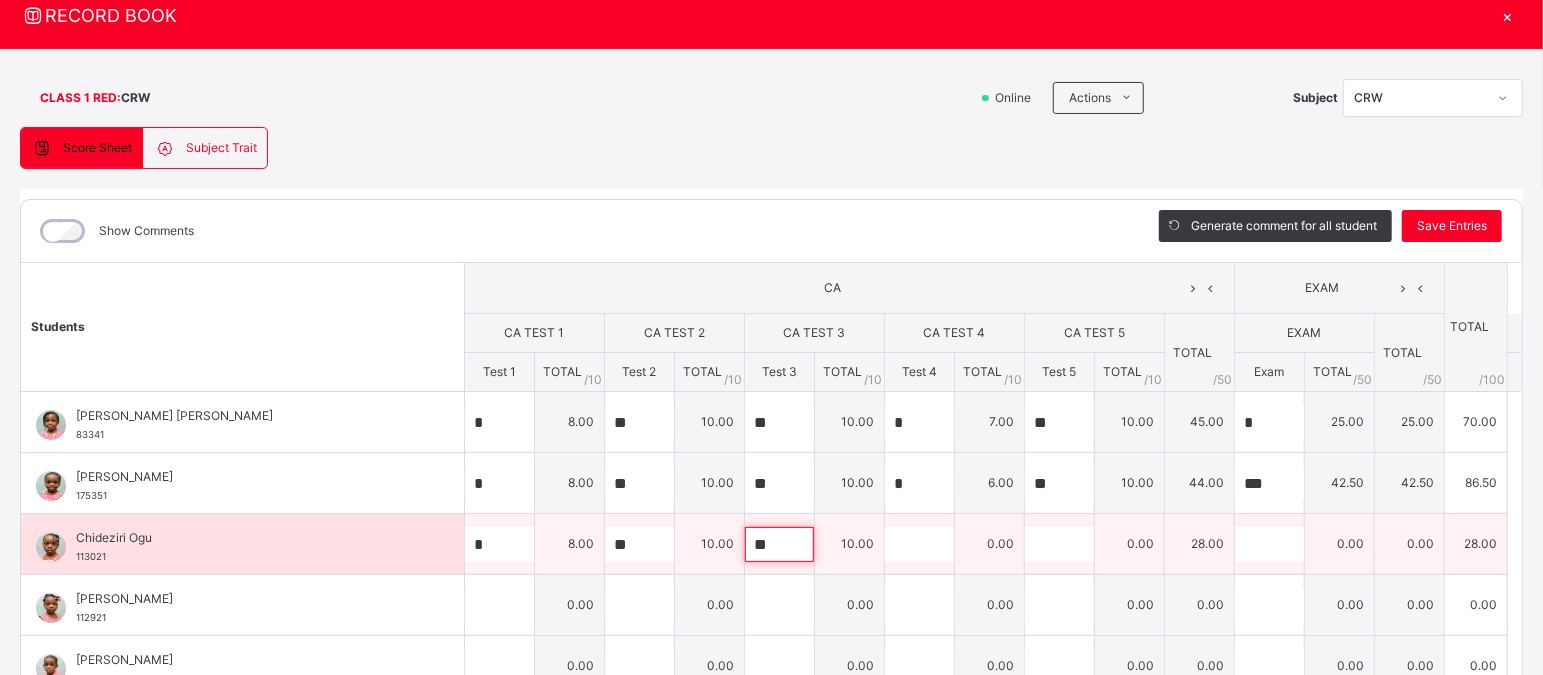 type on "**" 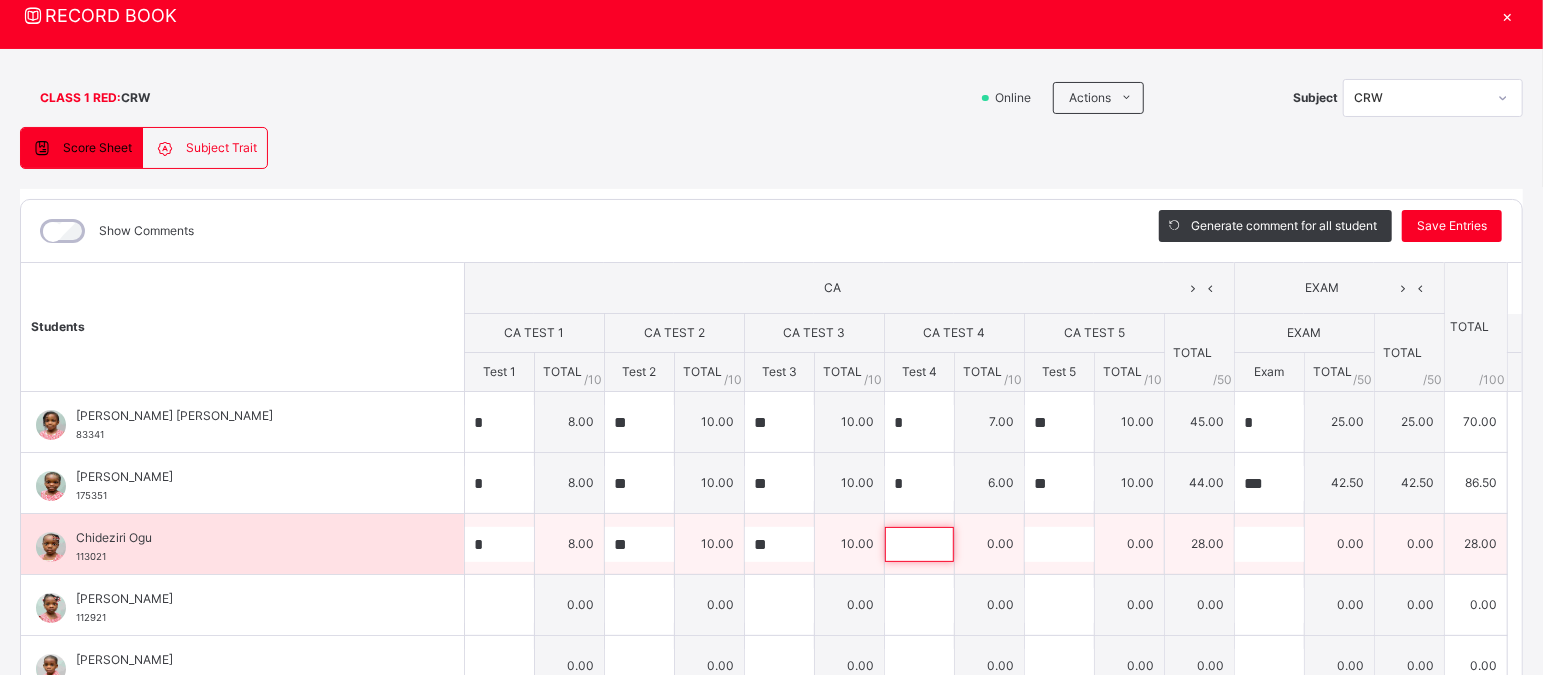 click at bounding box center (919, 544) 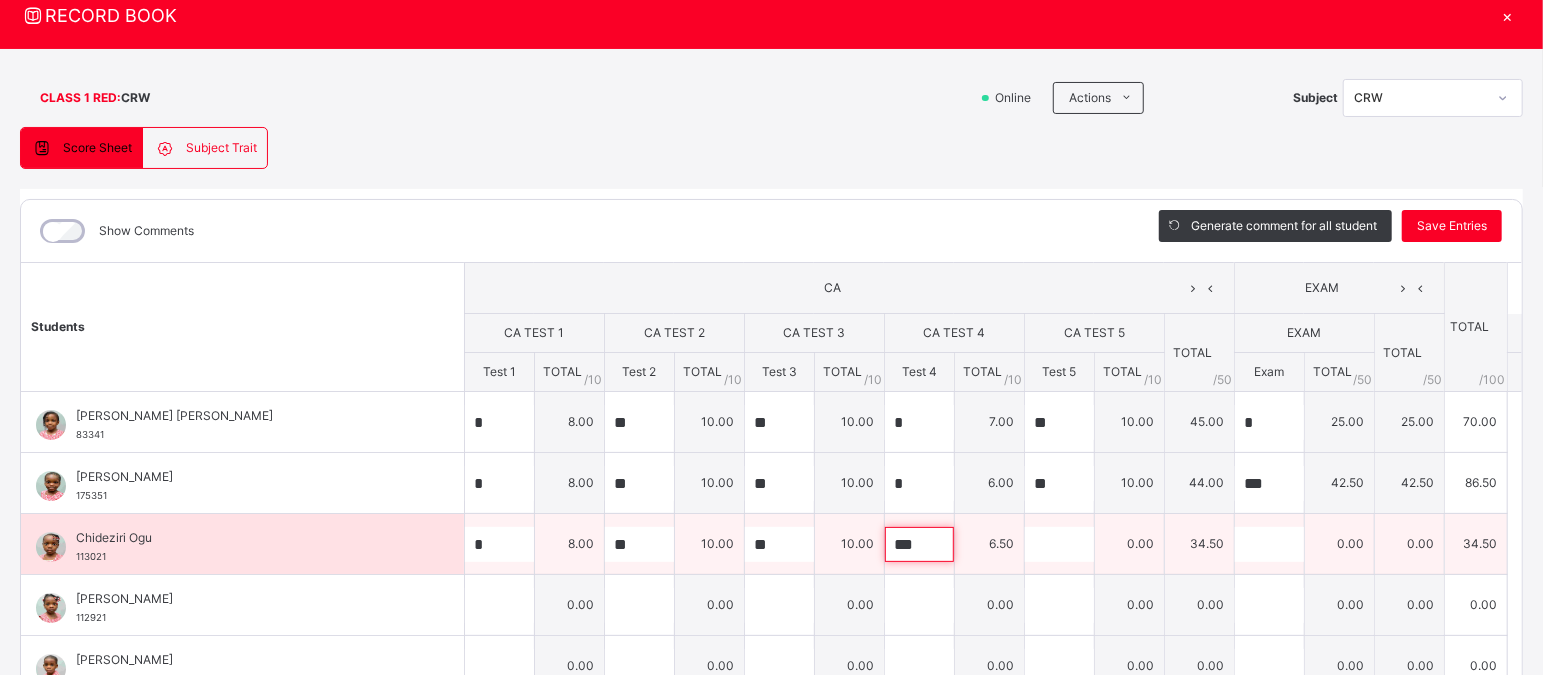 type on "***" 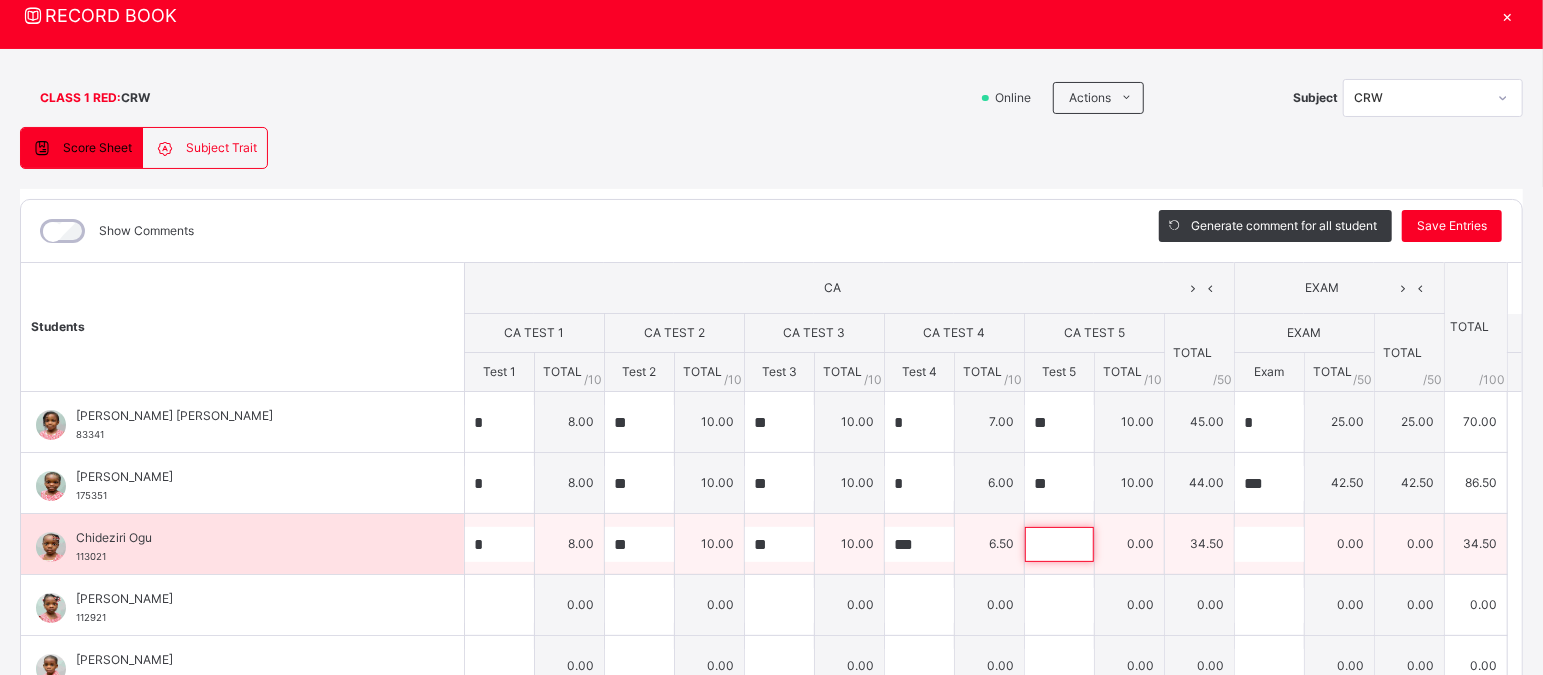 click at bounding box center (1059, 544) 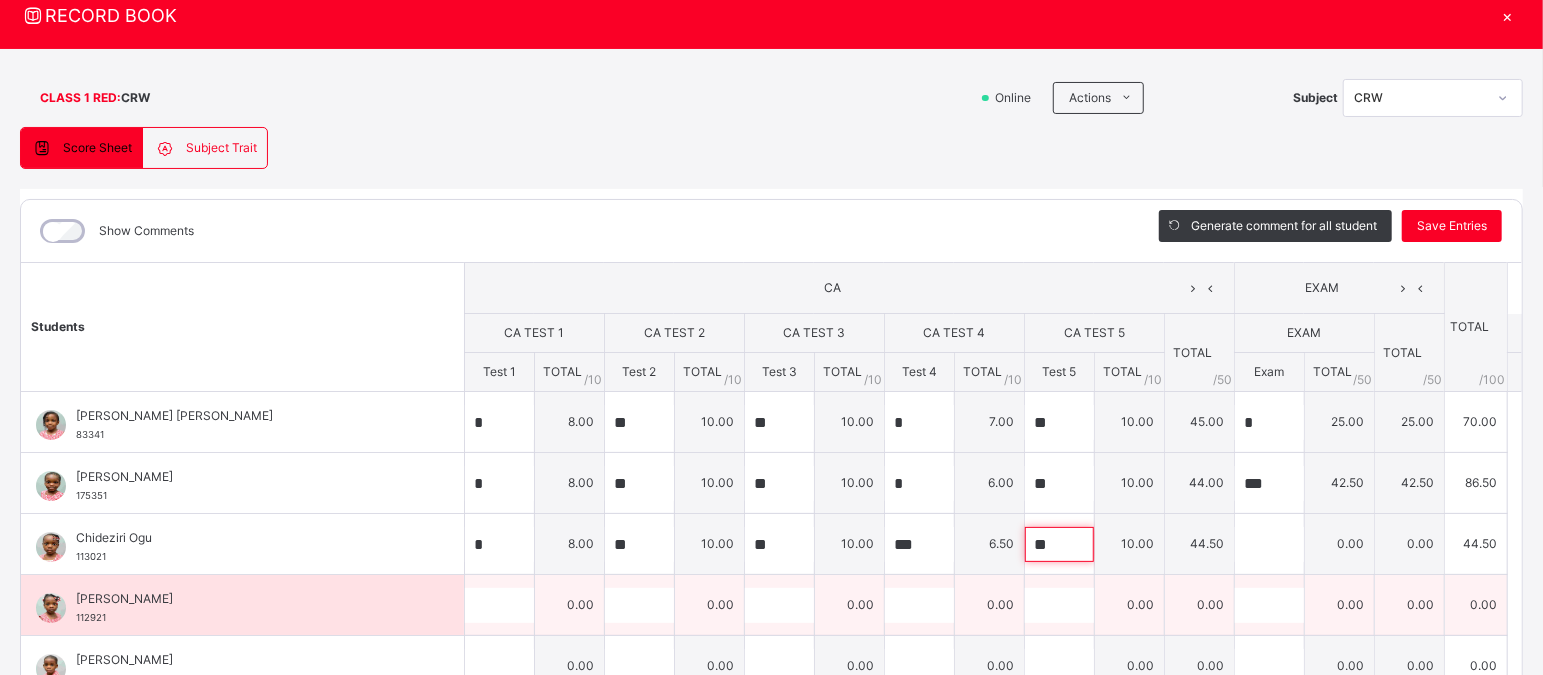 type on "**" 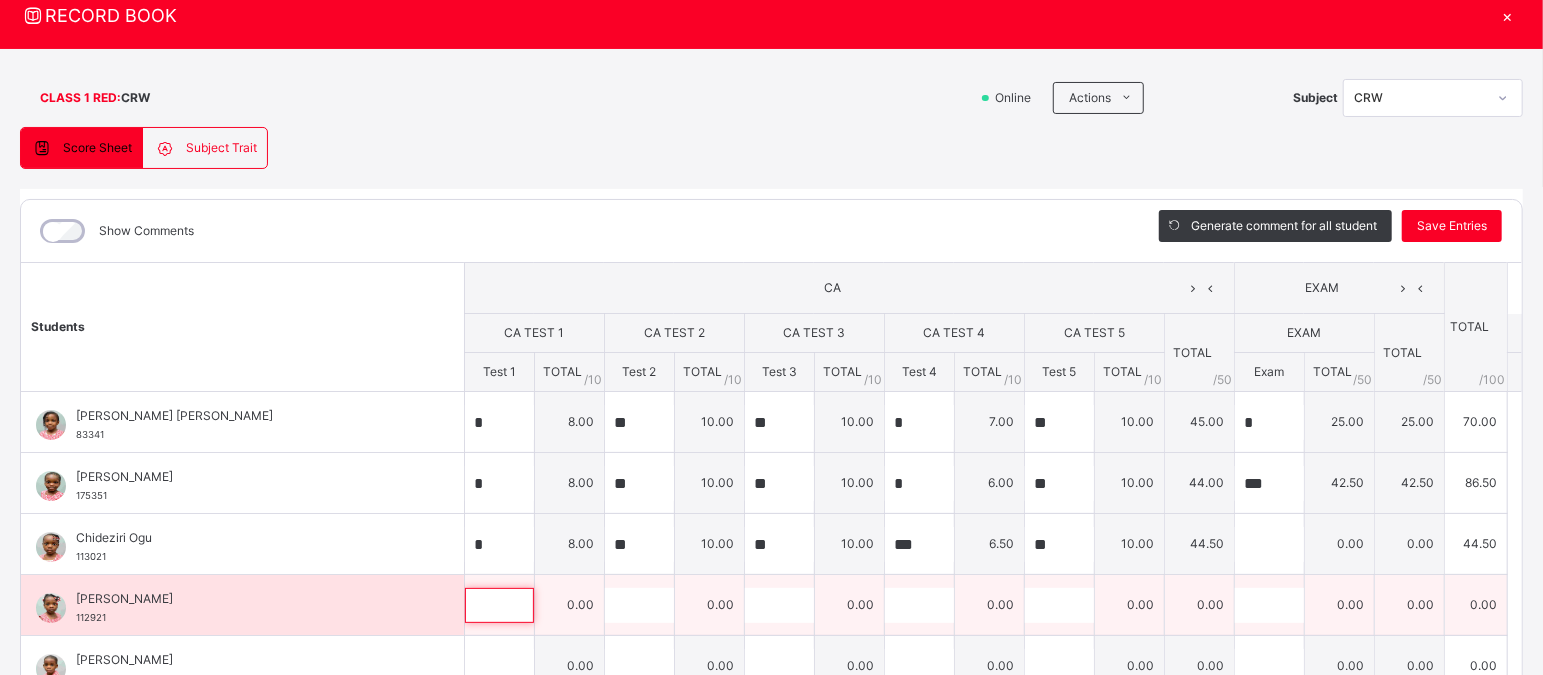click at bounding box center (499, 605) 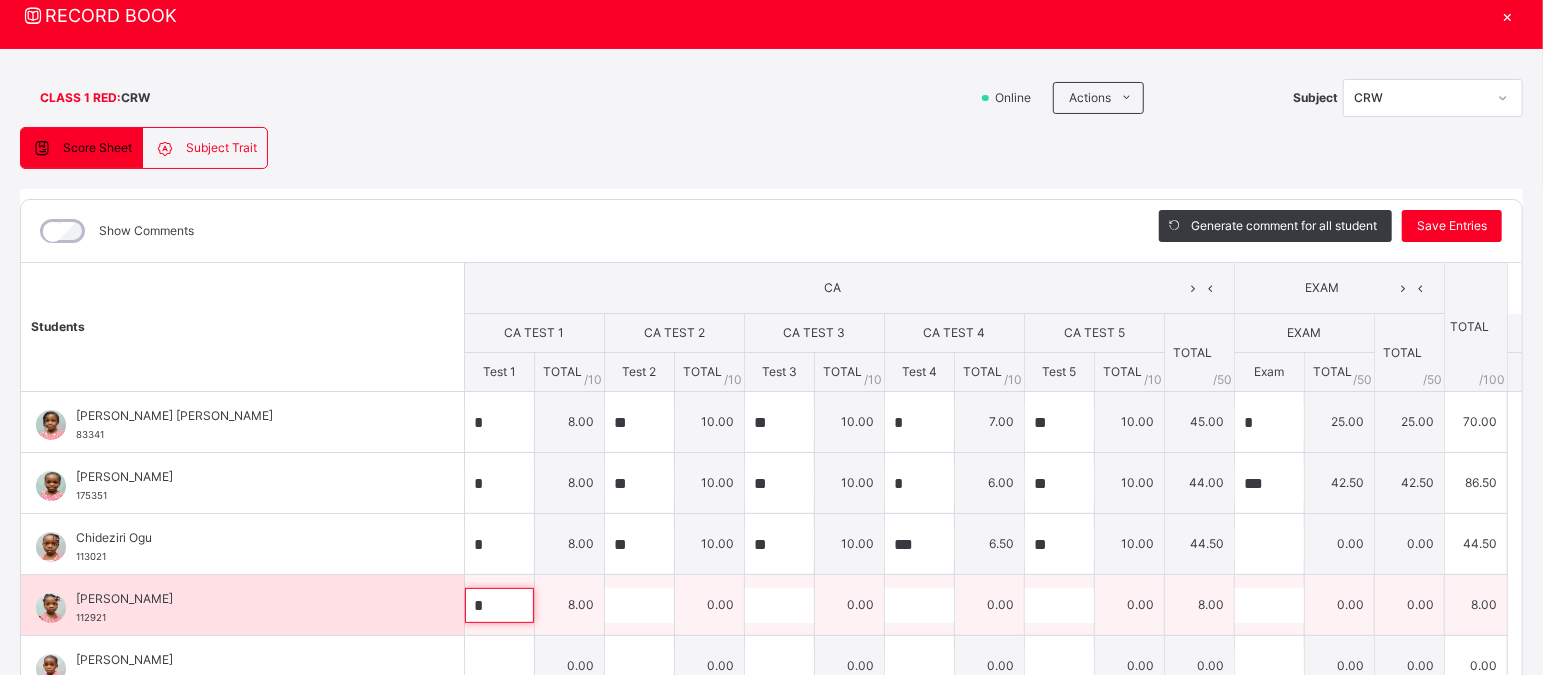 type on "*" 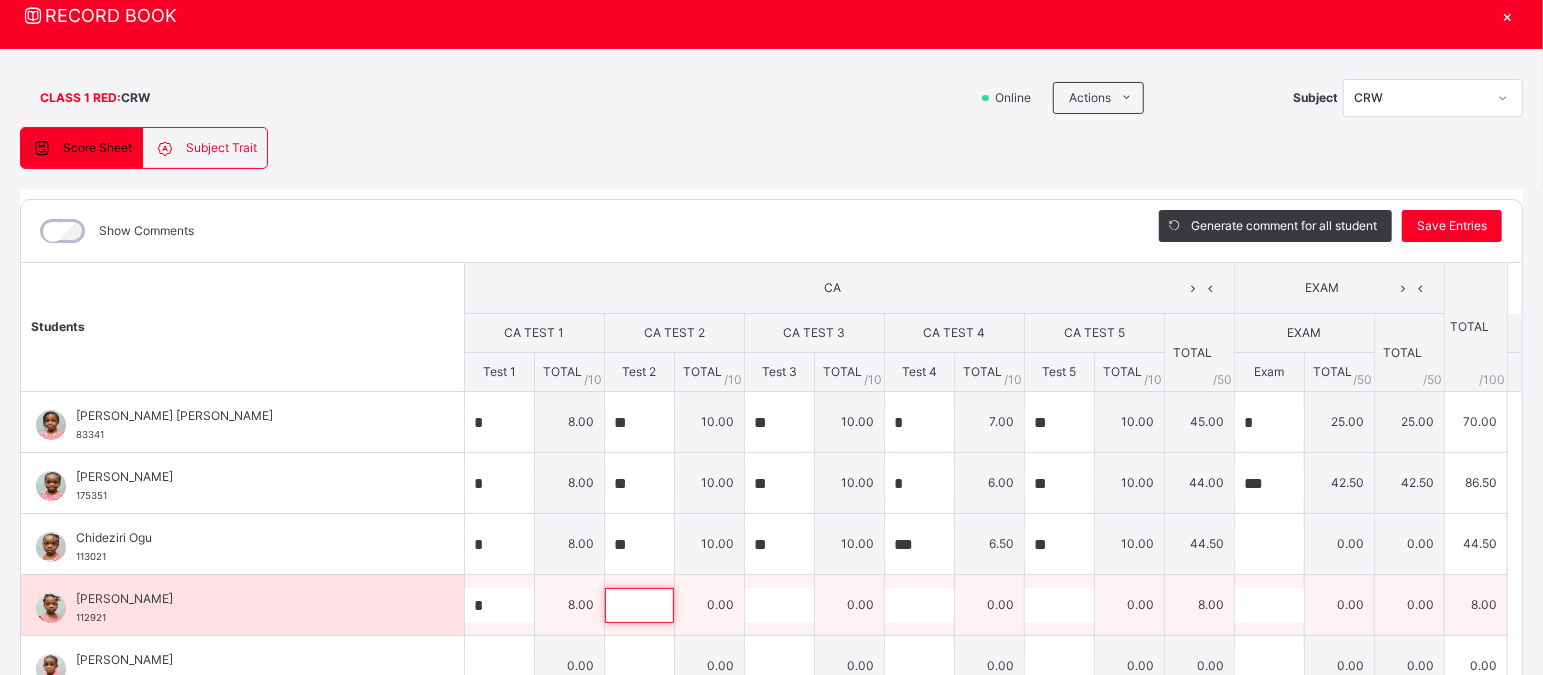 click at bounding box center [639, 605] 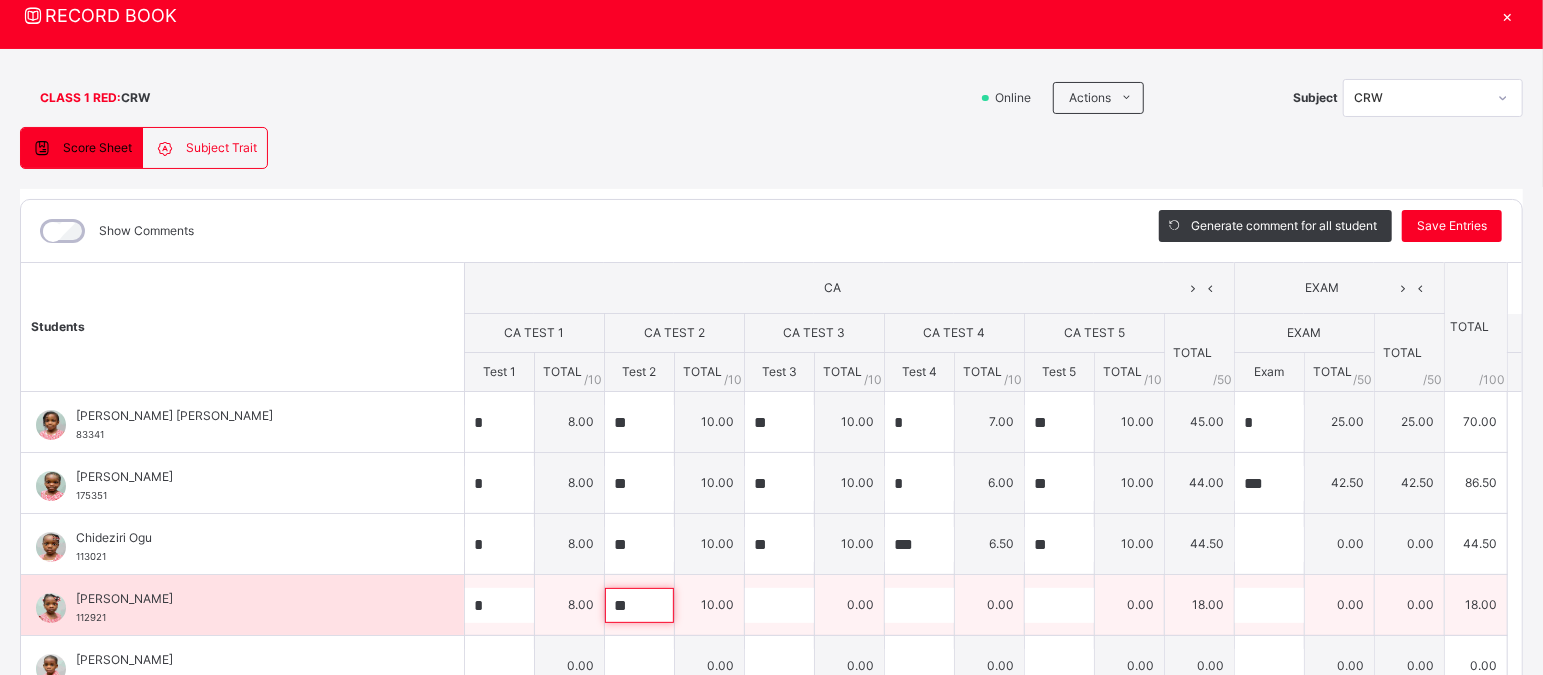 type on "**" 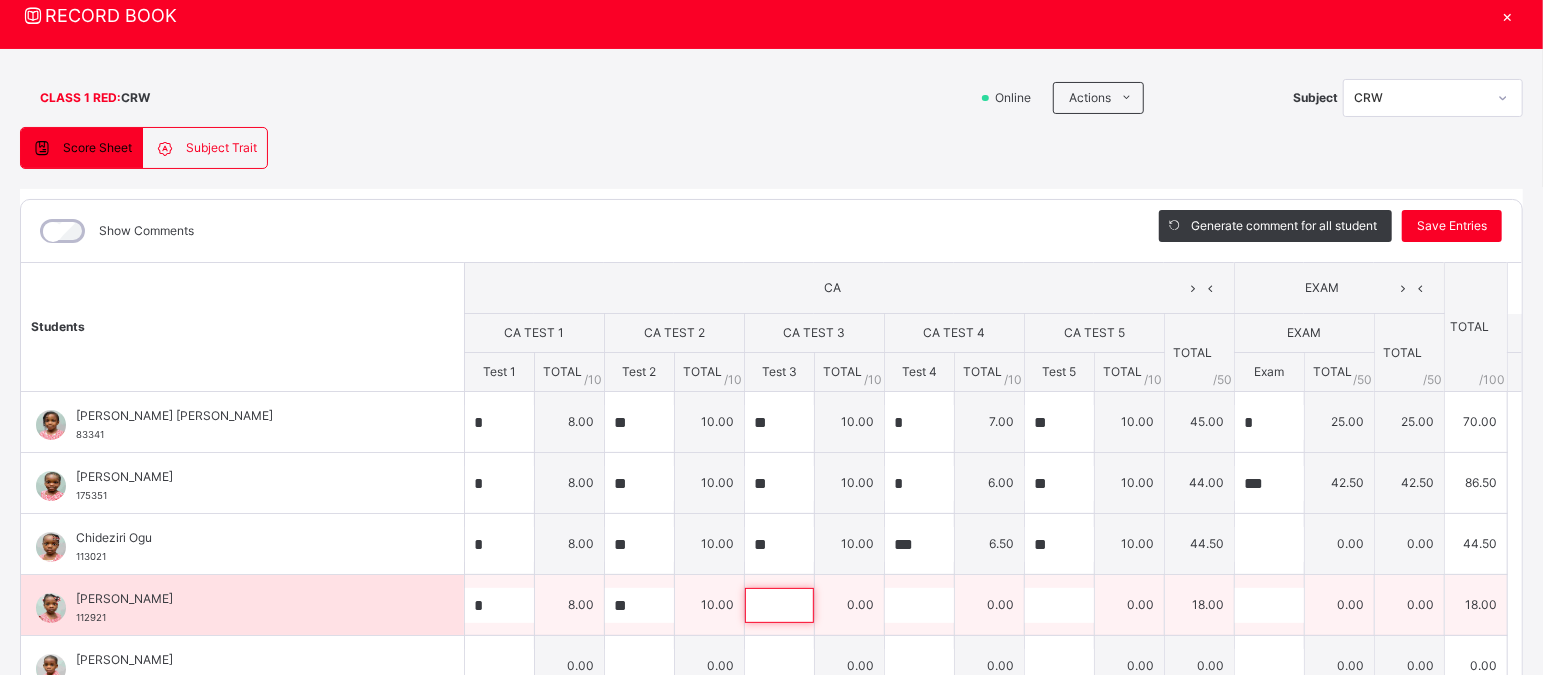 click at bounding box center (779, 605) 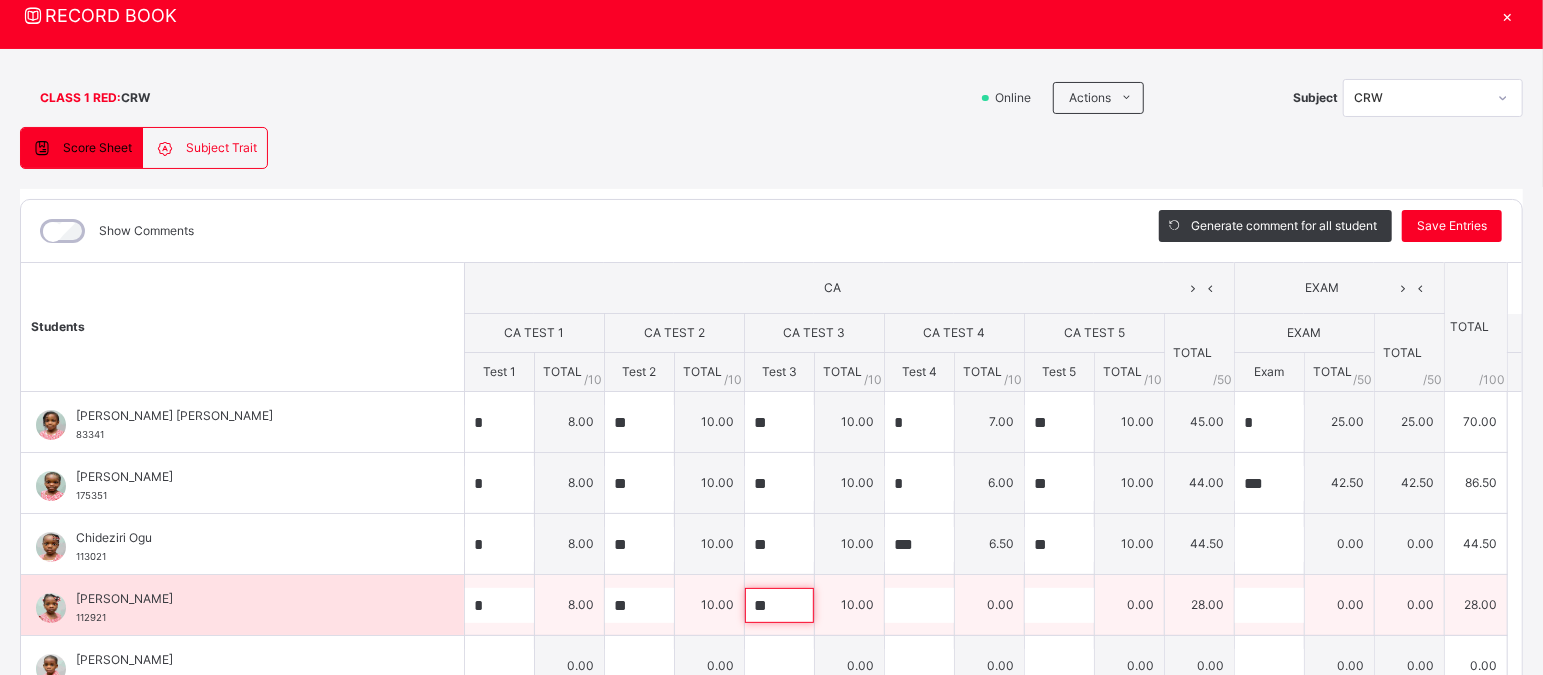 type on "**" 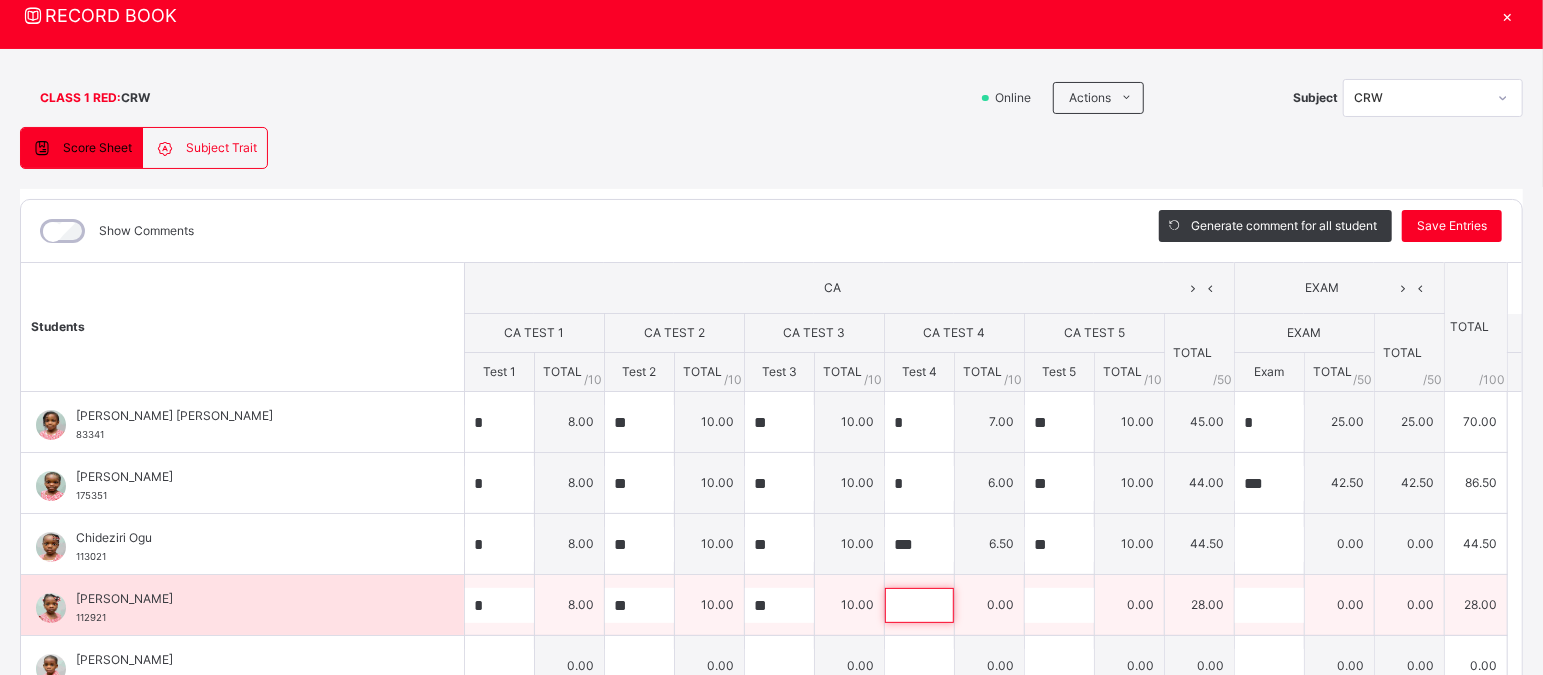 click at bounding box center (919, 605) 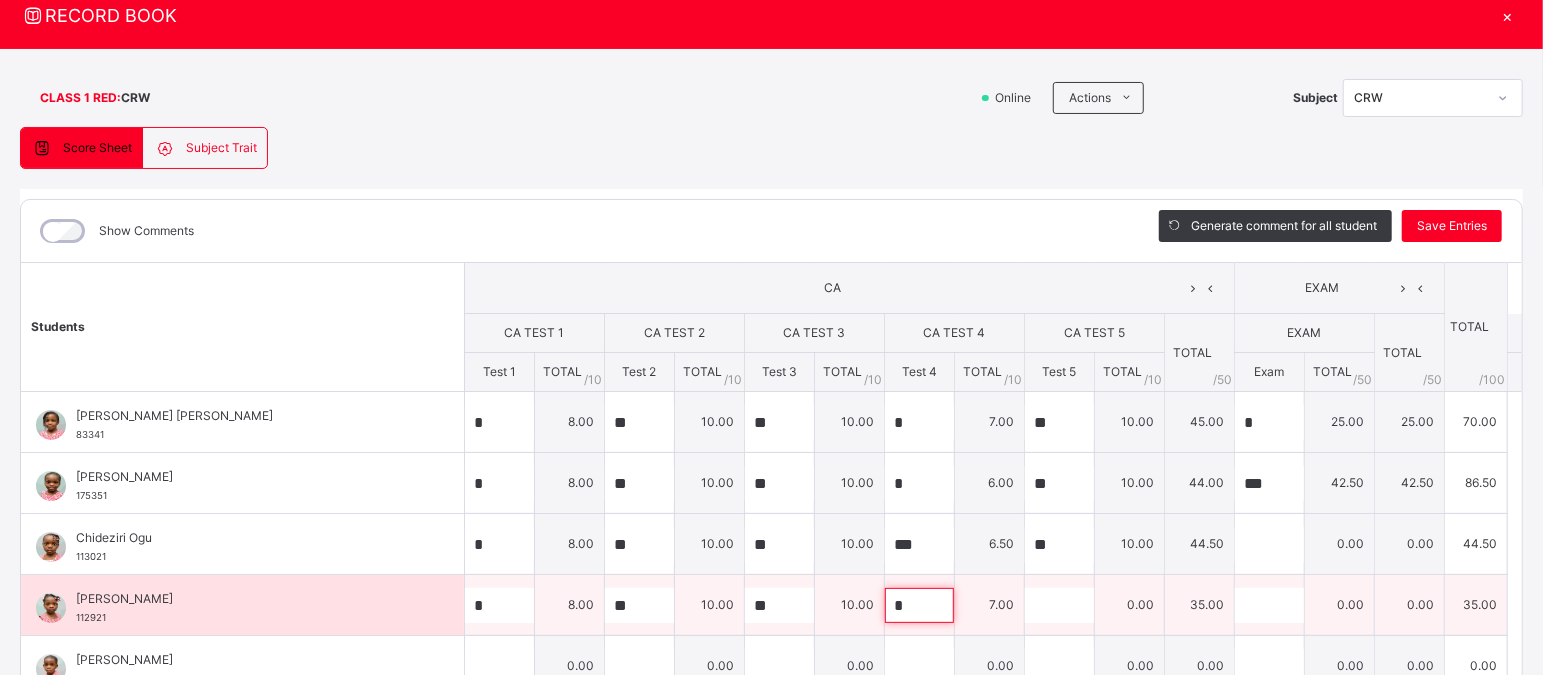 type on "*" 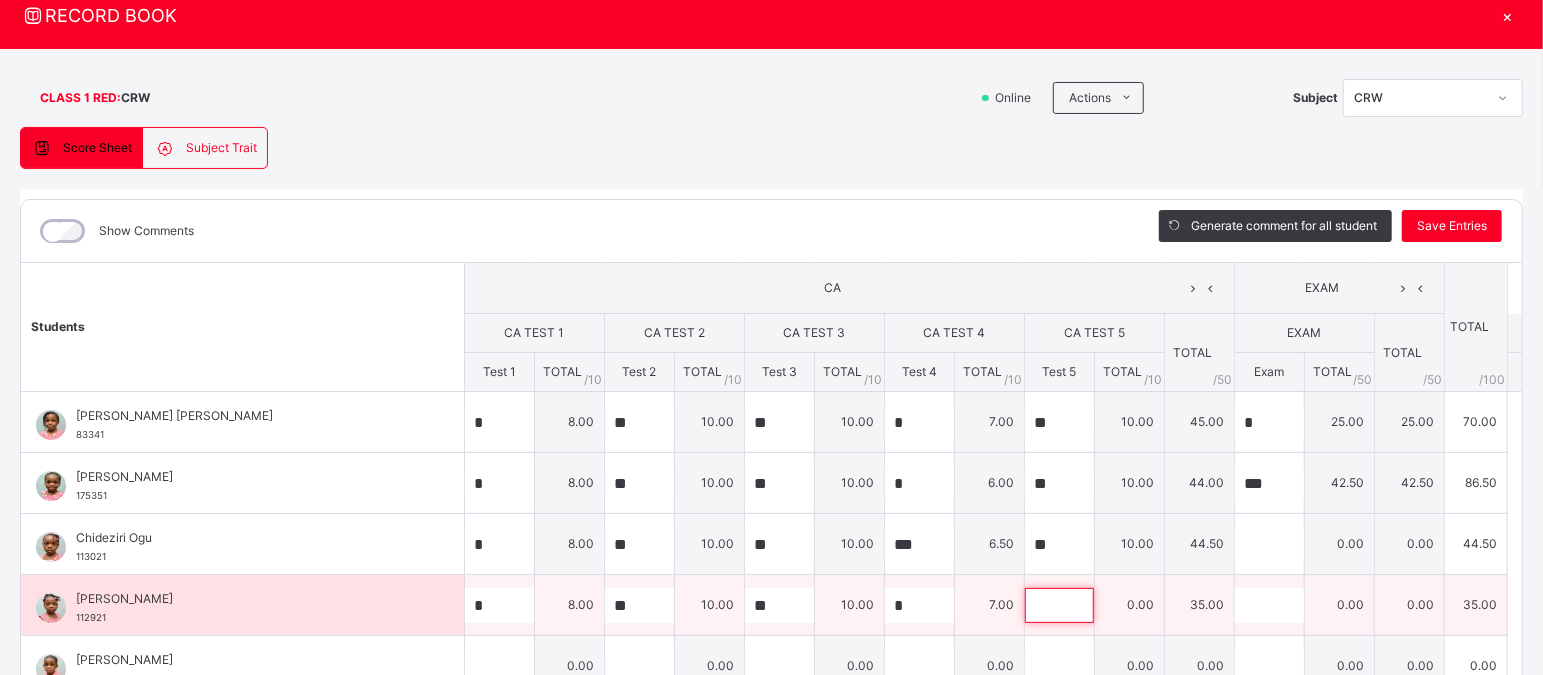 click at bounding box center [1059, 605] 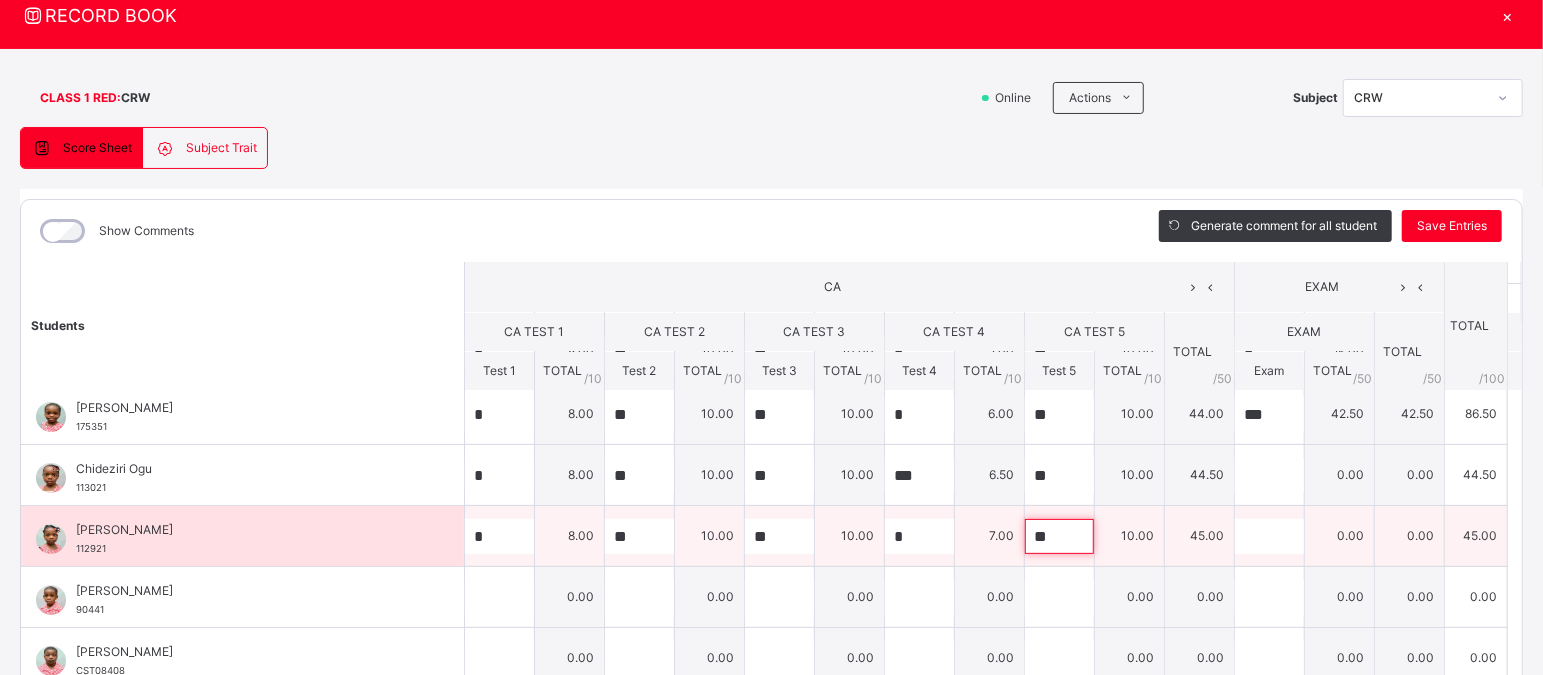 scroll, scrollTop: 79, scrollLeft: 0, axis: vertical 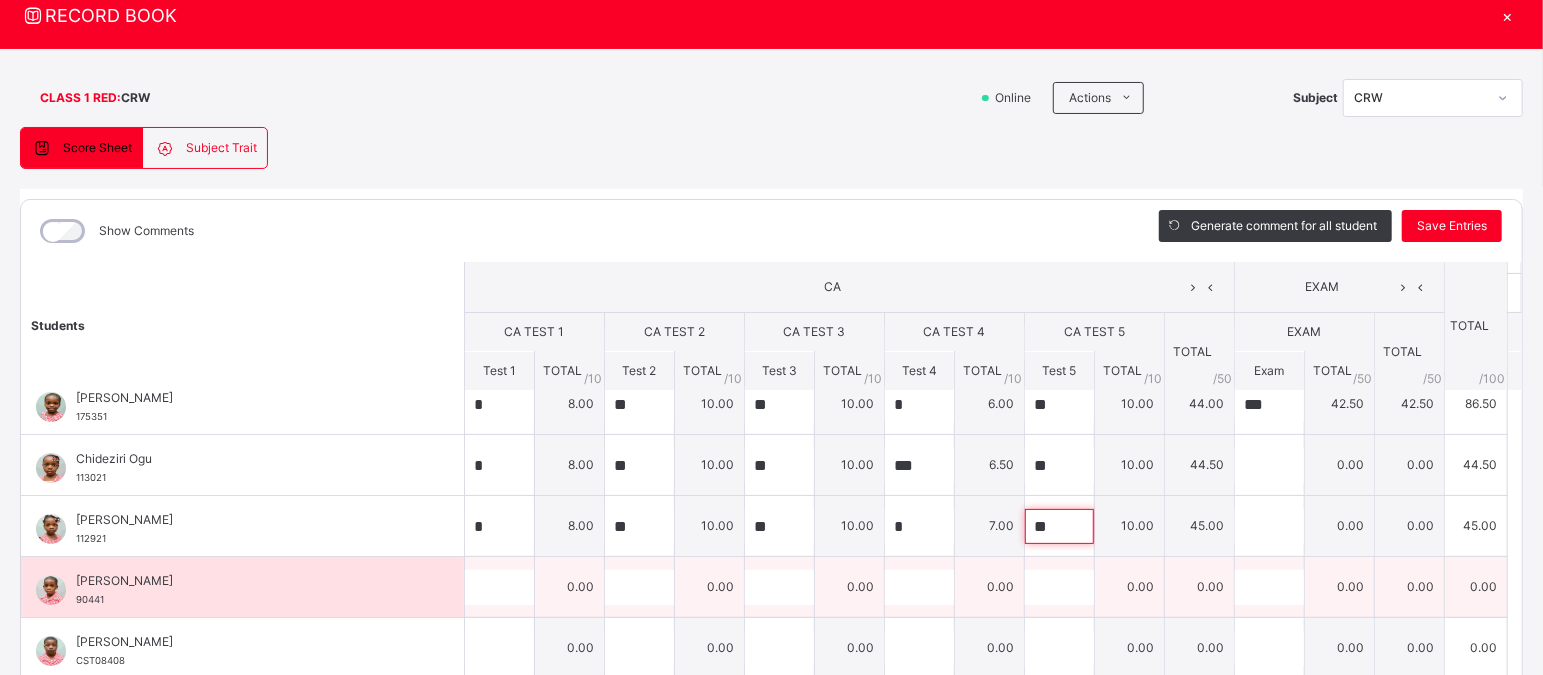 type on "**" 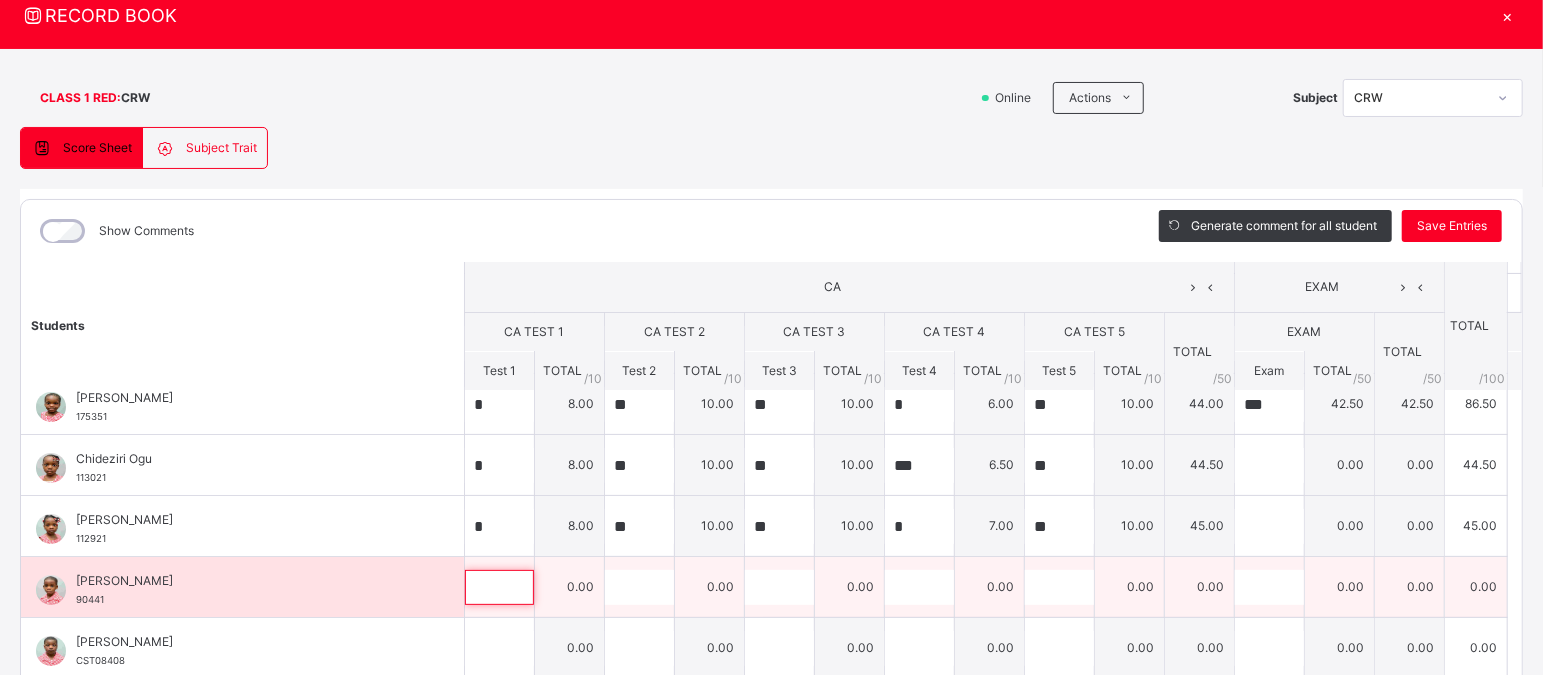 click at bounding box center (499, 587) 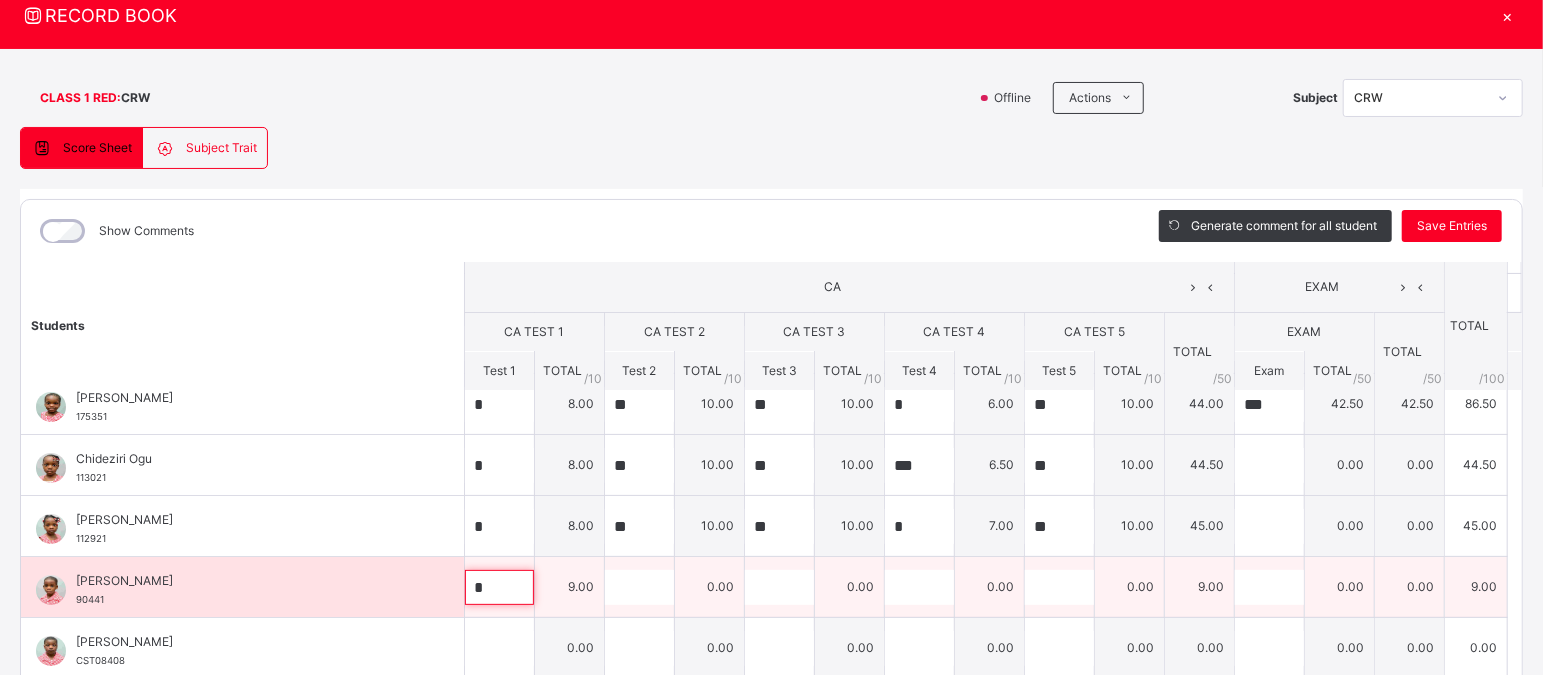 type on "*" 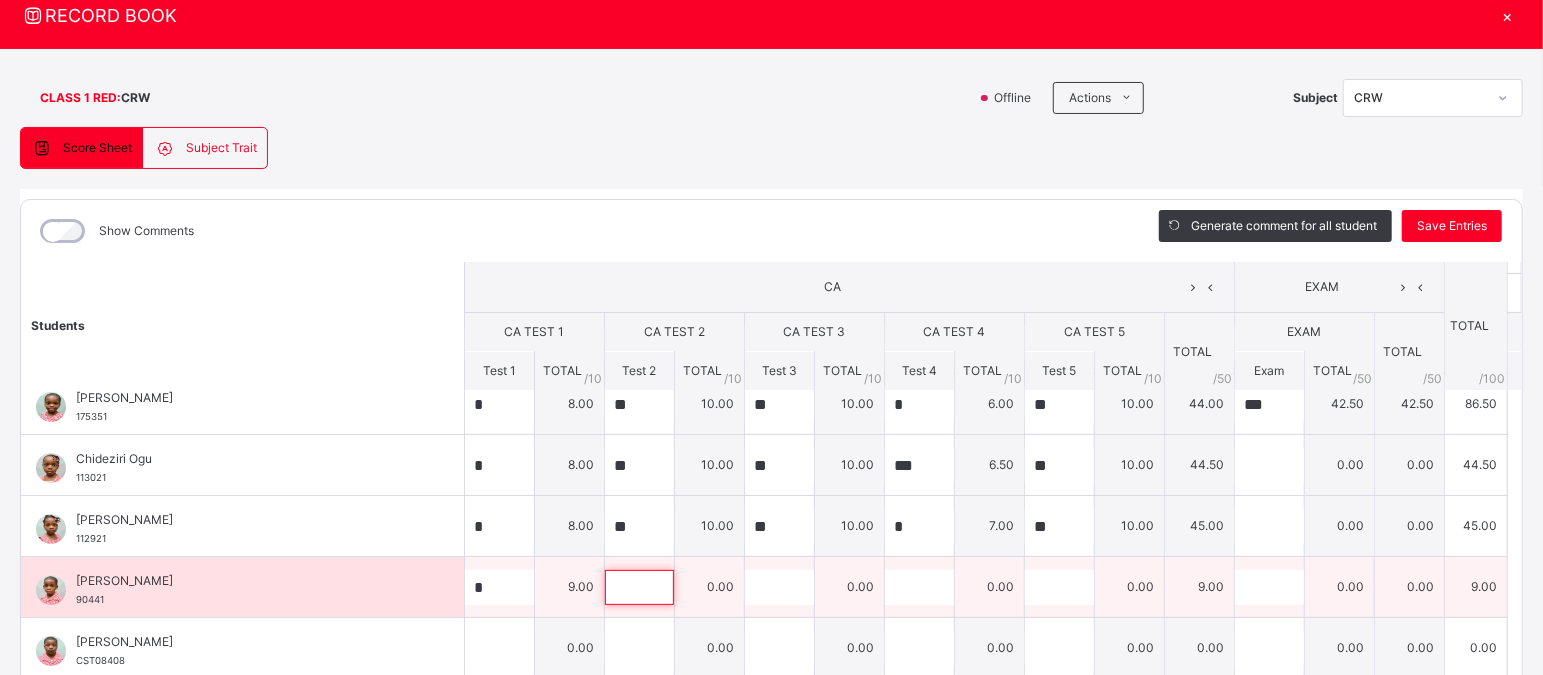 click at bounding box center (639, 587) 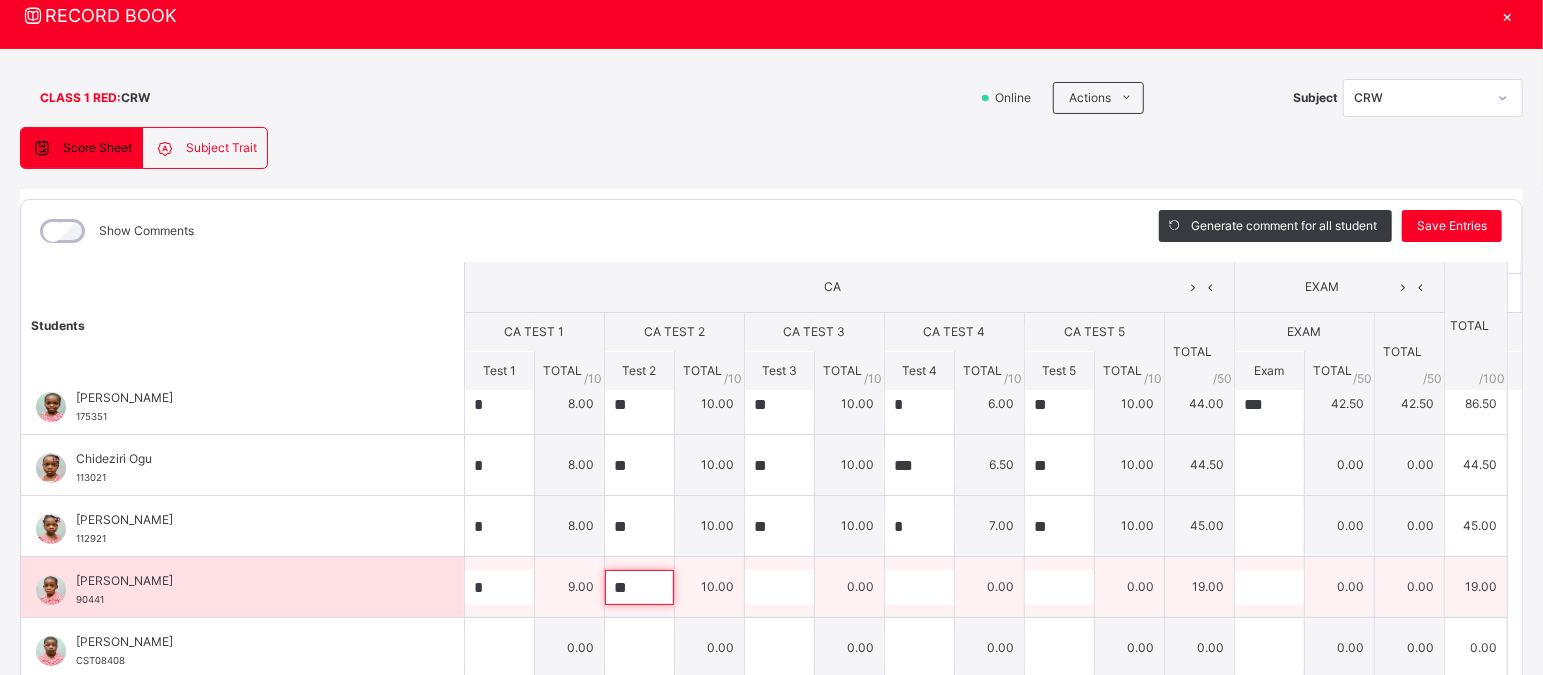type on "**" 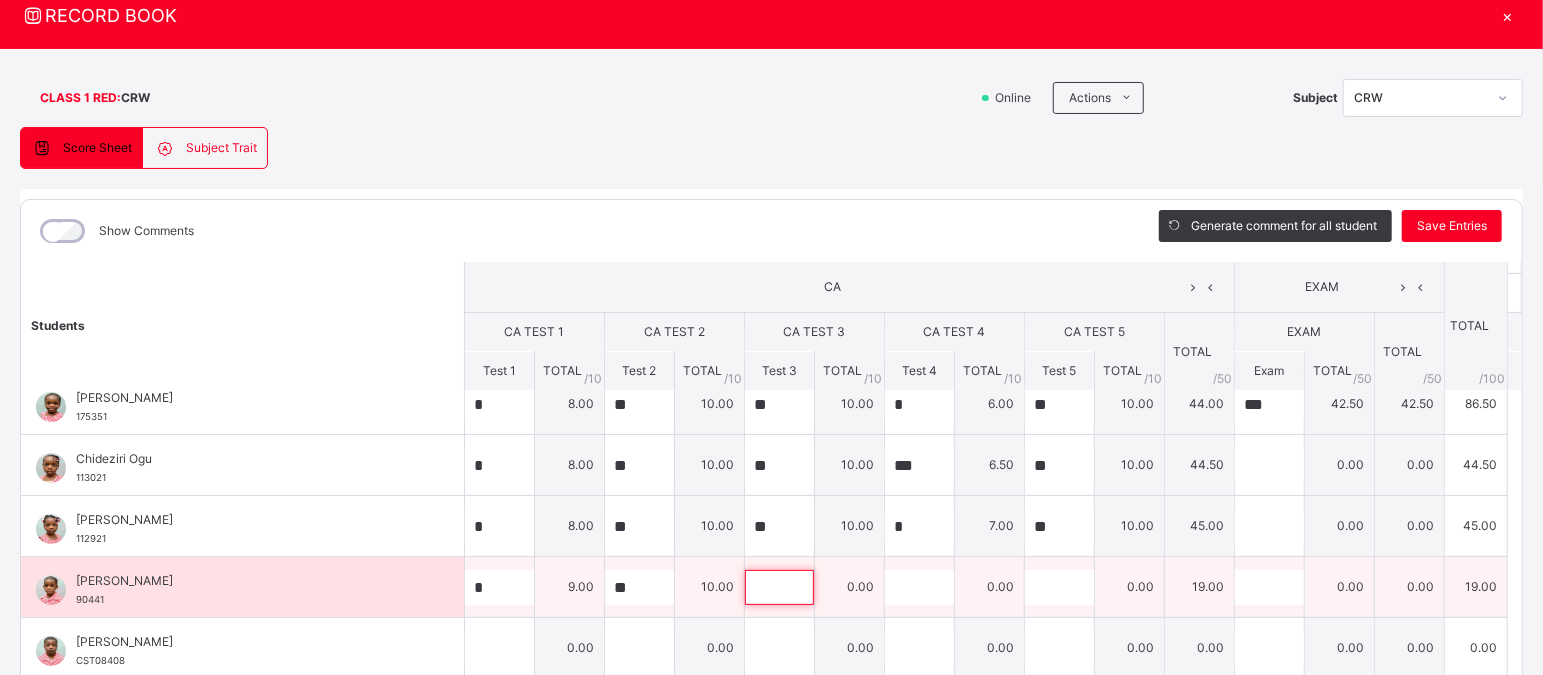 click at bounding box center [779, 587] 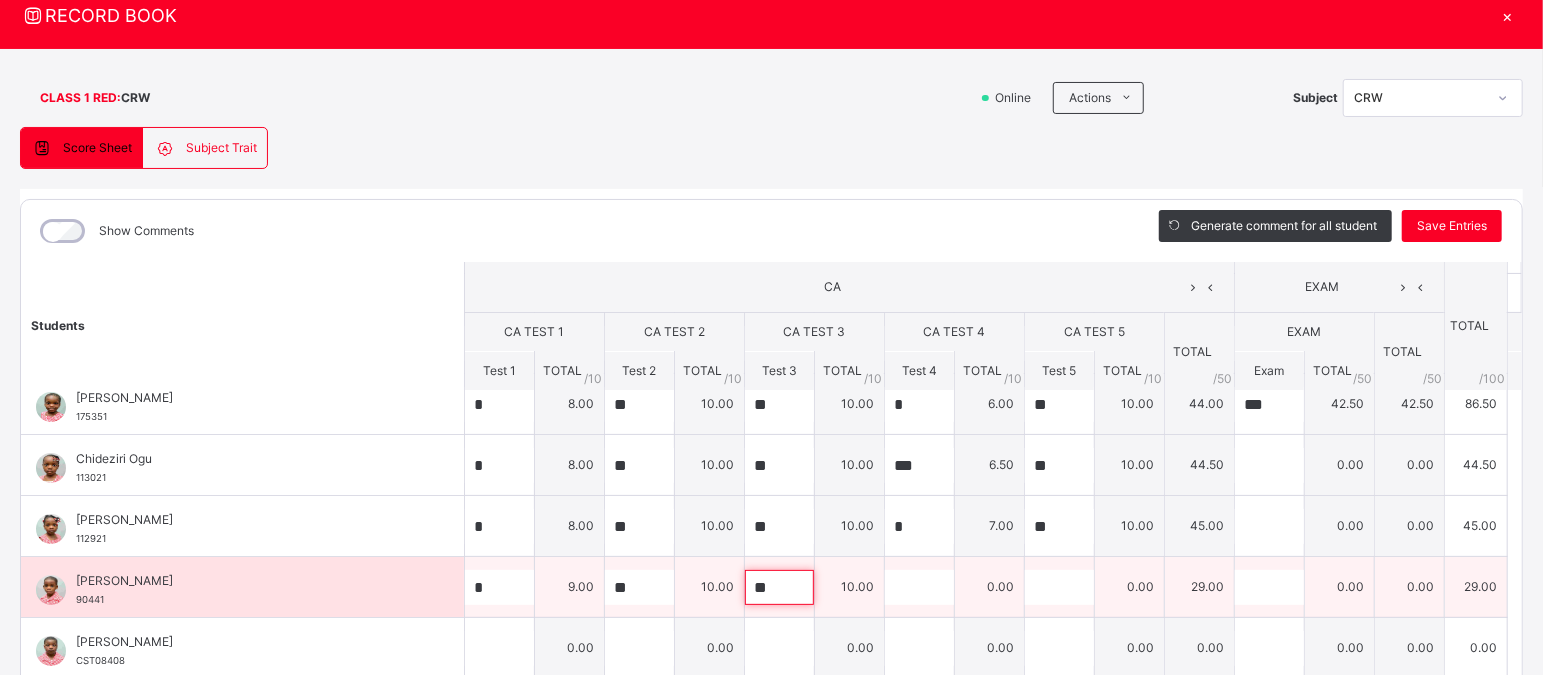 type on "**" 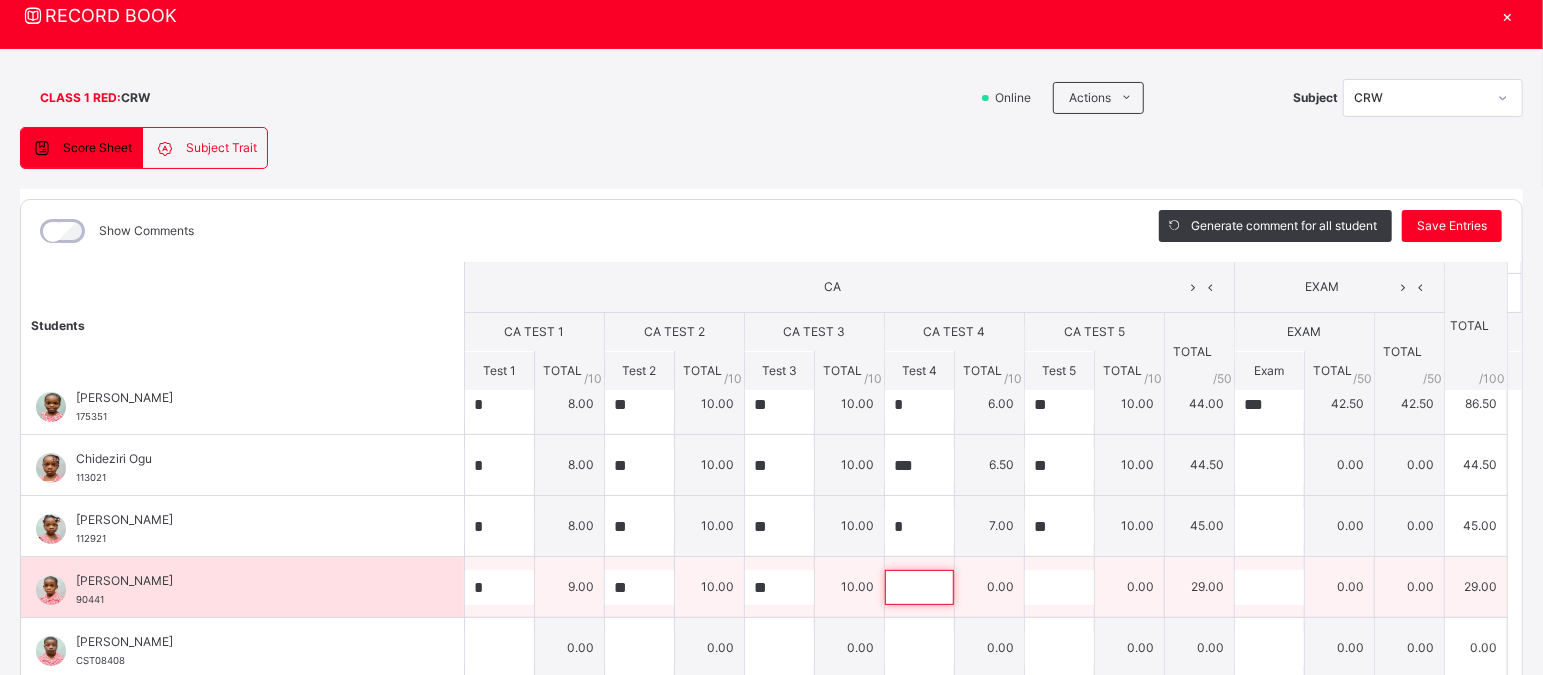 click at bounding box center (919, 587) 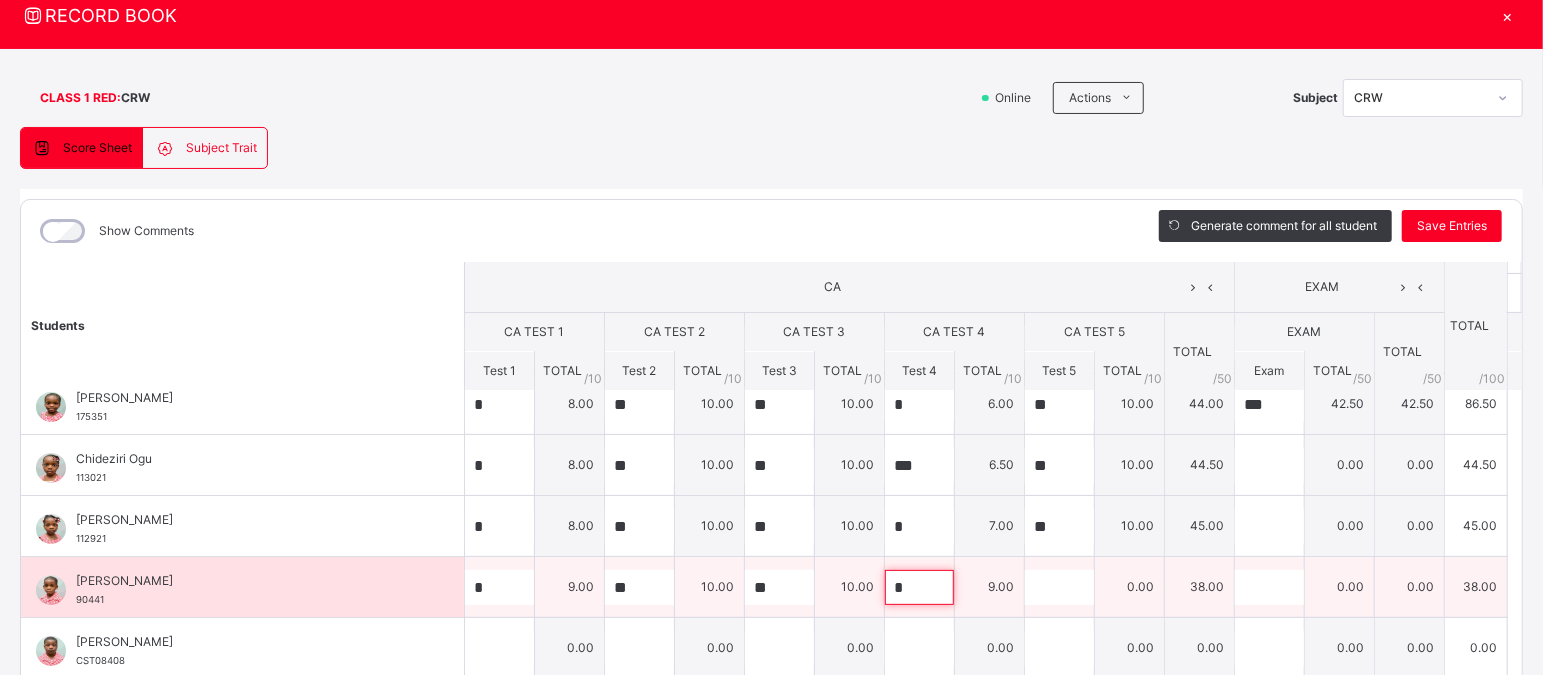 type on "*" 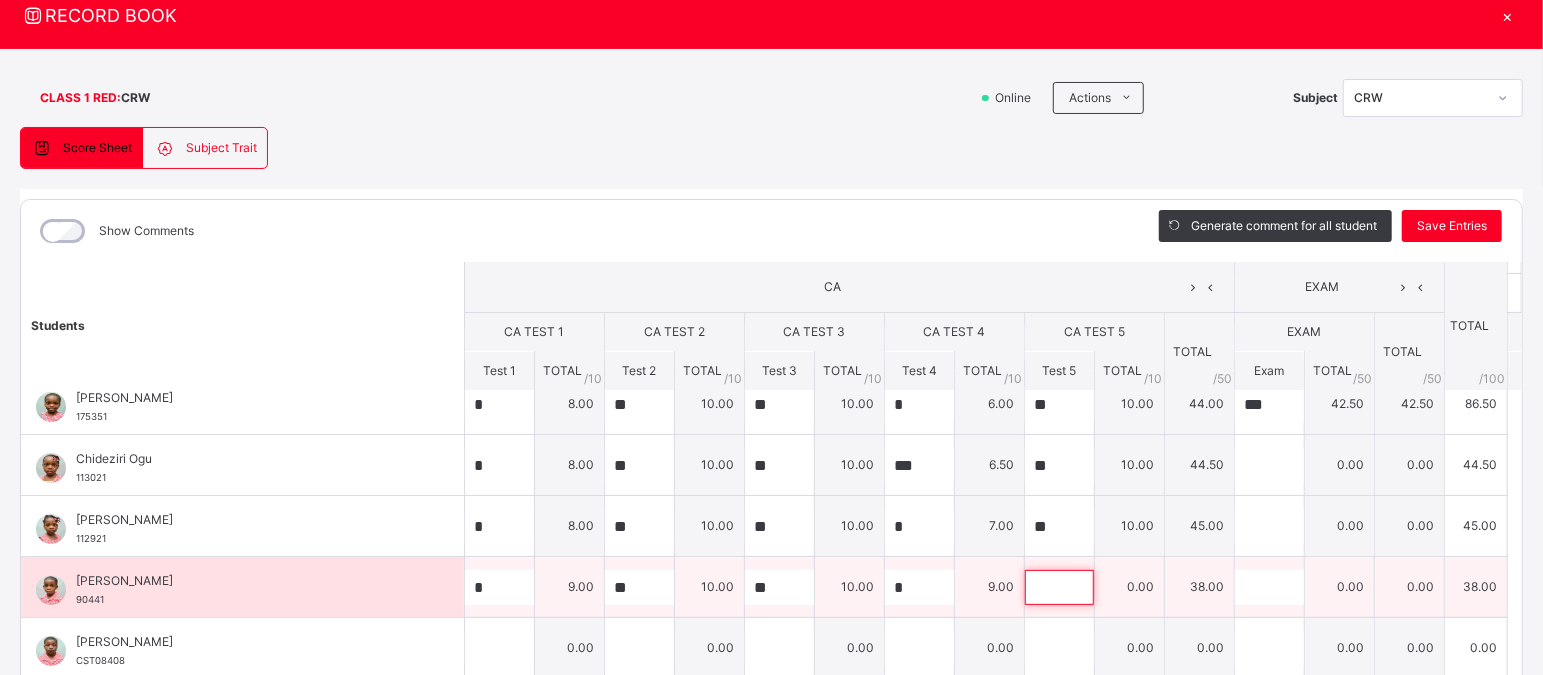 click at bounding box center (1059, 587) 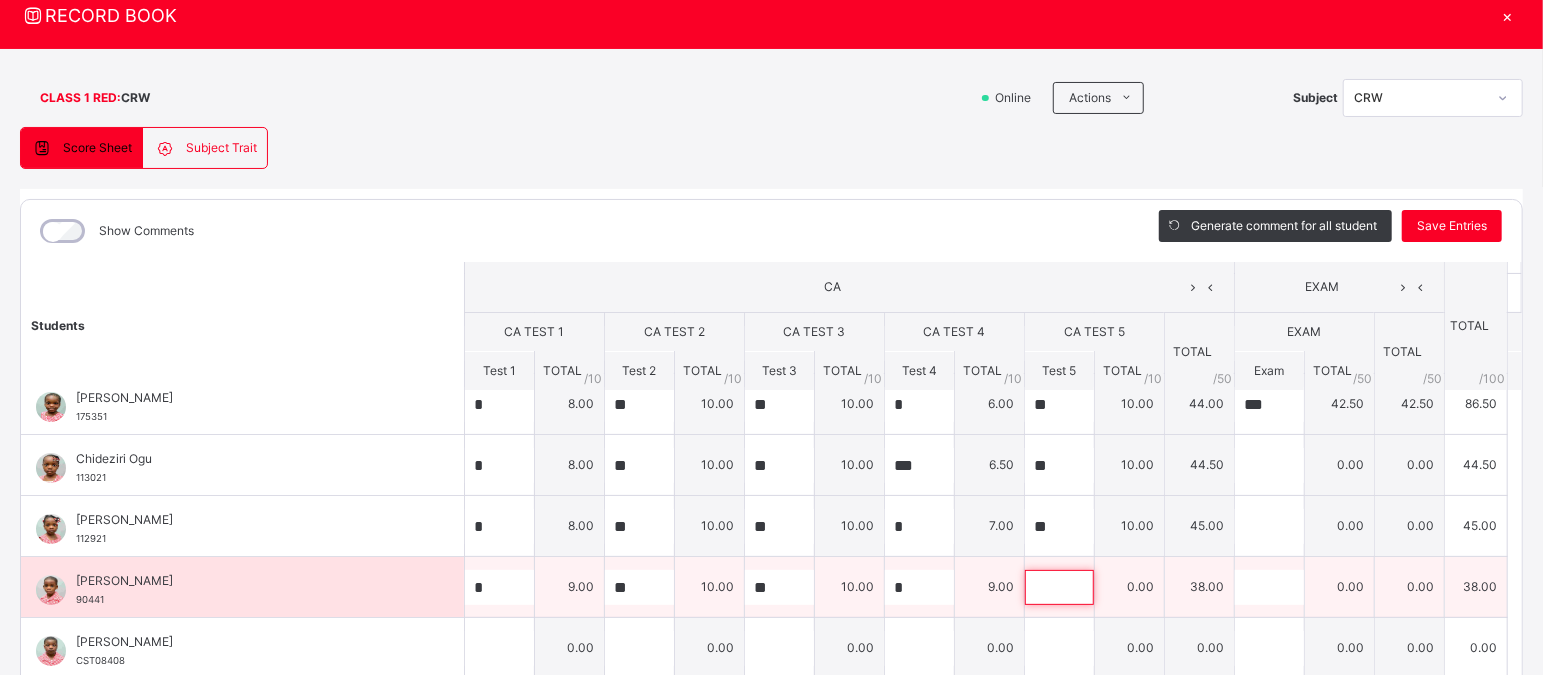 type on "*" 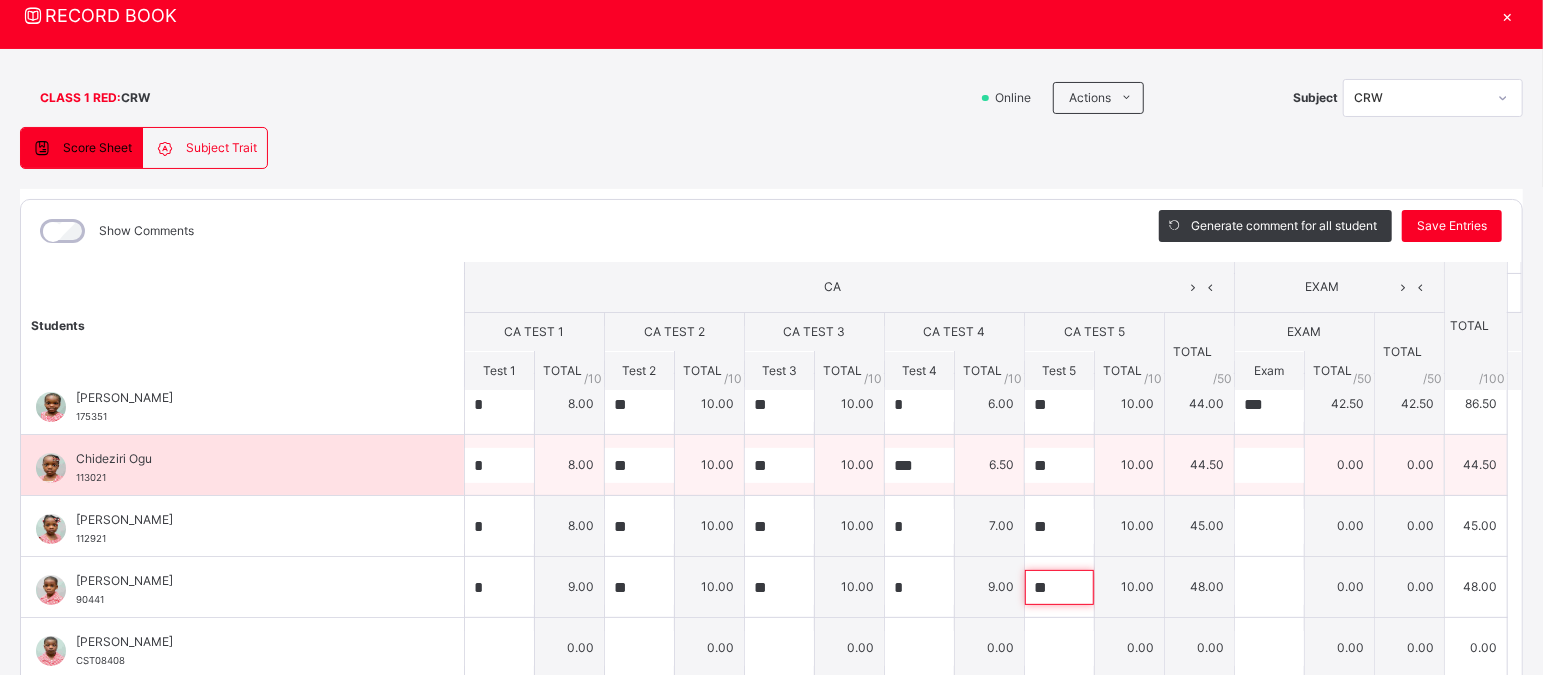 type on "**" 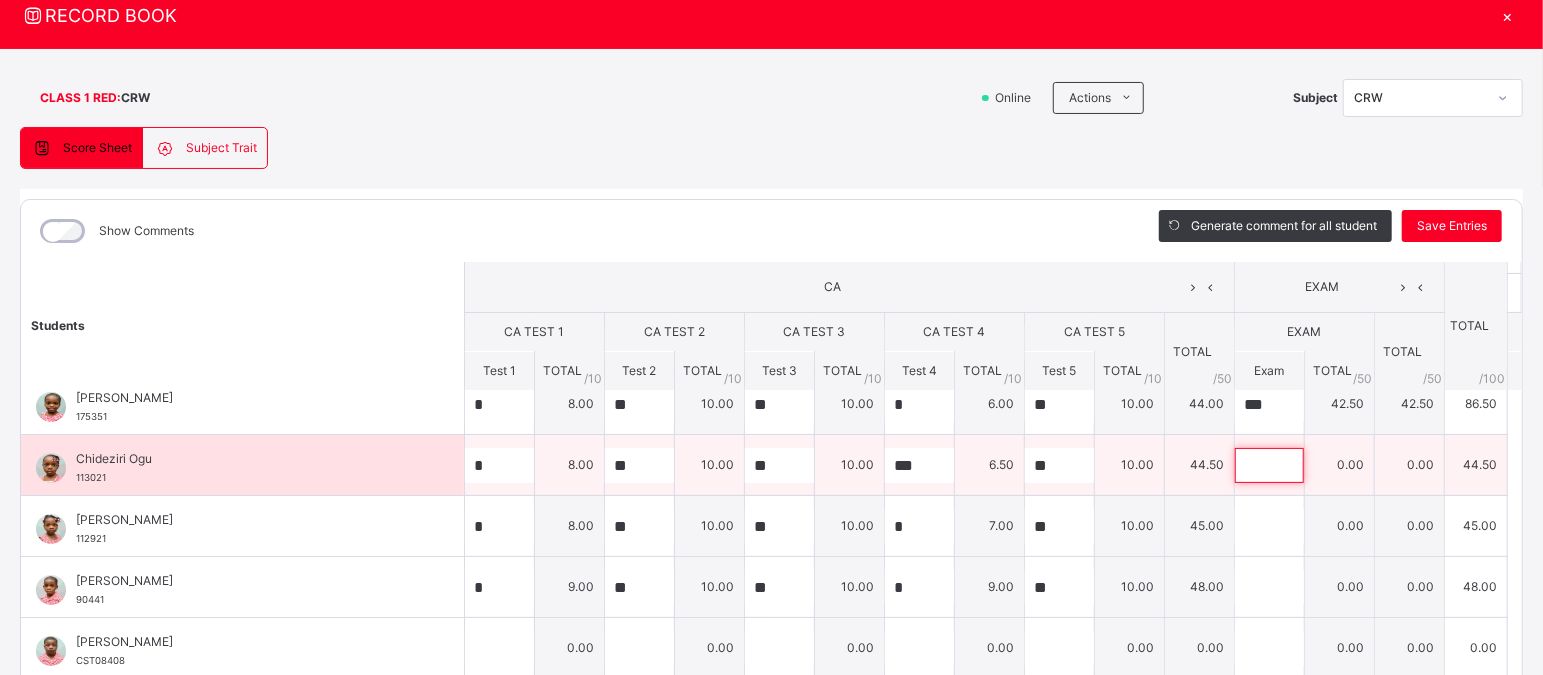 click at bounding box center (1269, 465) 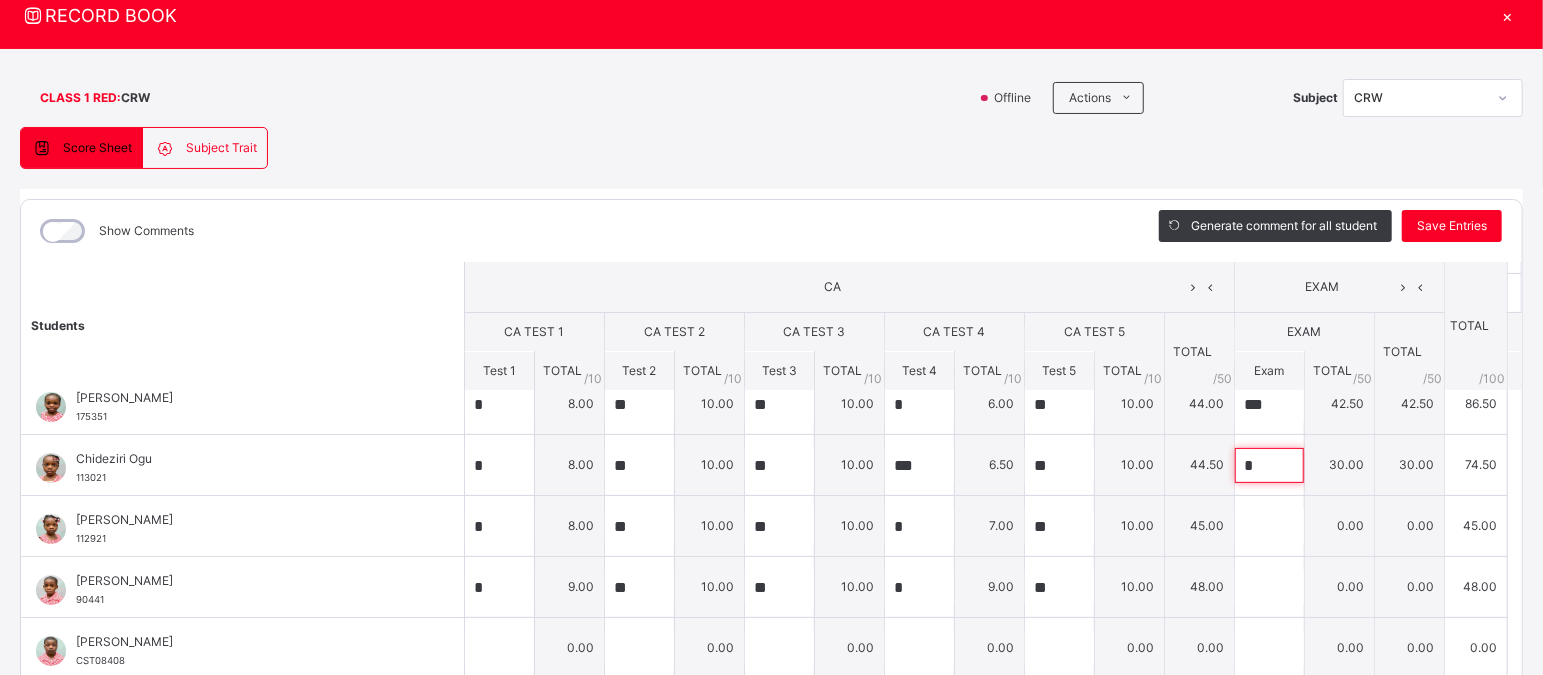 type on "*" 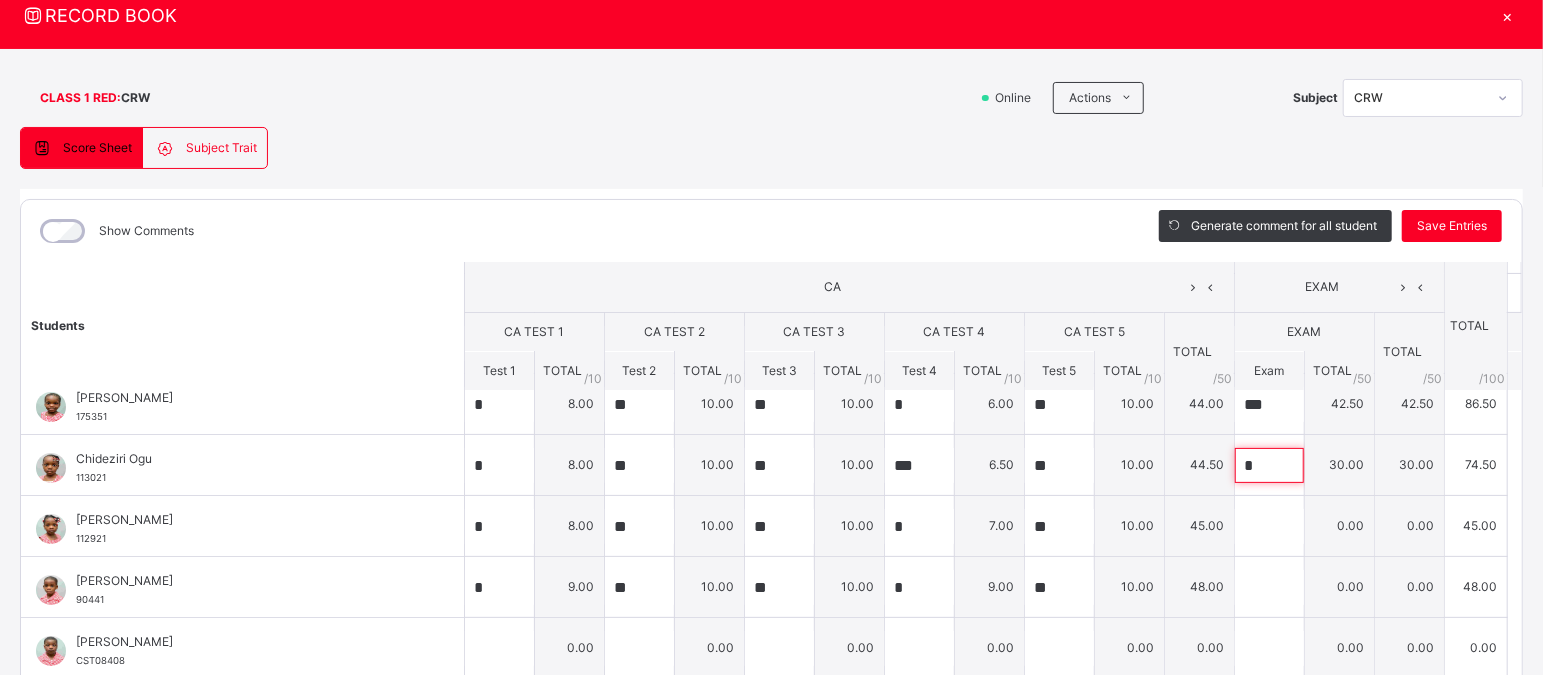 scroll, scrollTop: 0, scrollLeft: 0, axis: both 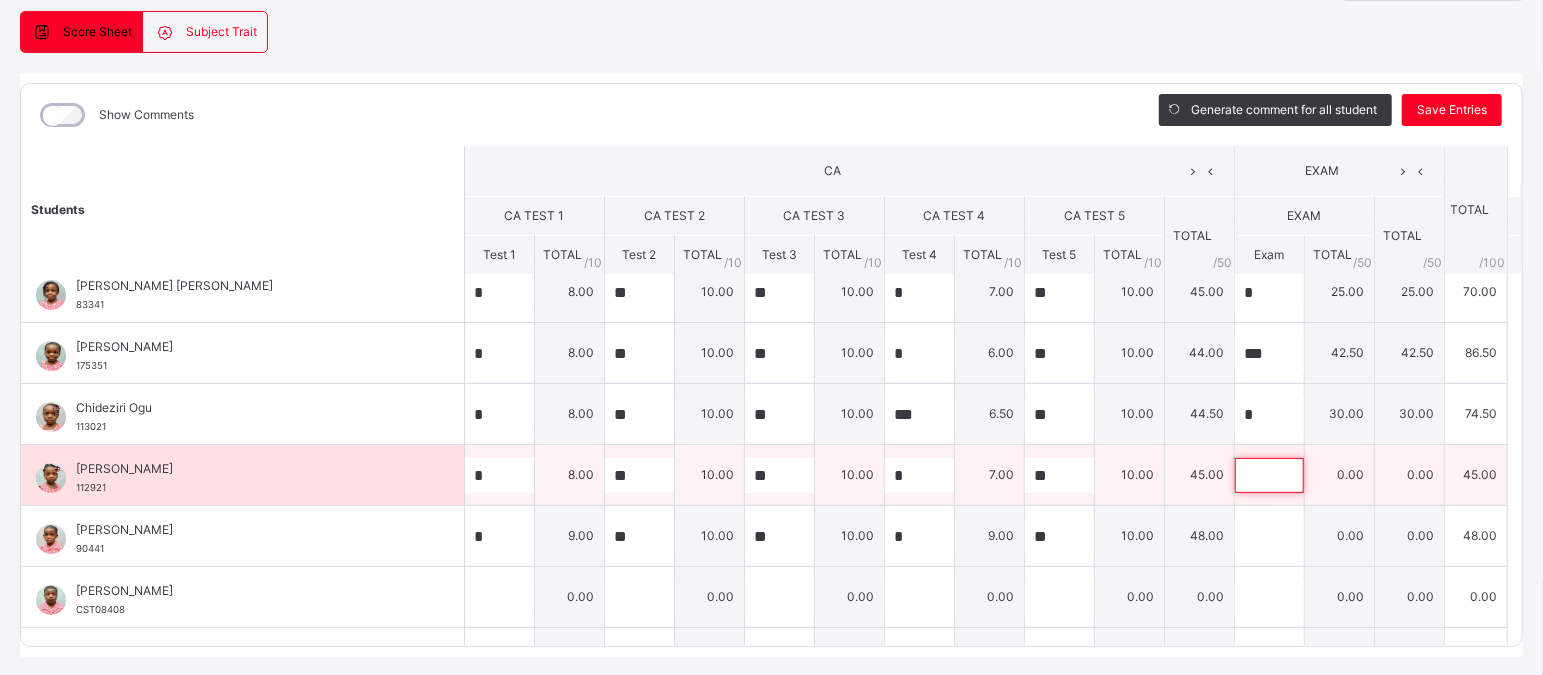 click at bounding box center [1269, 475] 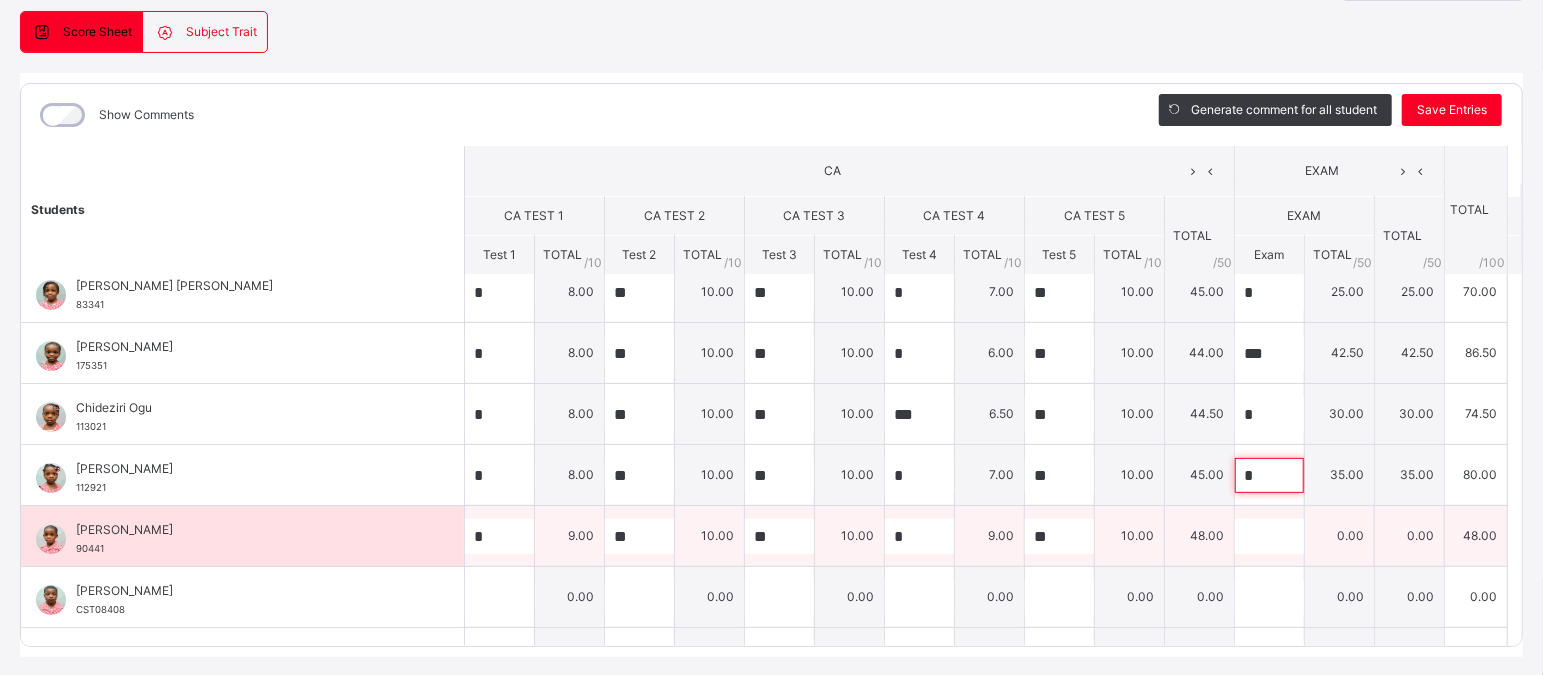 type on "*" 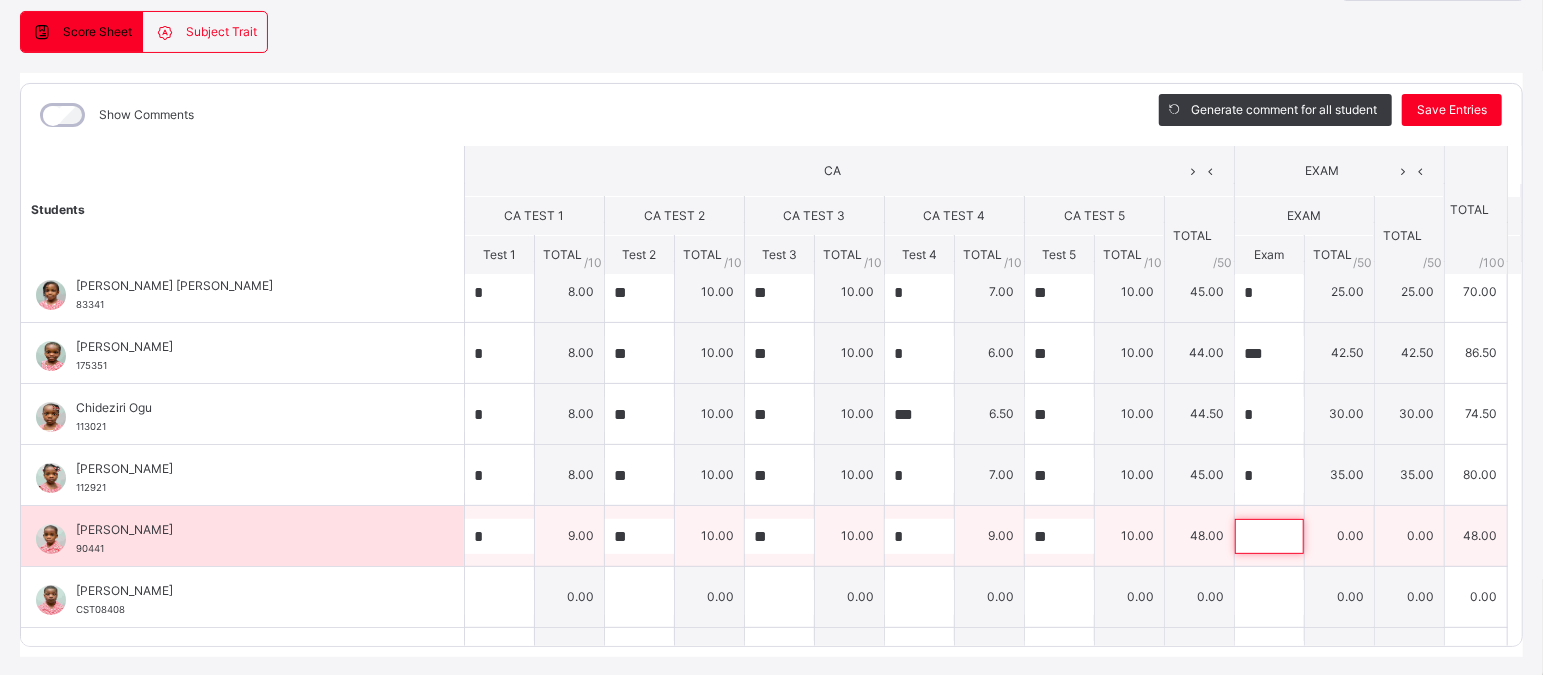 click at bounding box center [1269, 536] 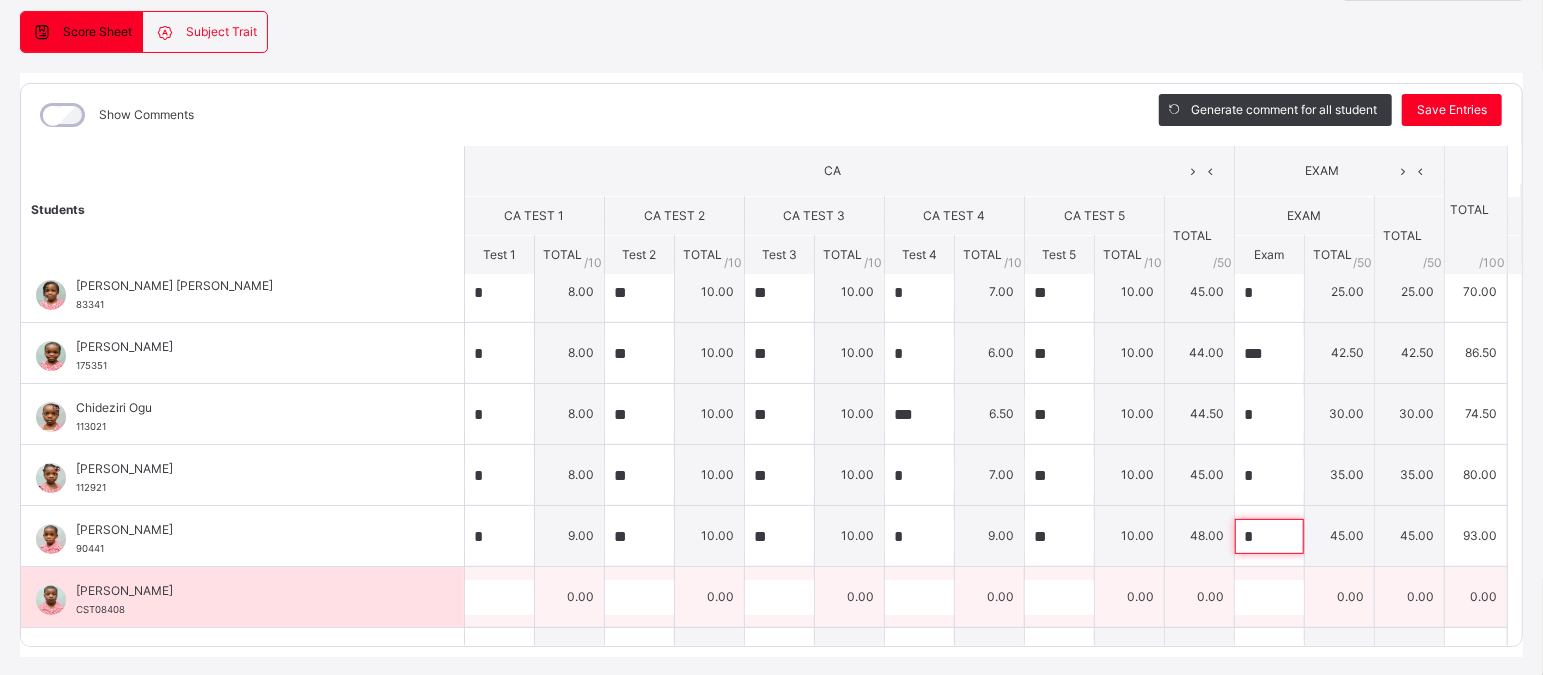 type on "*" 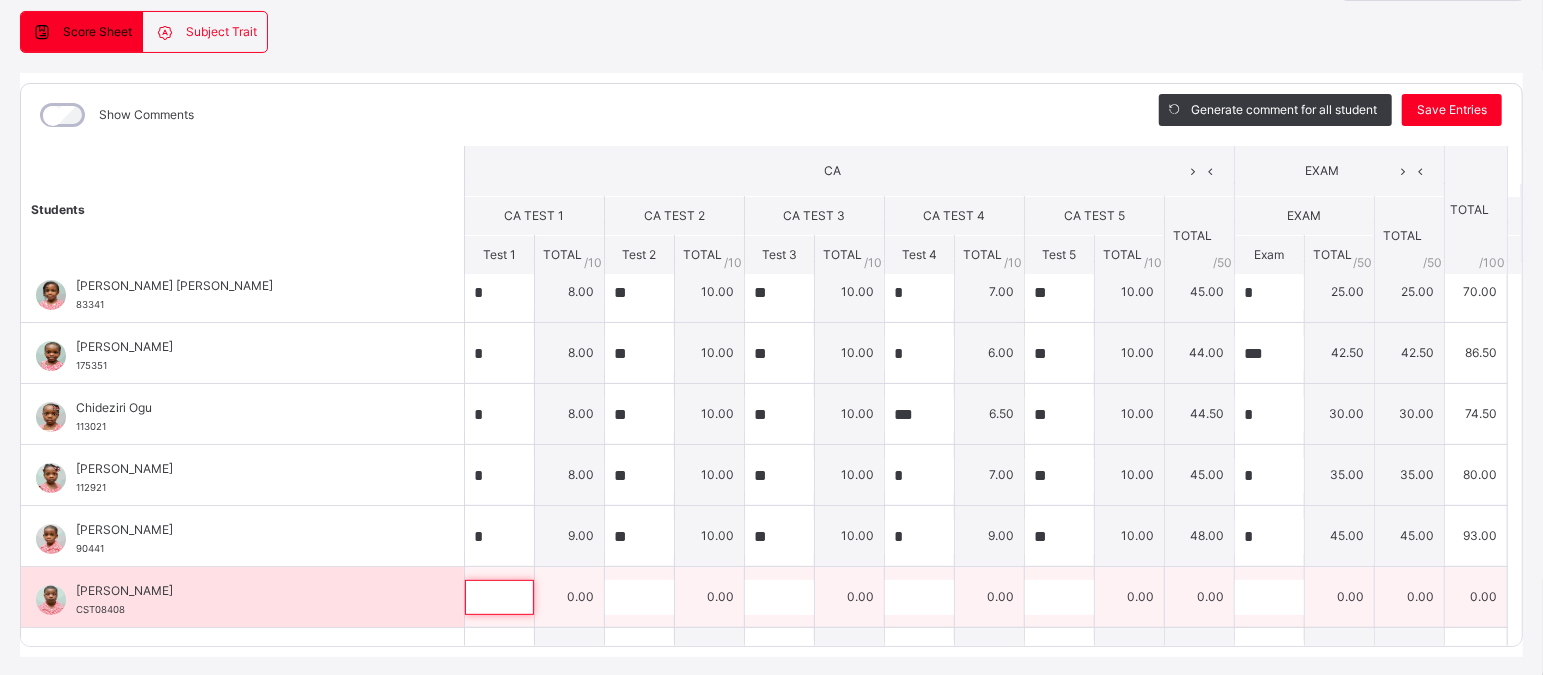 click at bounding box center (499, 597) 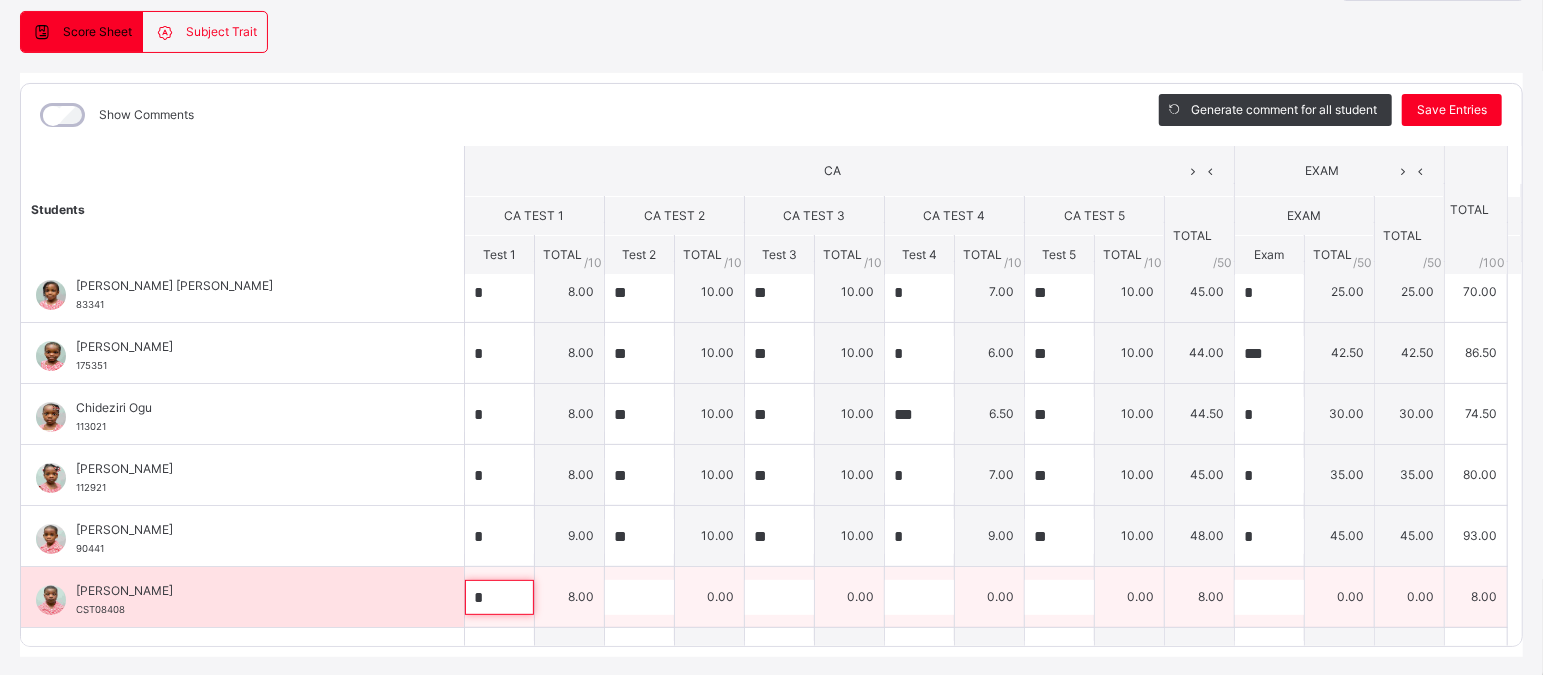 type on "*" 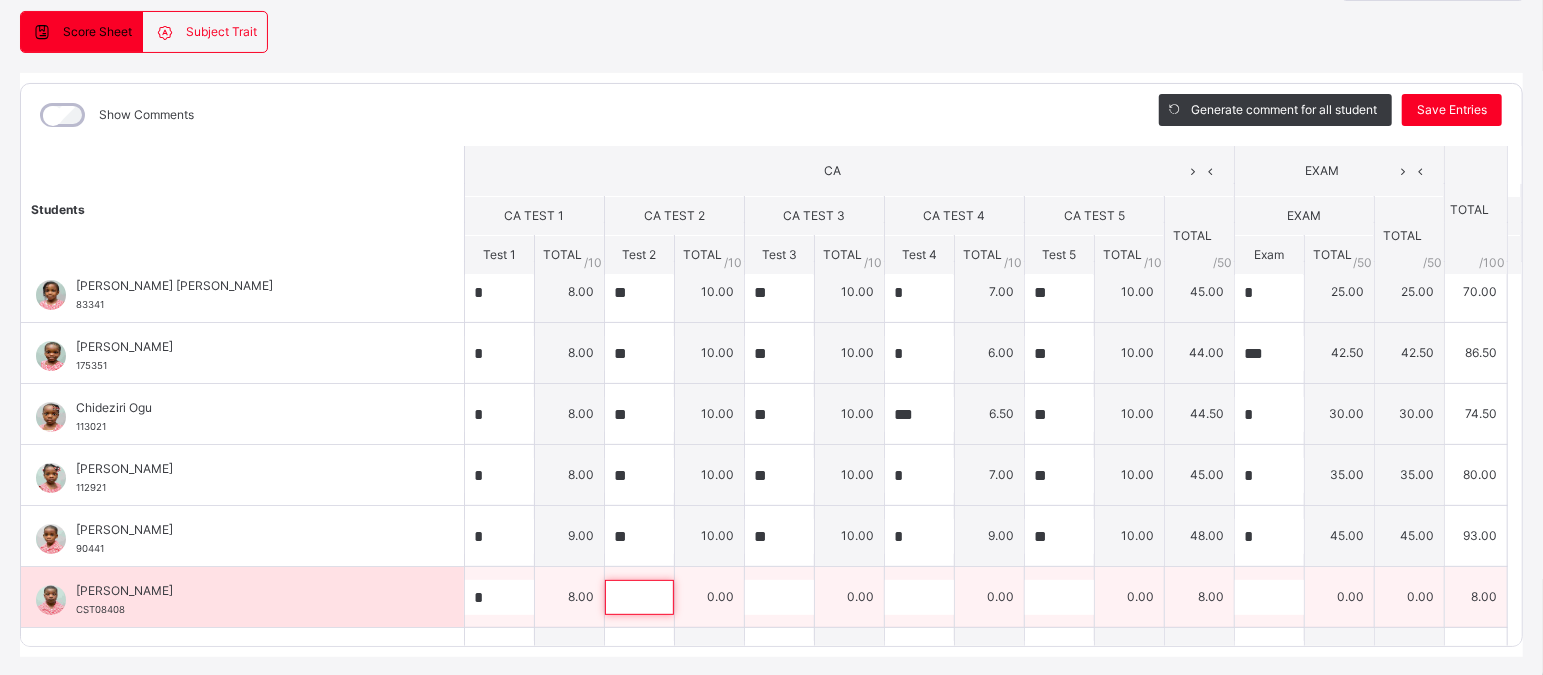 click at bounding box center [639, 597] 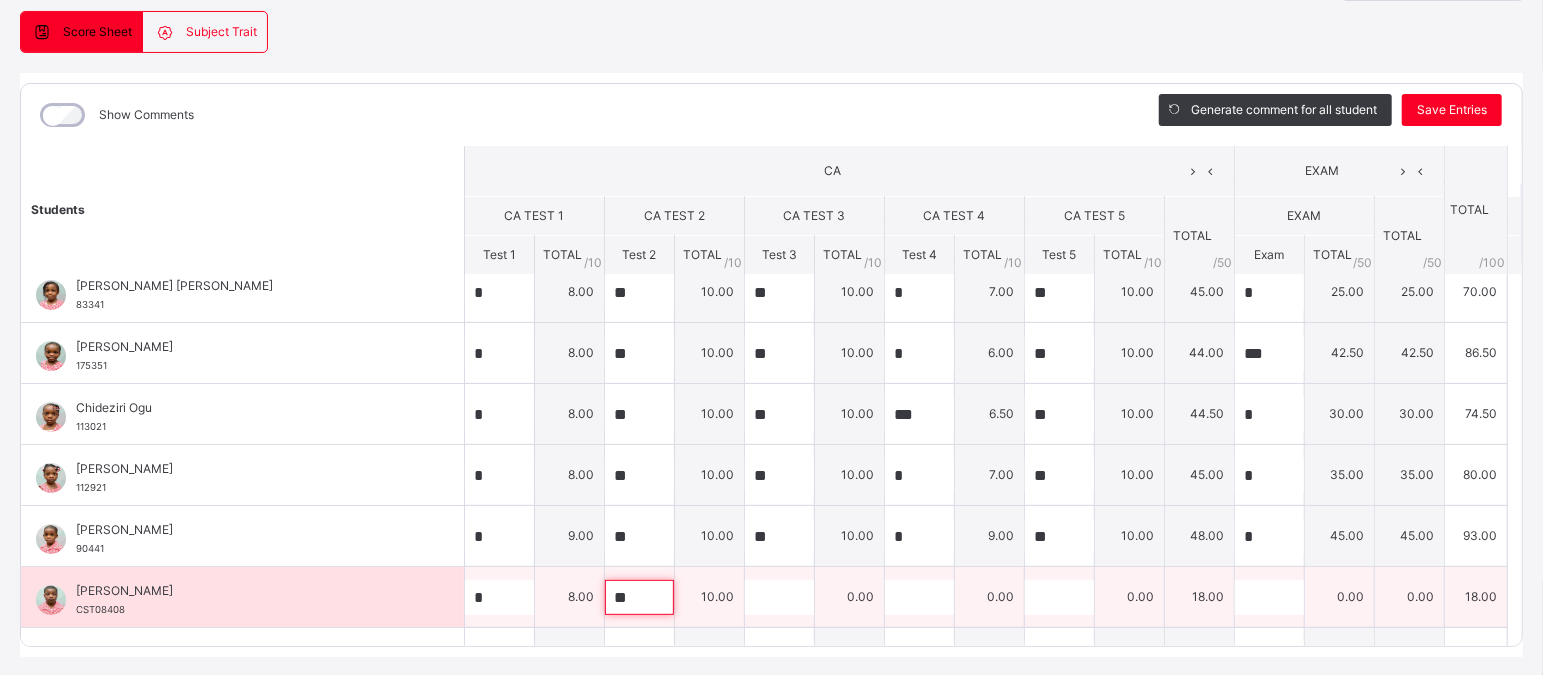 type on "**" 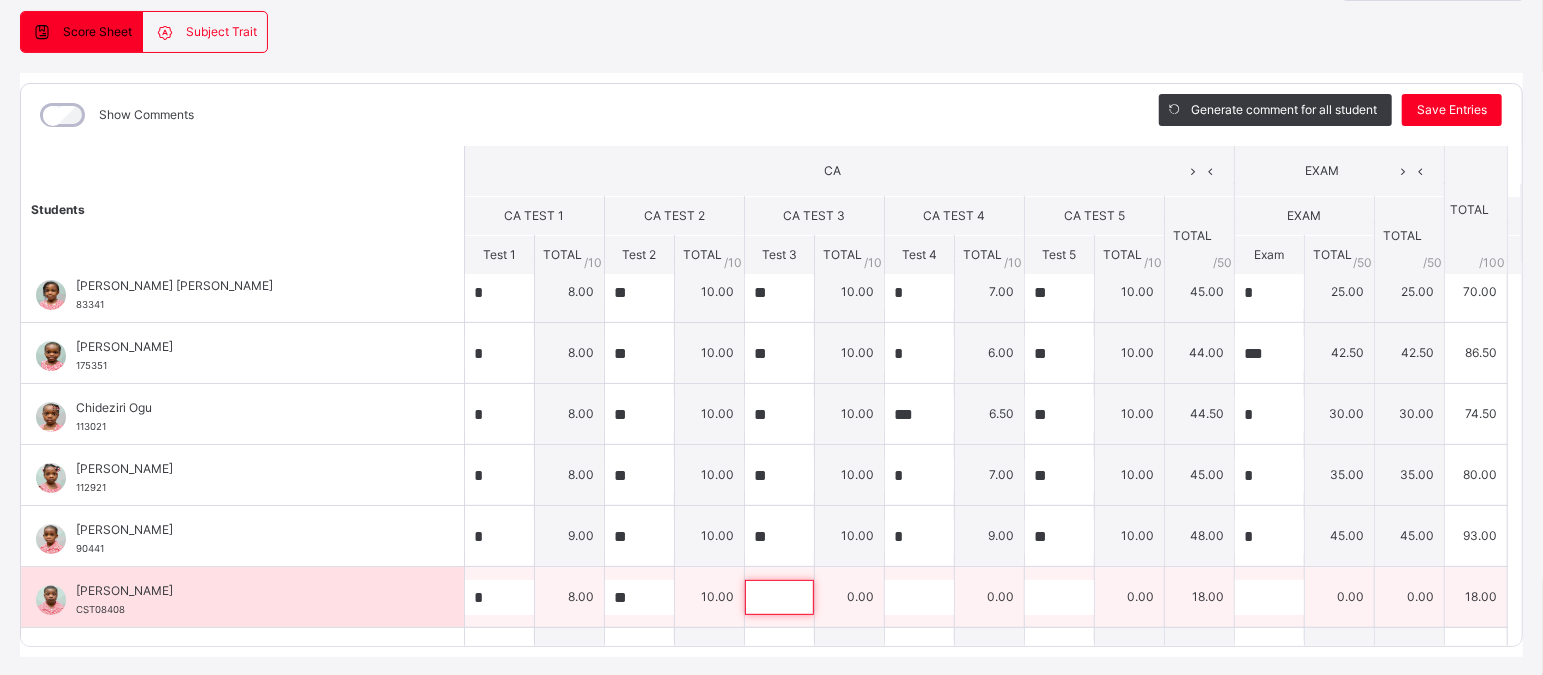 click at bounding box center [779, 597] 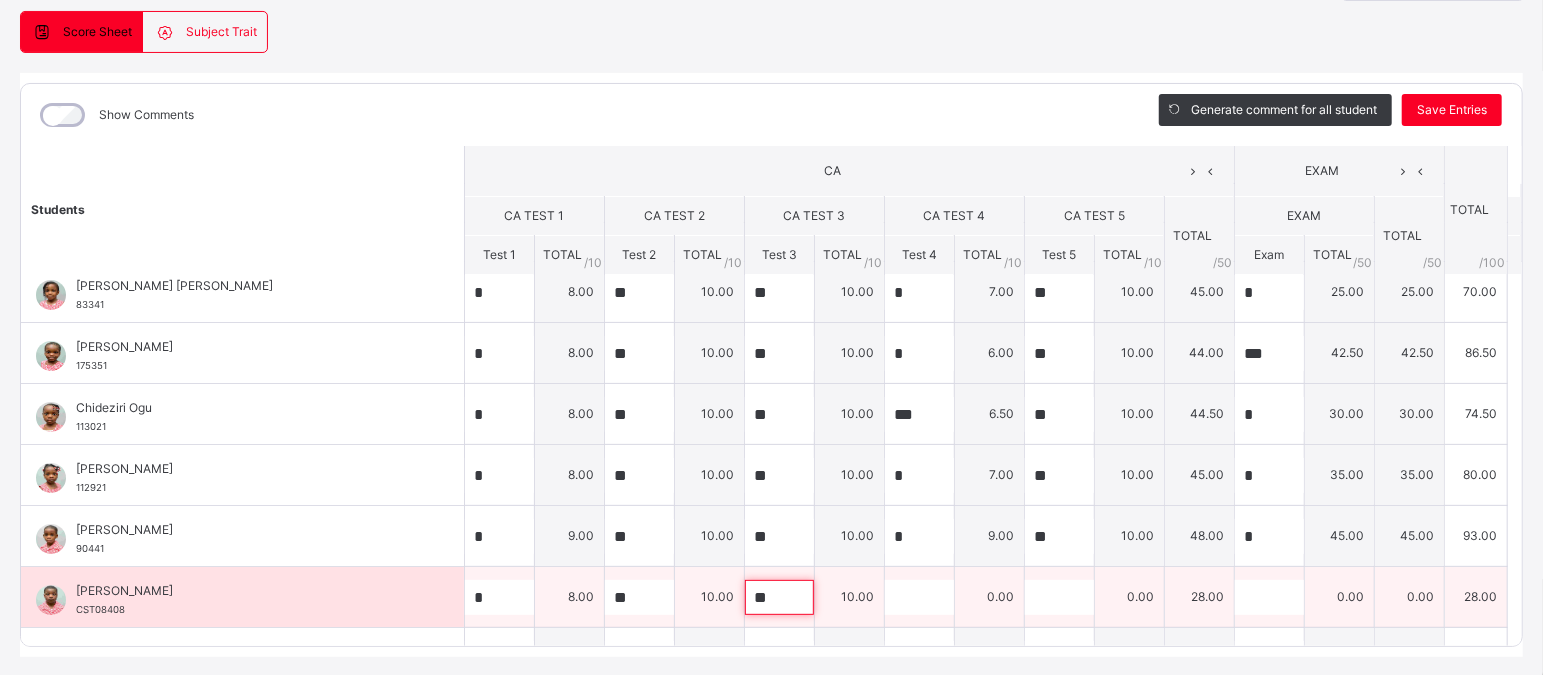 type on "**" 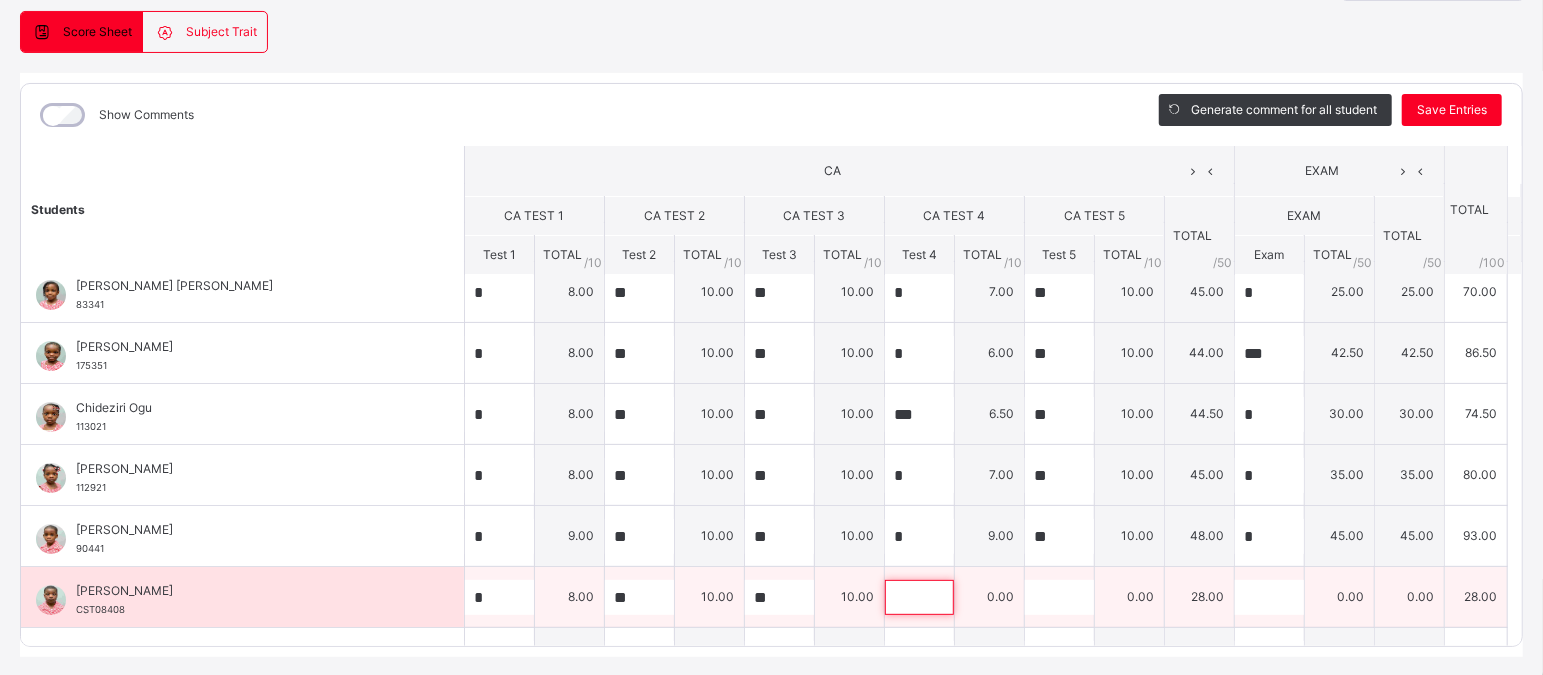 click at bounding box center (919, 597) 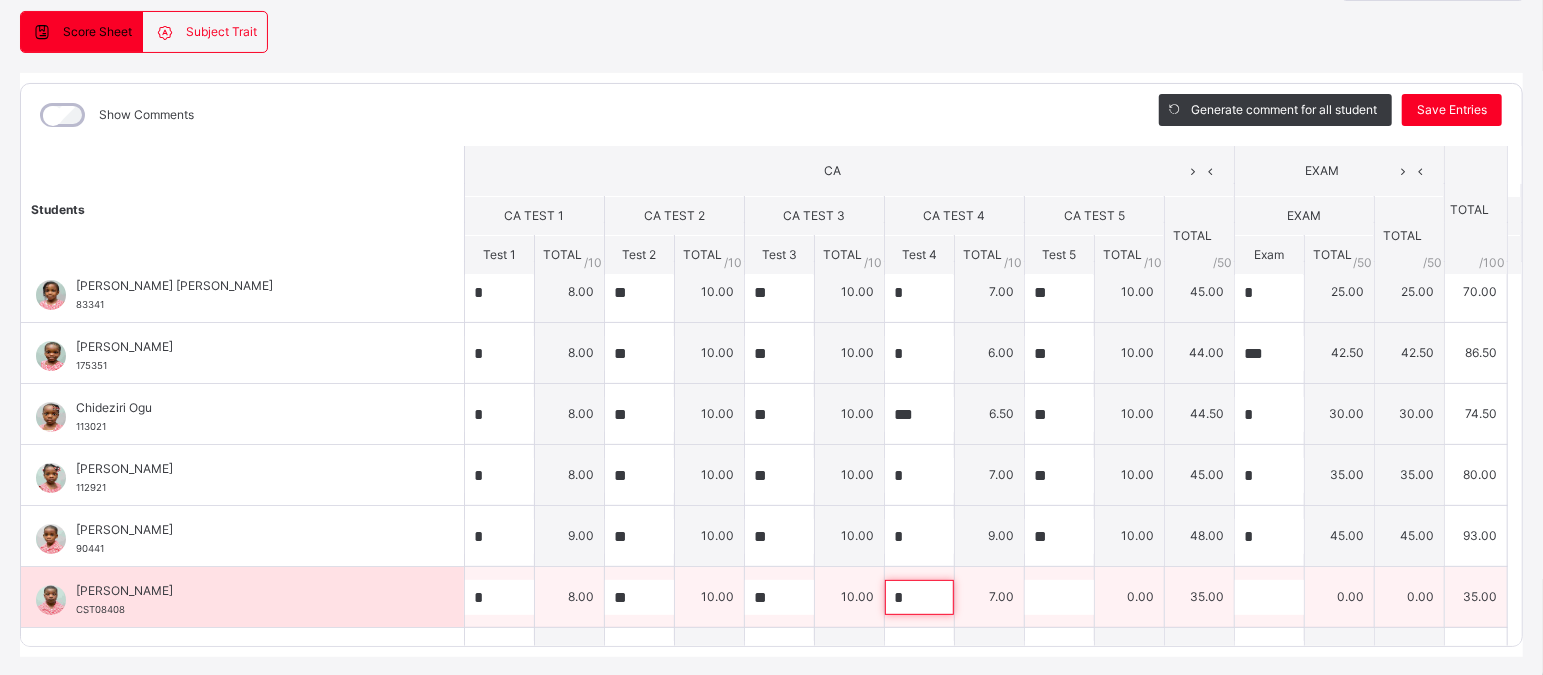 type on "*" 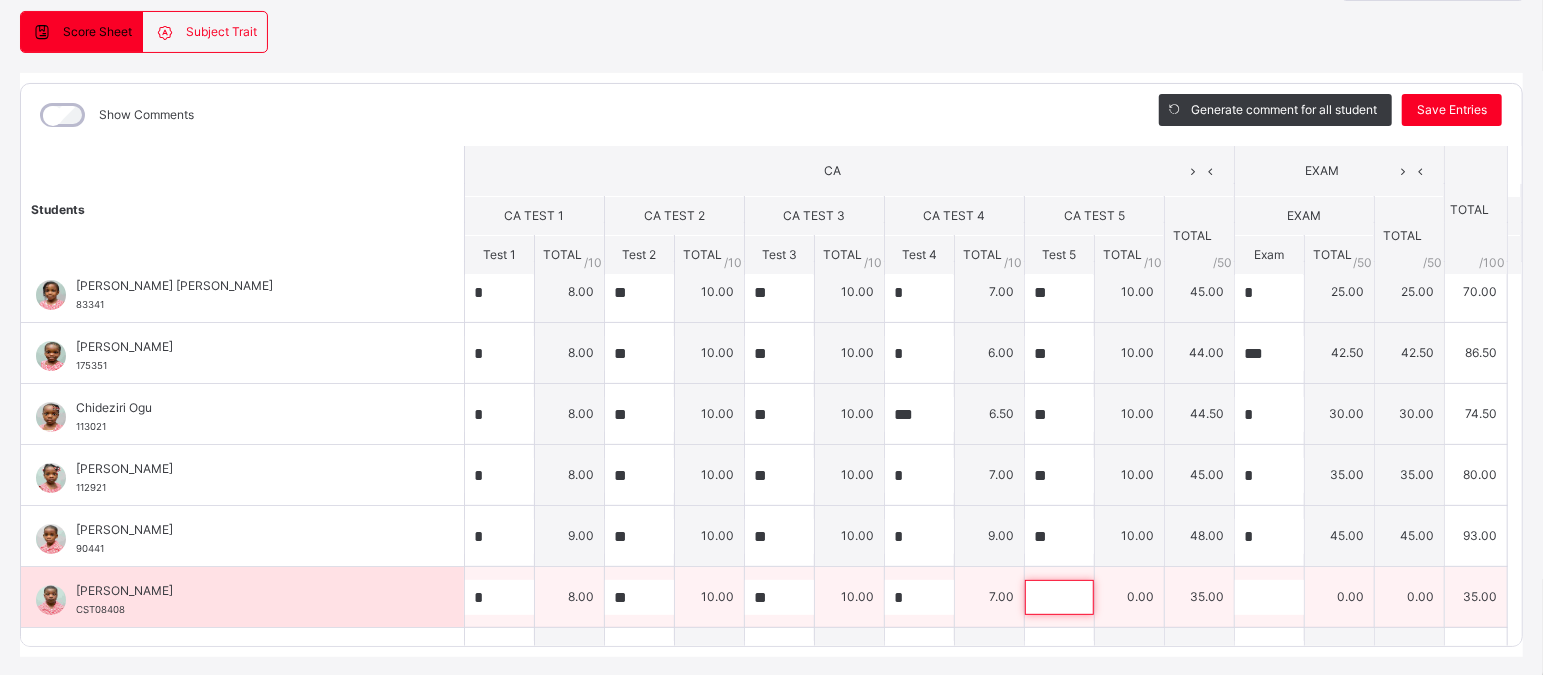 click at bounding box center [1059, 597] 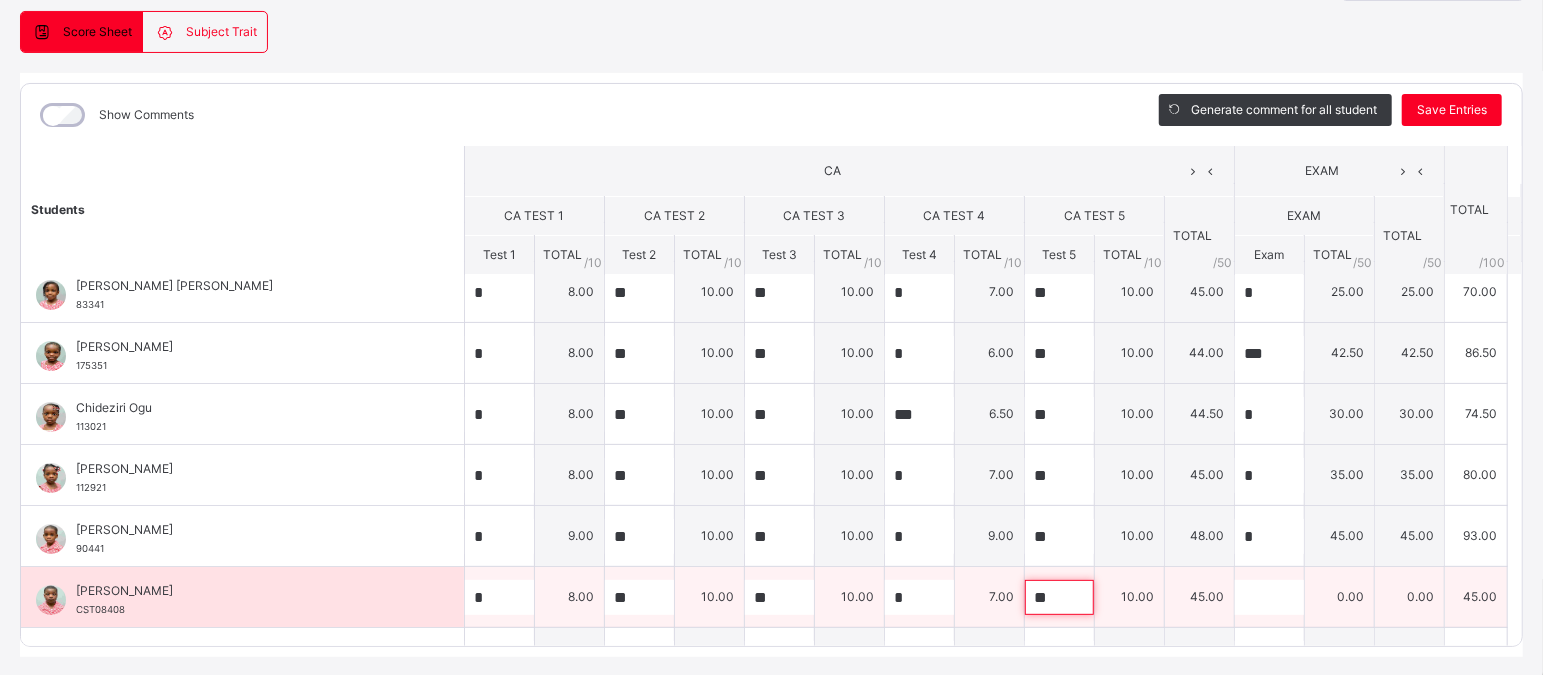 type on "**" 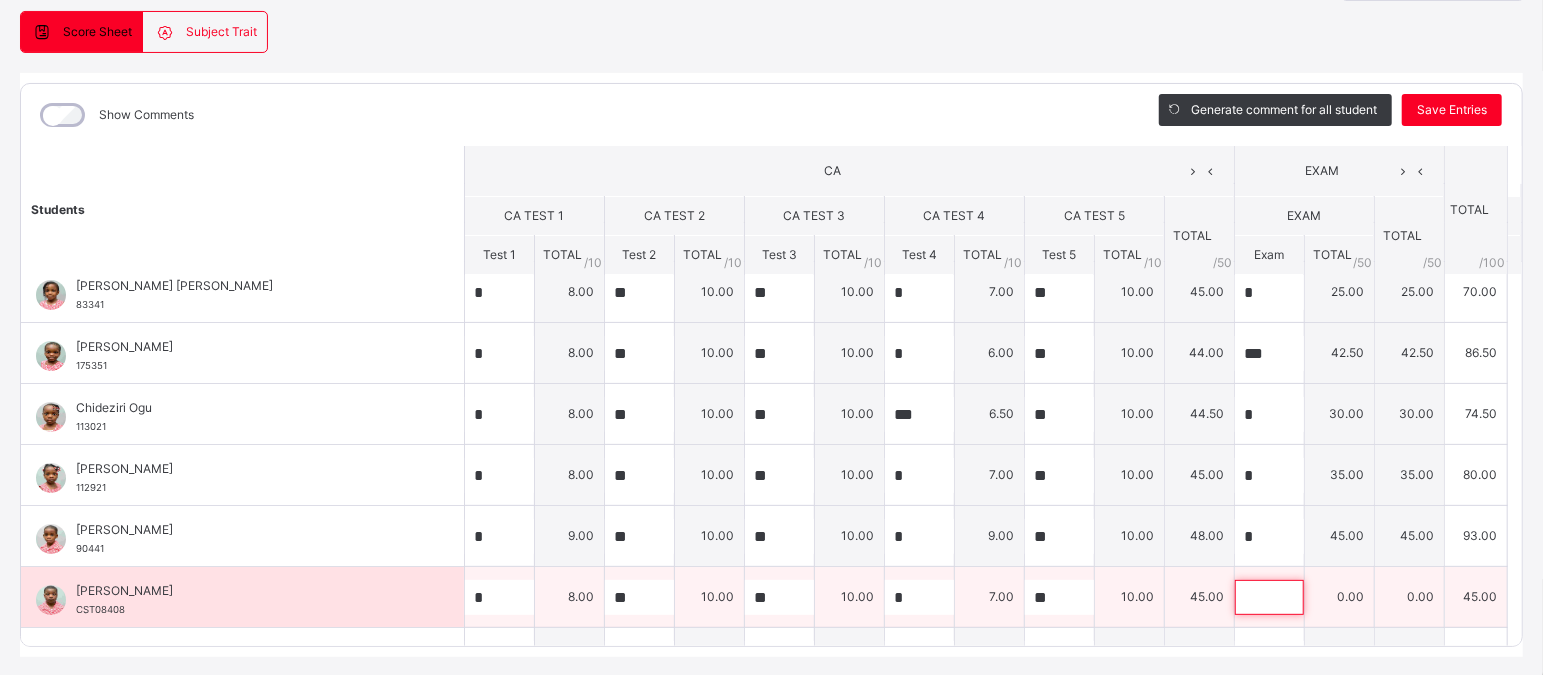 click at bounding box center (1269, 597) 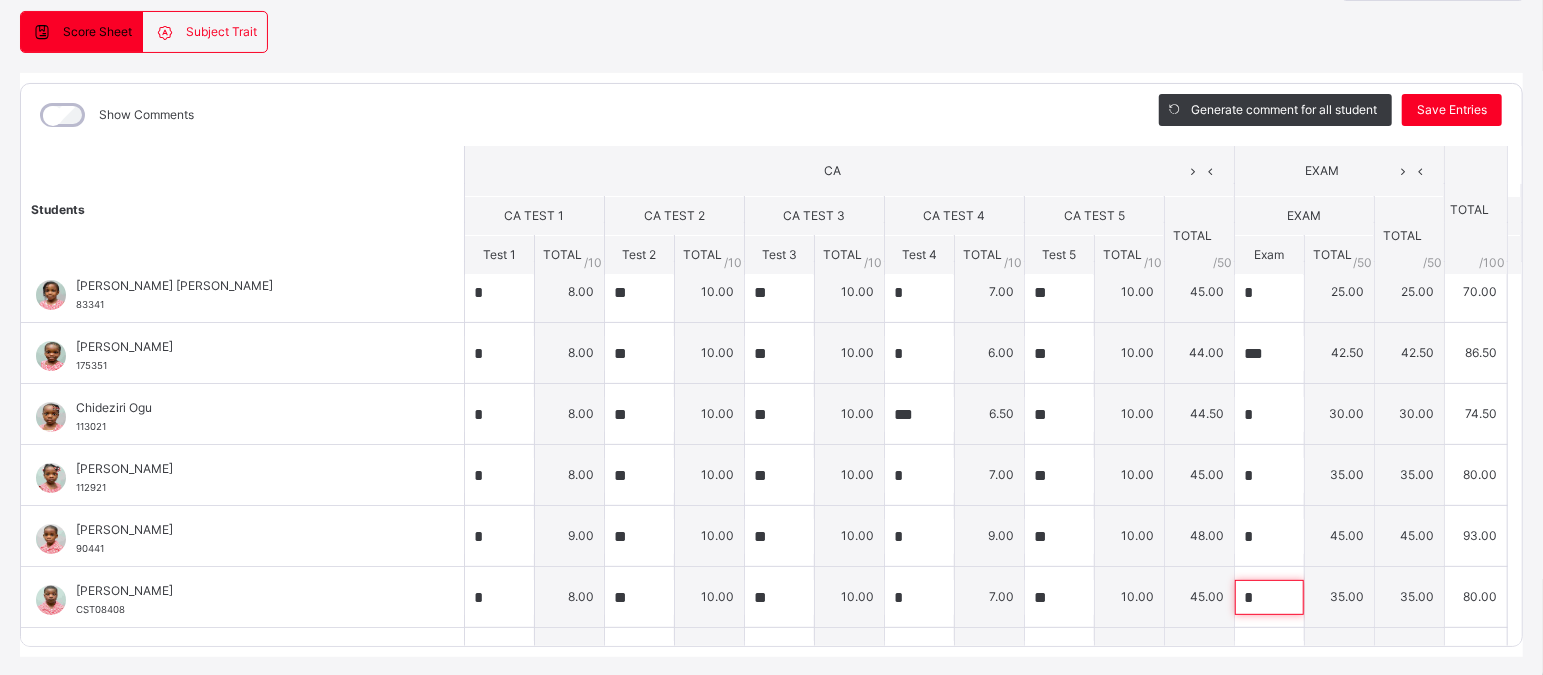 scroll, scrollTop: 234, scrollLeft: 0, axis: vertical 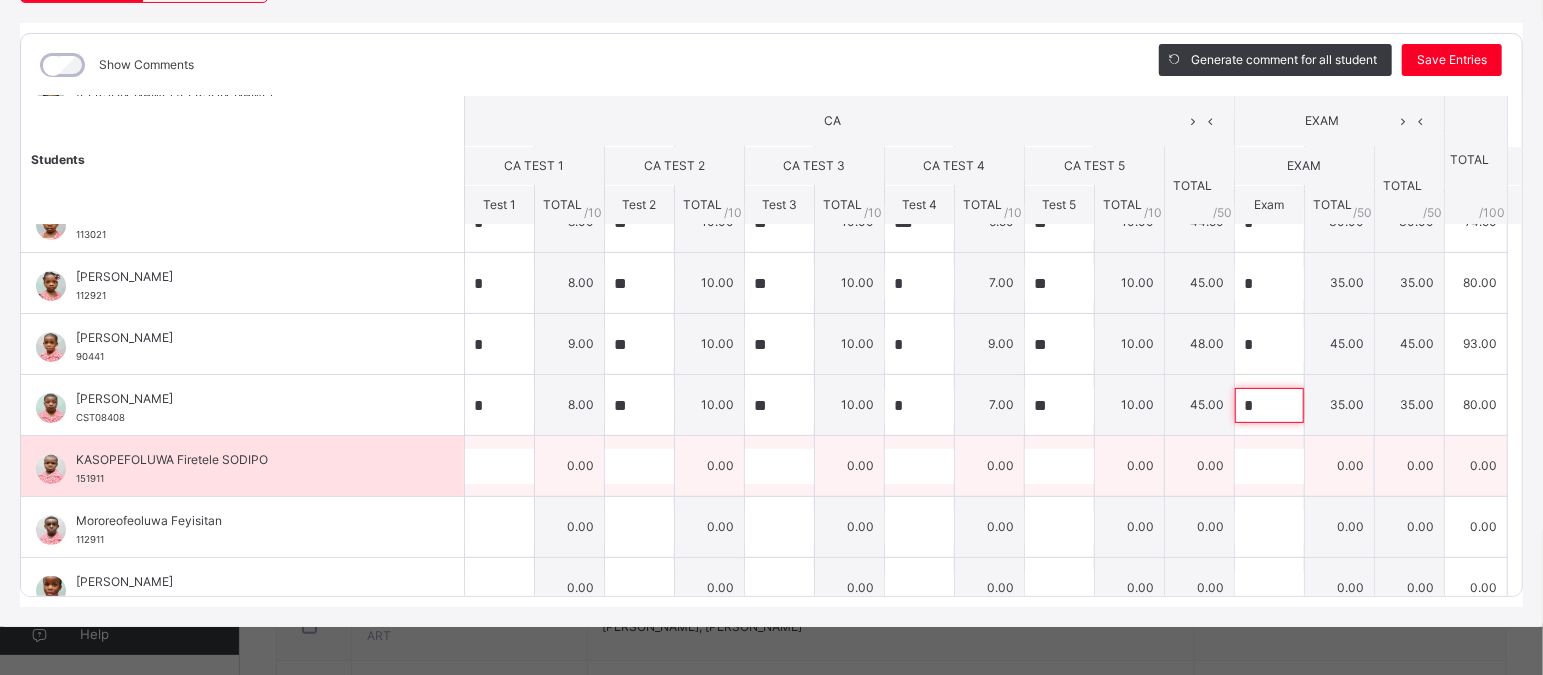 type on "*" 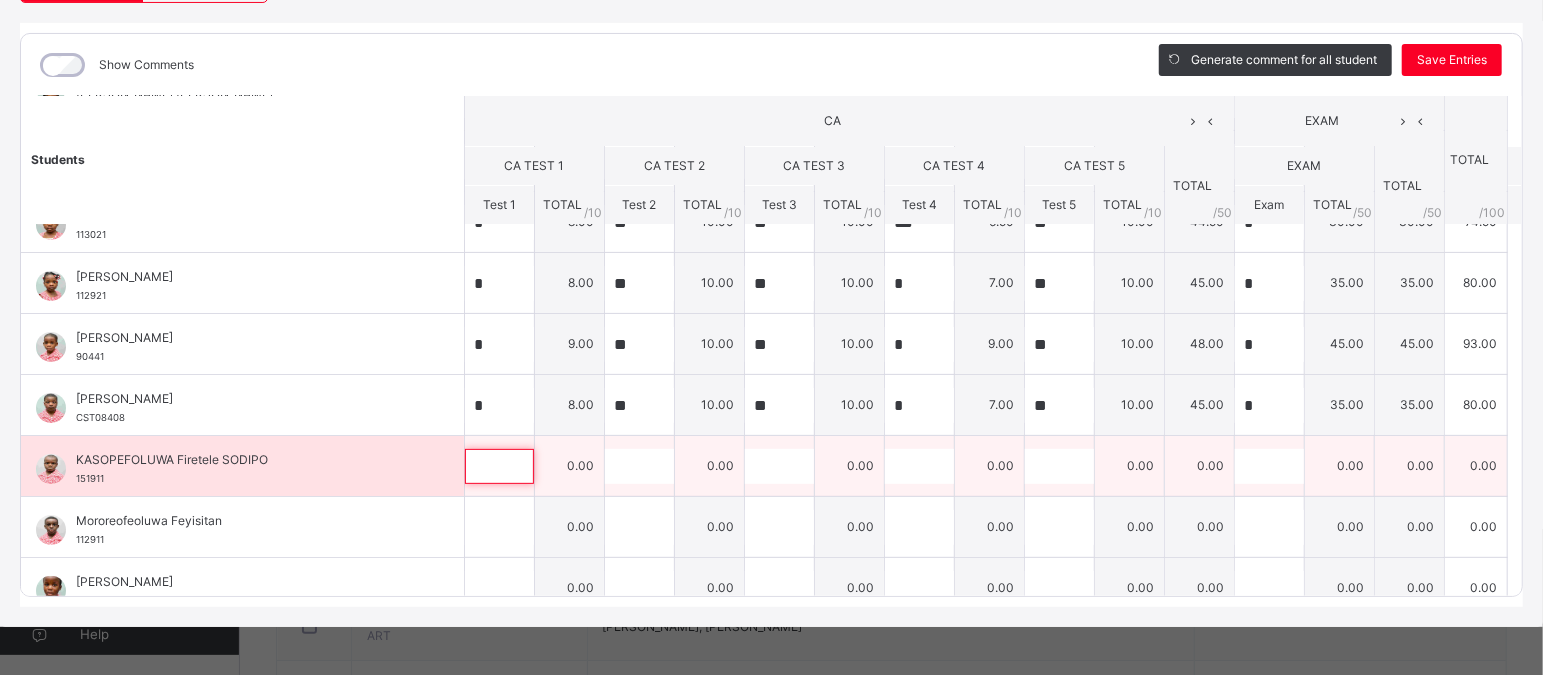 click at bounding box center [499, 466] 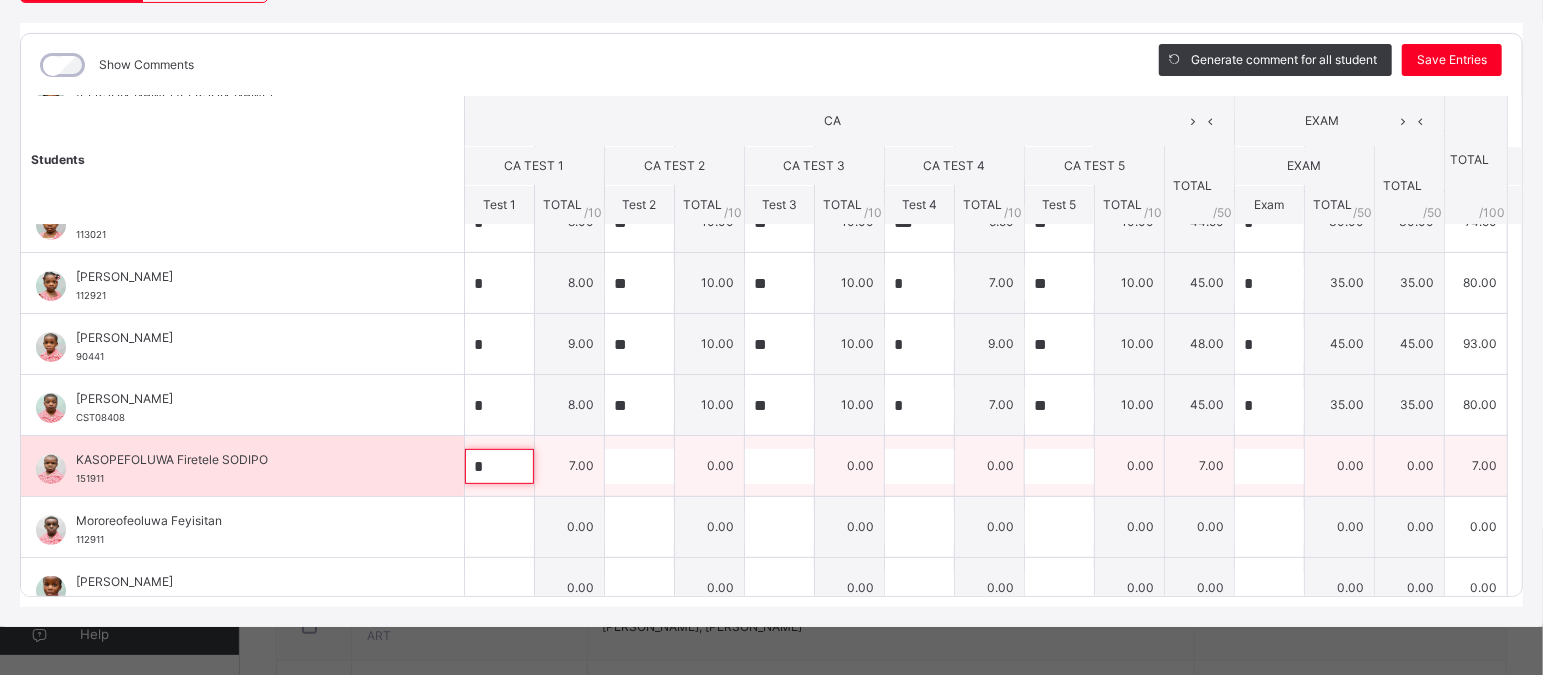 type on "*" 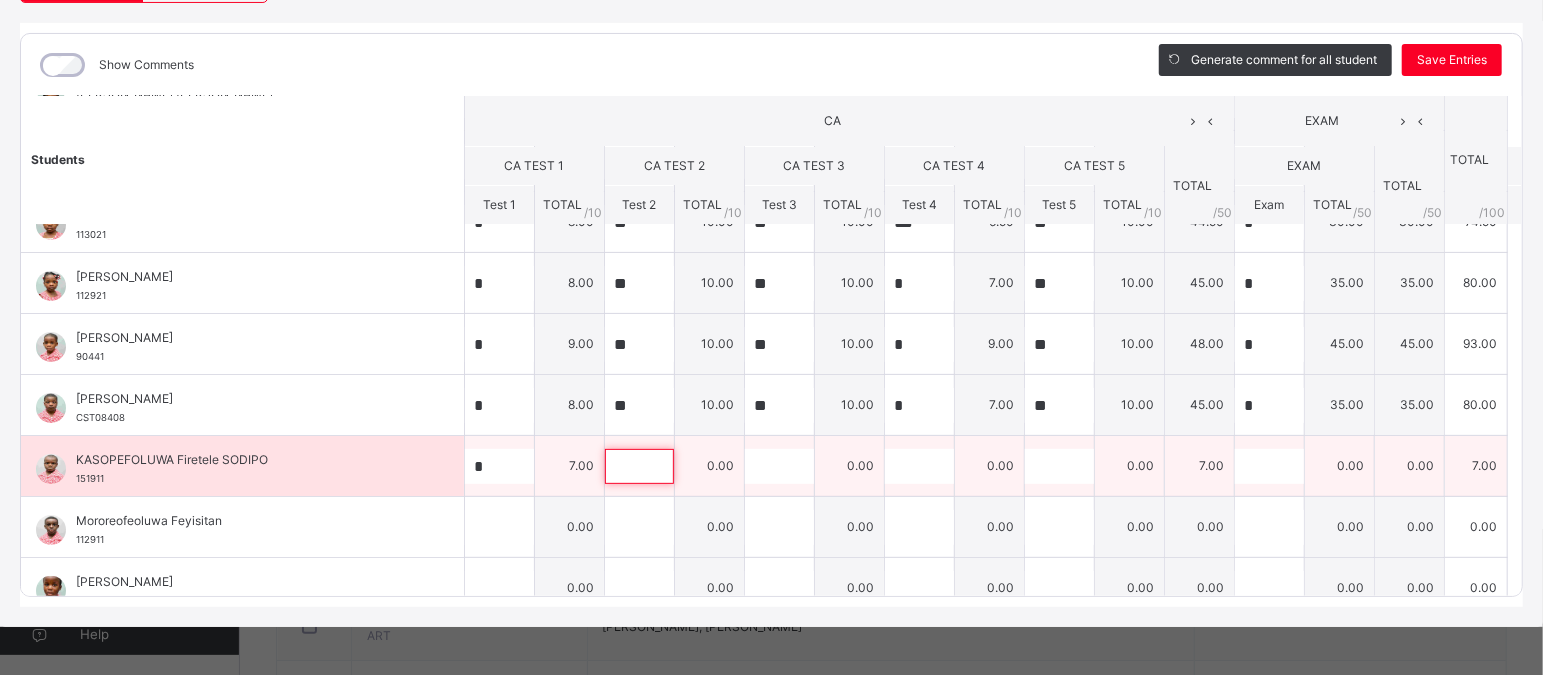 click at bounding box center [639, 466] 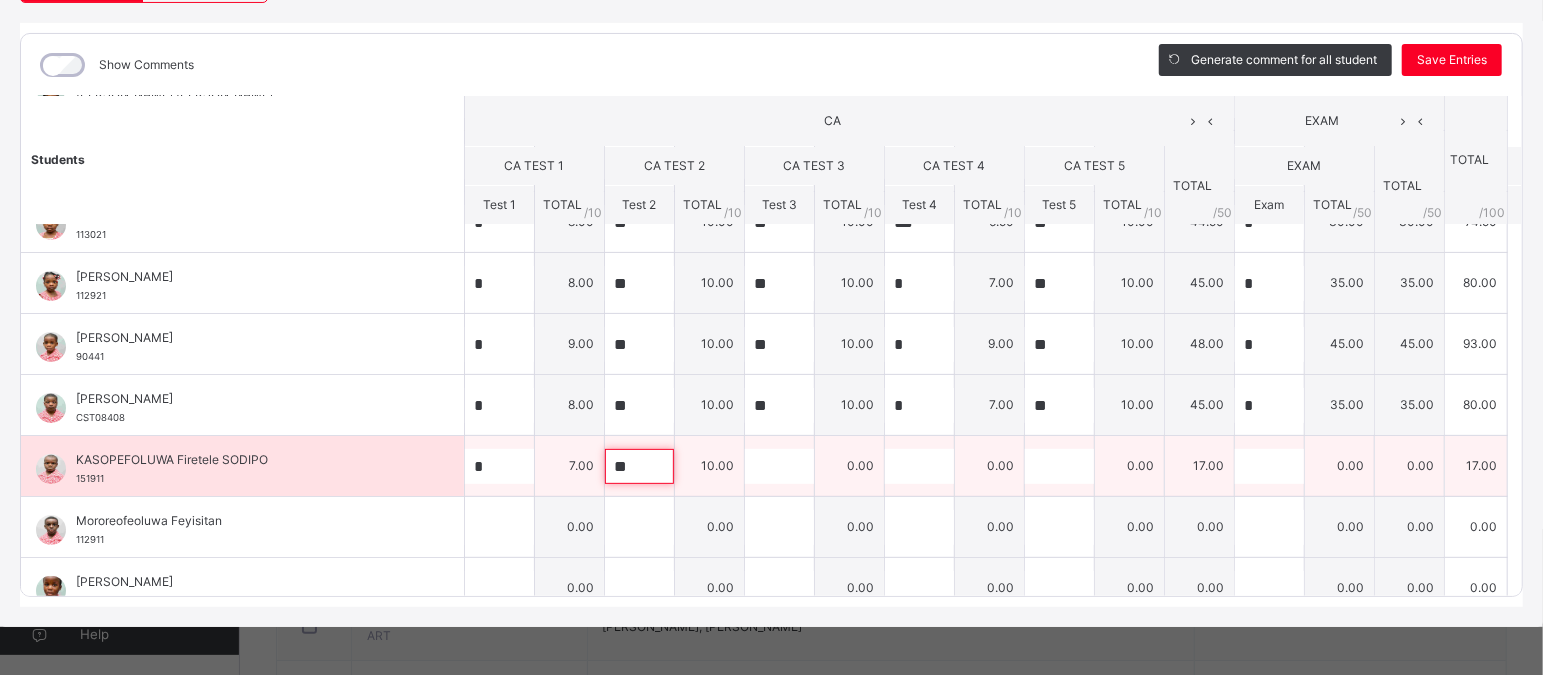 type on "**" 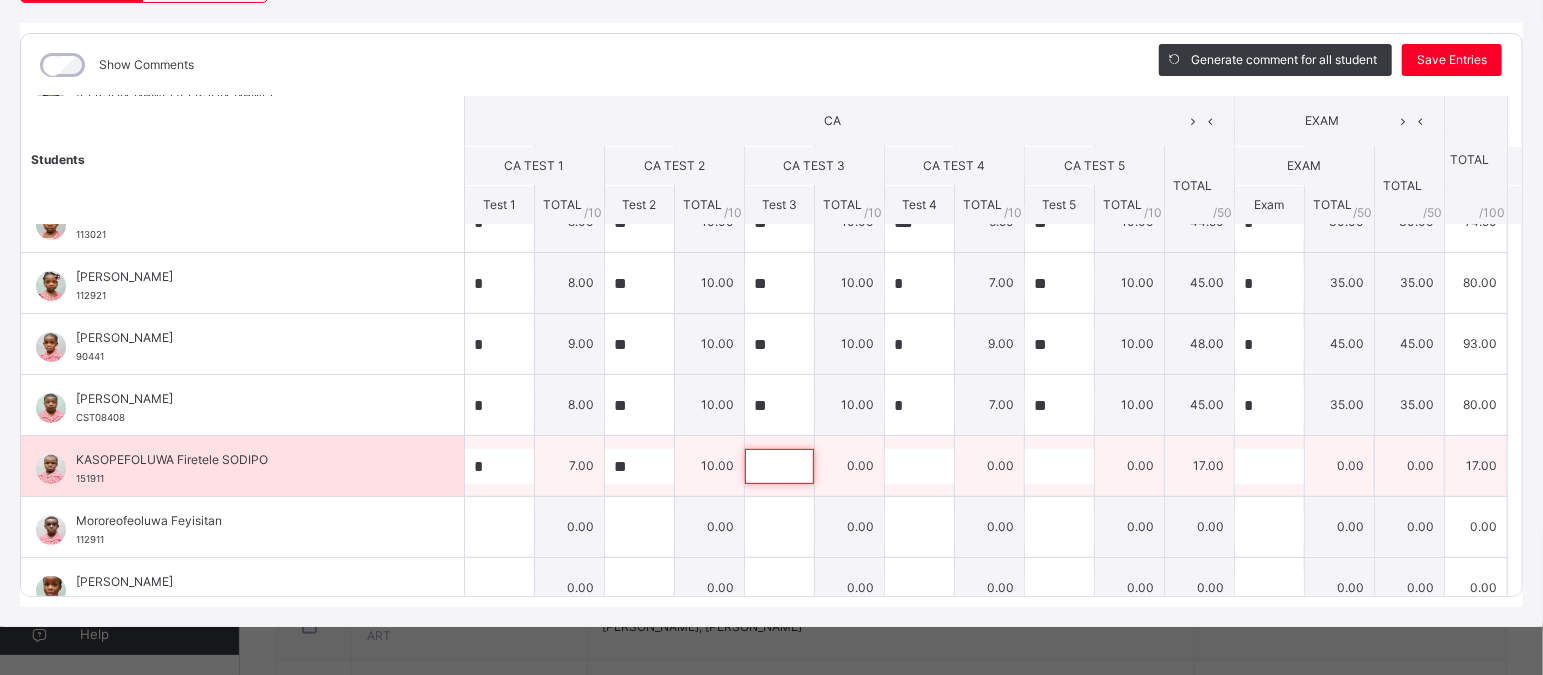 click at bounding box center (779, 466) 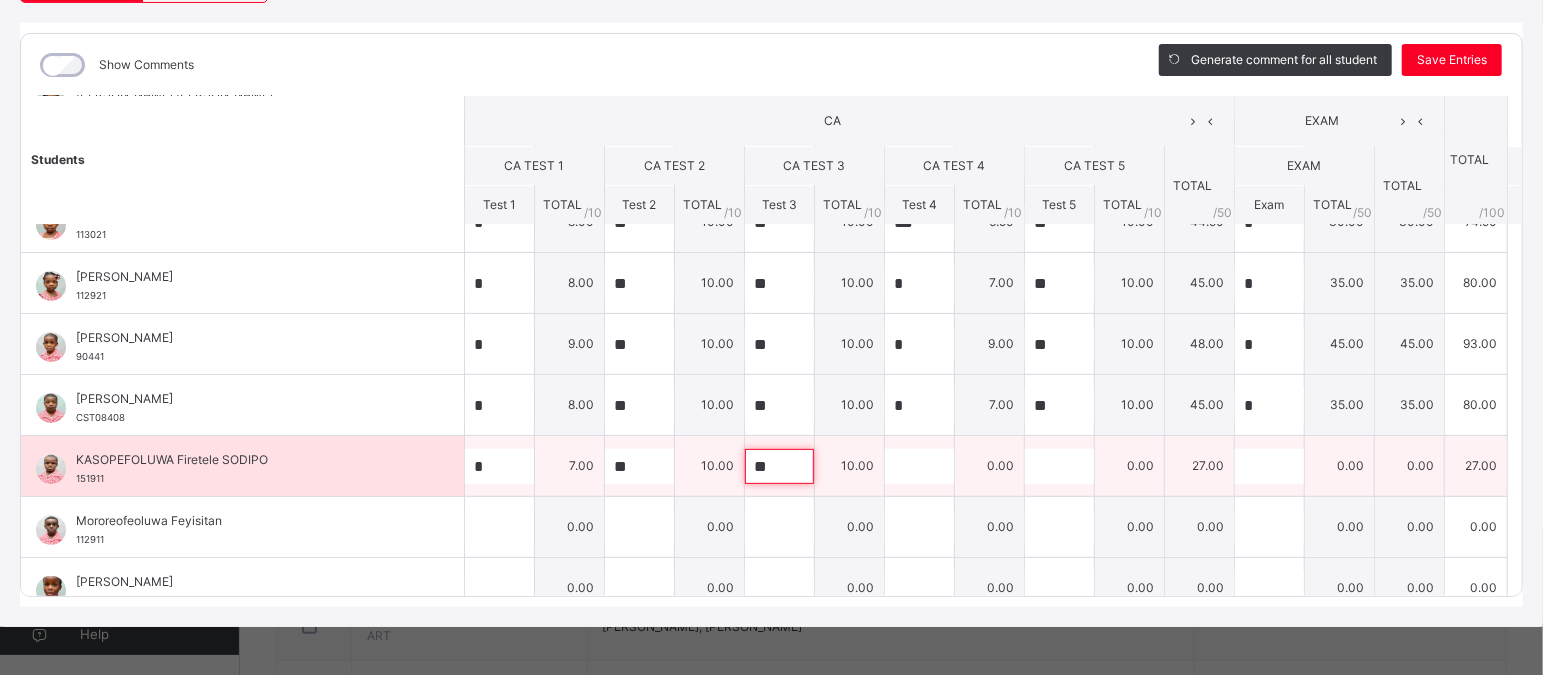 type on "**" 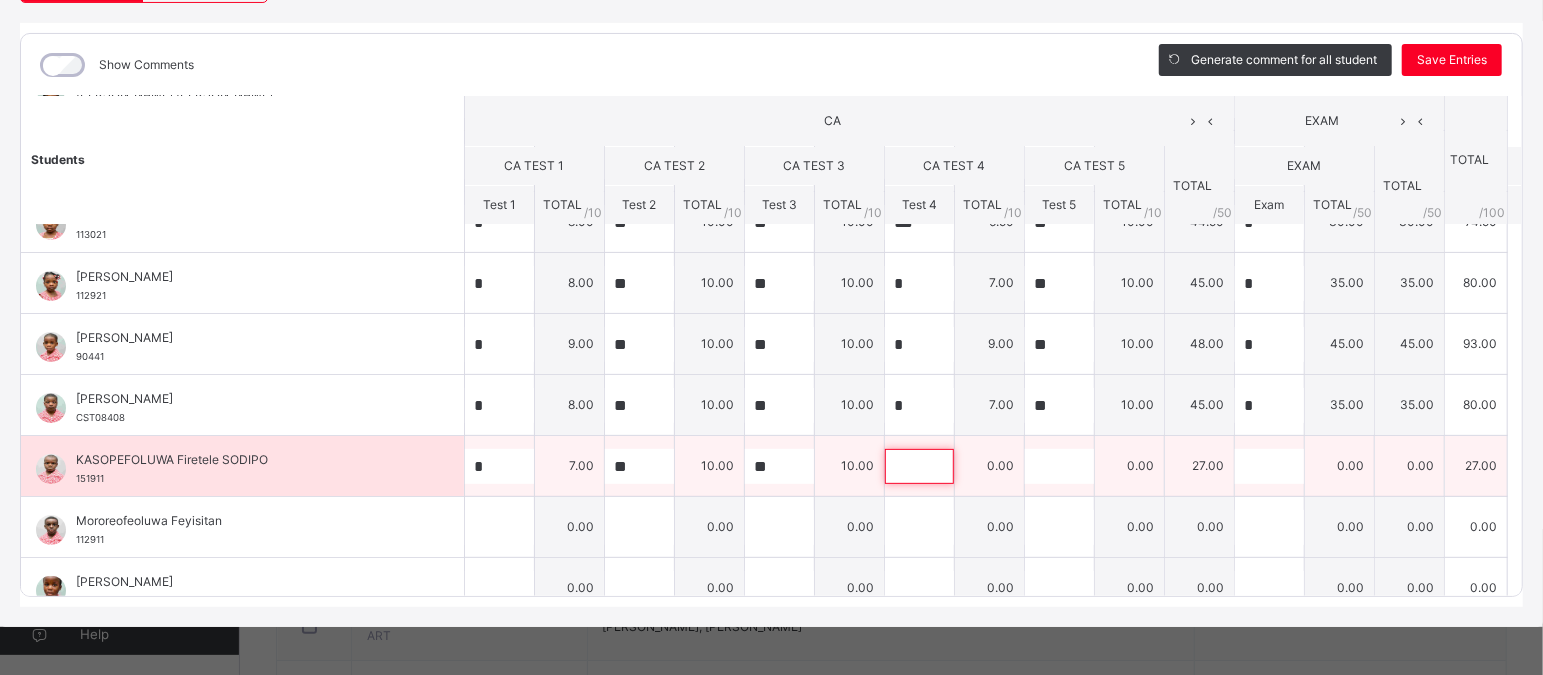 click at bounding box center (919, 466) 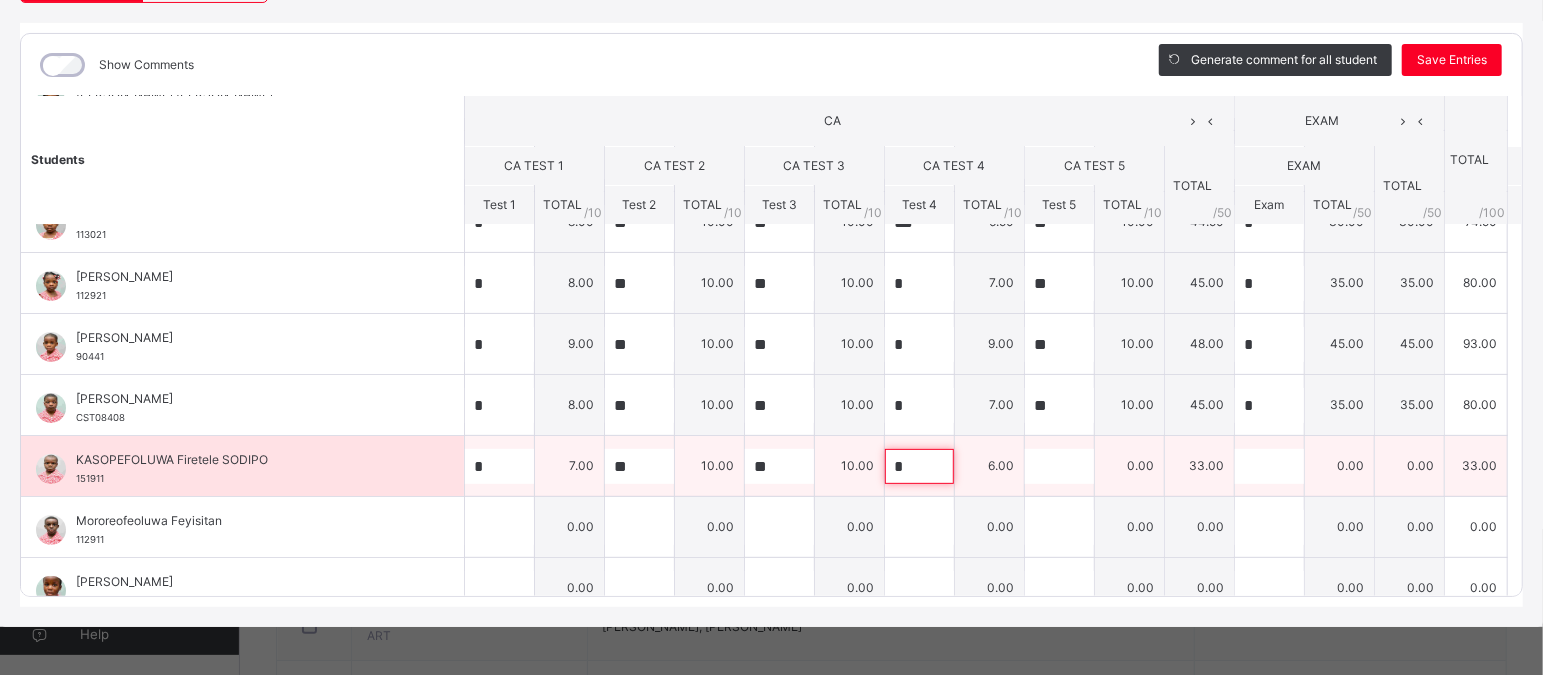 type on "*" 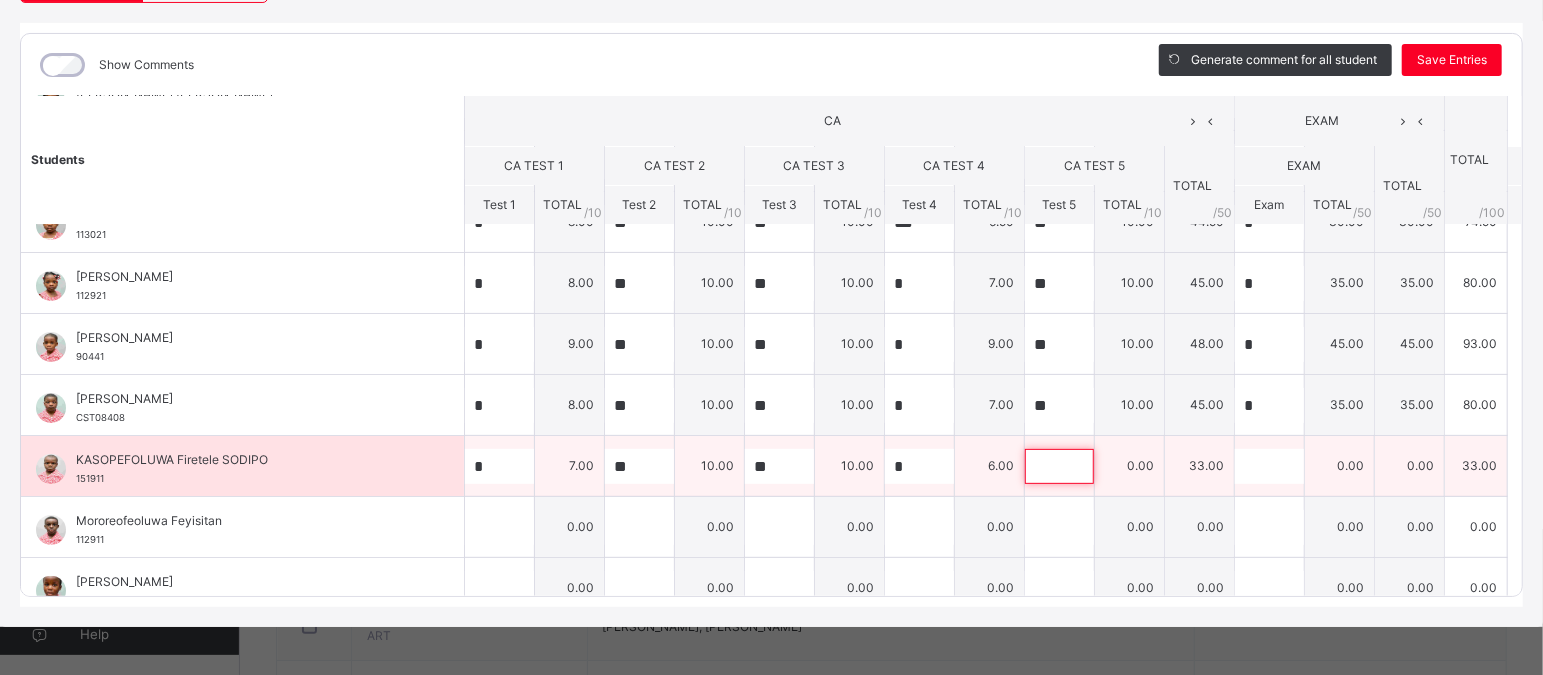 click at bounding box center (1059, 466) 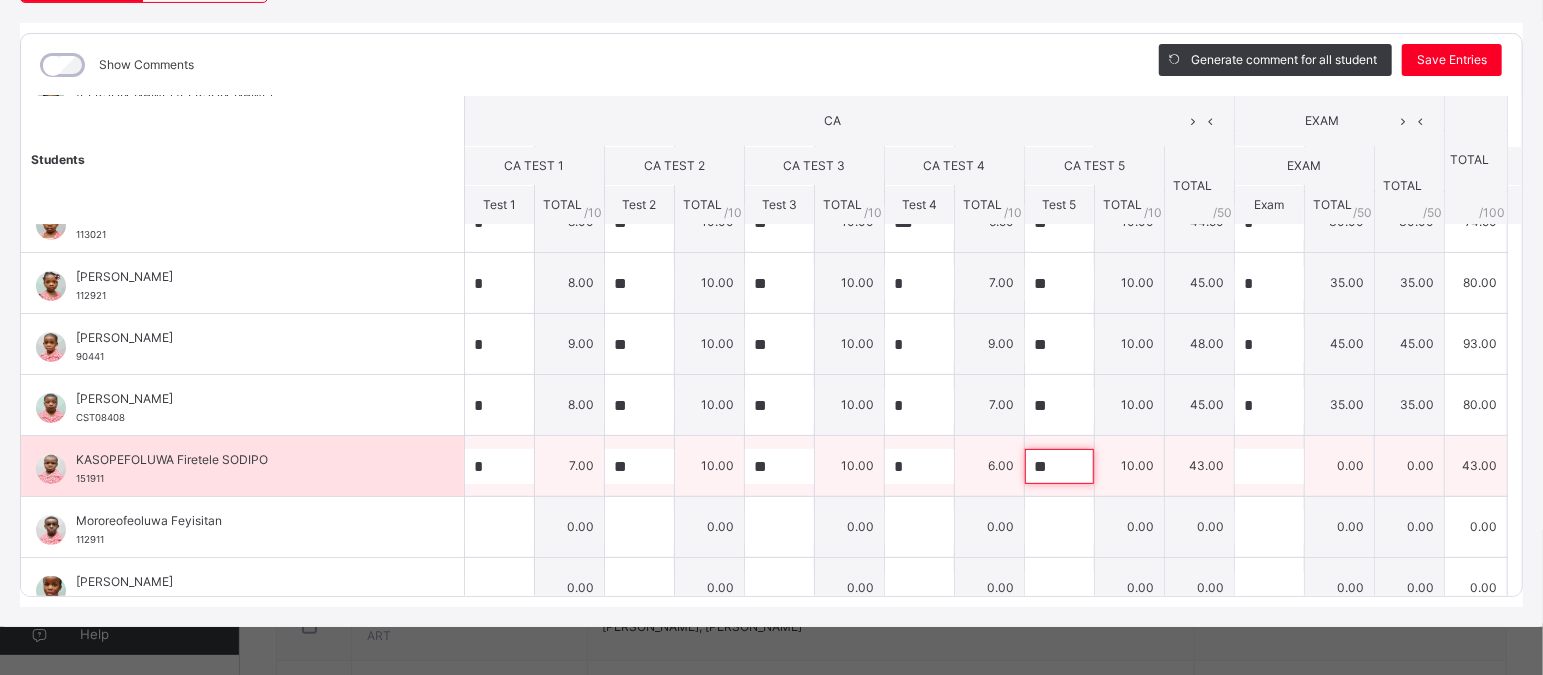 type on "**" 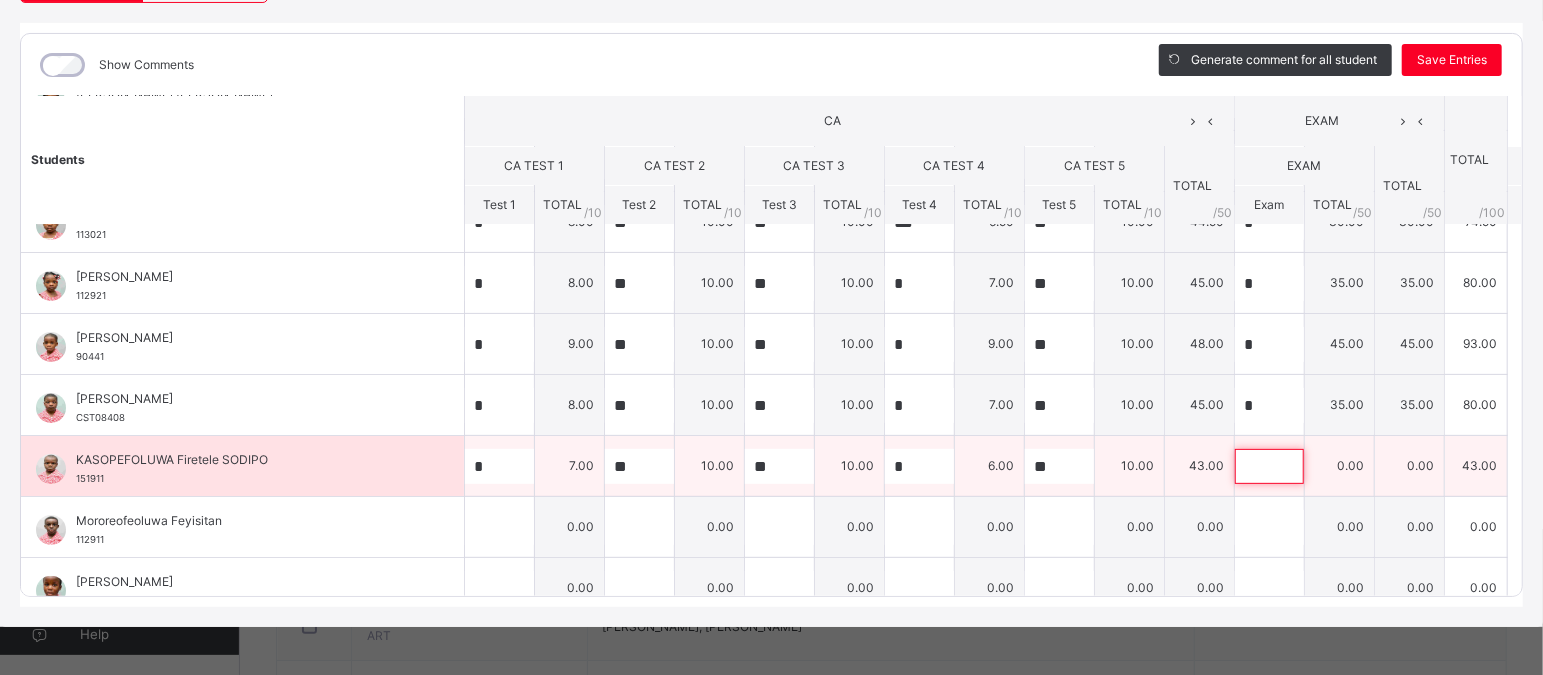 click at bounding box center (1269, 466) 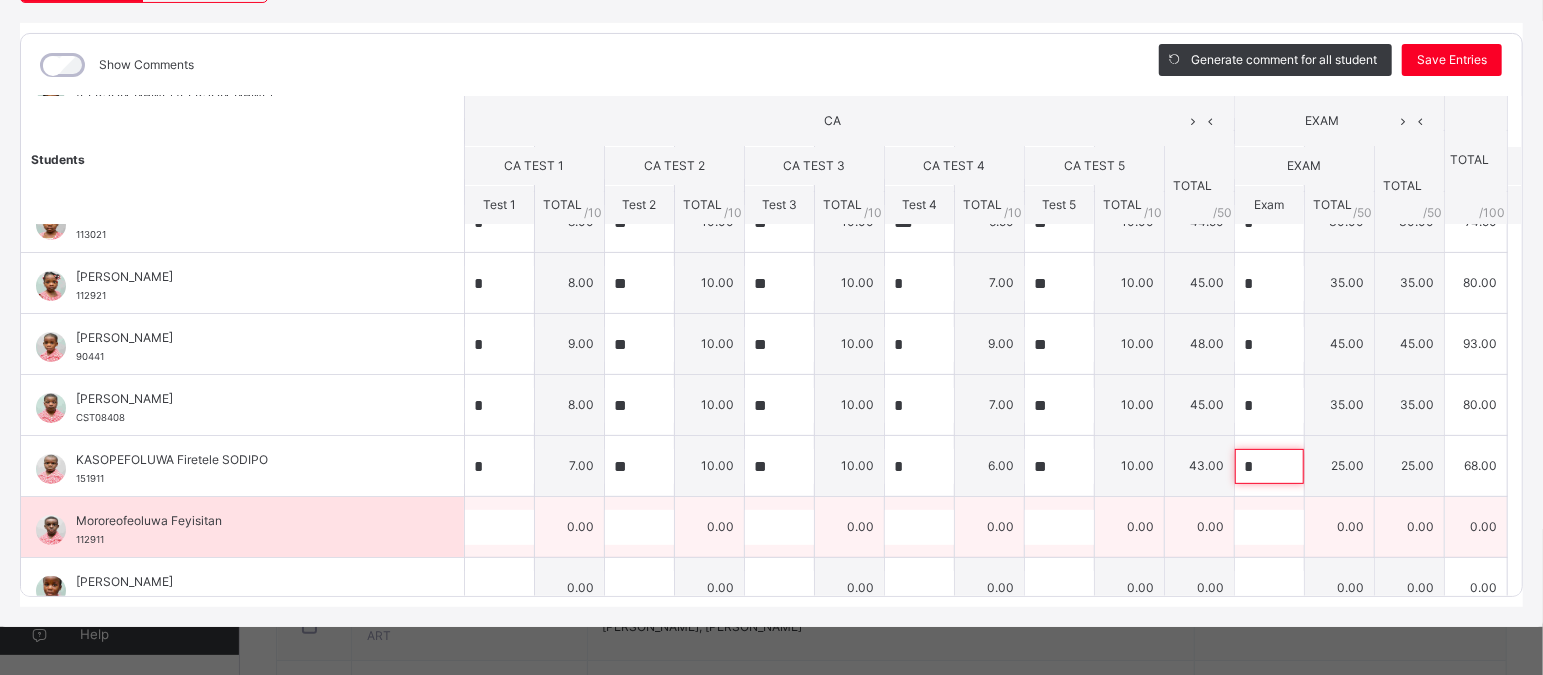 type on "*" 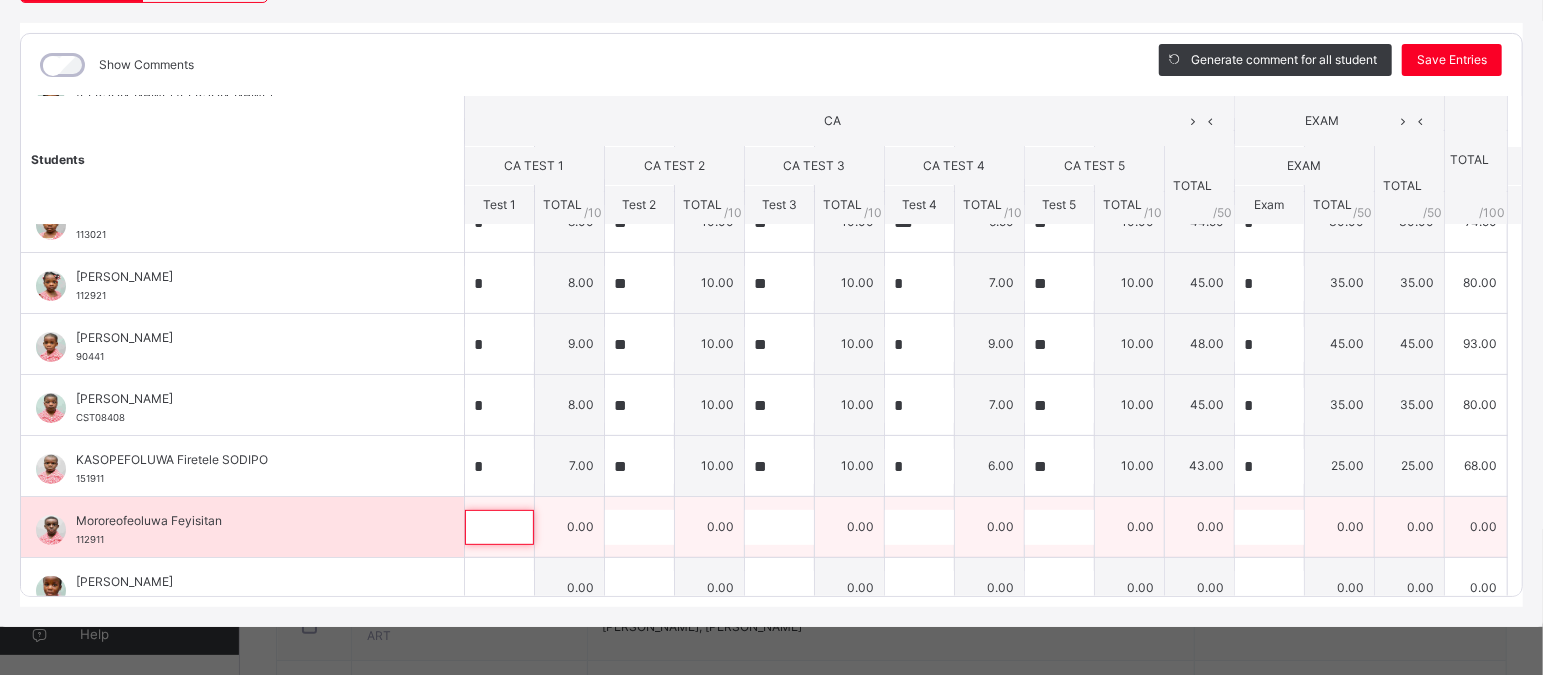 click at bounding box center (499, 527) 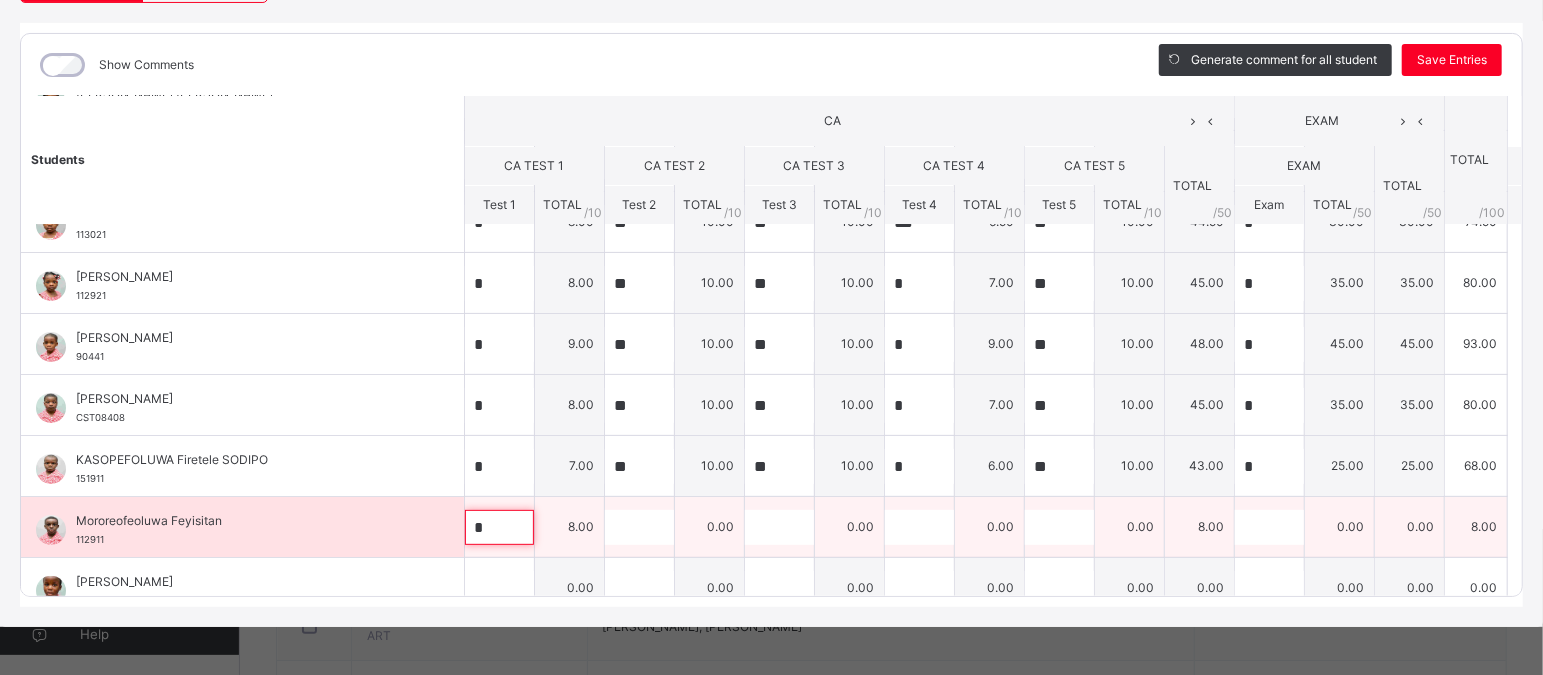 type on "*" 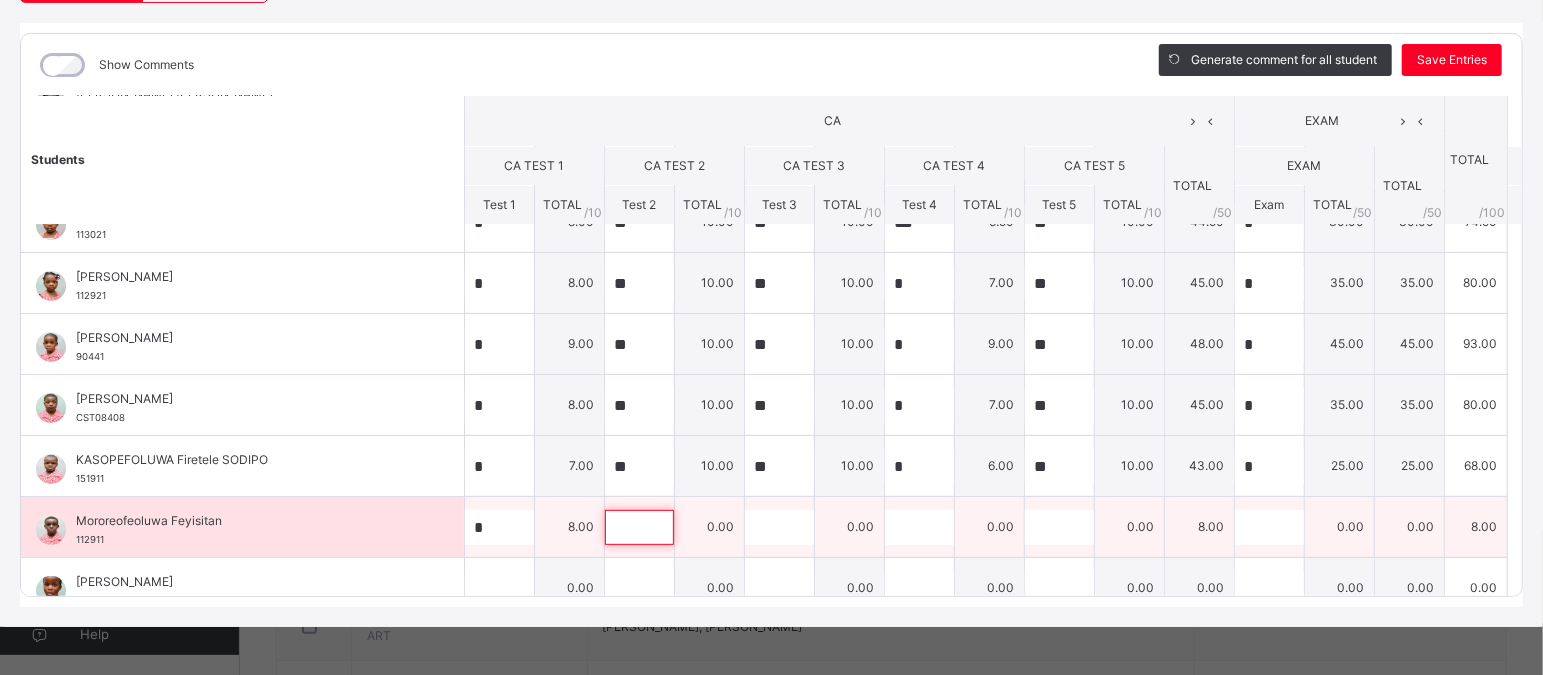 click at bounding box center (639, 527) 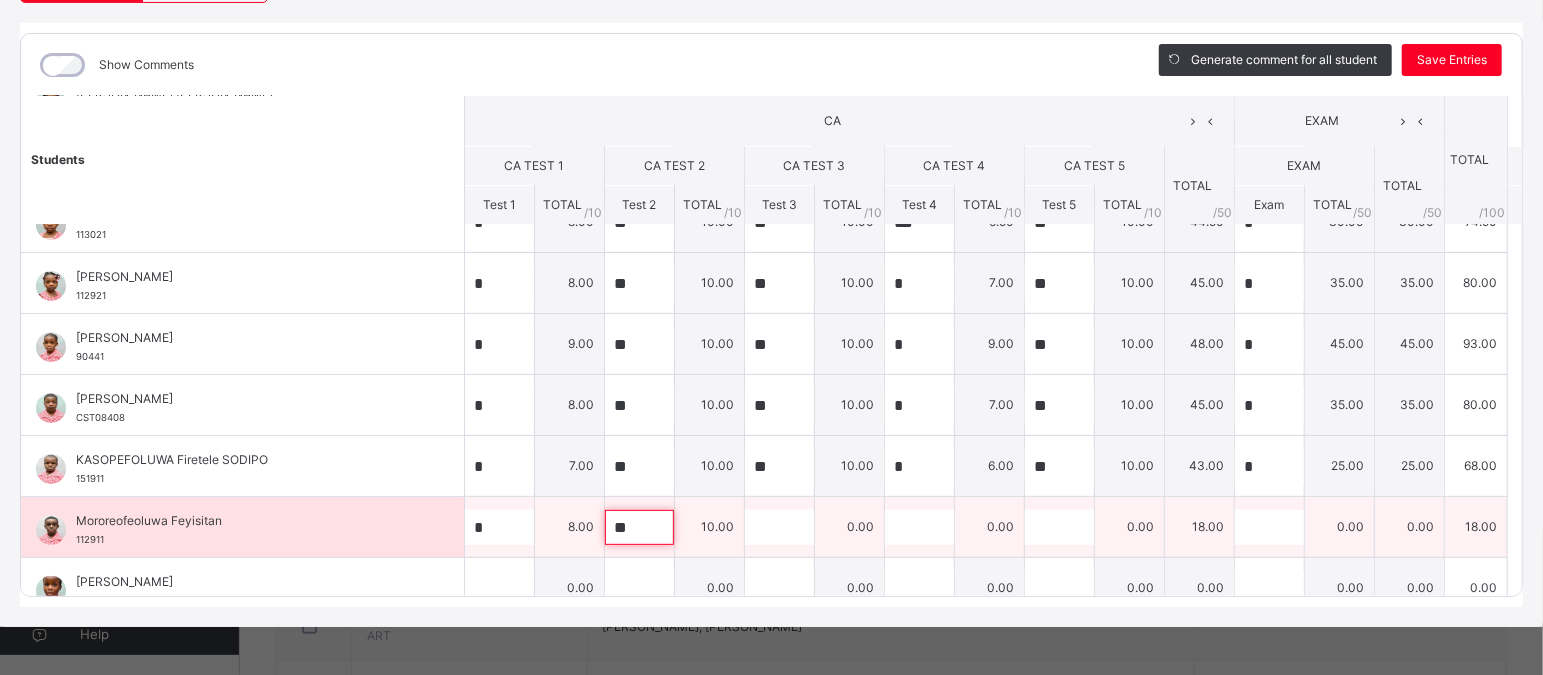 type on "**" 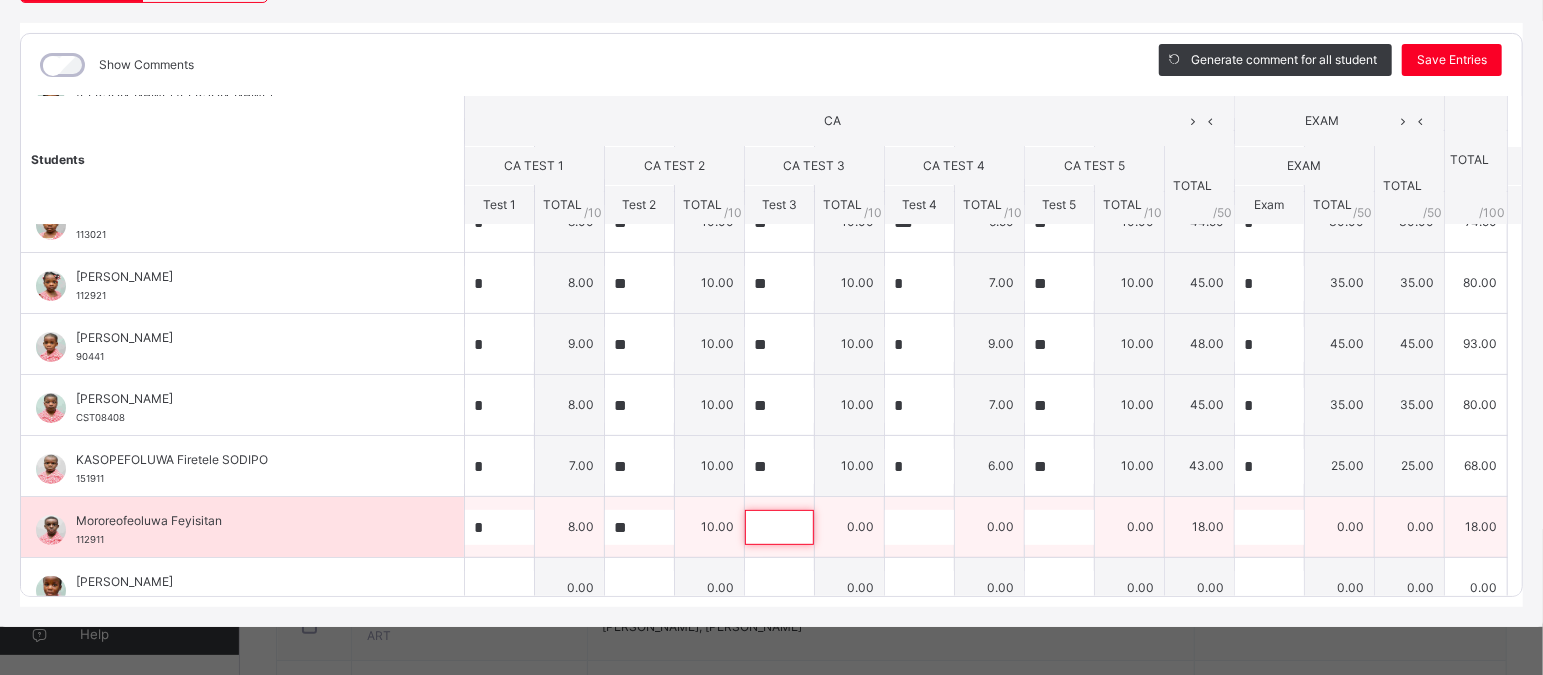 click at bounding box center (779, 527) 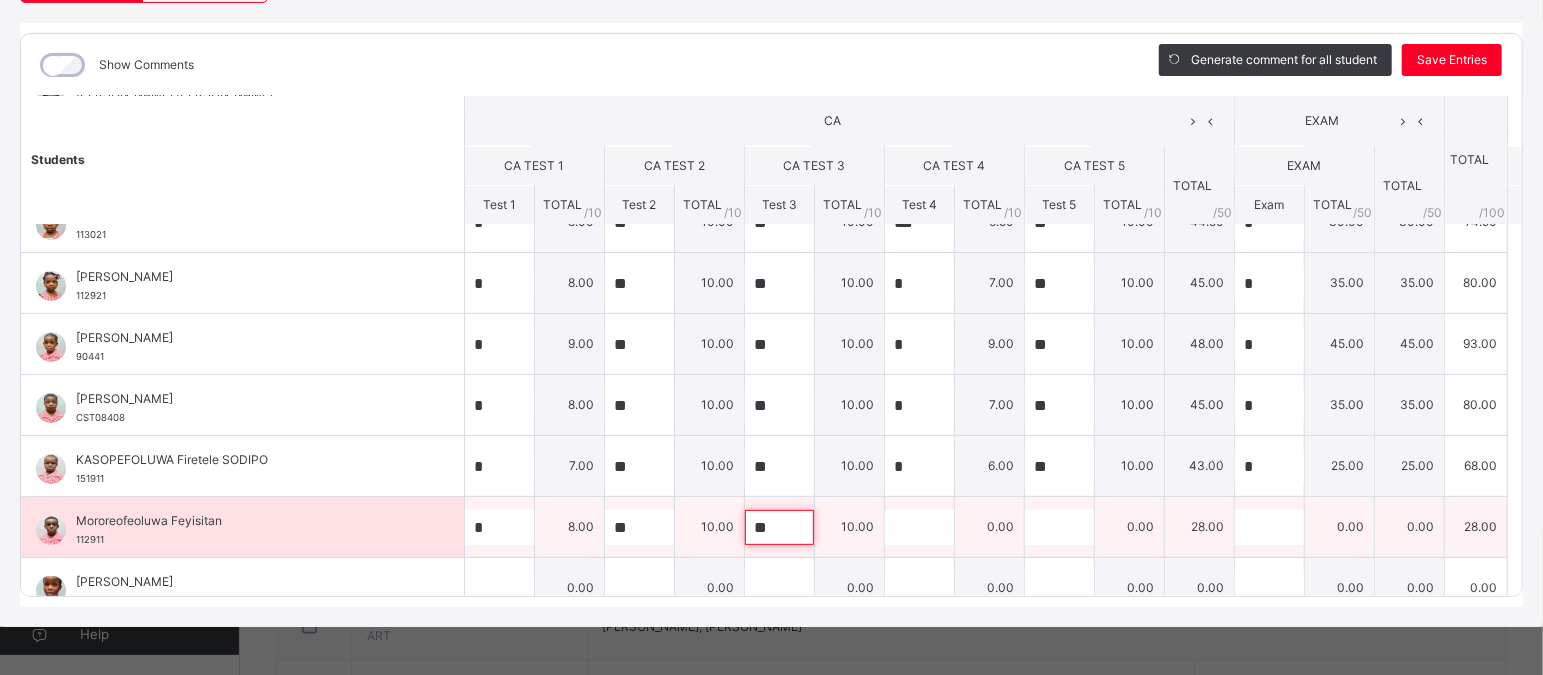 type on "**" 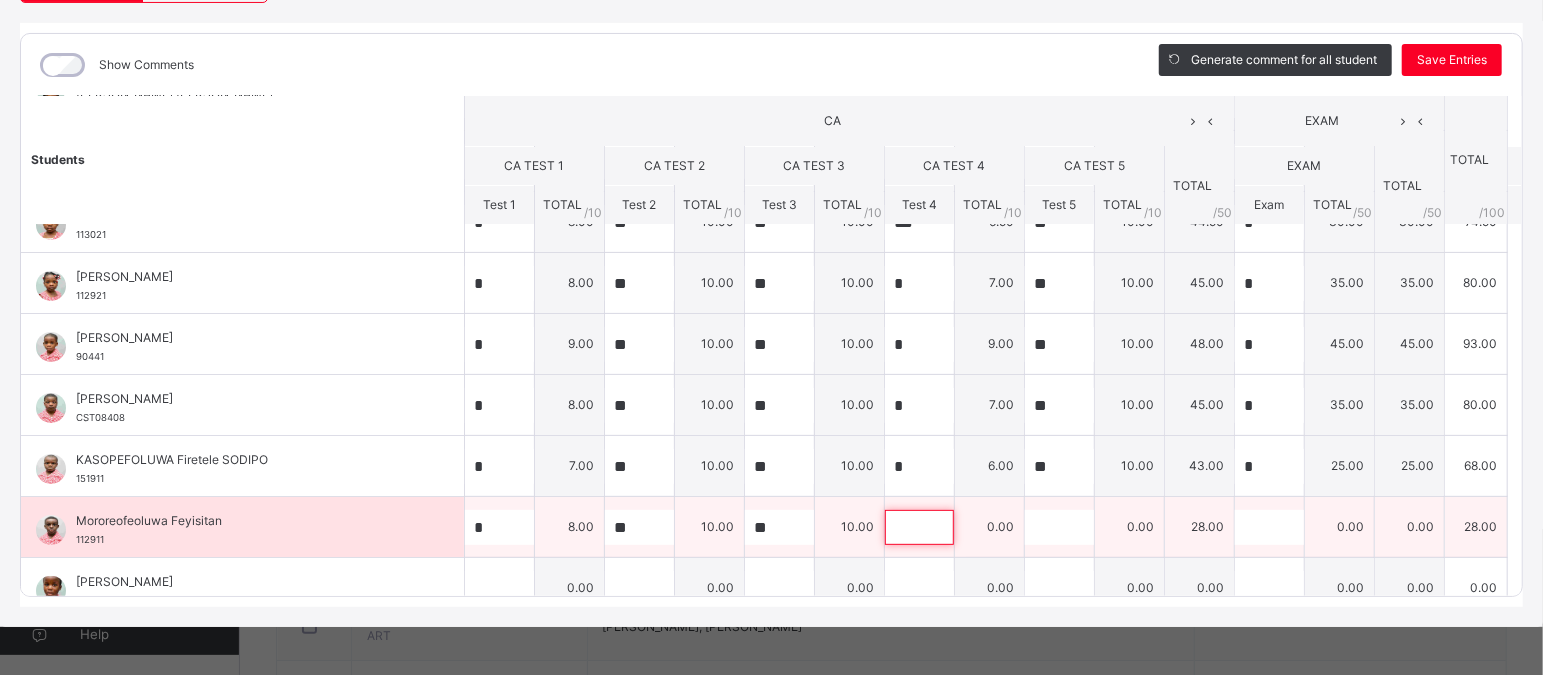 click at bounding box center [919, 527] 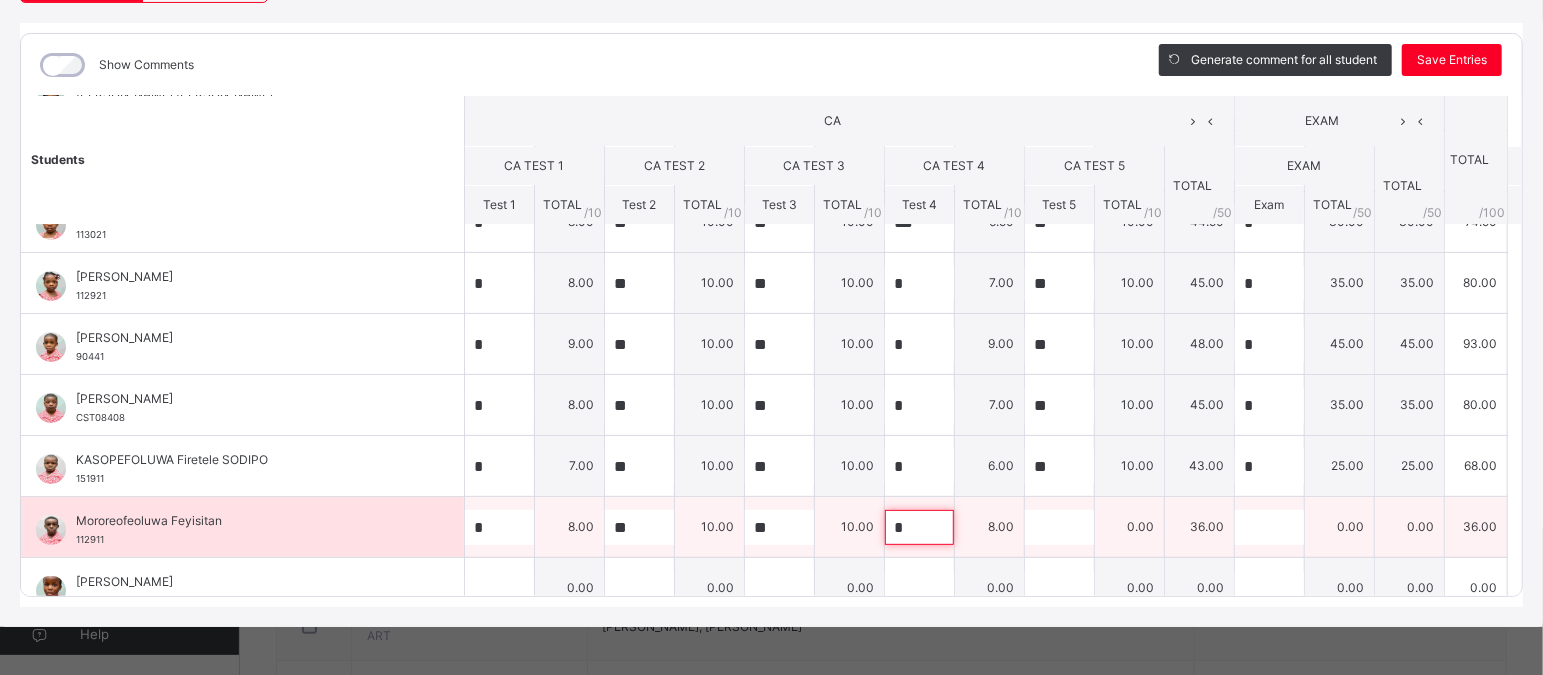 type on "*" 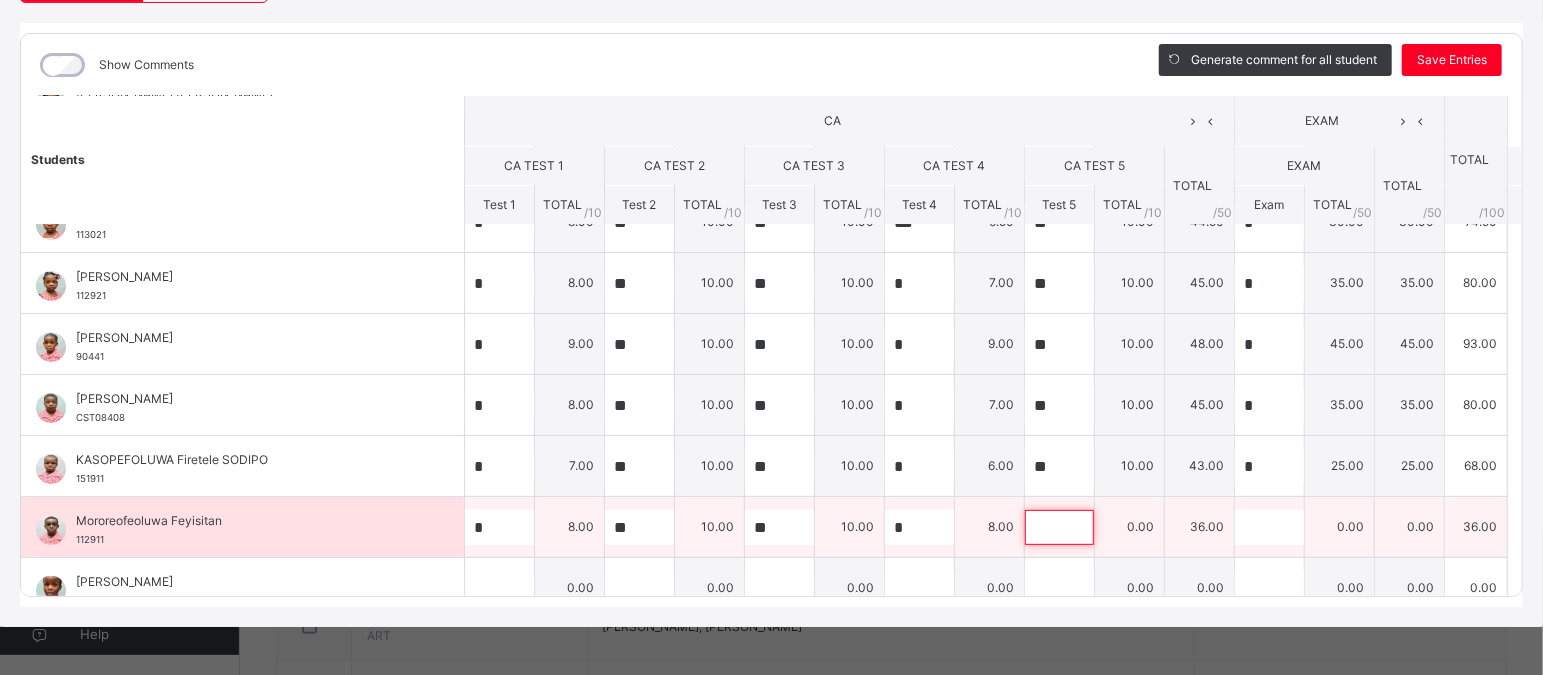 click at bounding box center [1059, 527] 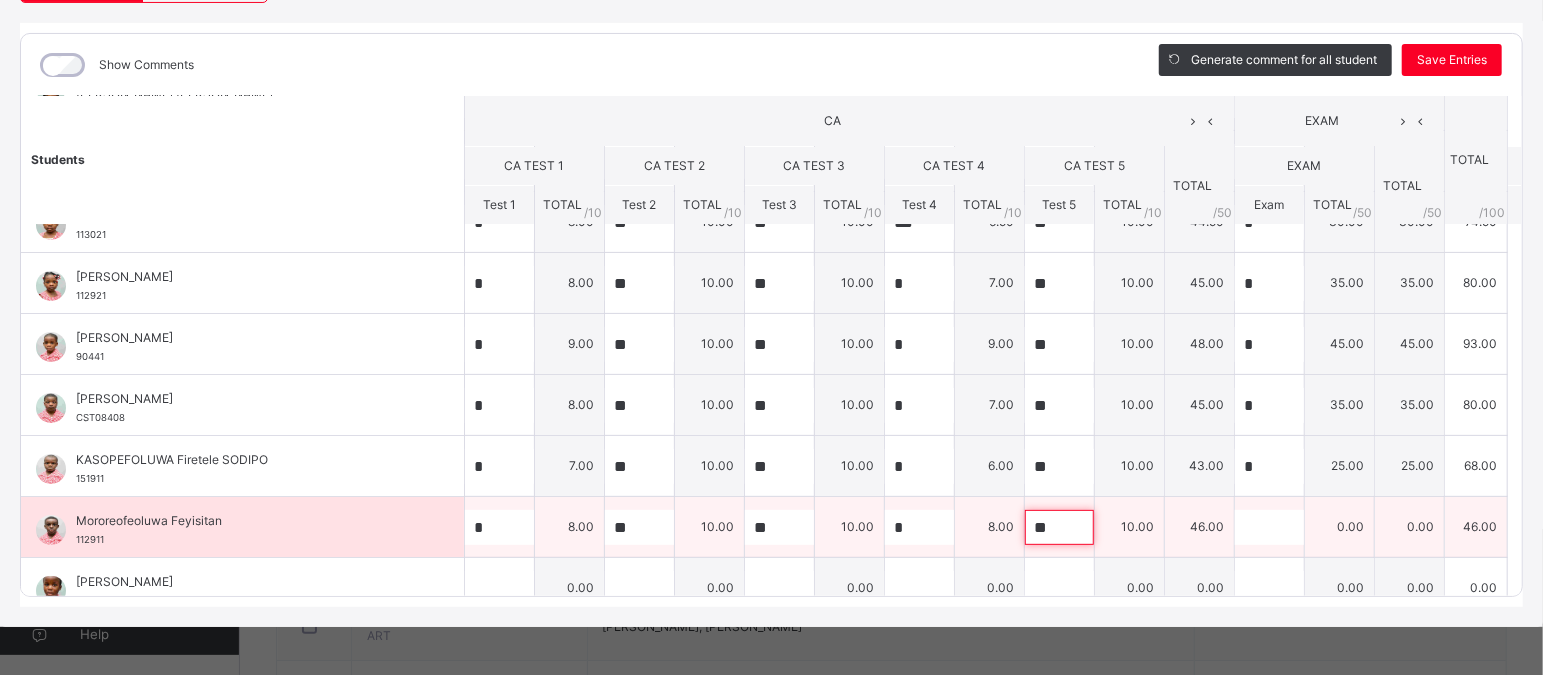 type on "**" 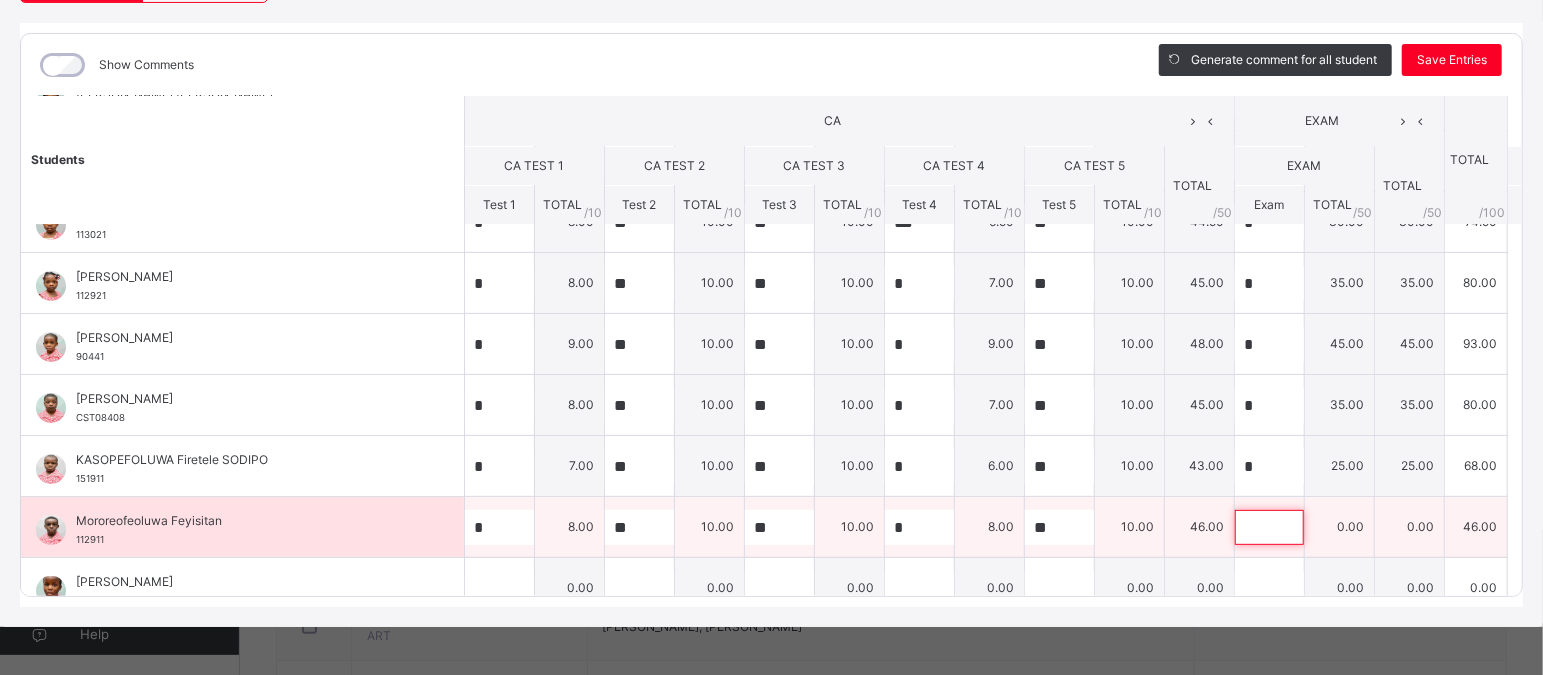 click at bounding box center [1269, 527] 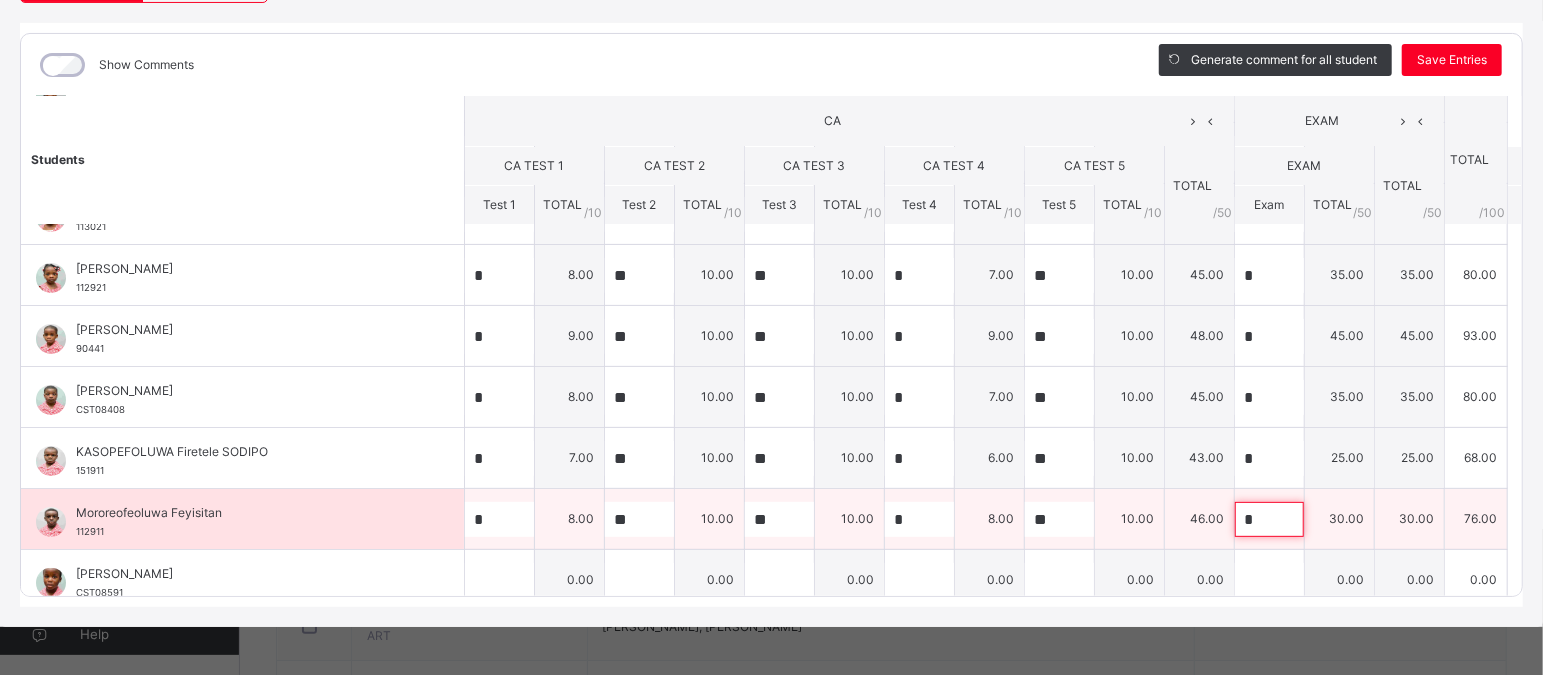 scroll, scrollTop: 160, scrollLeft: 0, axis: vertical 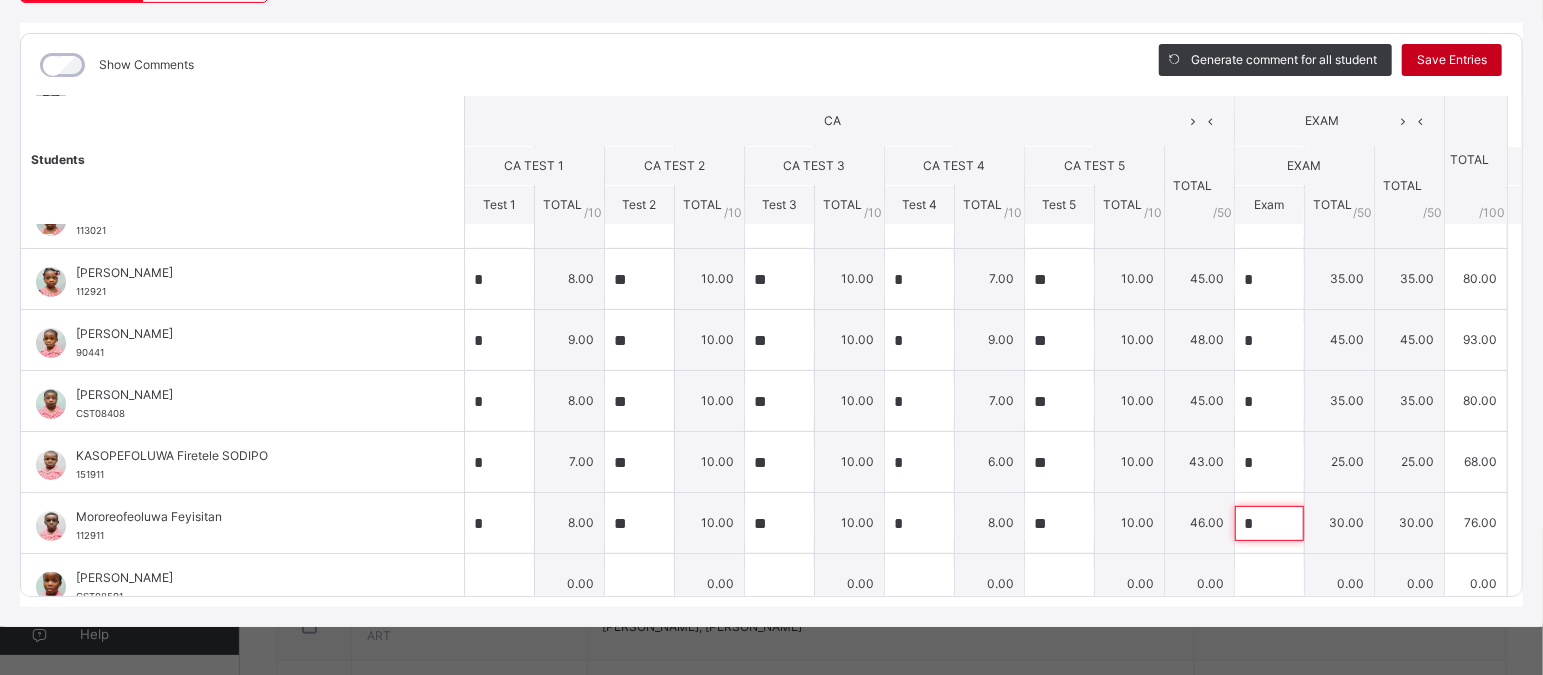 type on "*" 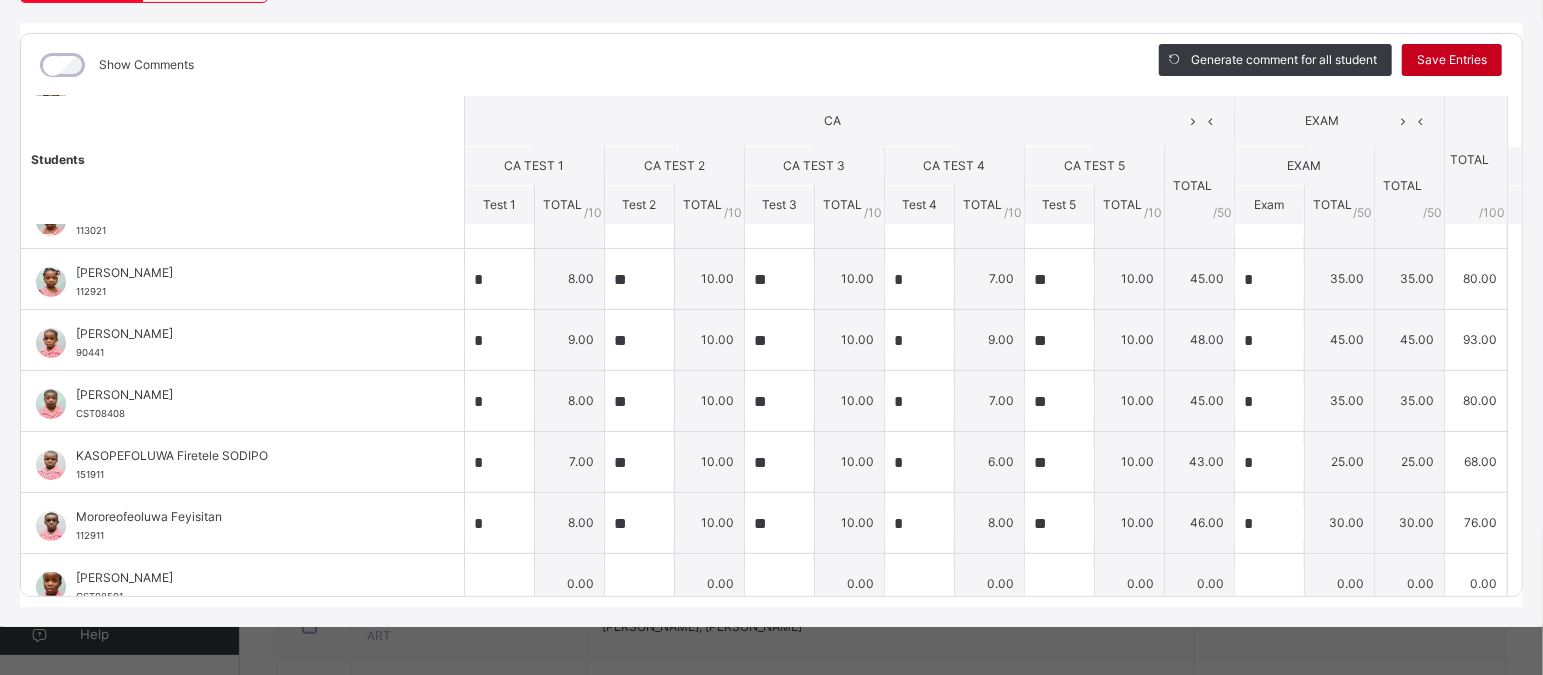 click on "Save Entries" at bounding box center [1452, 60] 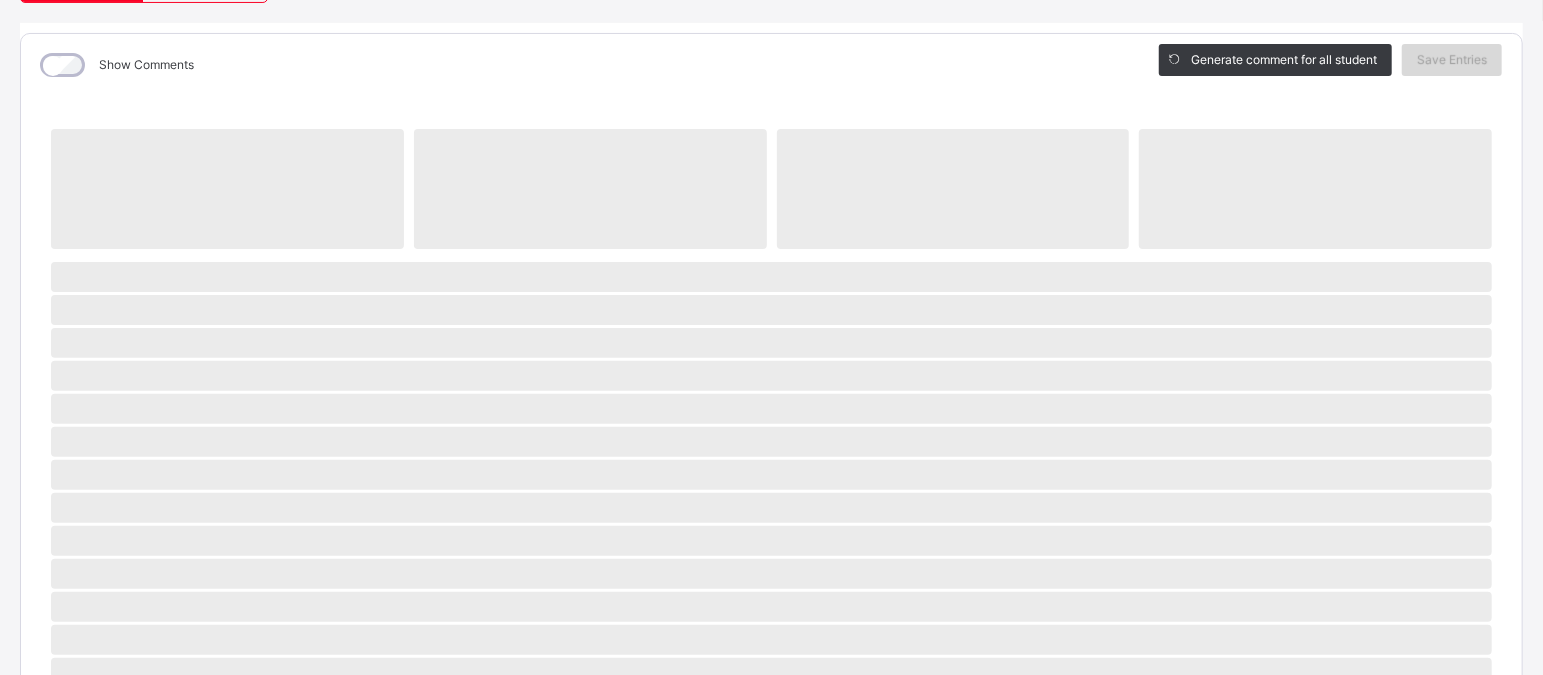 scroll, scrollTop: 0, scrollLeft: 0, axis: both 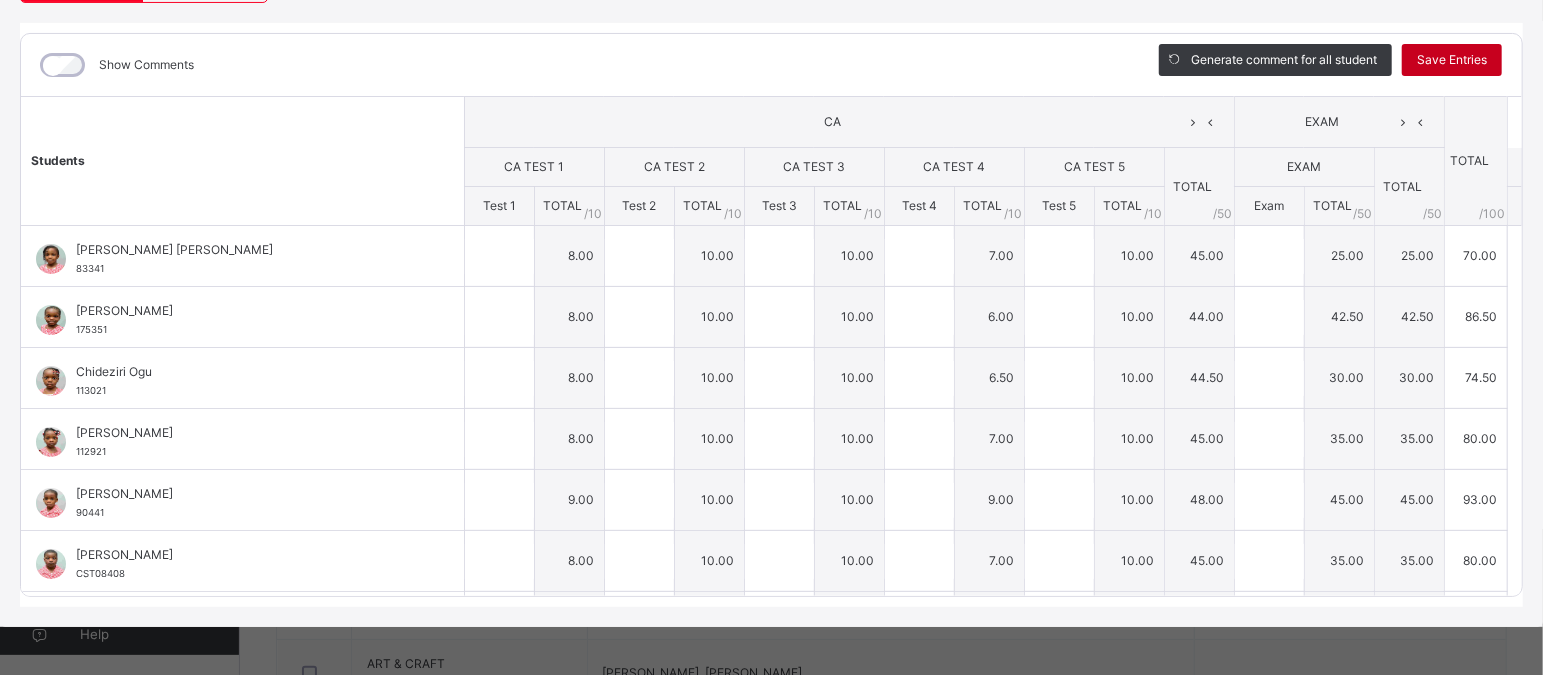 type on "*" 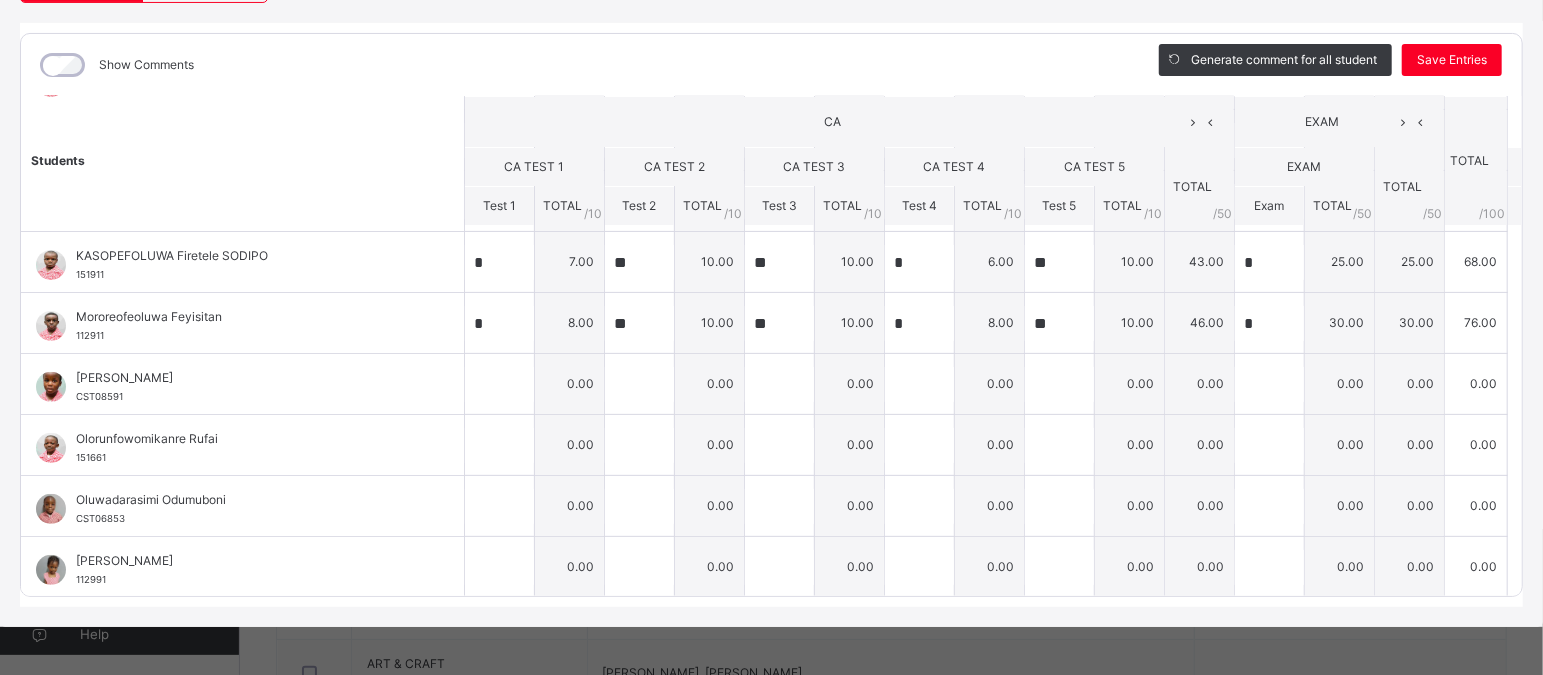 scroll, scrollTop: 365, scrollLeft: 0, axis: vertical 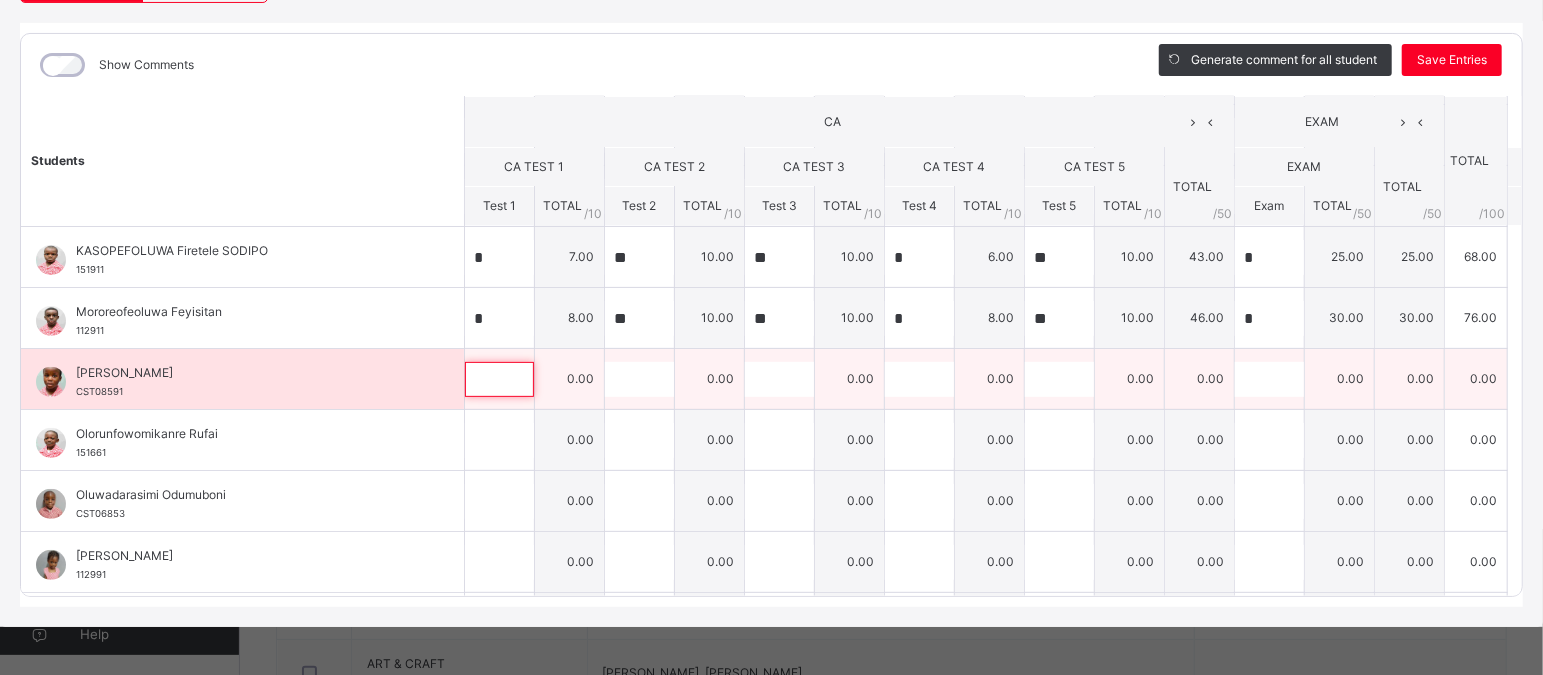 click at bounding box center (499, 379) 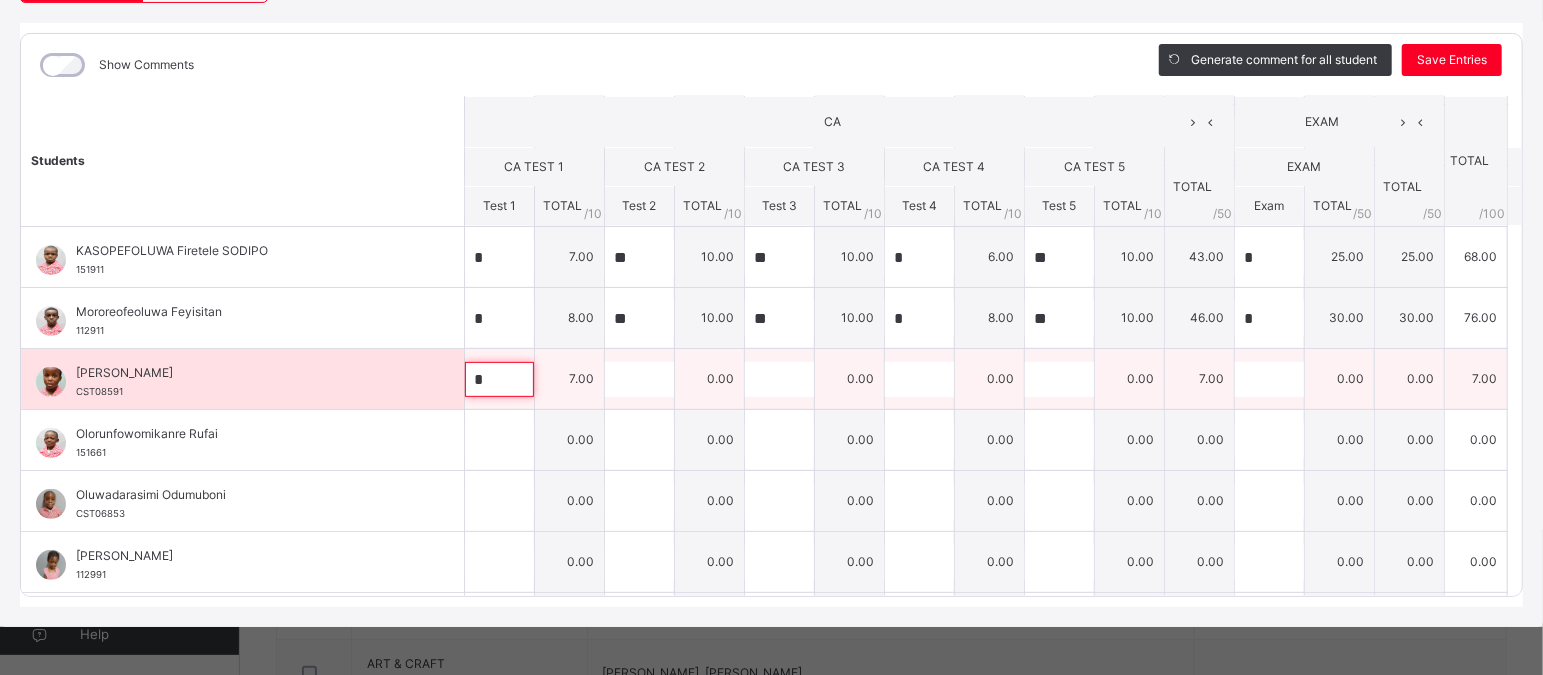 type on "*" 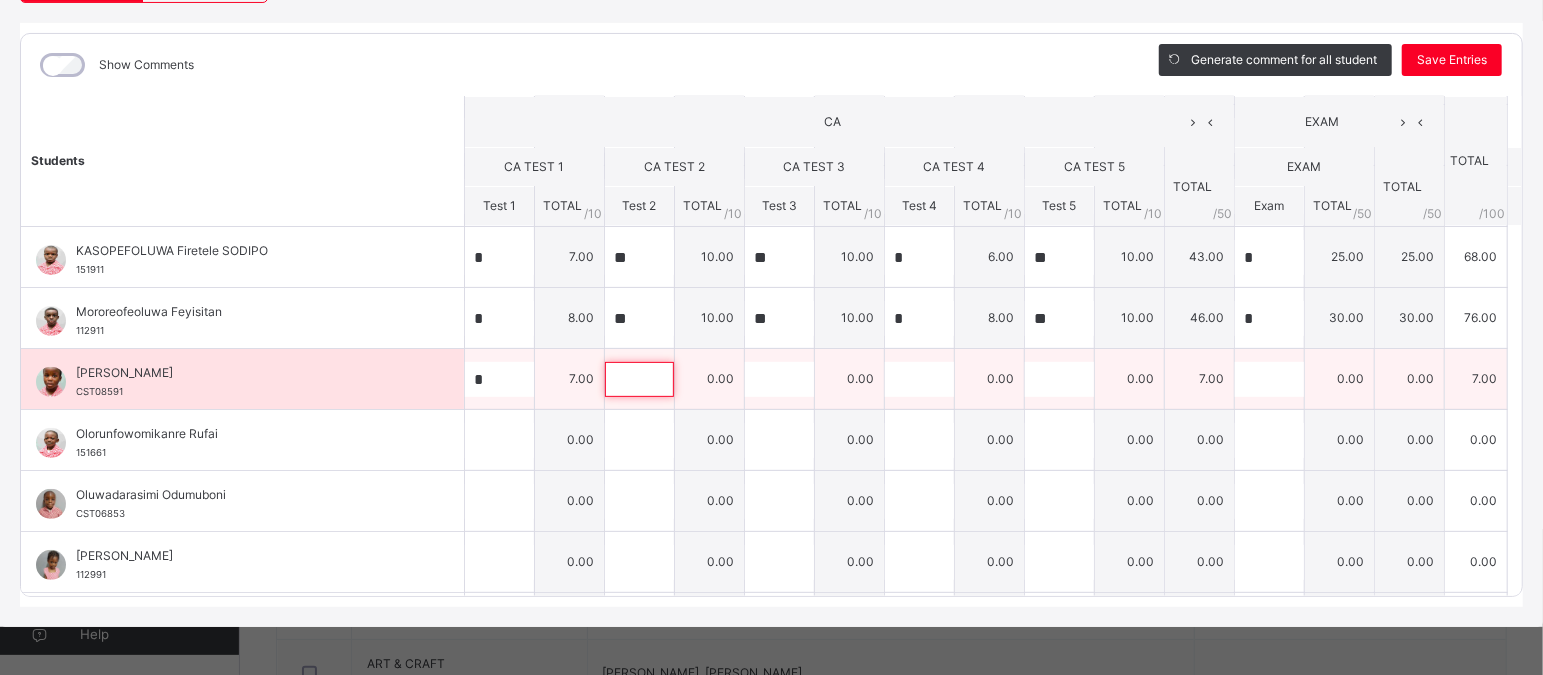 click at bounding box center (639, 379) 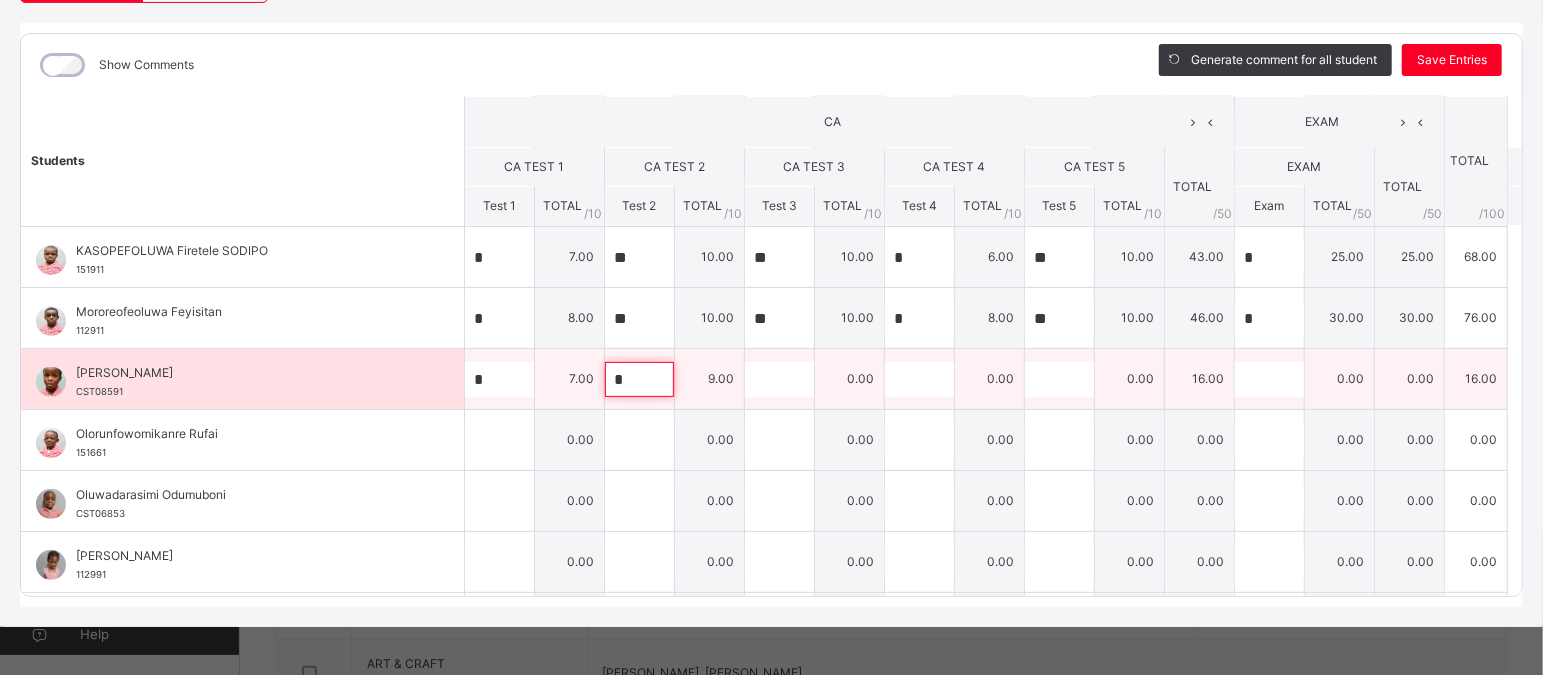 type on "*" 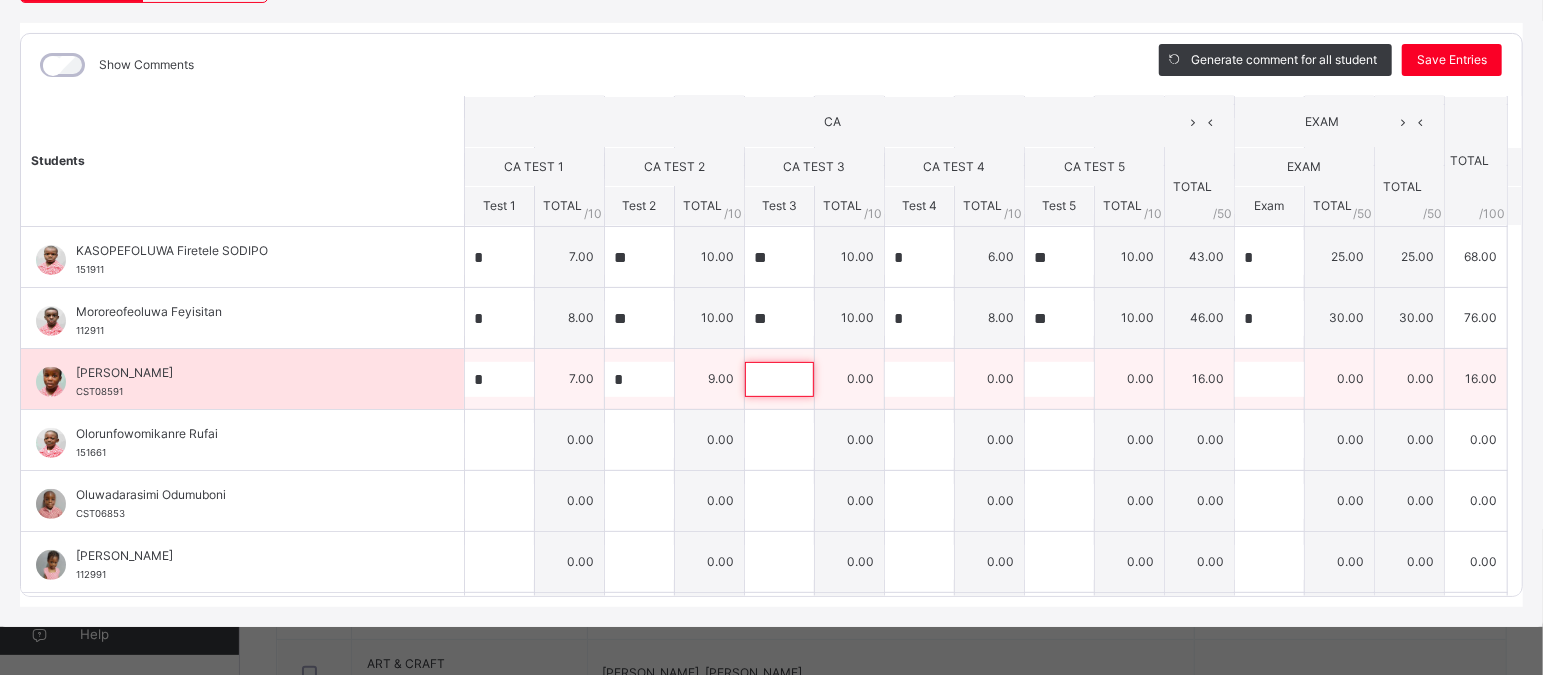 click at bounding box center [779, 379] 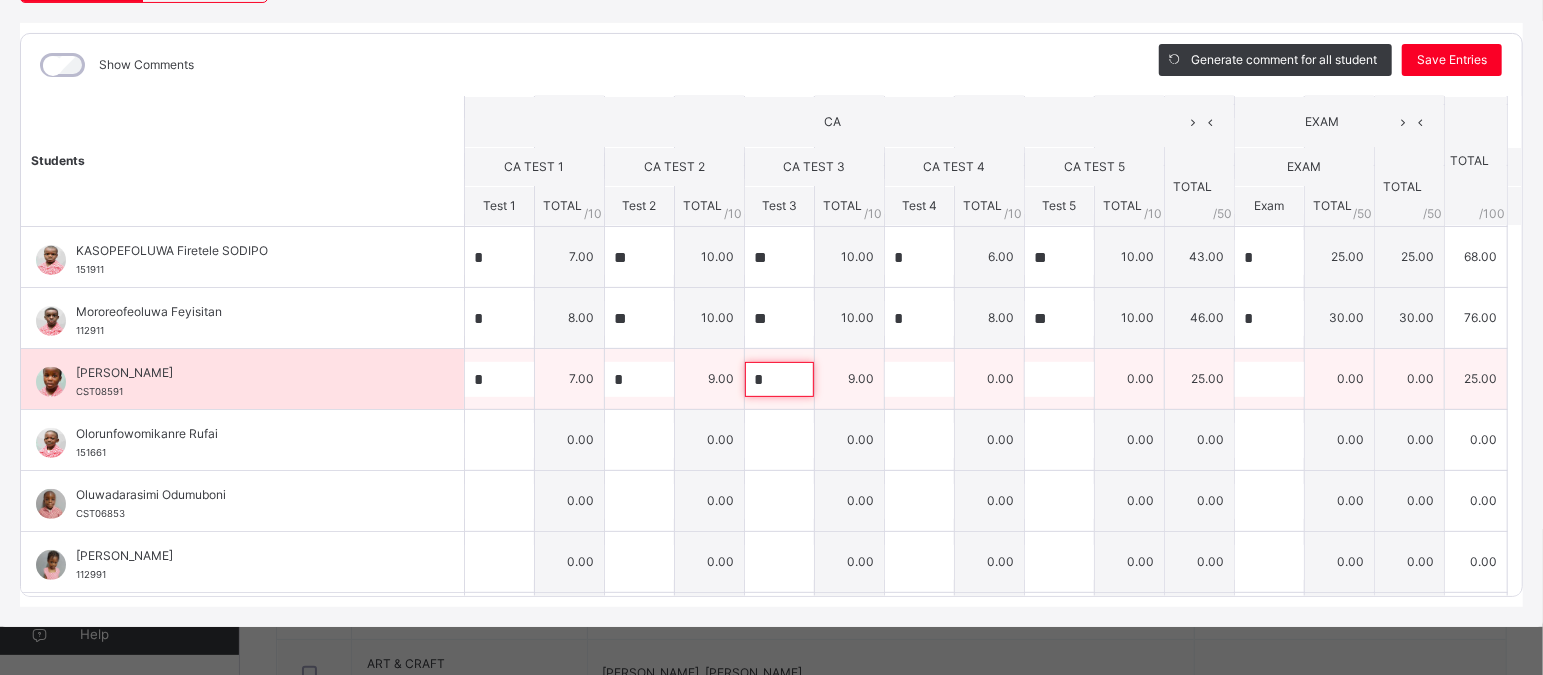 type on "*" 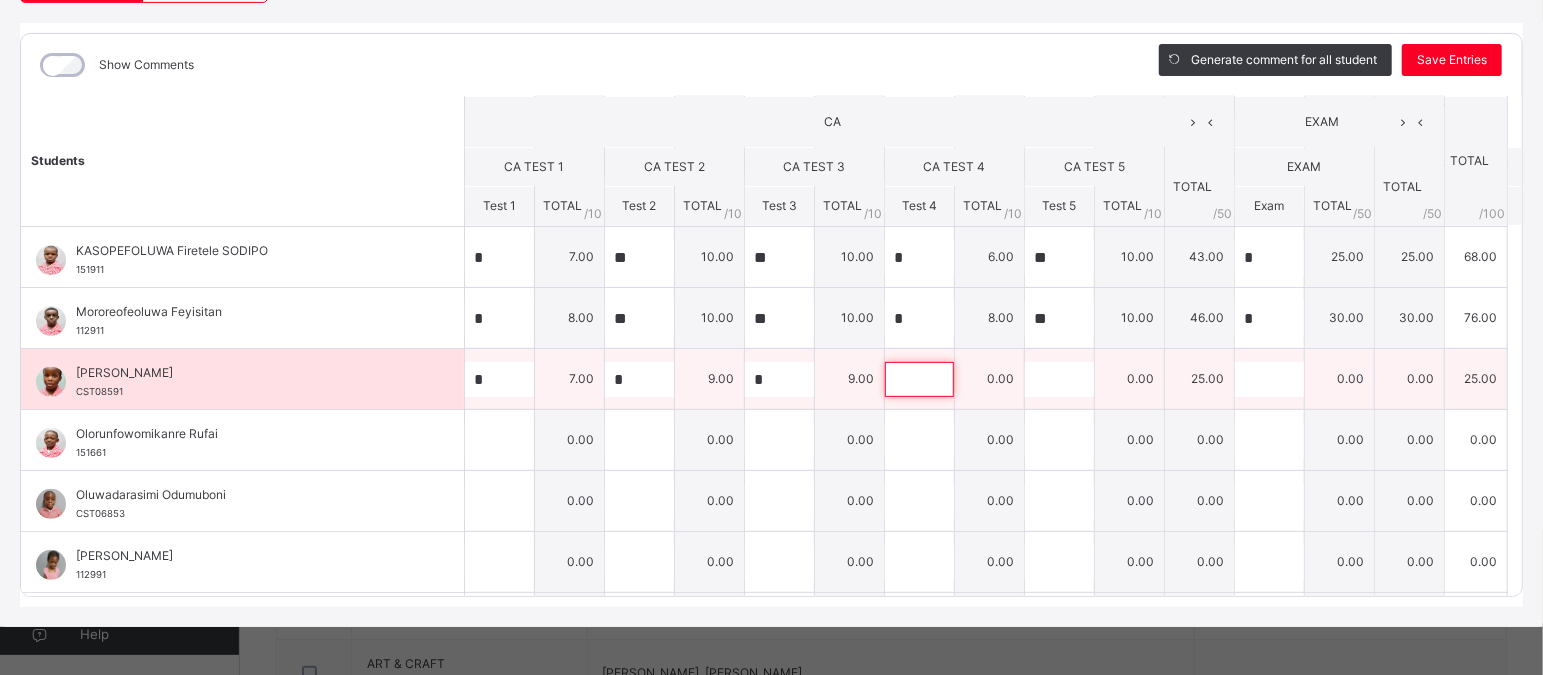 click at bounding box center [919, 379] 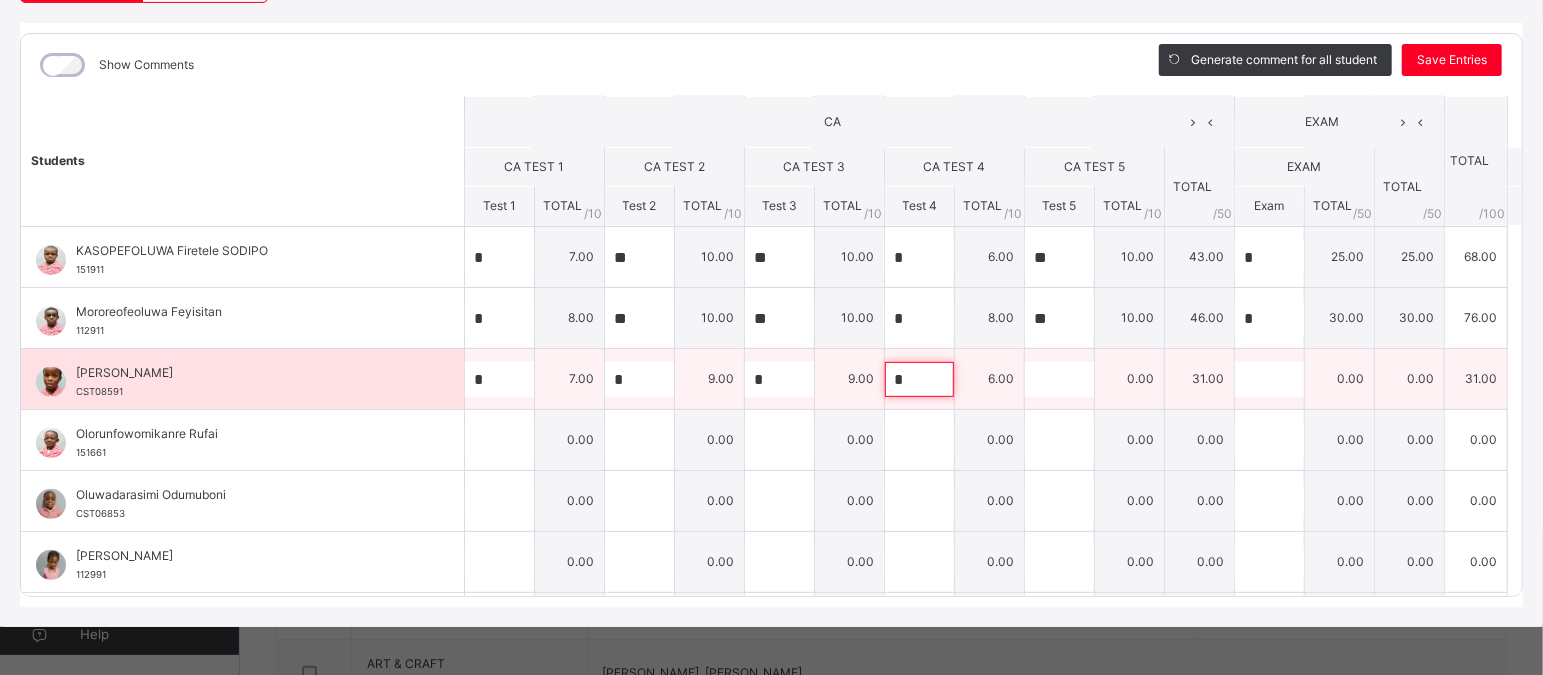 type on "*" 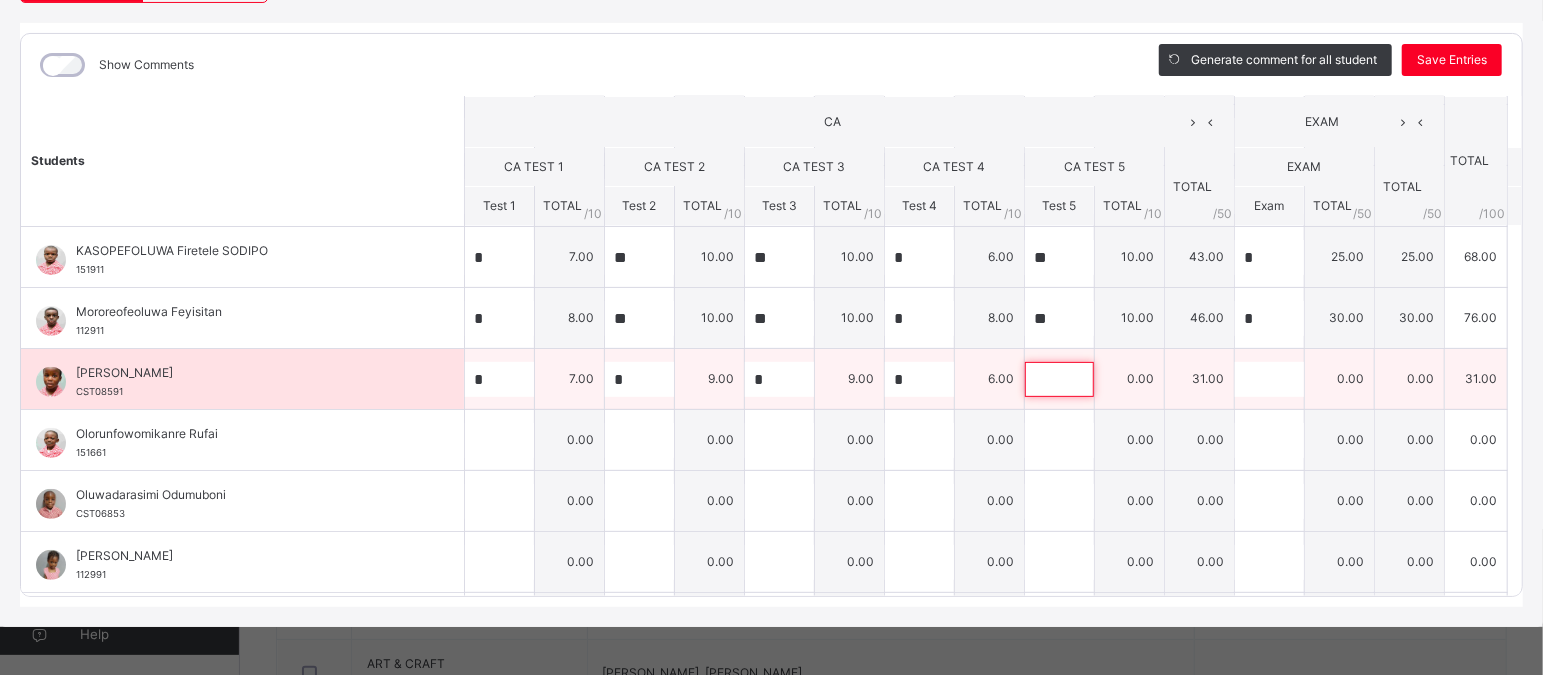 click at bounding box center (1059, 379) 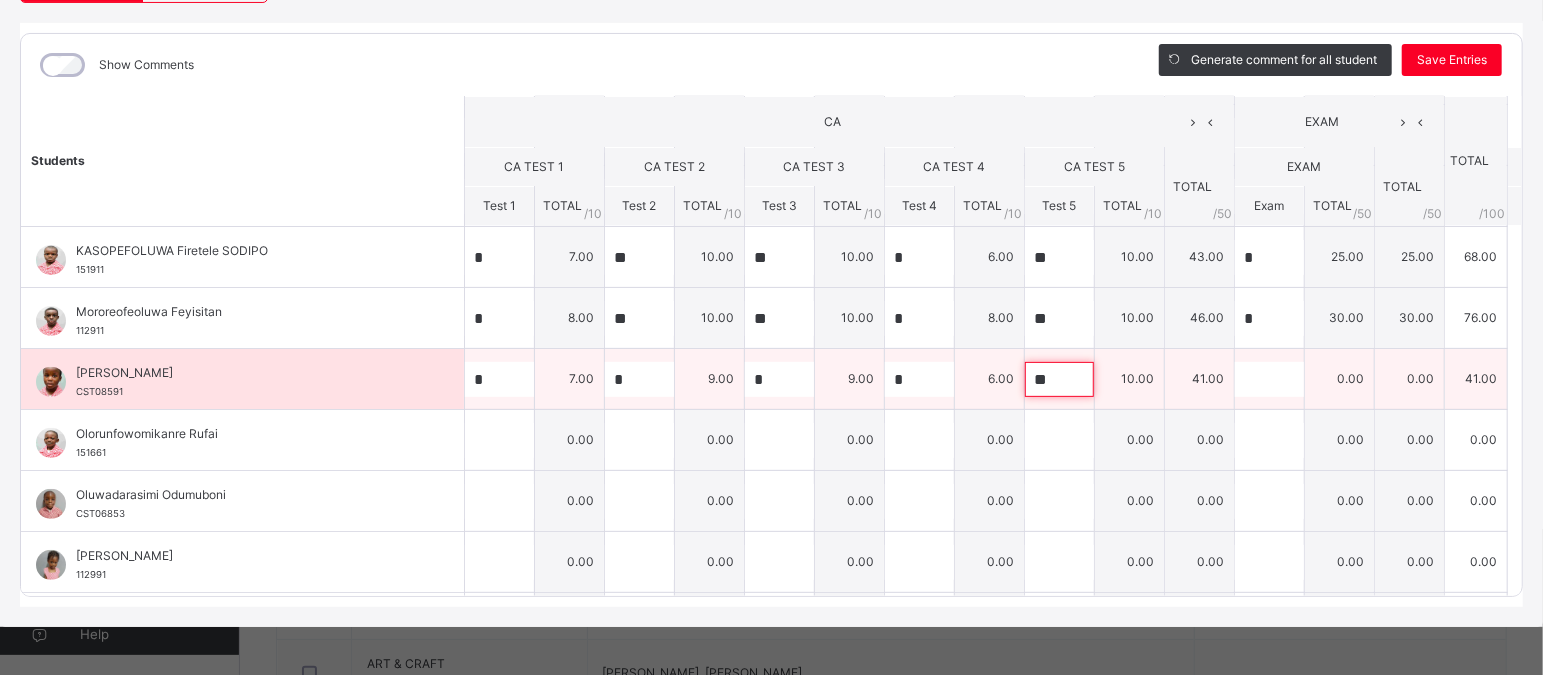 type on "**" 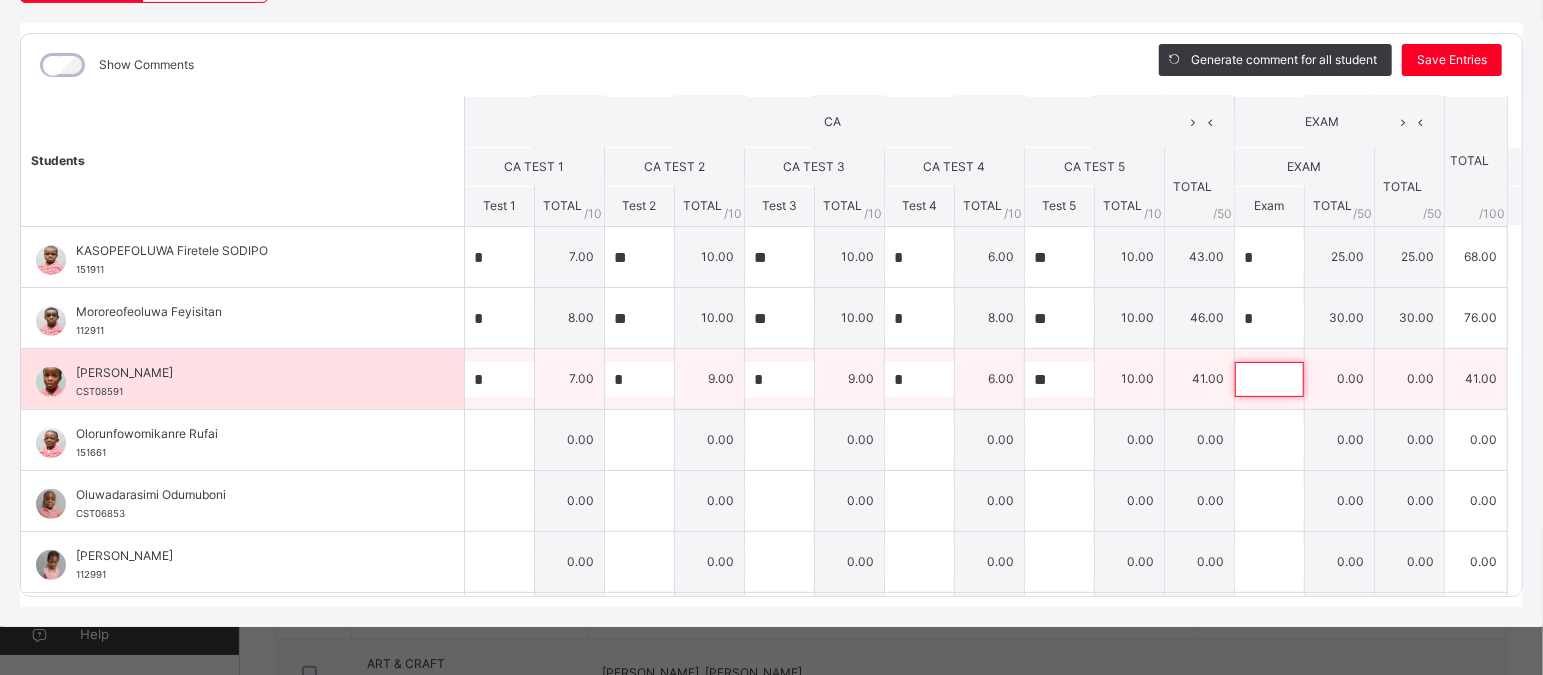 click at bounding box center (1269, 379) 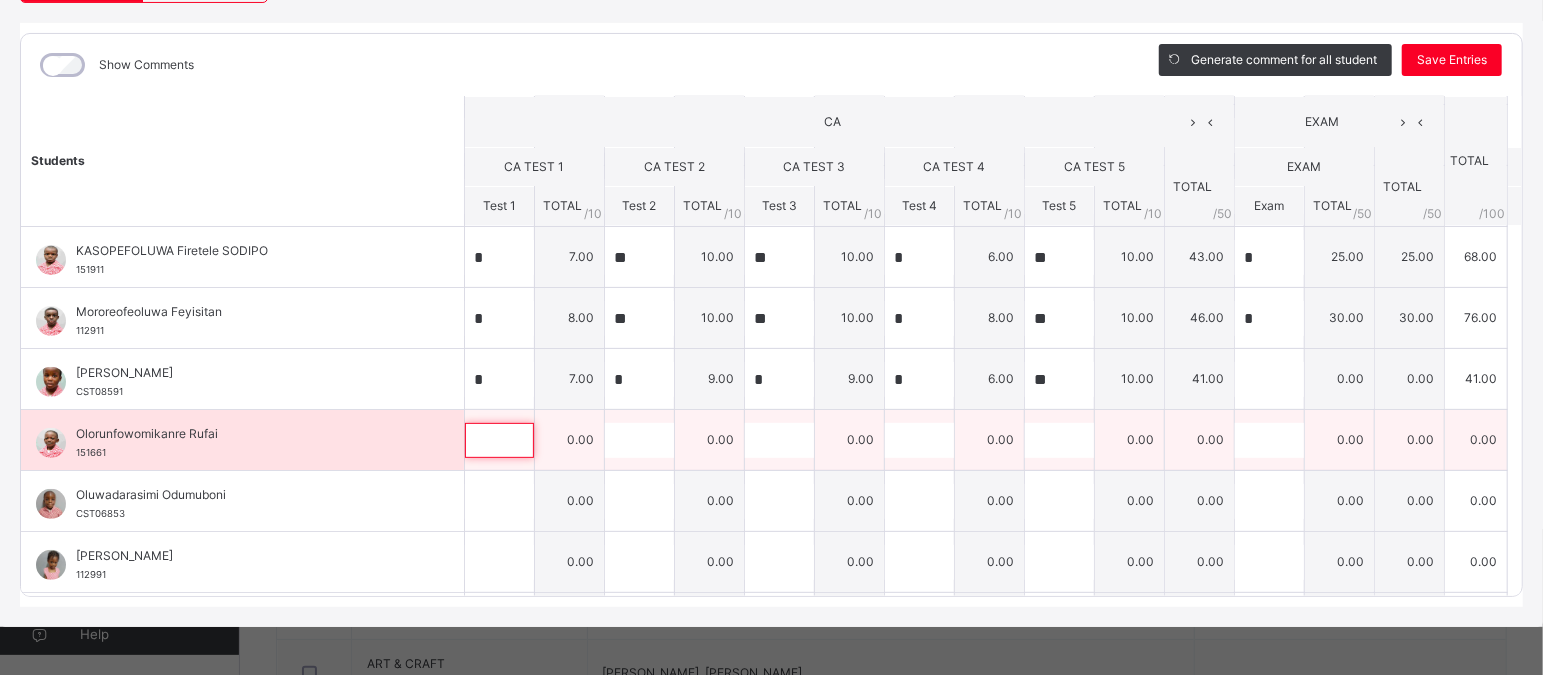 click at bounding box center [499, 440] 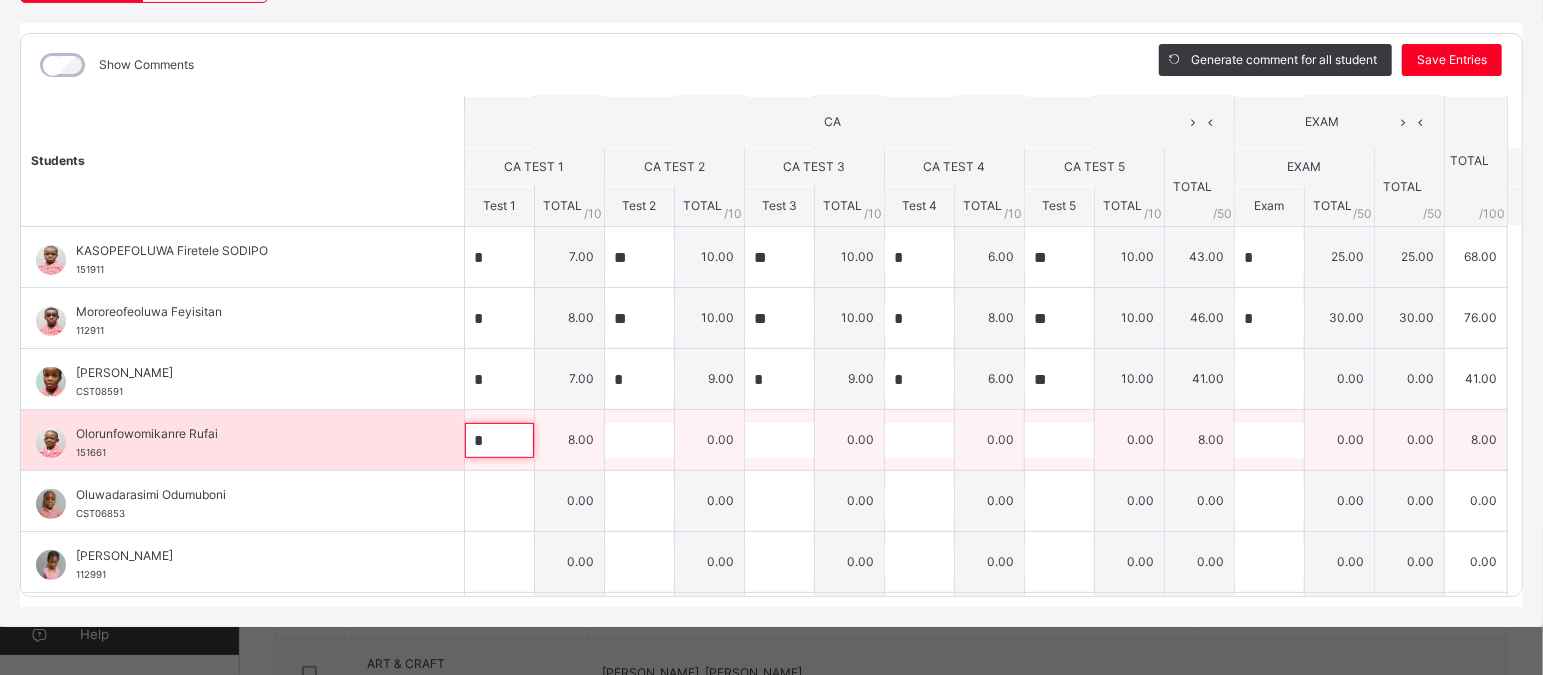 type on "*" 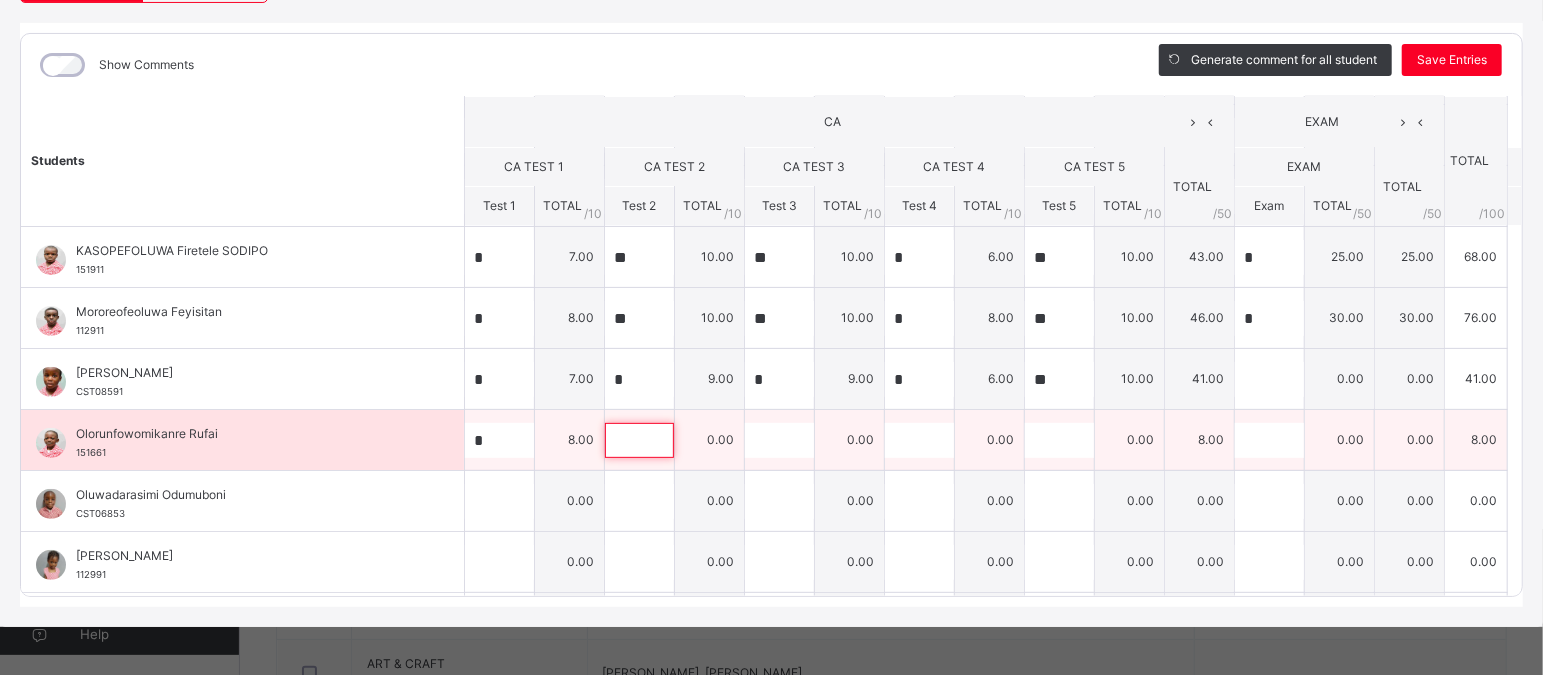 click at bounding box center [639, 440] 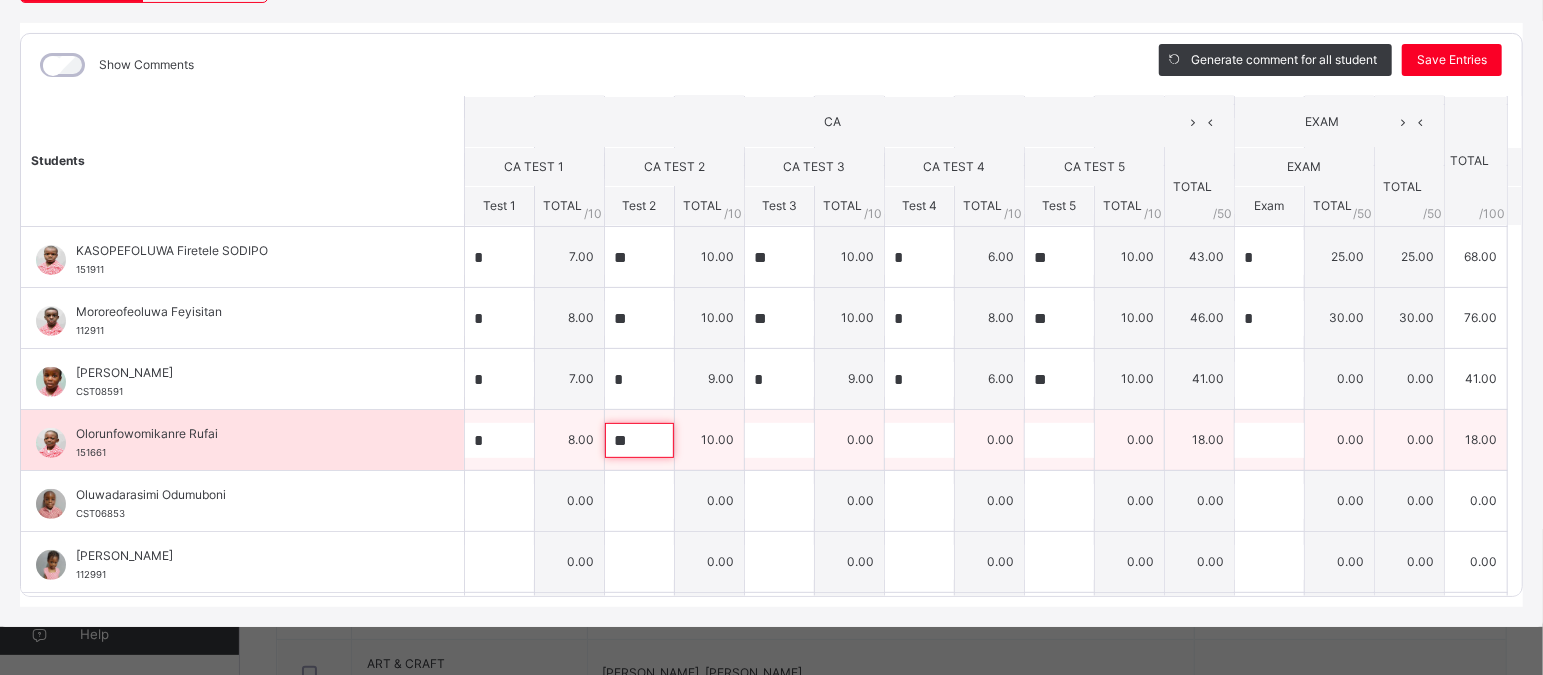 type on "**" 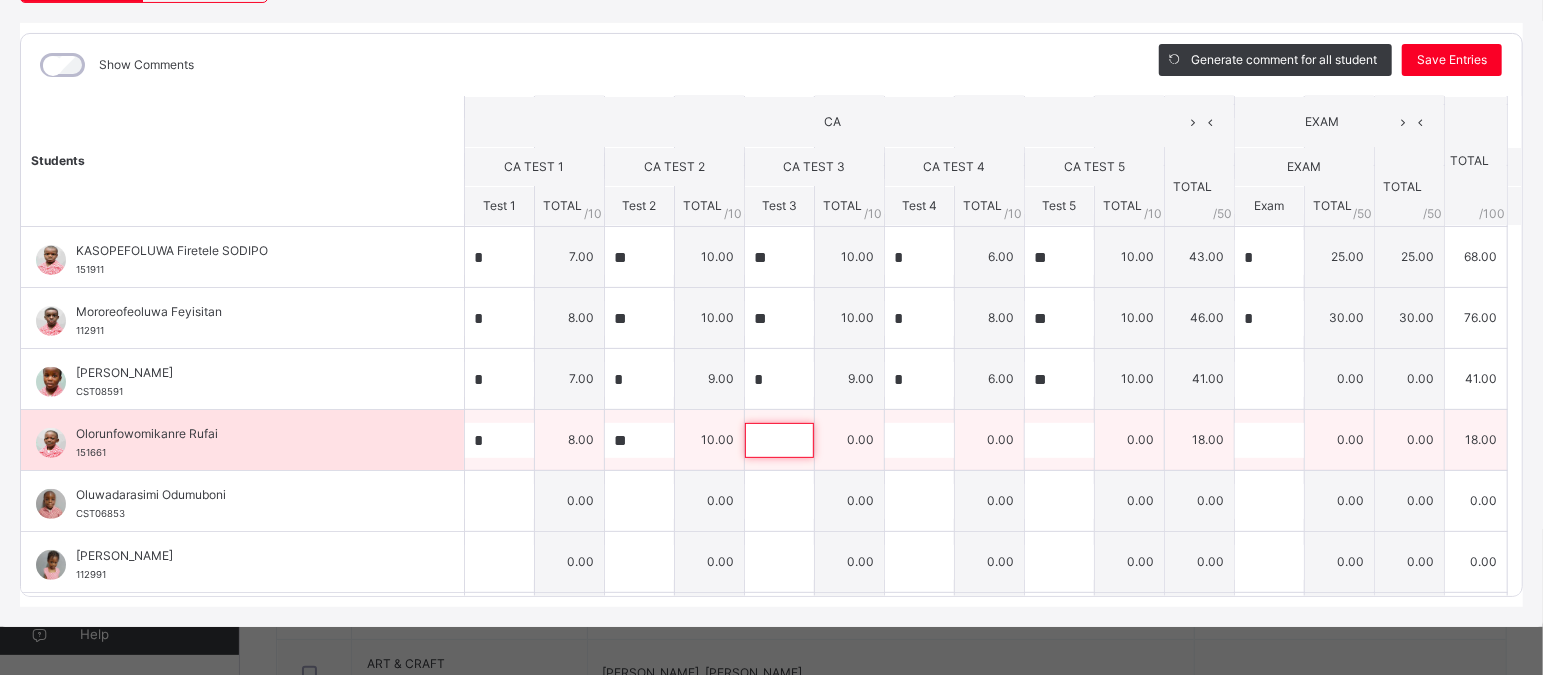 click at bounding box center [779, 440] 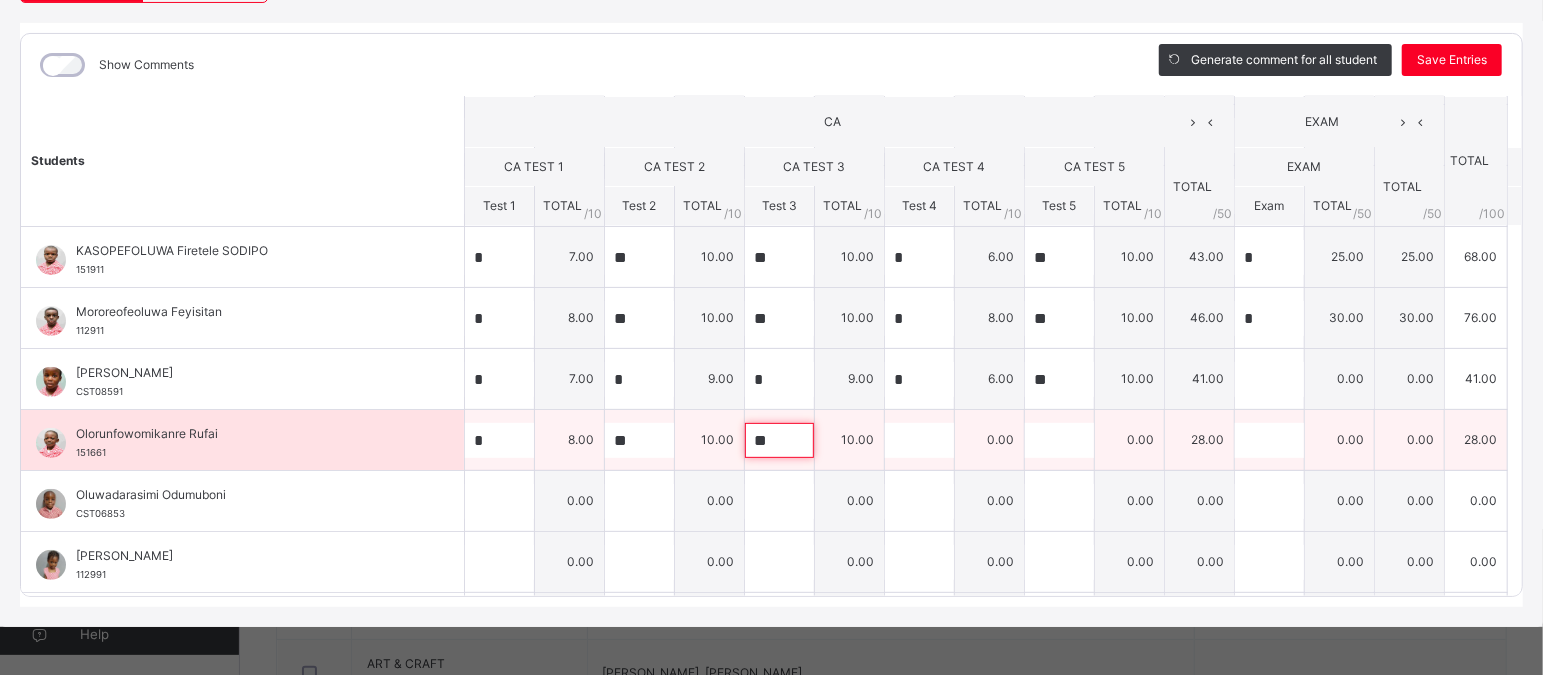 type on "**" 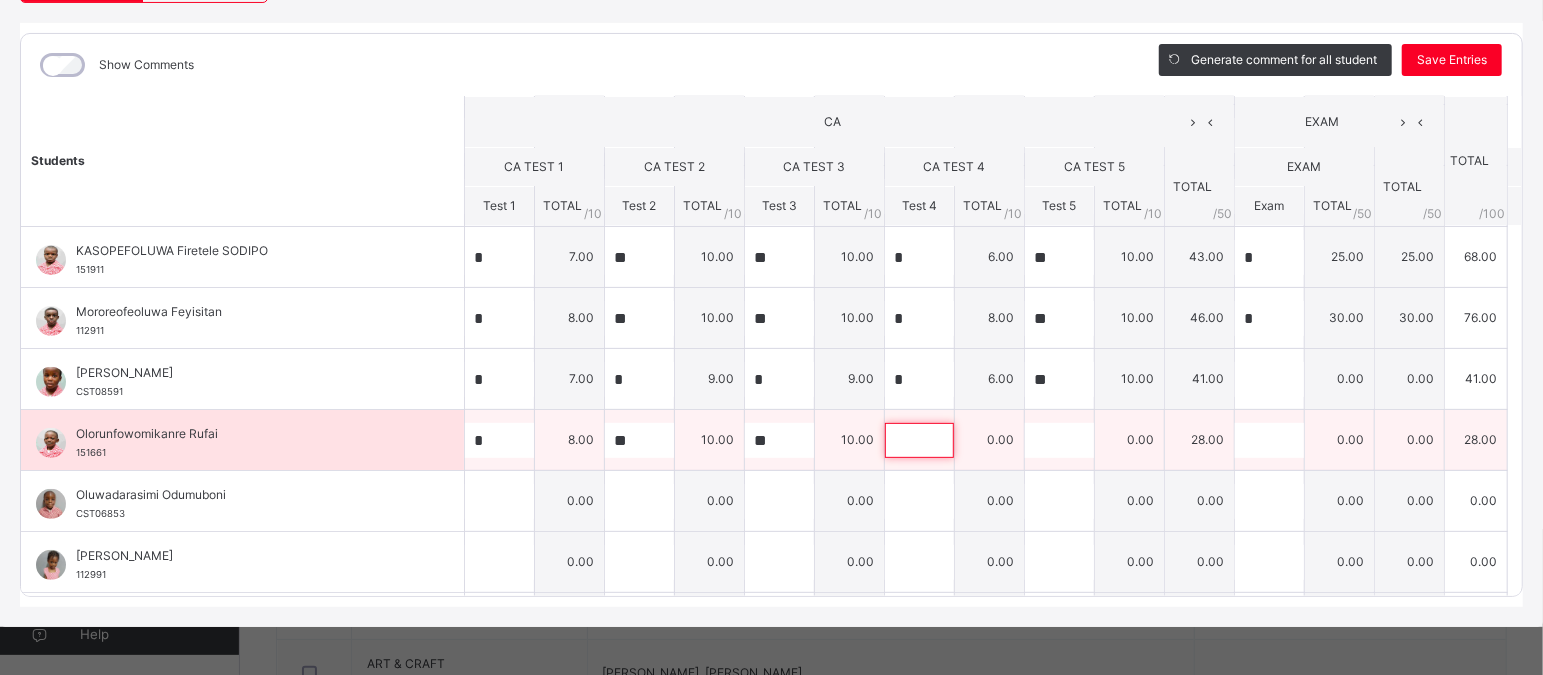 click at bounding box center (919, 440) 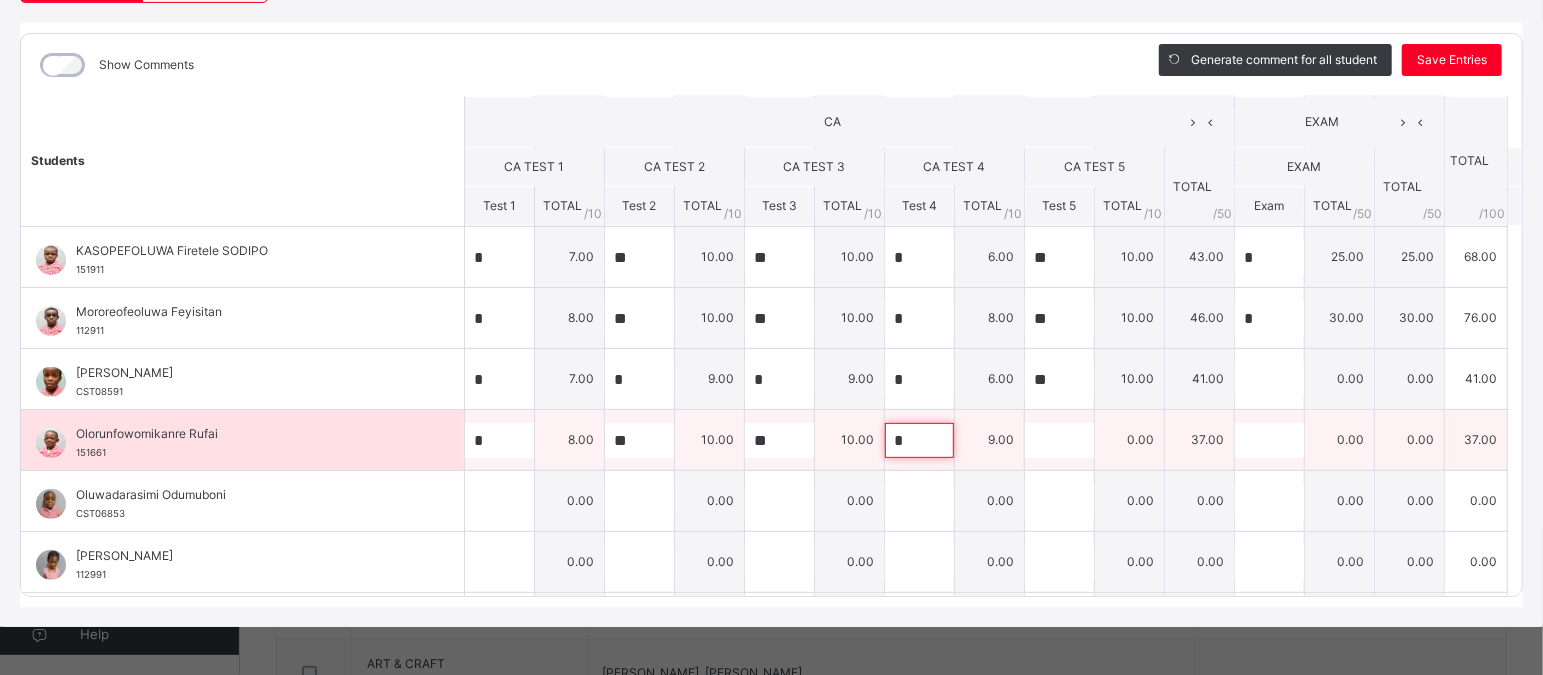 type on "*" 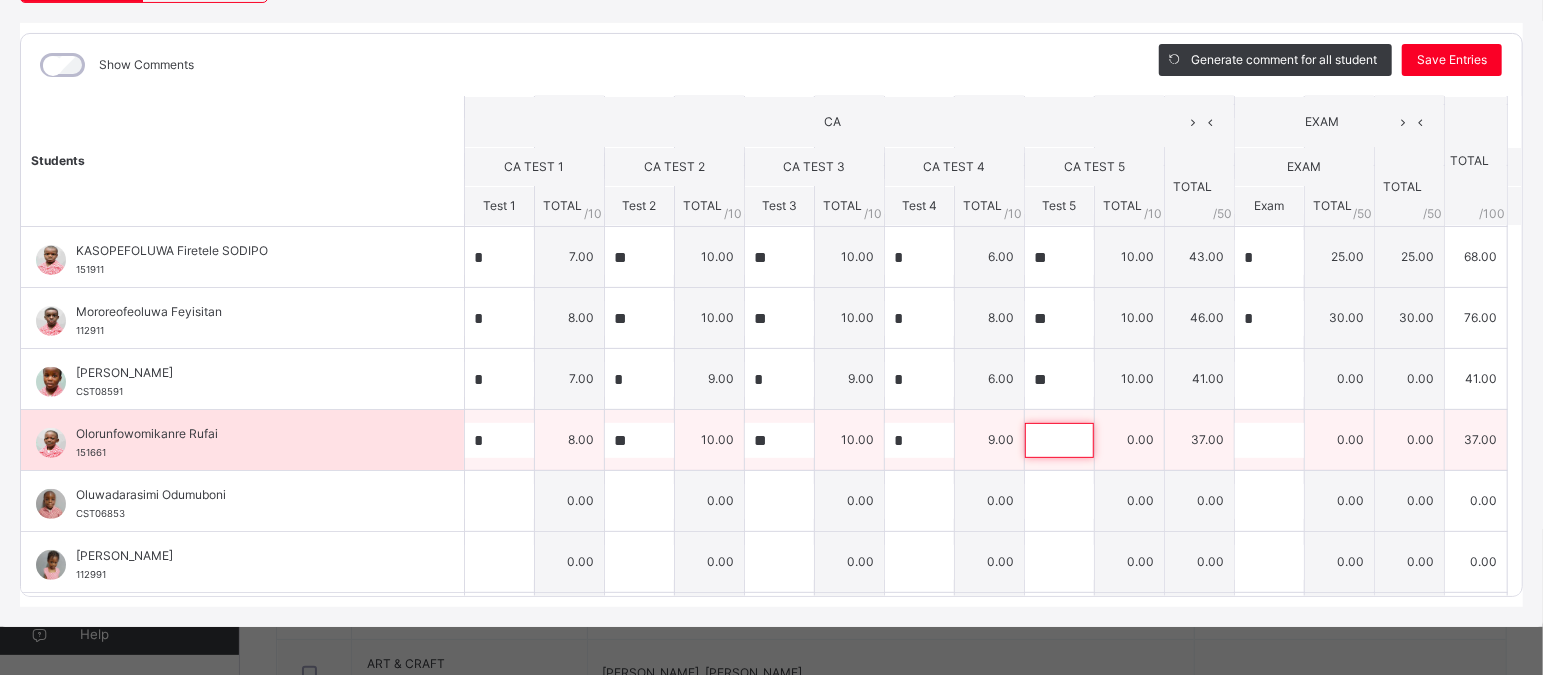 click at bounding box center [1059, 440] 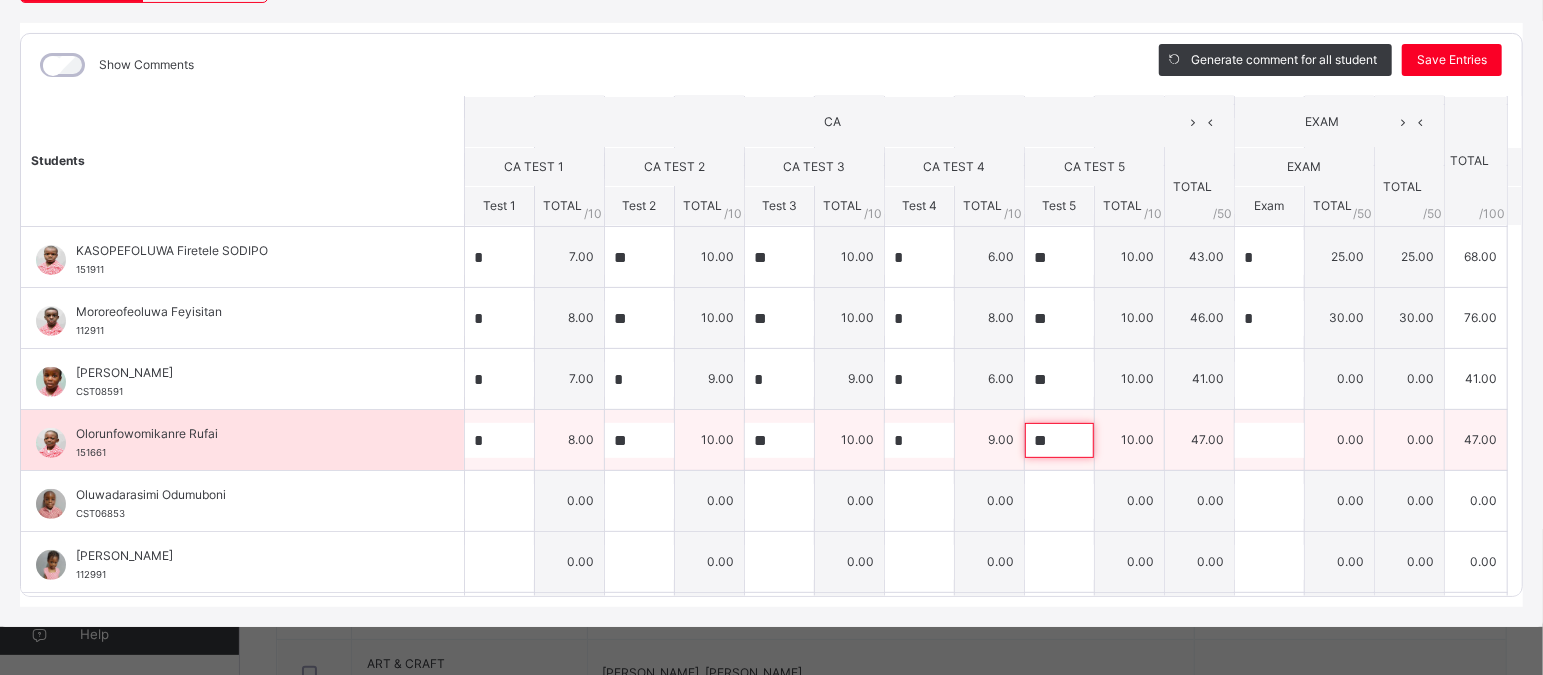type on "**" 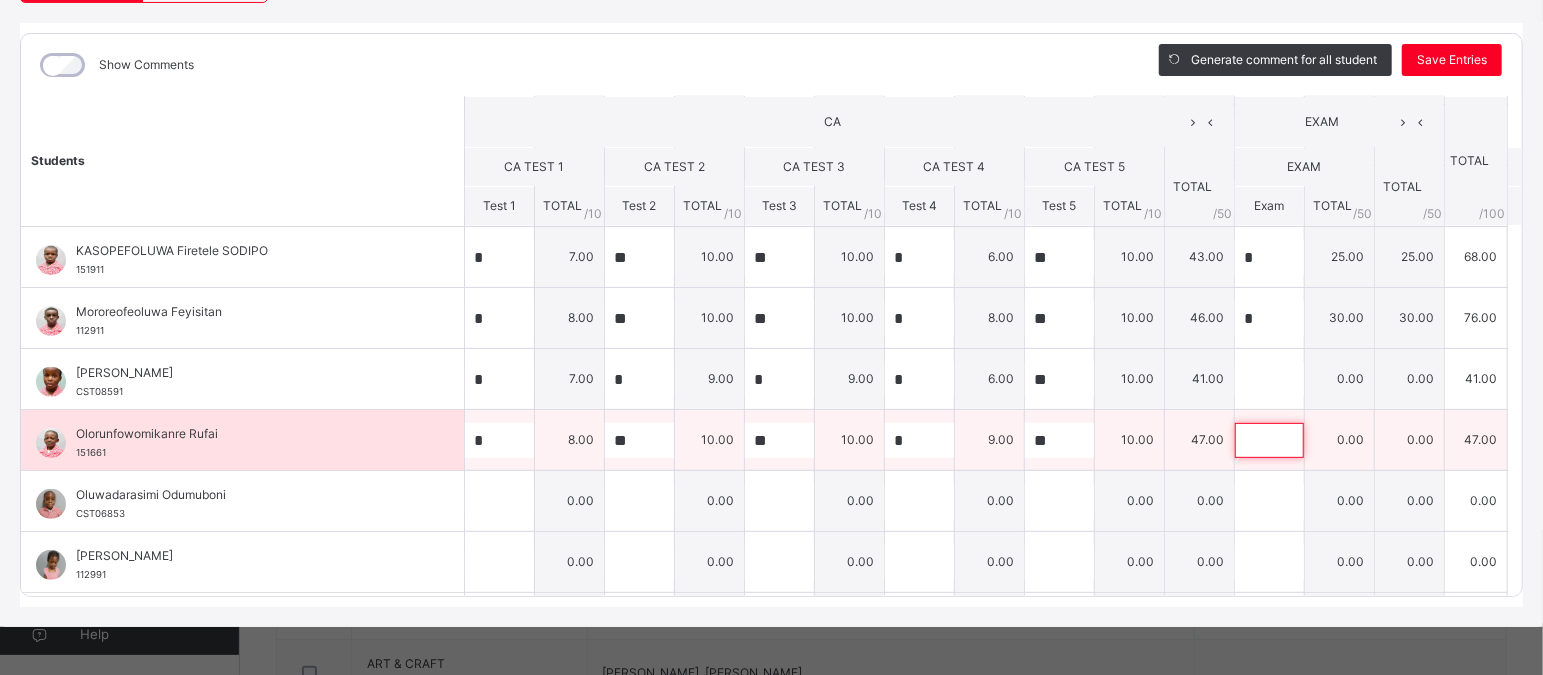click at bounding box center (1269, 440) 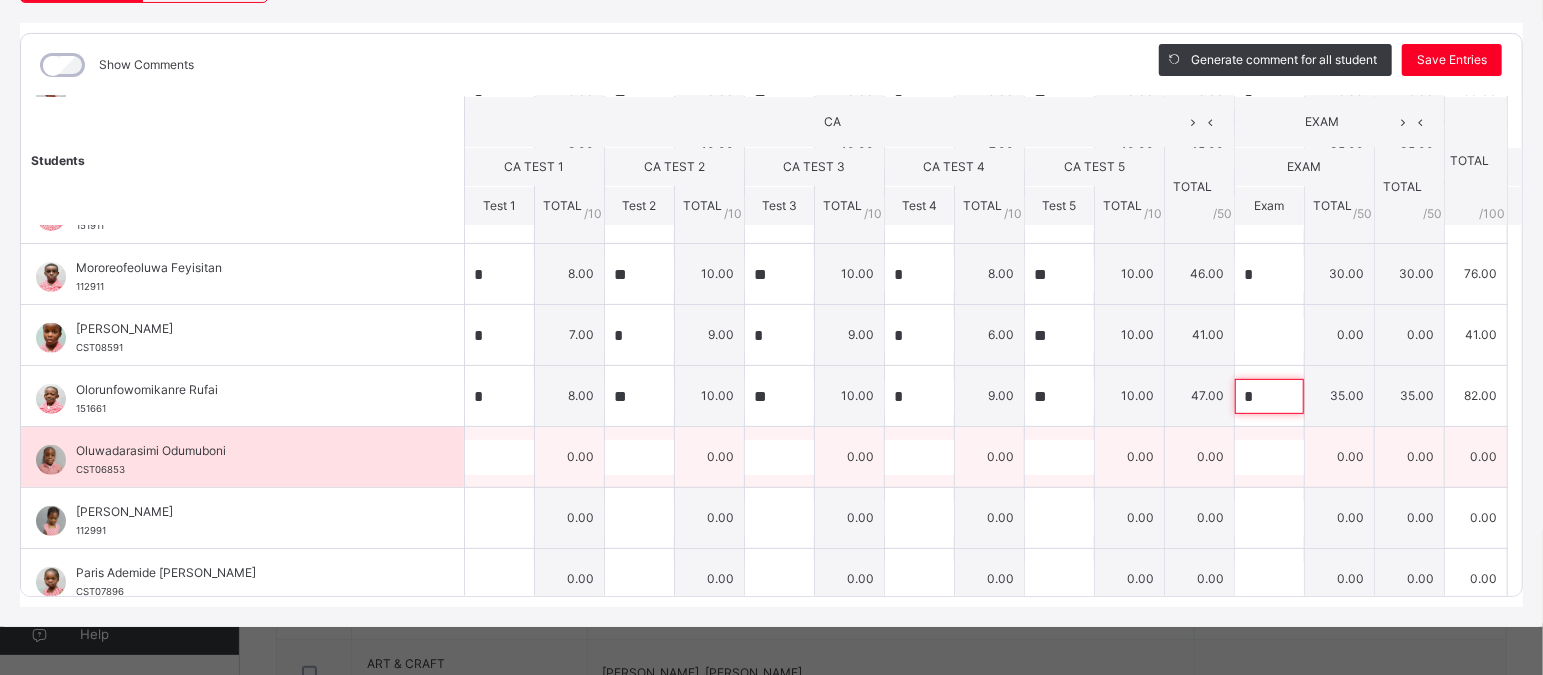 scroll, scrollTop: 409, scrollLeft: 0, axis: vertical 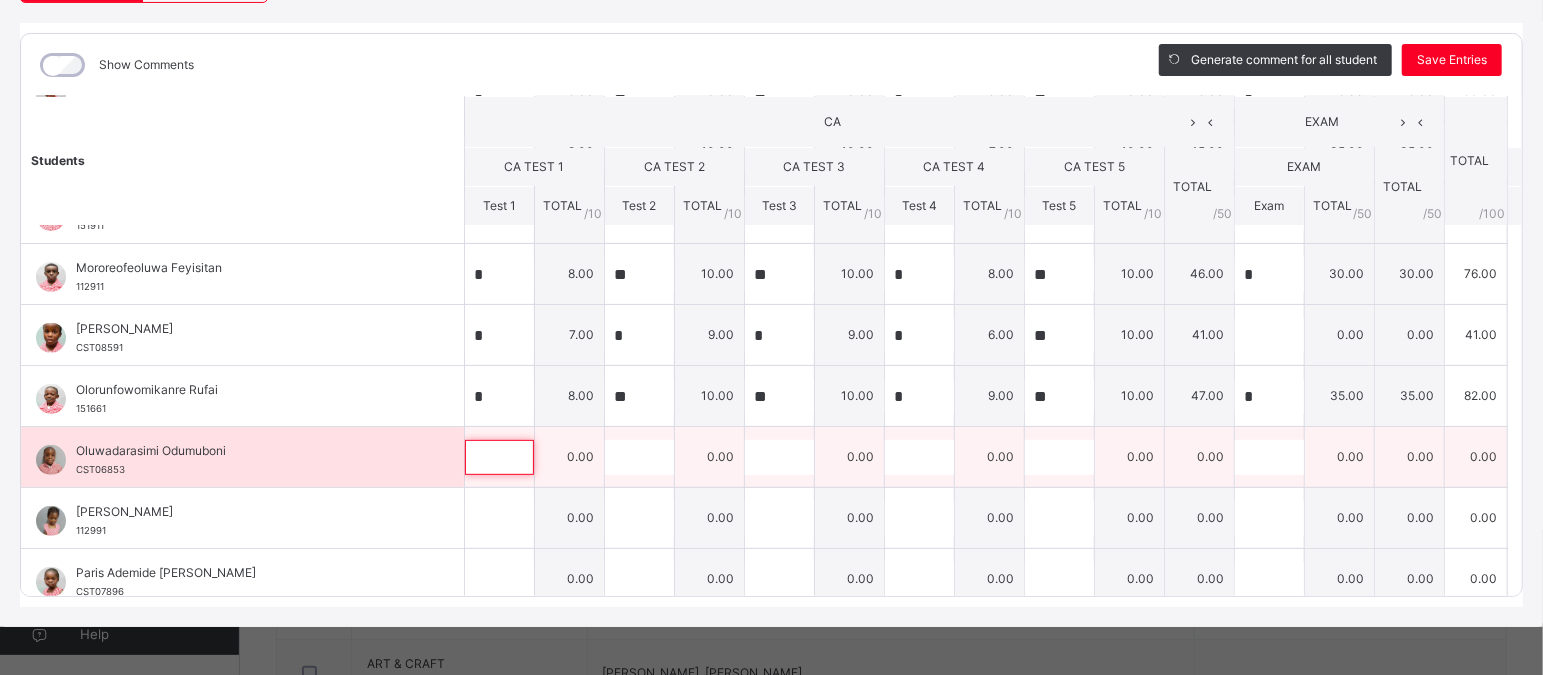 click at bounding box center (499, 457) 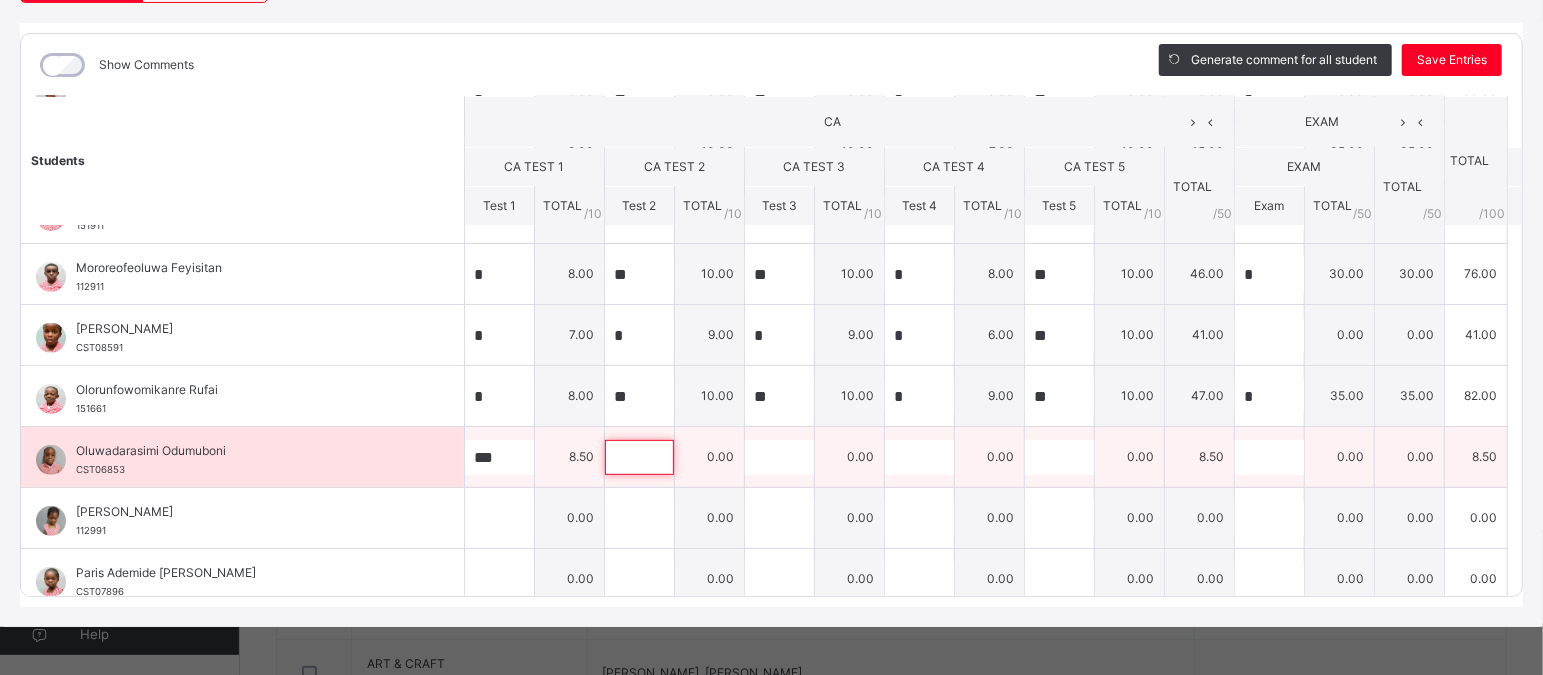 click at bounding box center (639, 457) 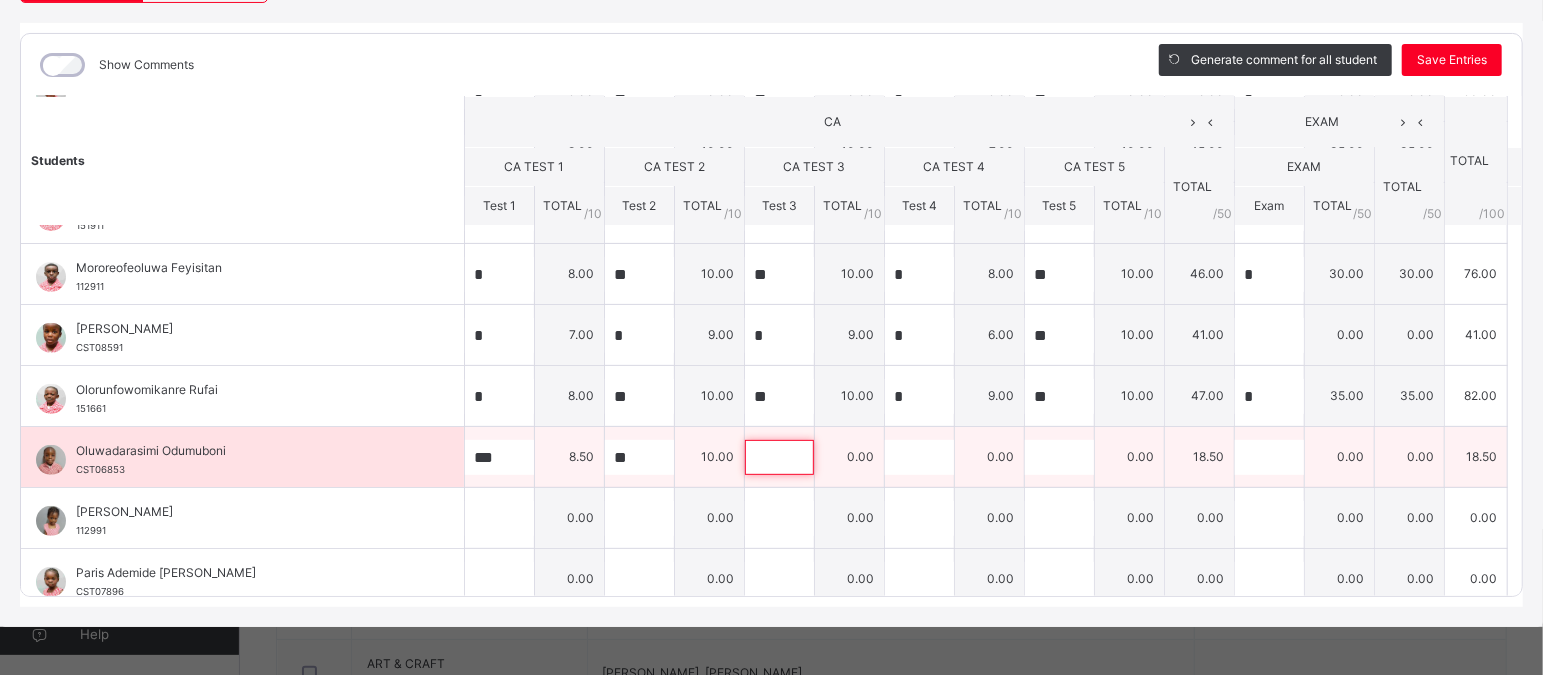 click at bounding box center (779, 457) 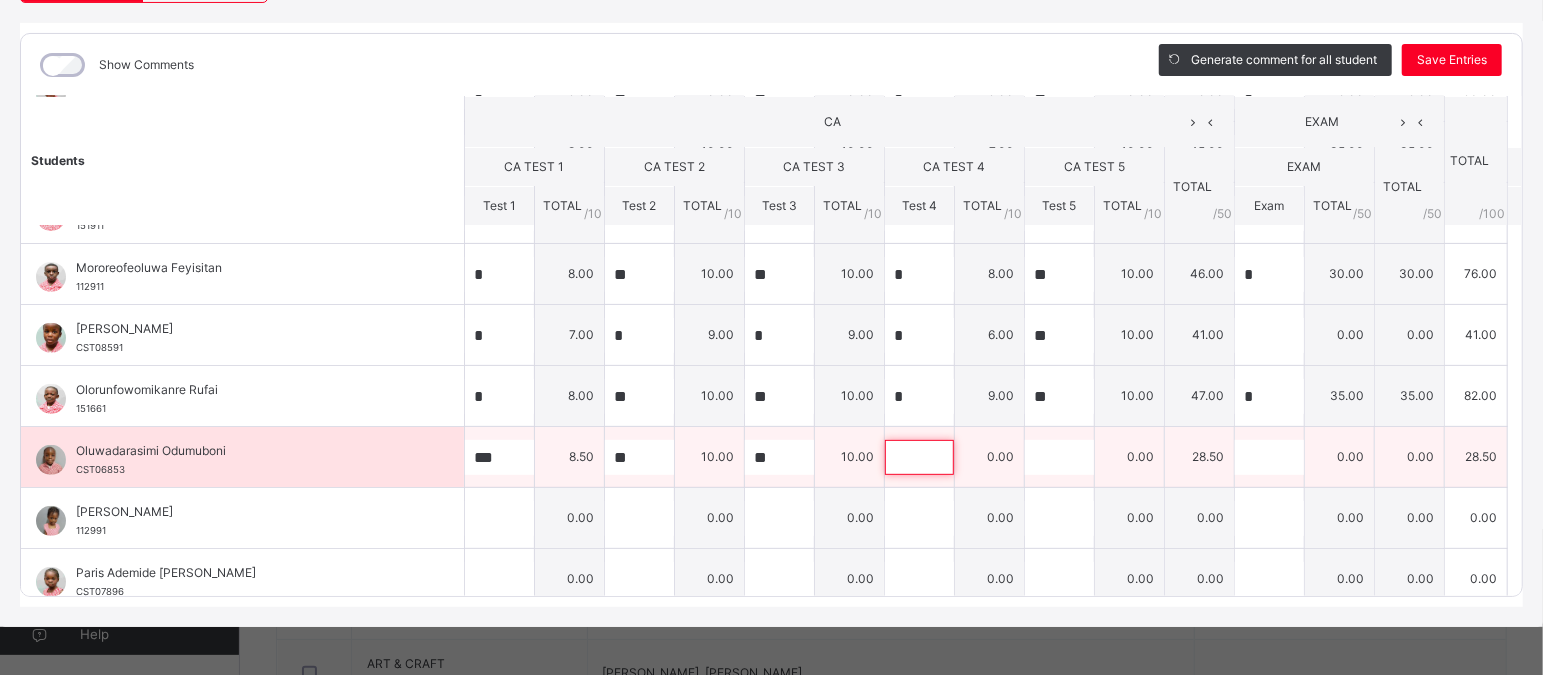 click at bounding box center [919, 457] 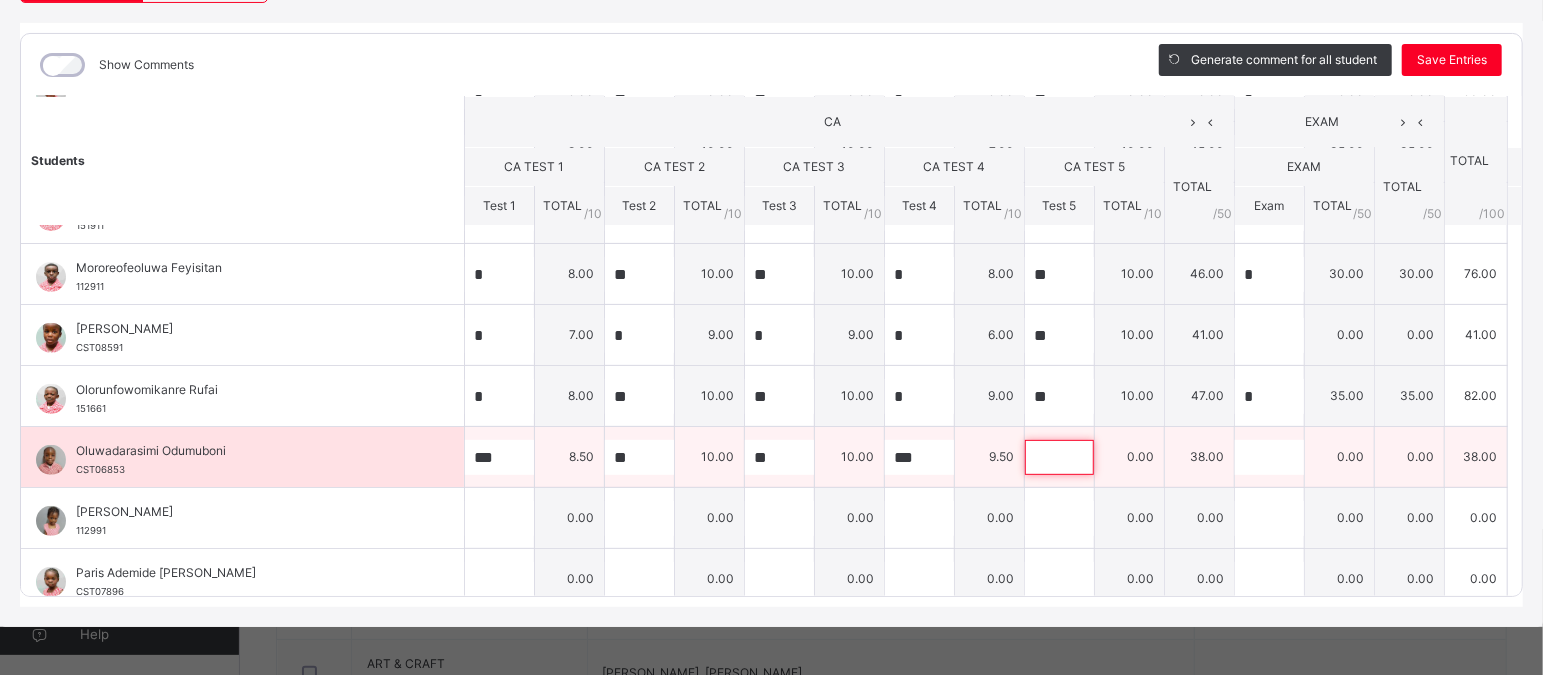 click at bounding box center [1059, 457] 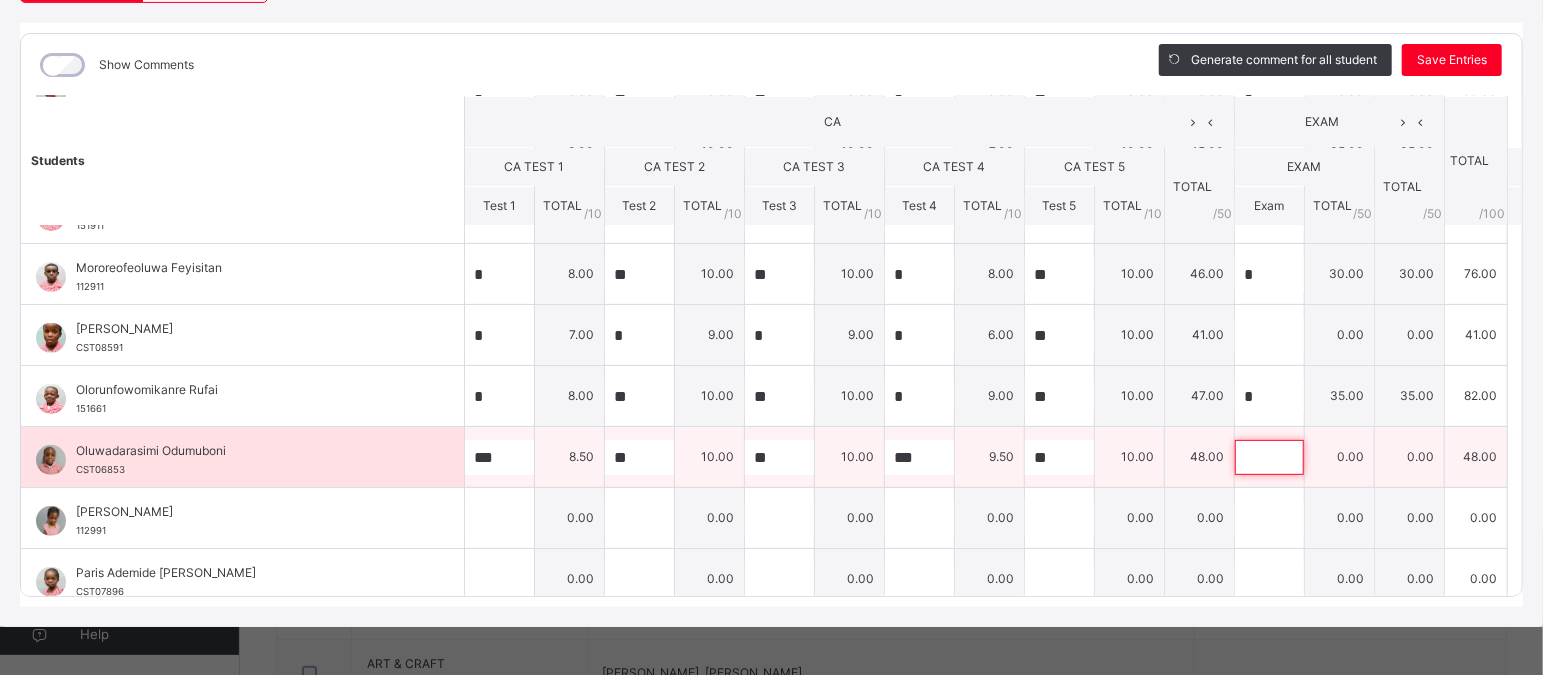 click at bounding box center [1269, 457] 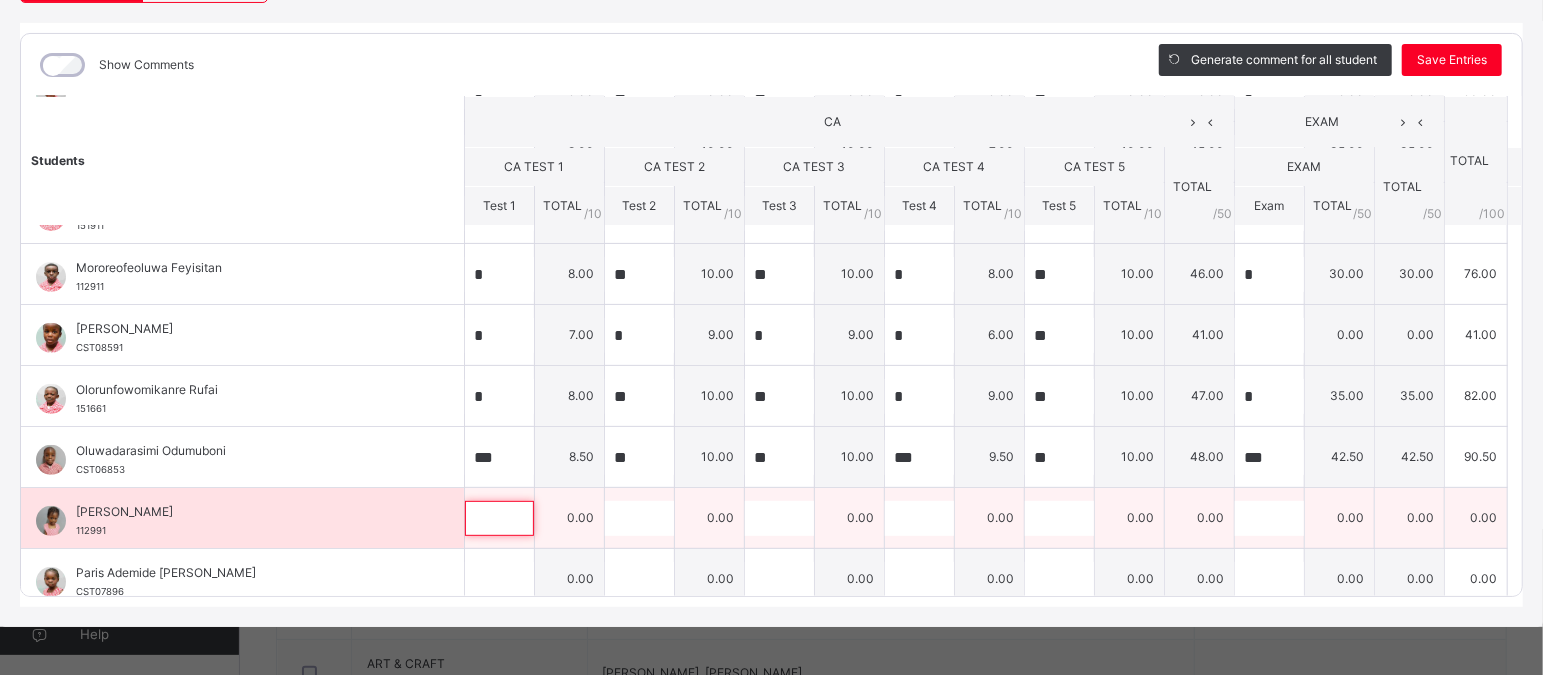 click at bounding box center [499, 518] 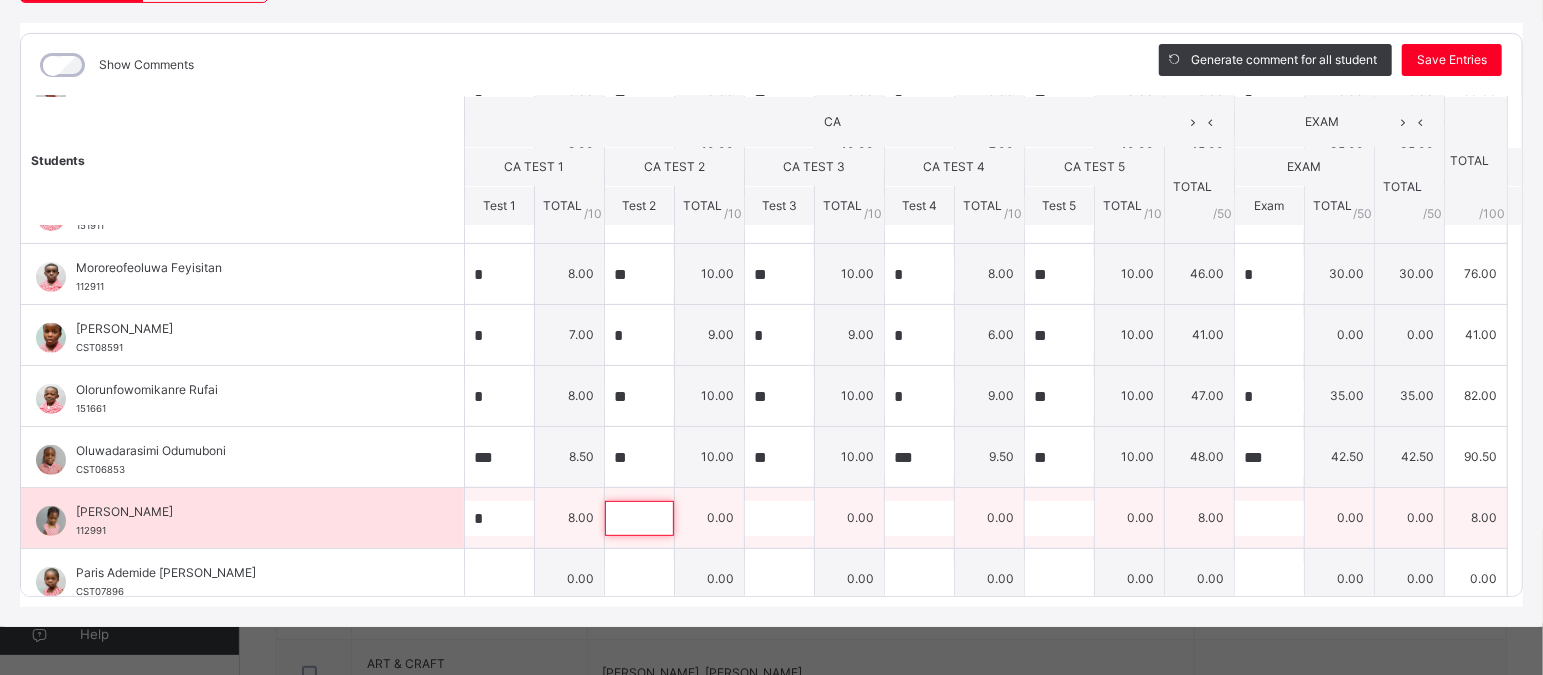 click at bounding box center (639, 518) 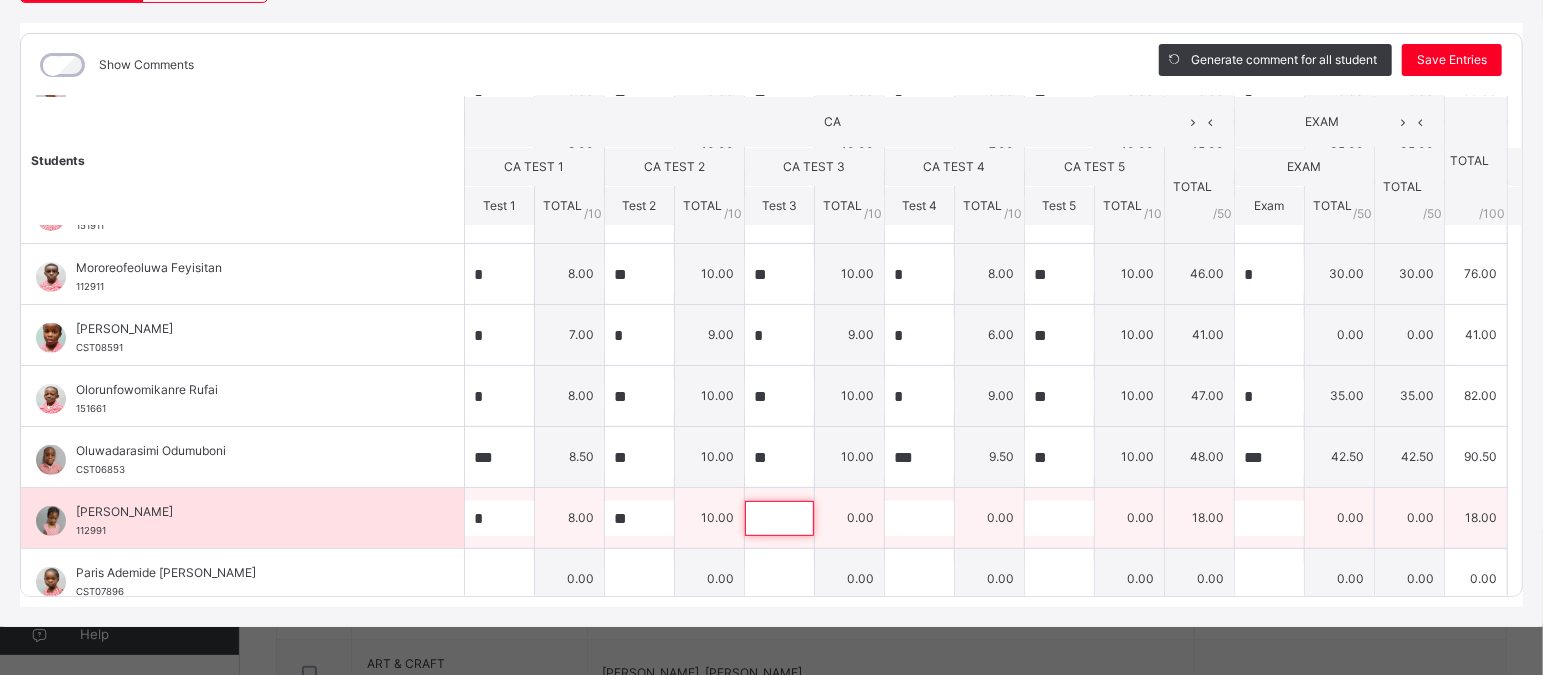 click at bounding box center [779, 518] 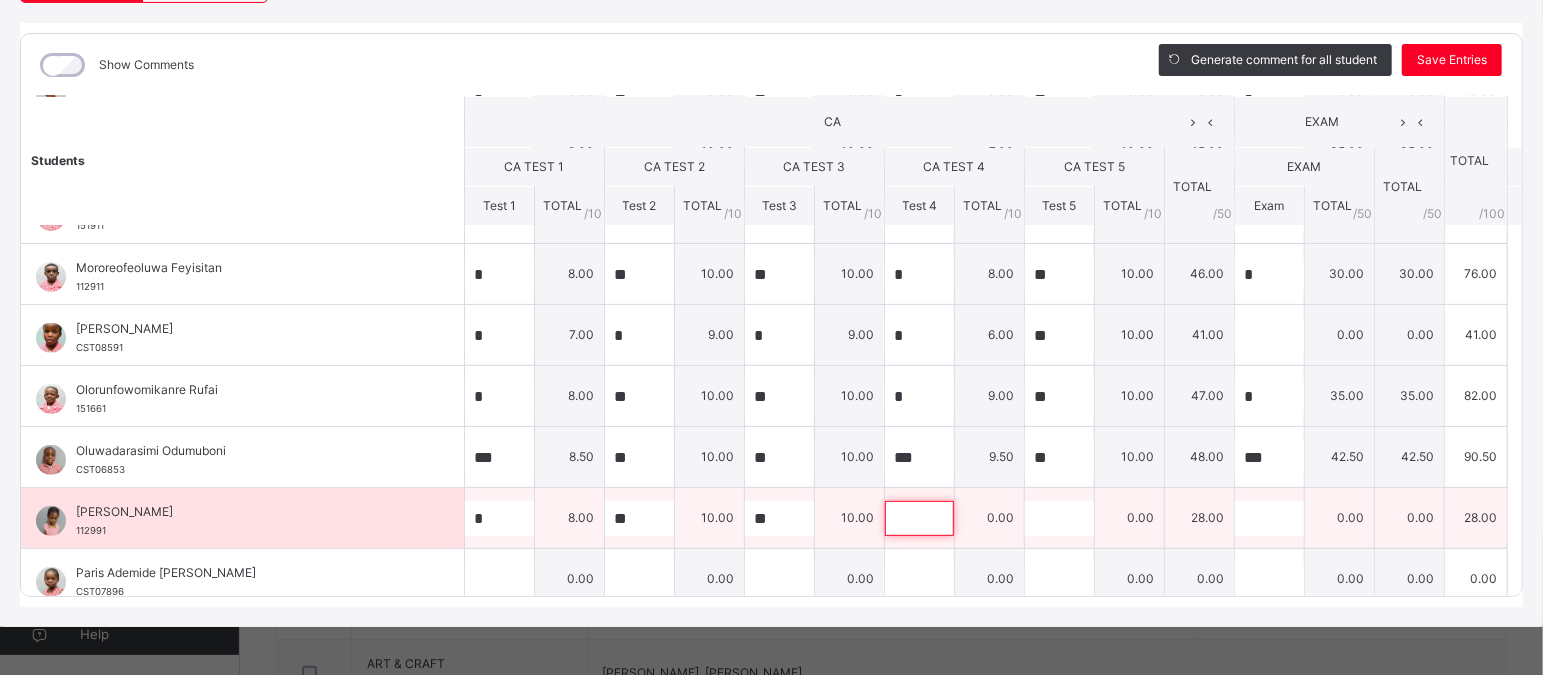 click at bounding box center (919, 518) 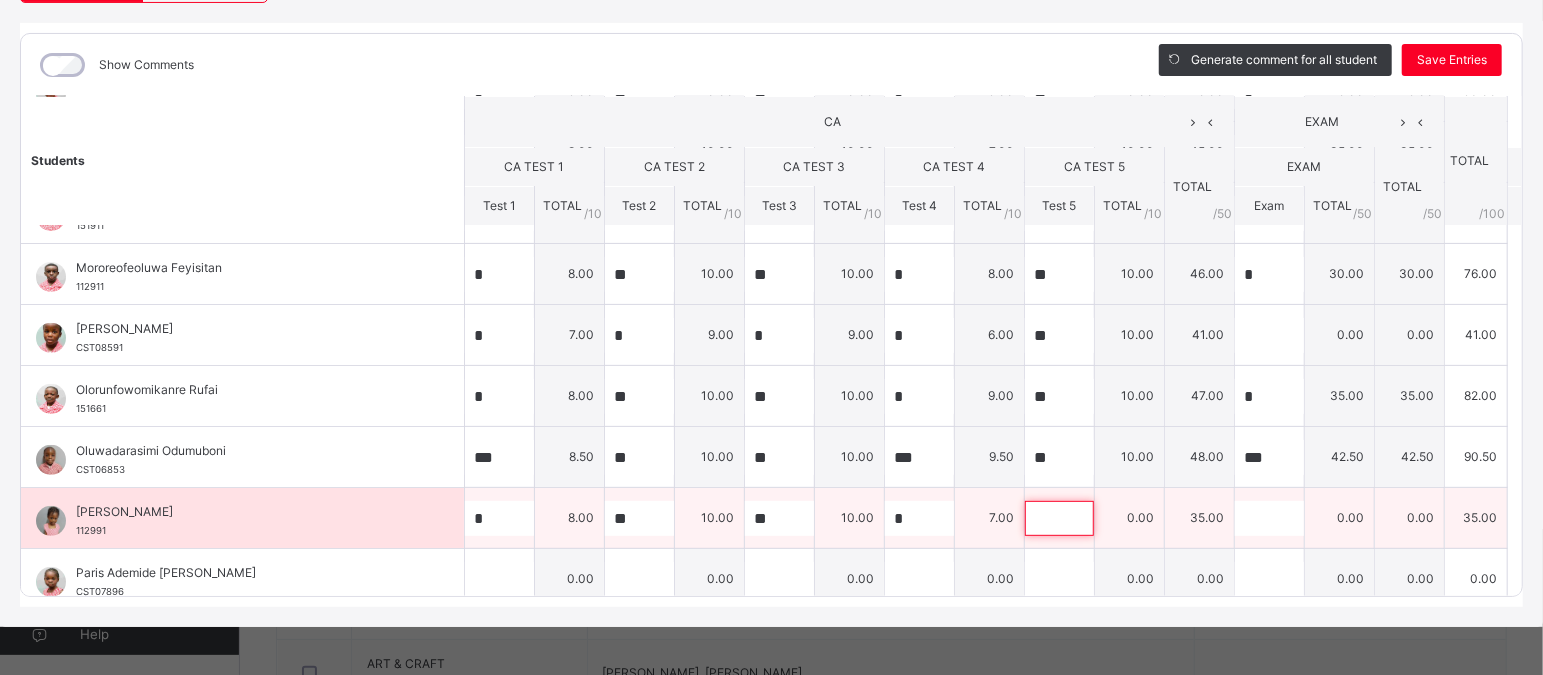 click at bounding box center [1059, 518] 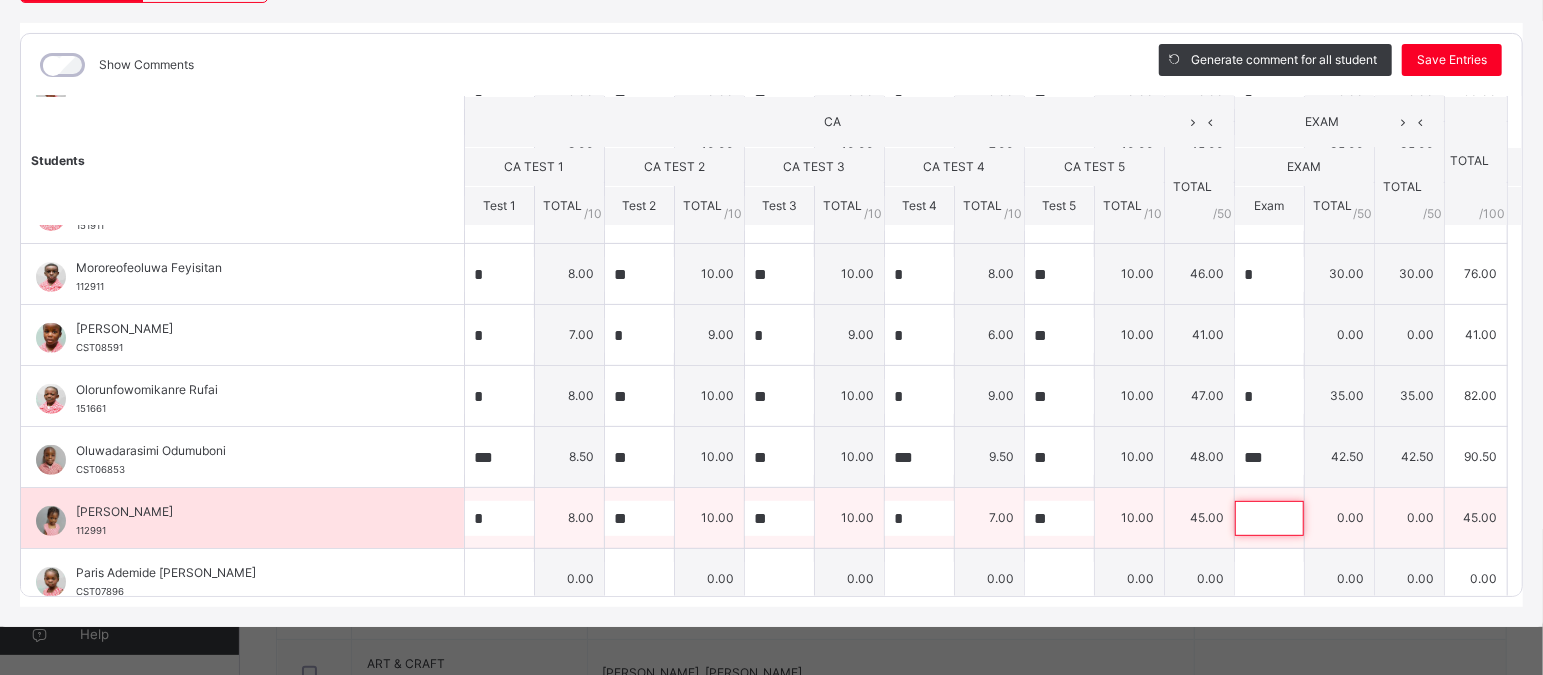 click at bounding box center [1269, 518] 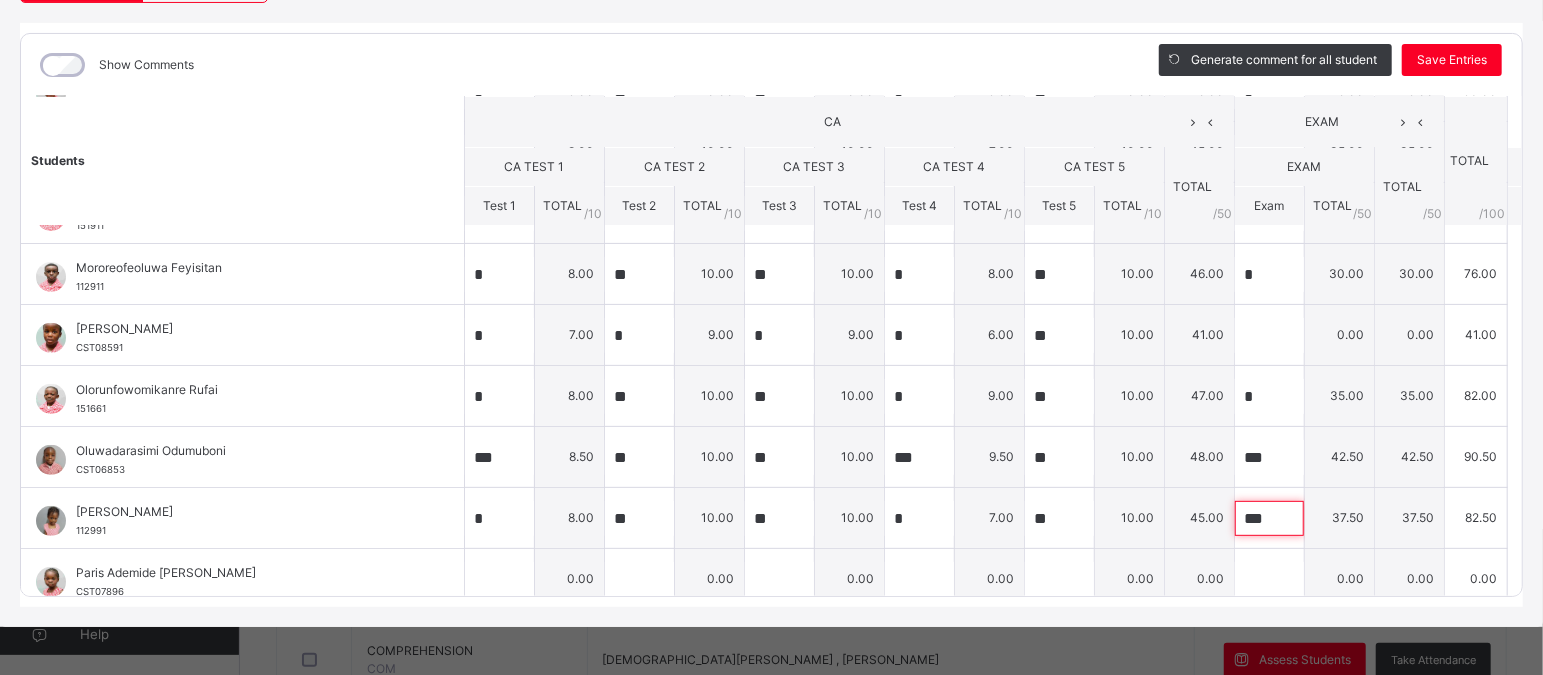 scroll, scrollTop: 86, scrollLeft: 0, axis: vertical 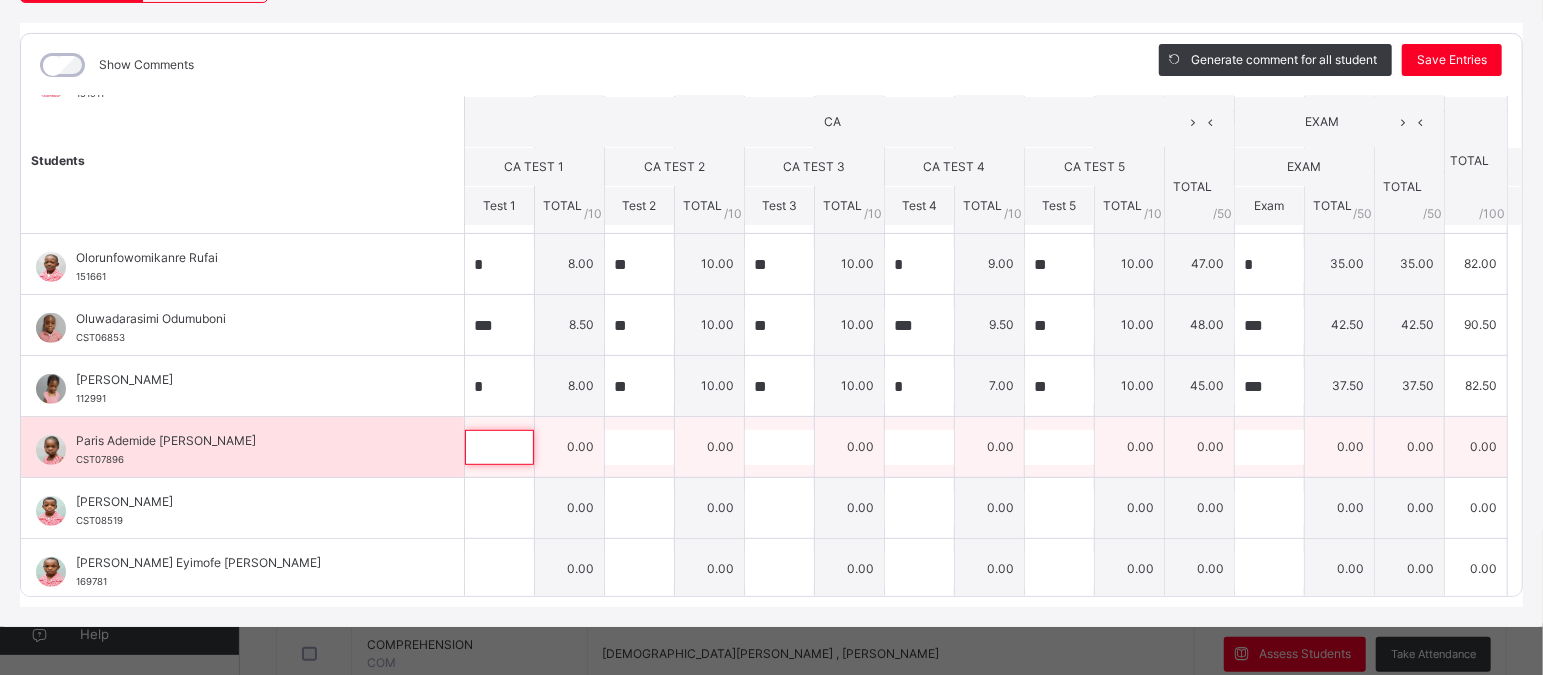 click at bounding box center [499, 447] 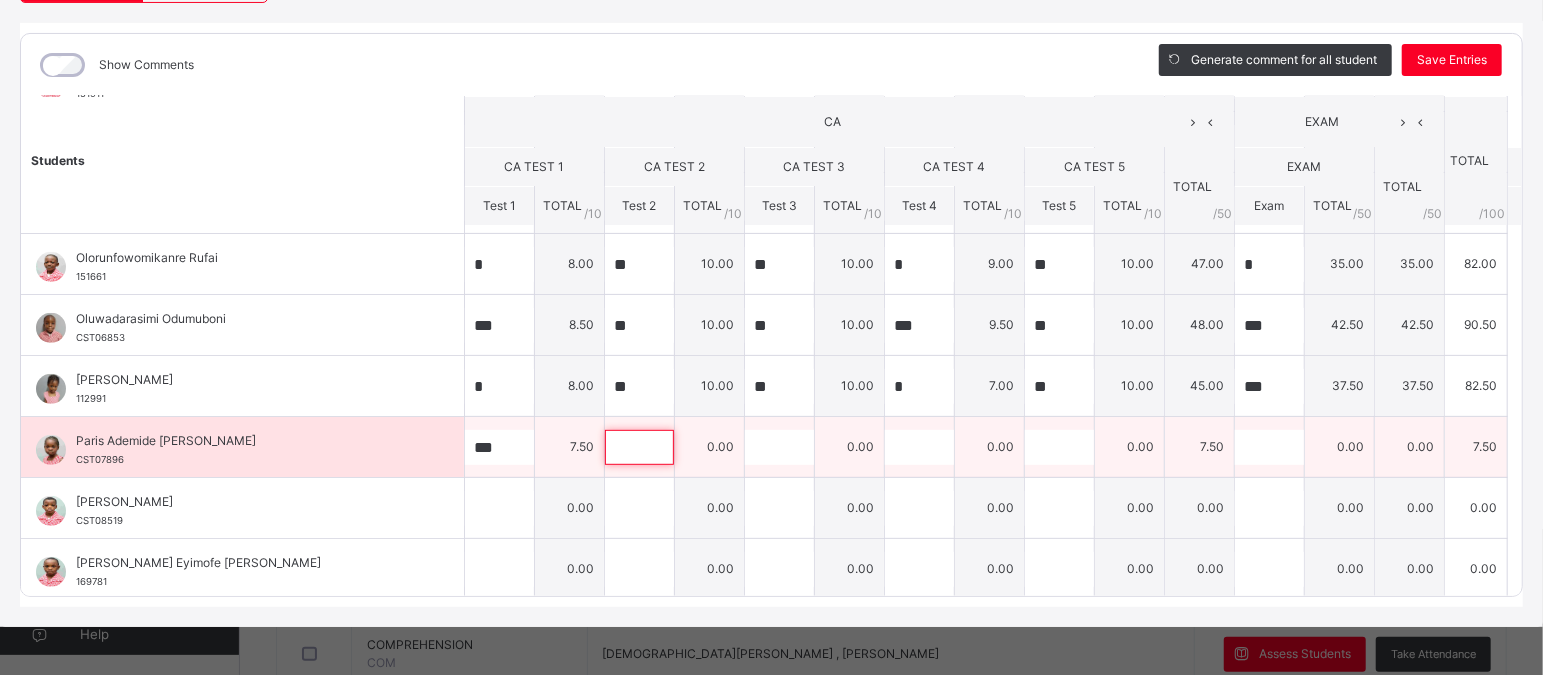 click at bounding box center (639, 447) 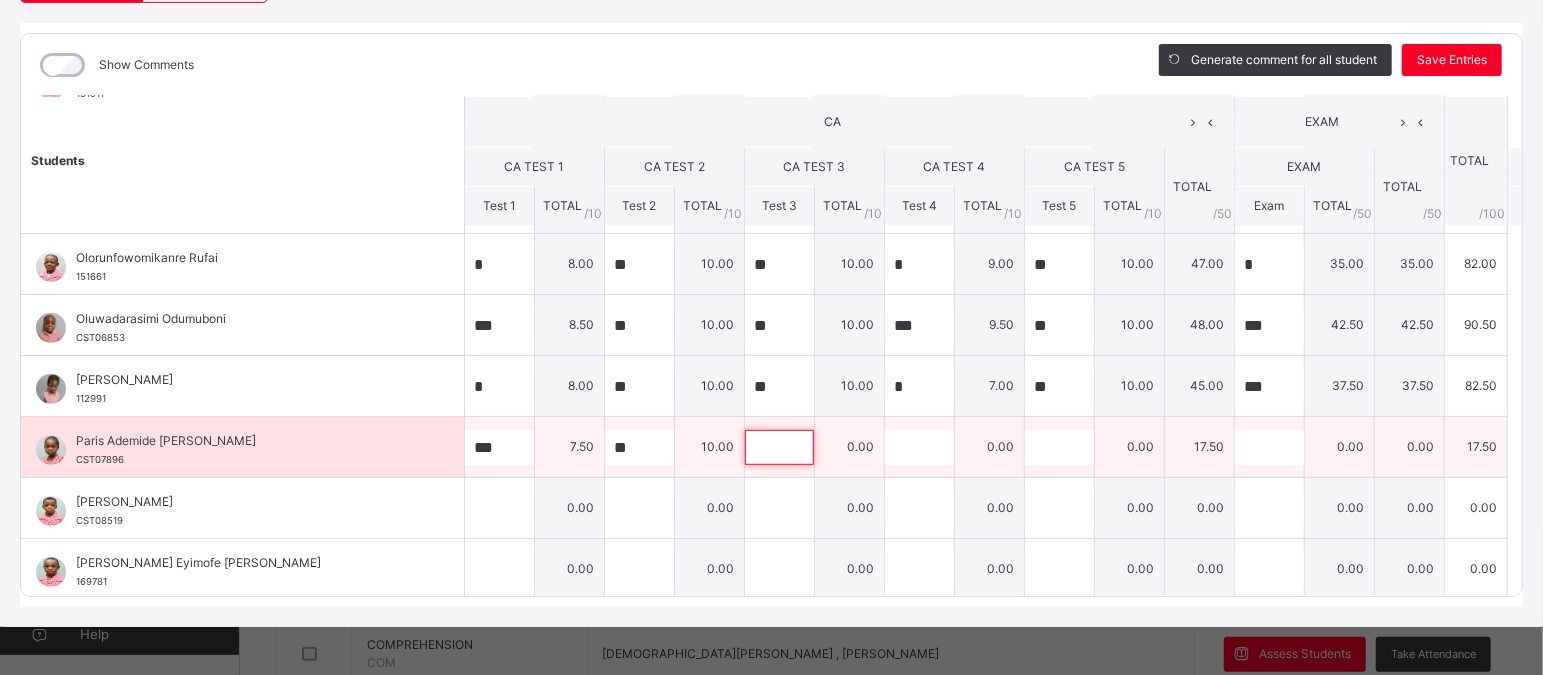 click at bounding box center (779, 447) 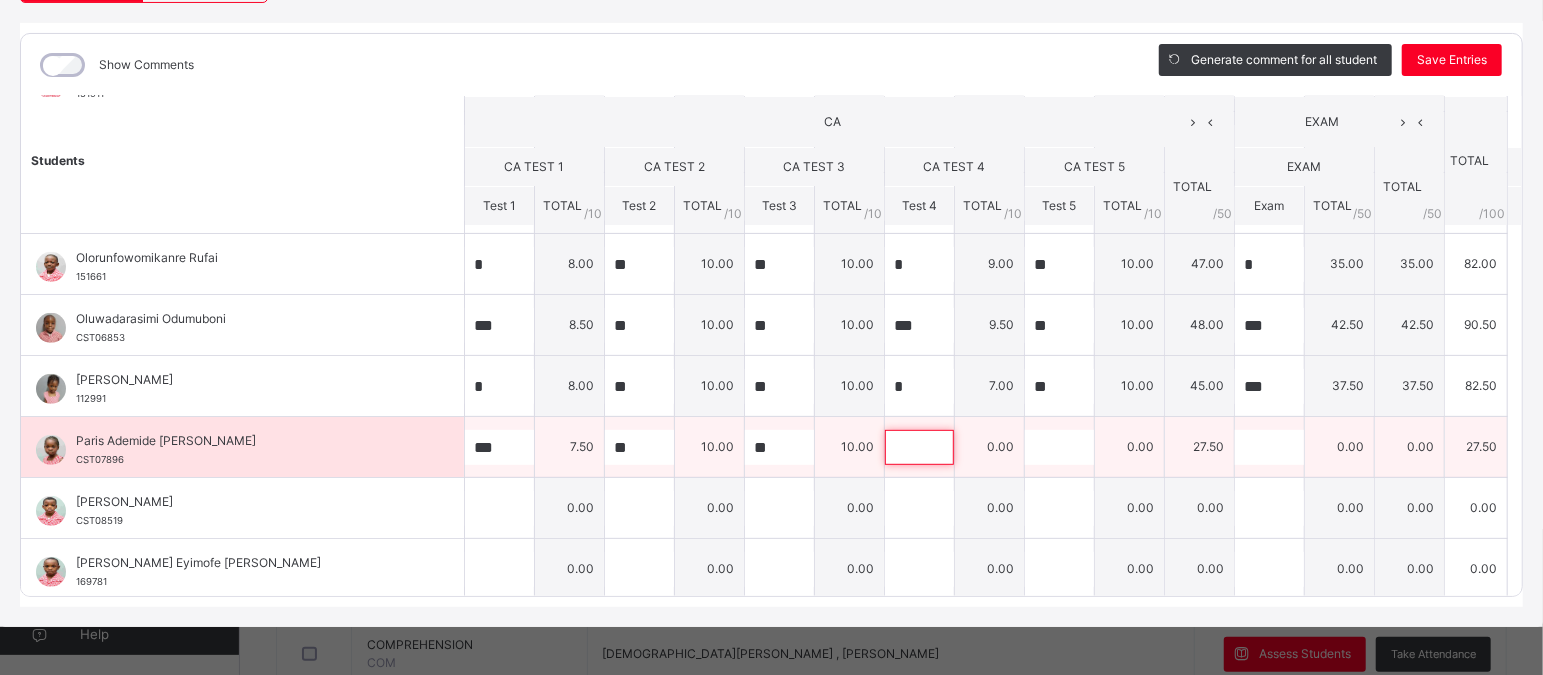 click at bounding box center (919, 447) 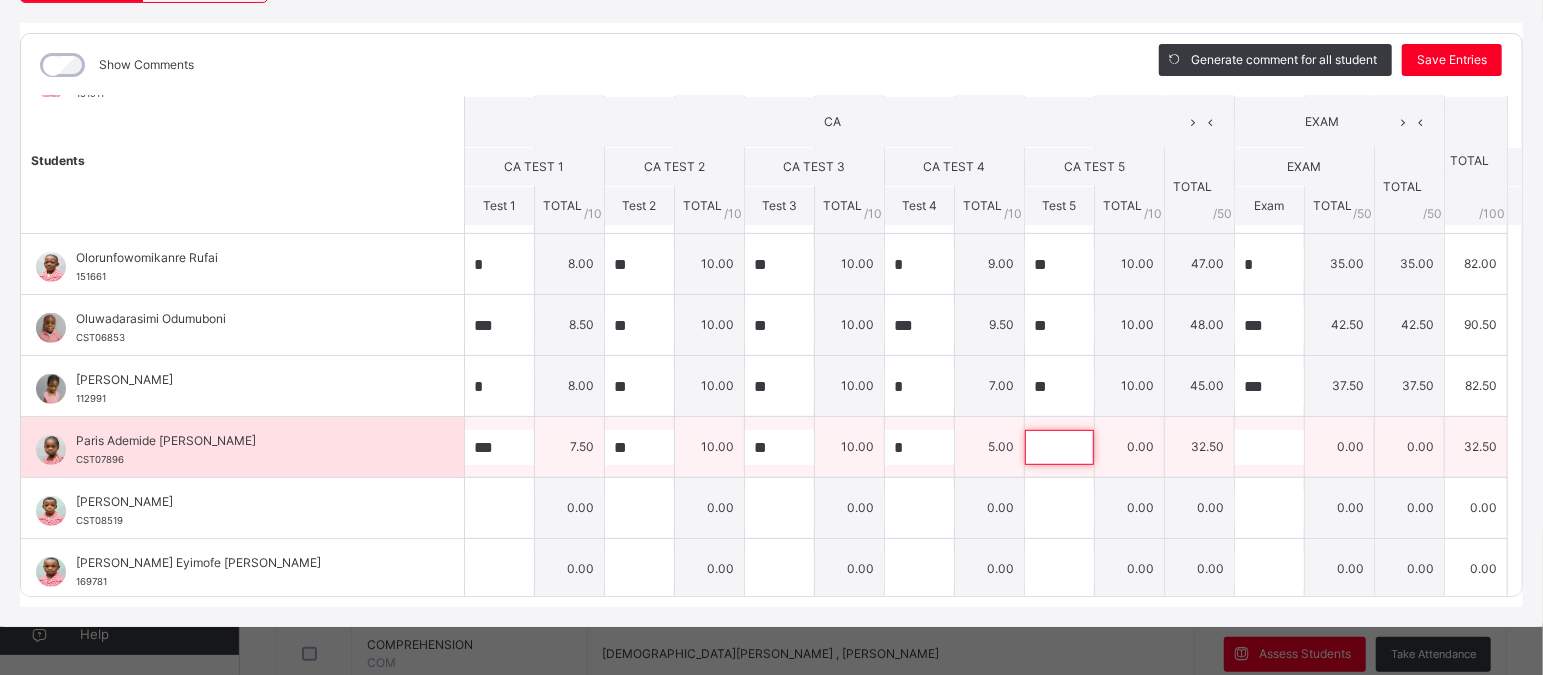 click at bounding box center (1059, 447) 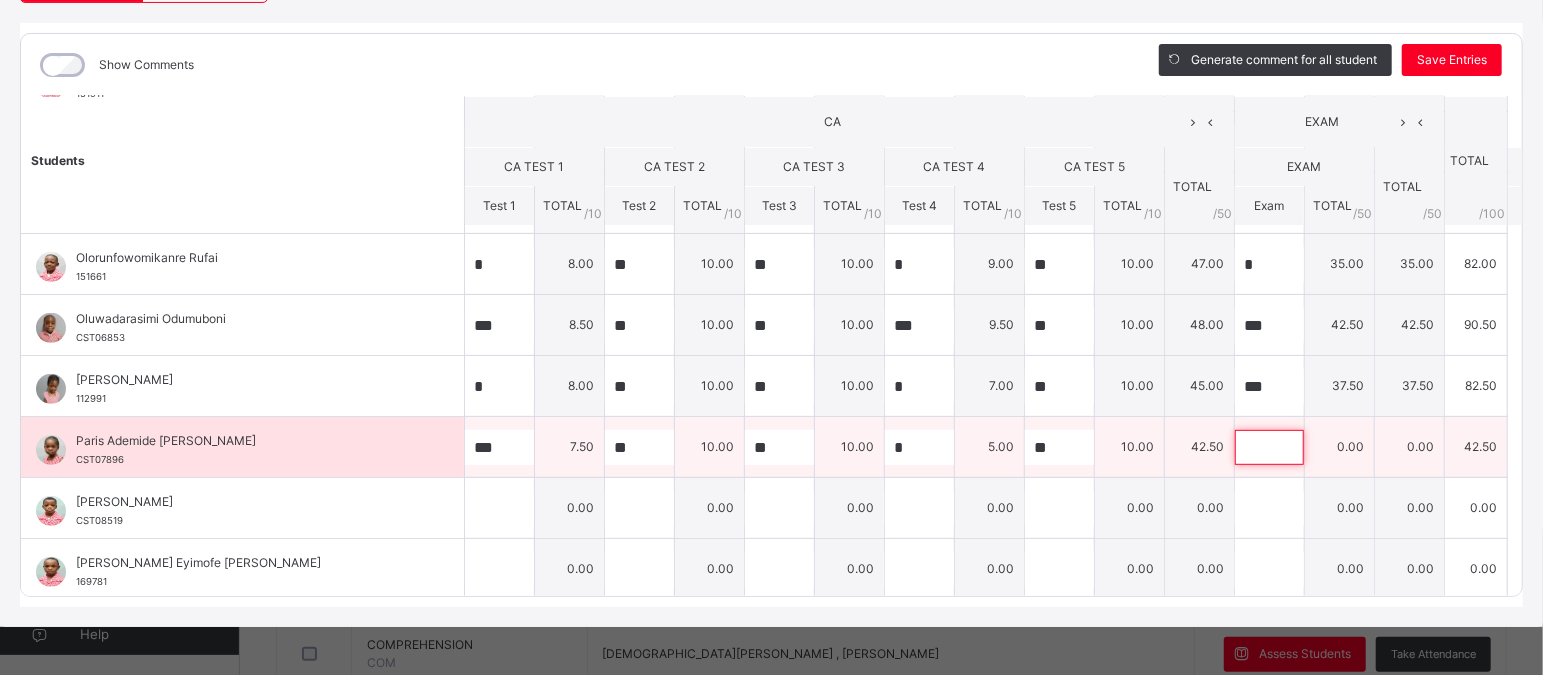 click at bounding box center (1269, 447) 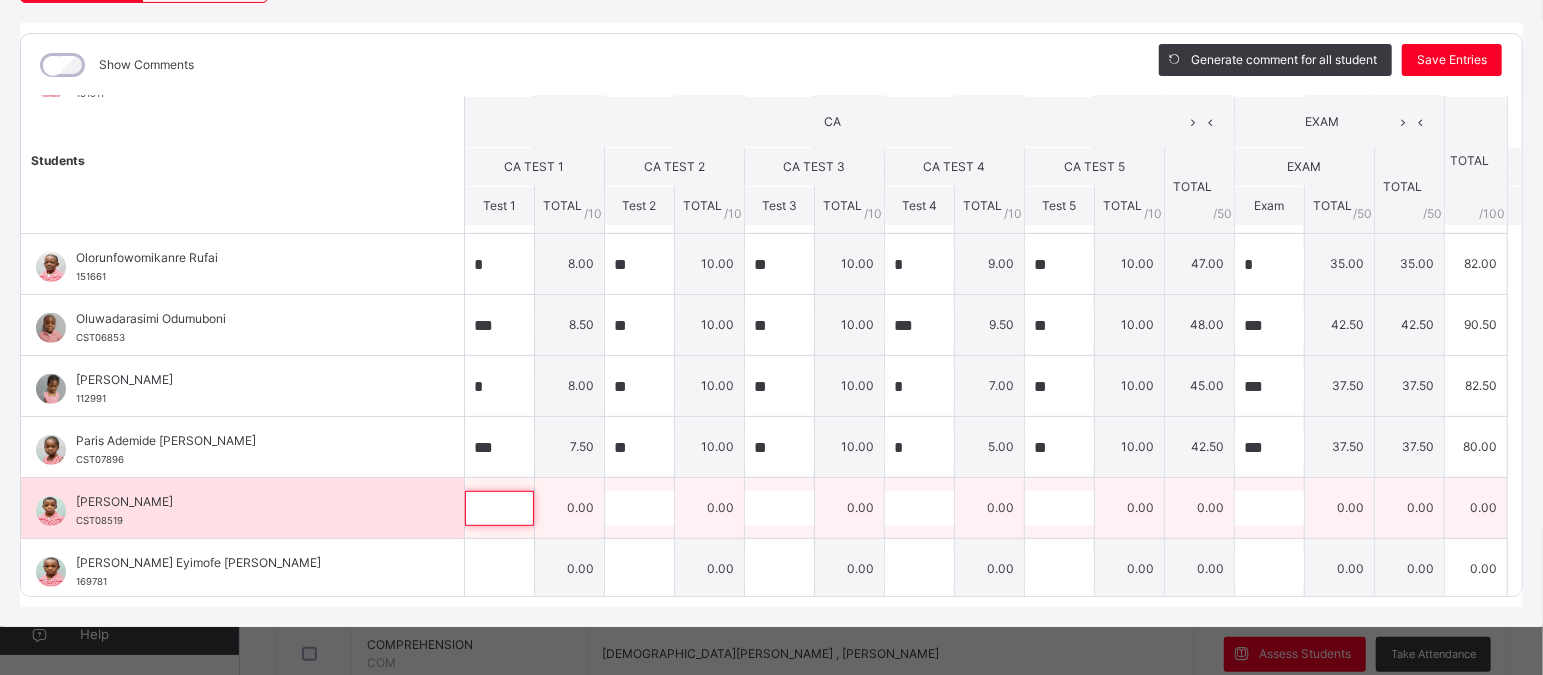 click at bounding box center (499, 508) 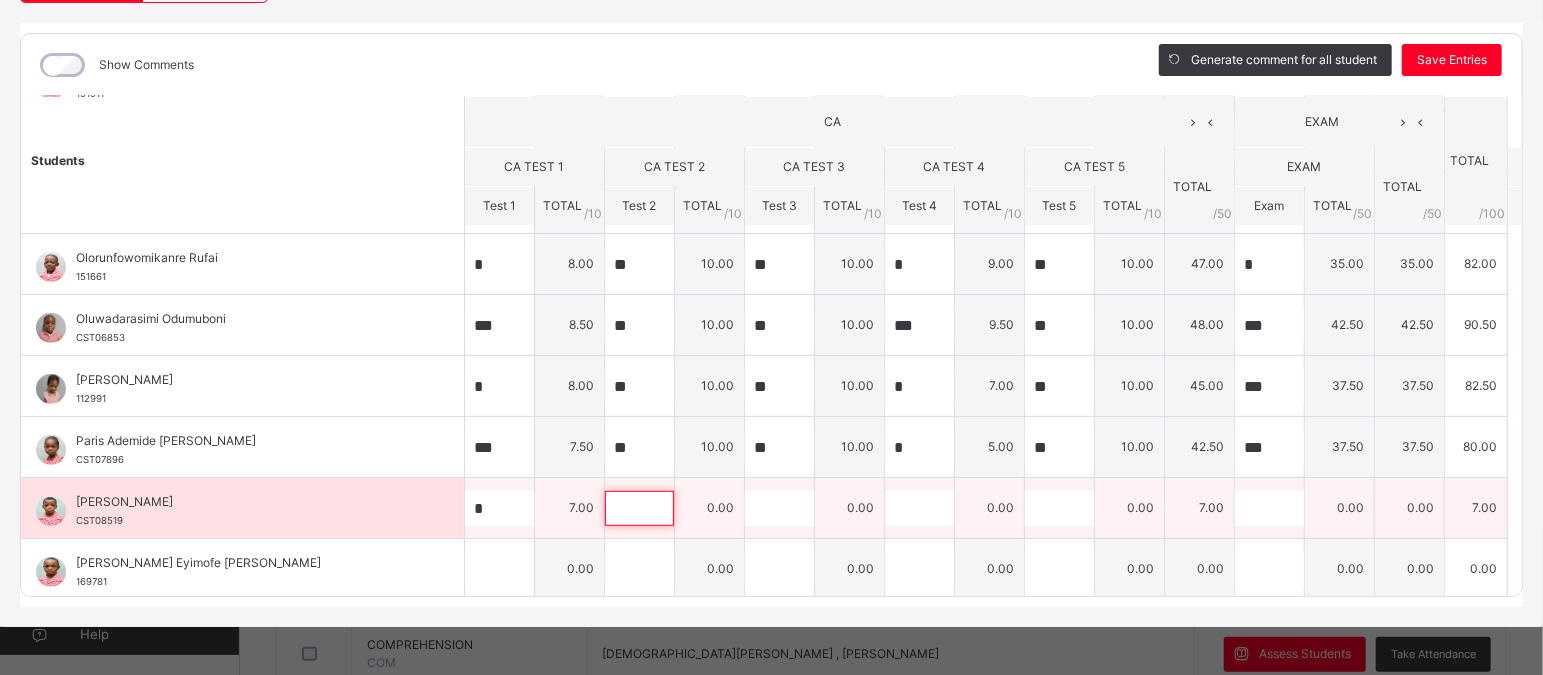 click at bounding box center (639, 508) 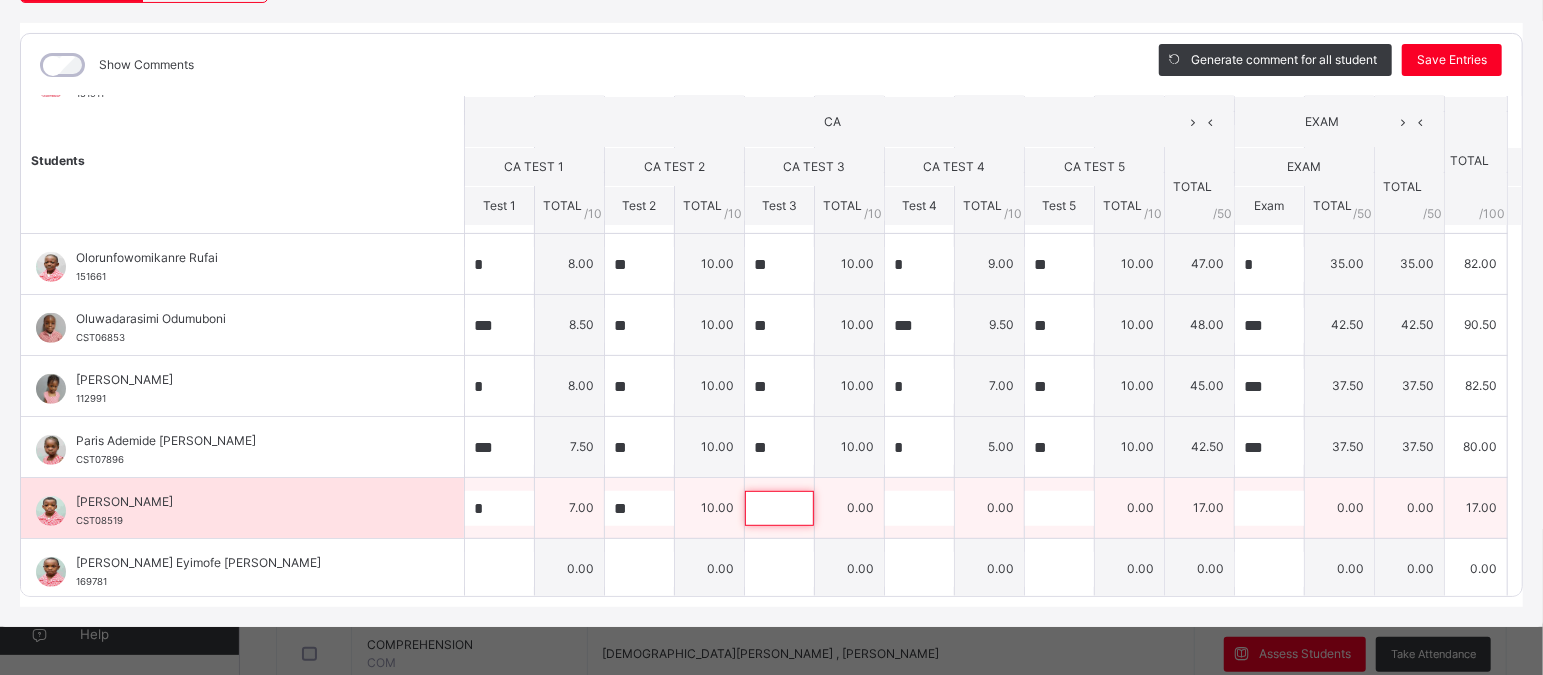 click at bounding box center (779, 508) 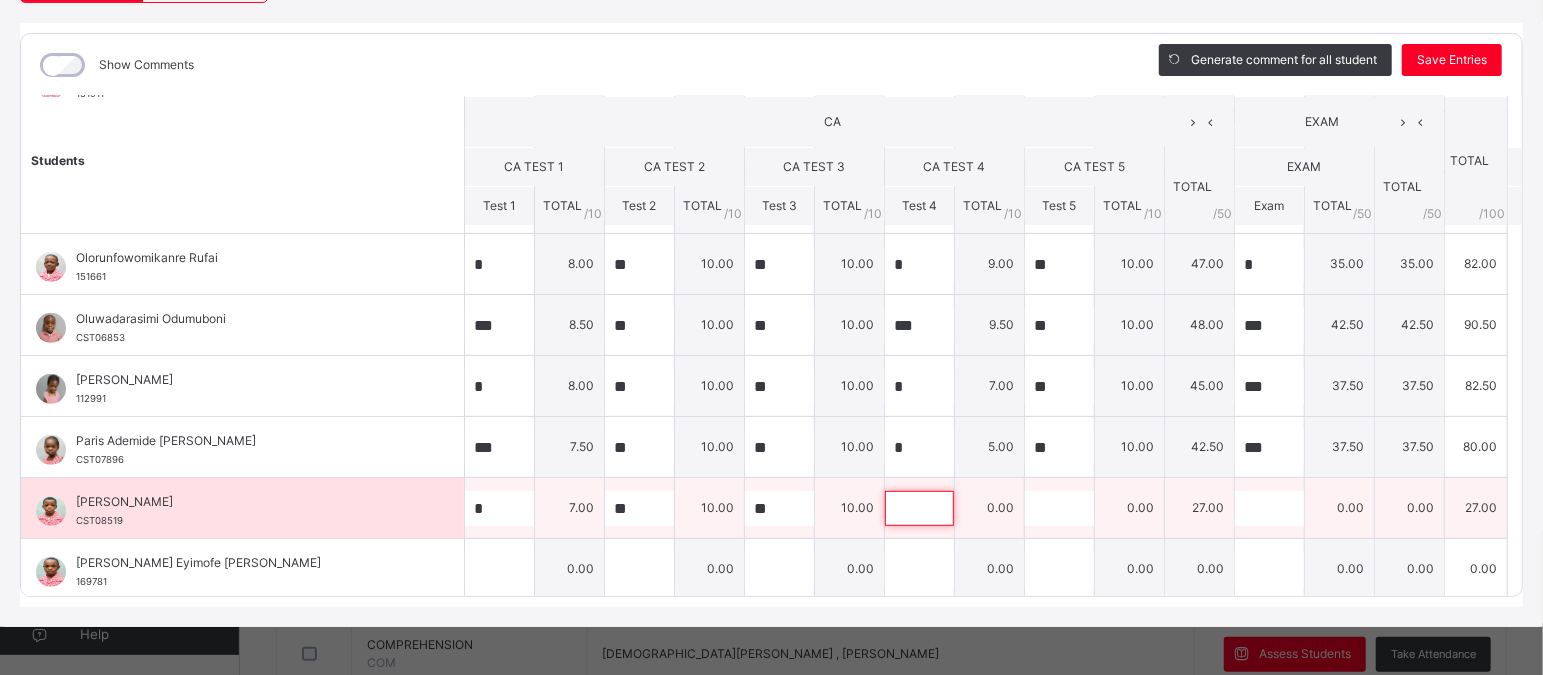click at bounding box center (919, 508) 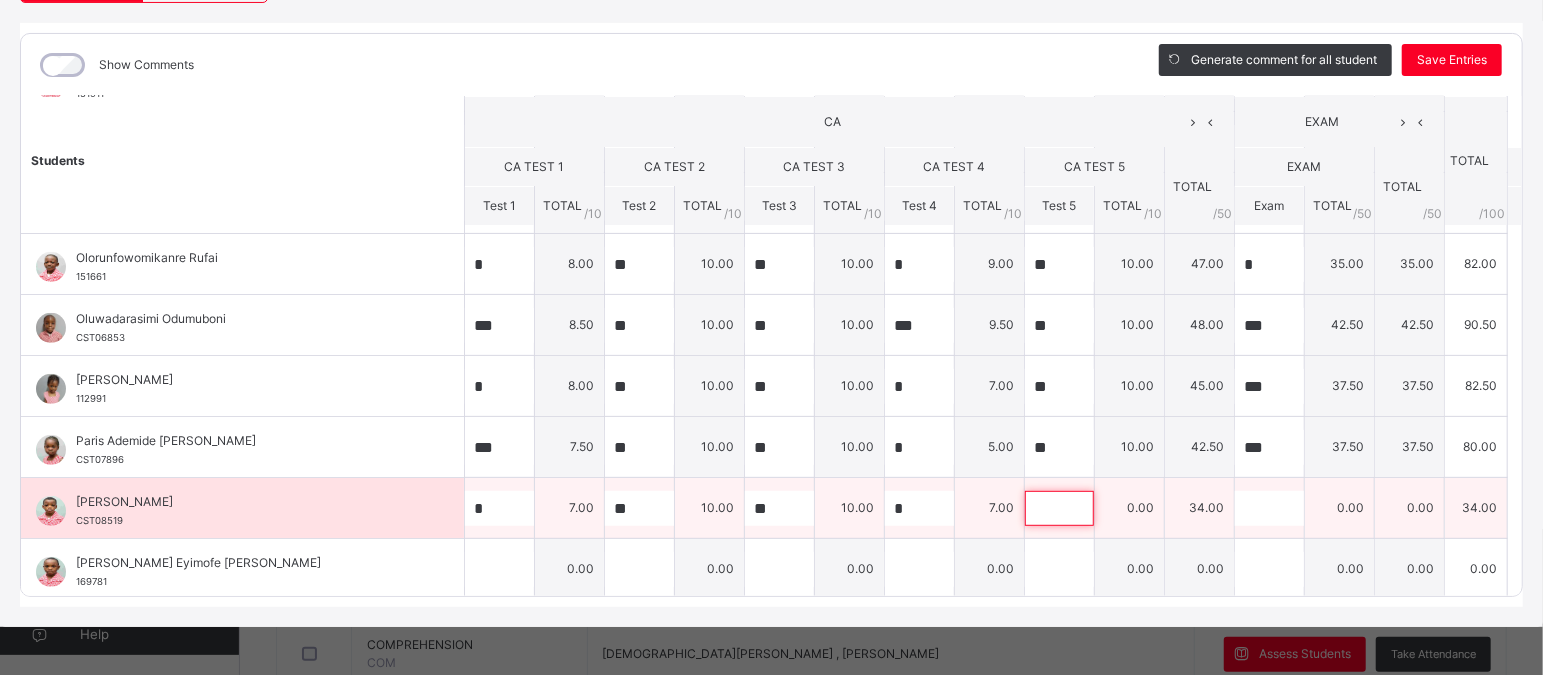 click at bounding box center [1059, 508] 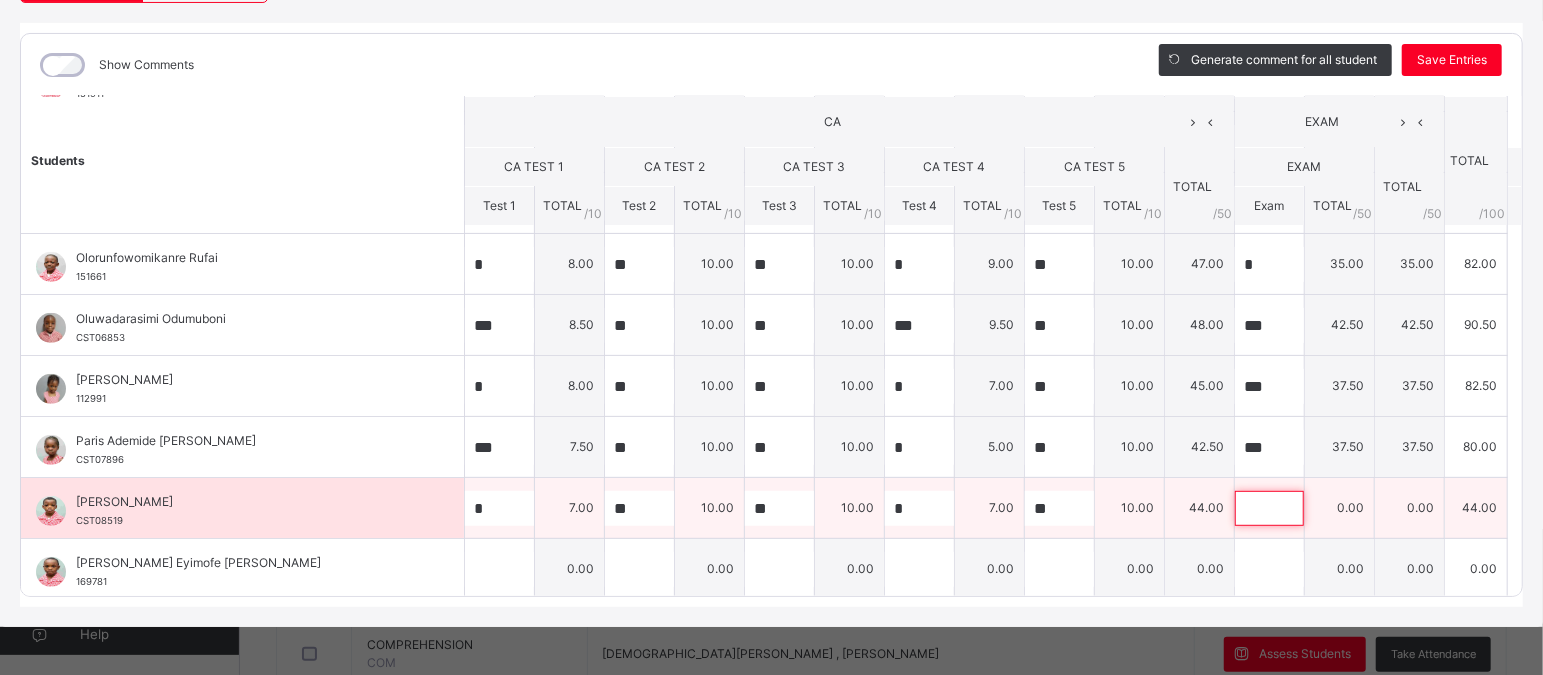 click at bounding box center (1269, 508) 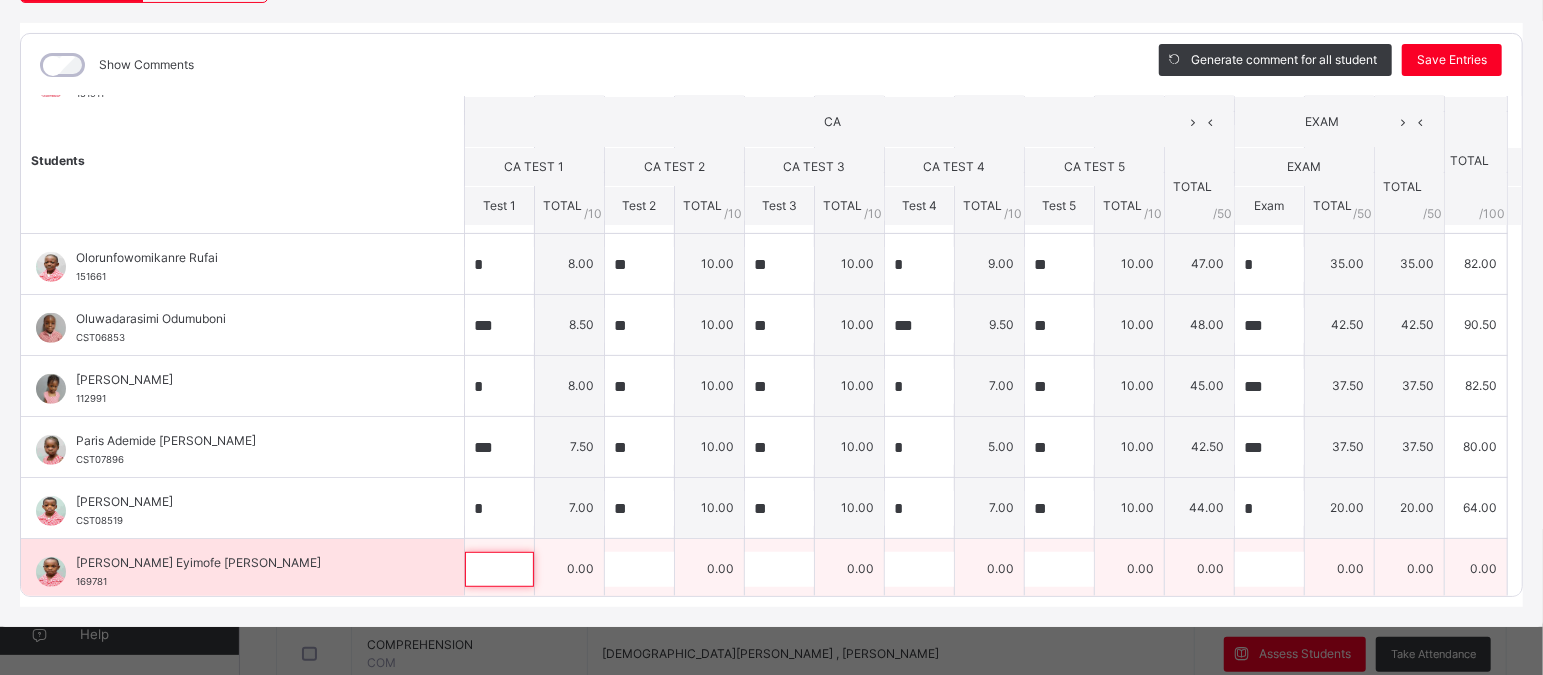click at bounding box center [499, 569] 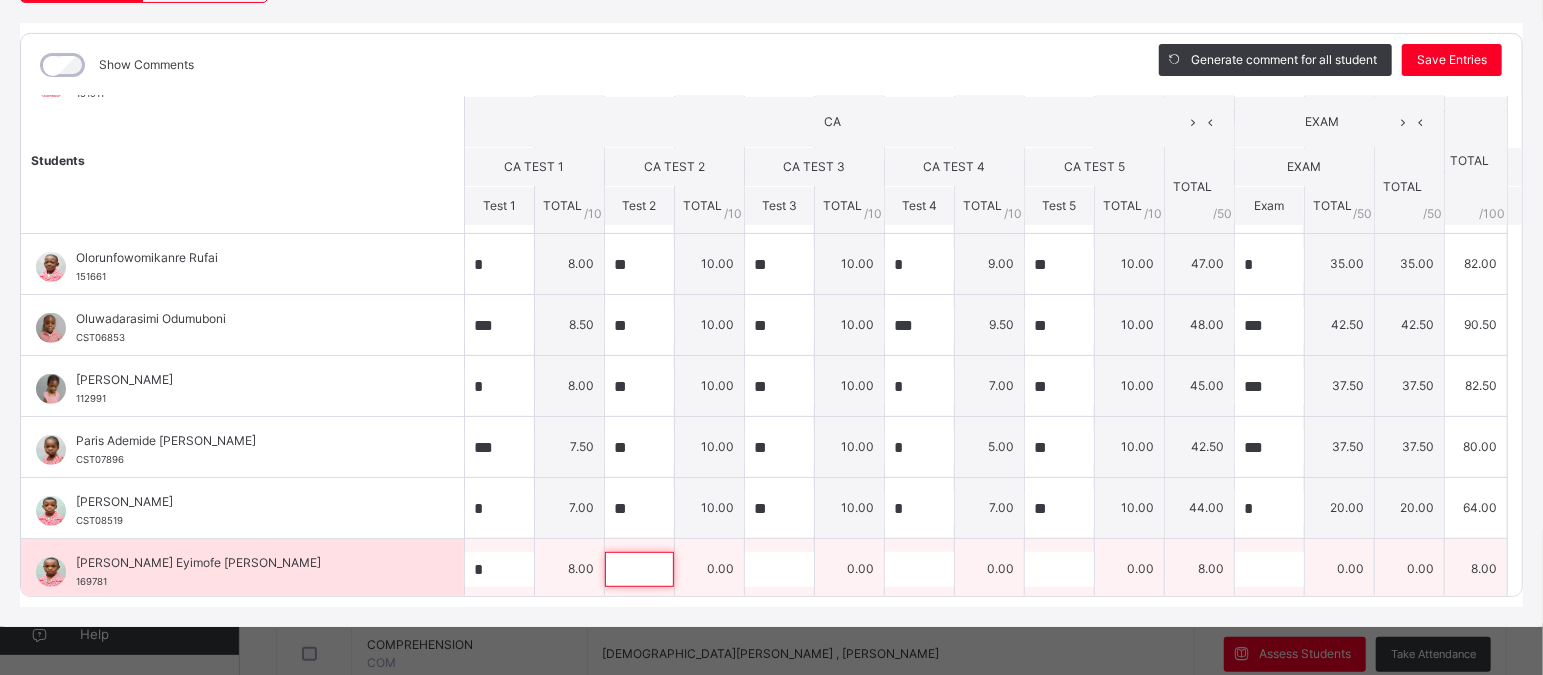 click at bounding box center [639, 569] 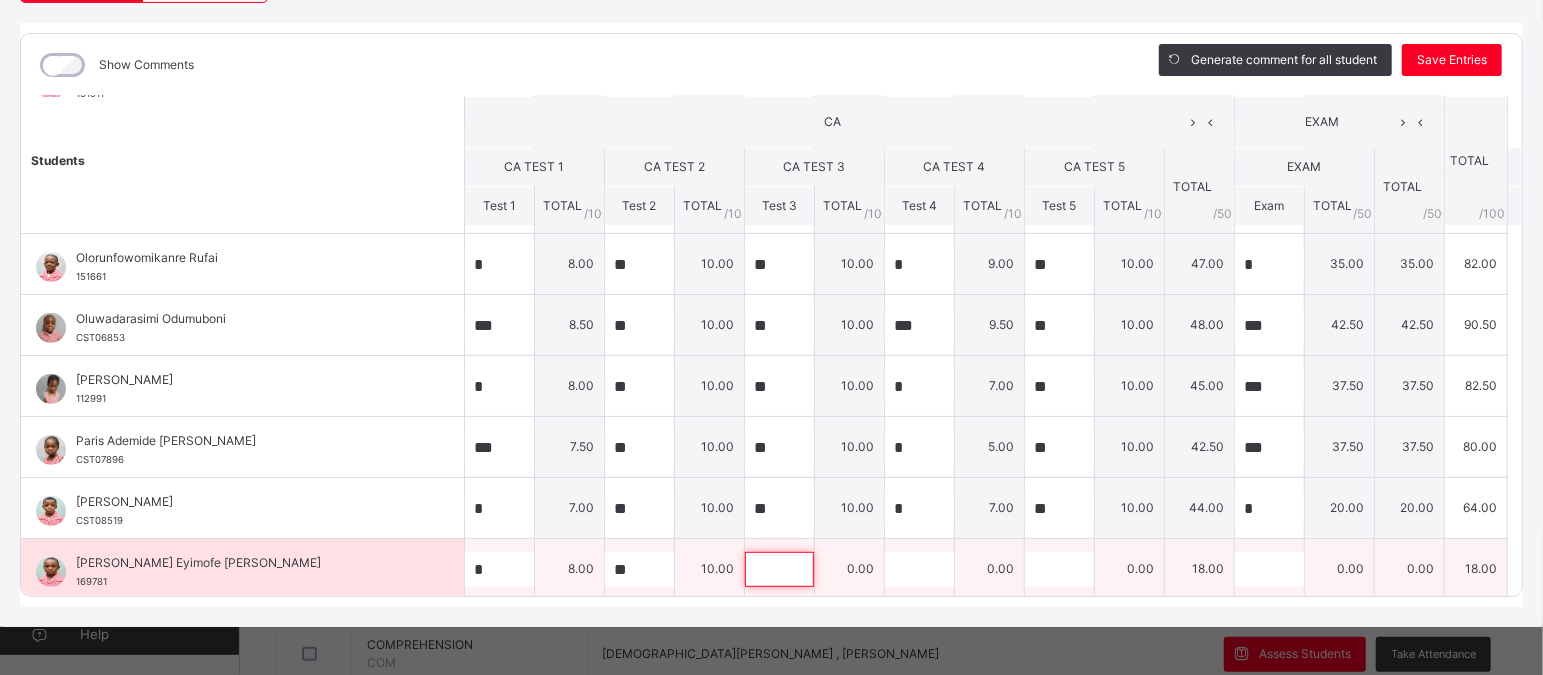 click at bounding box center (779, 569) 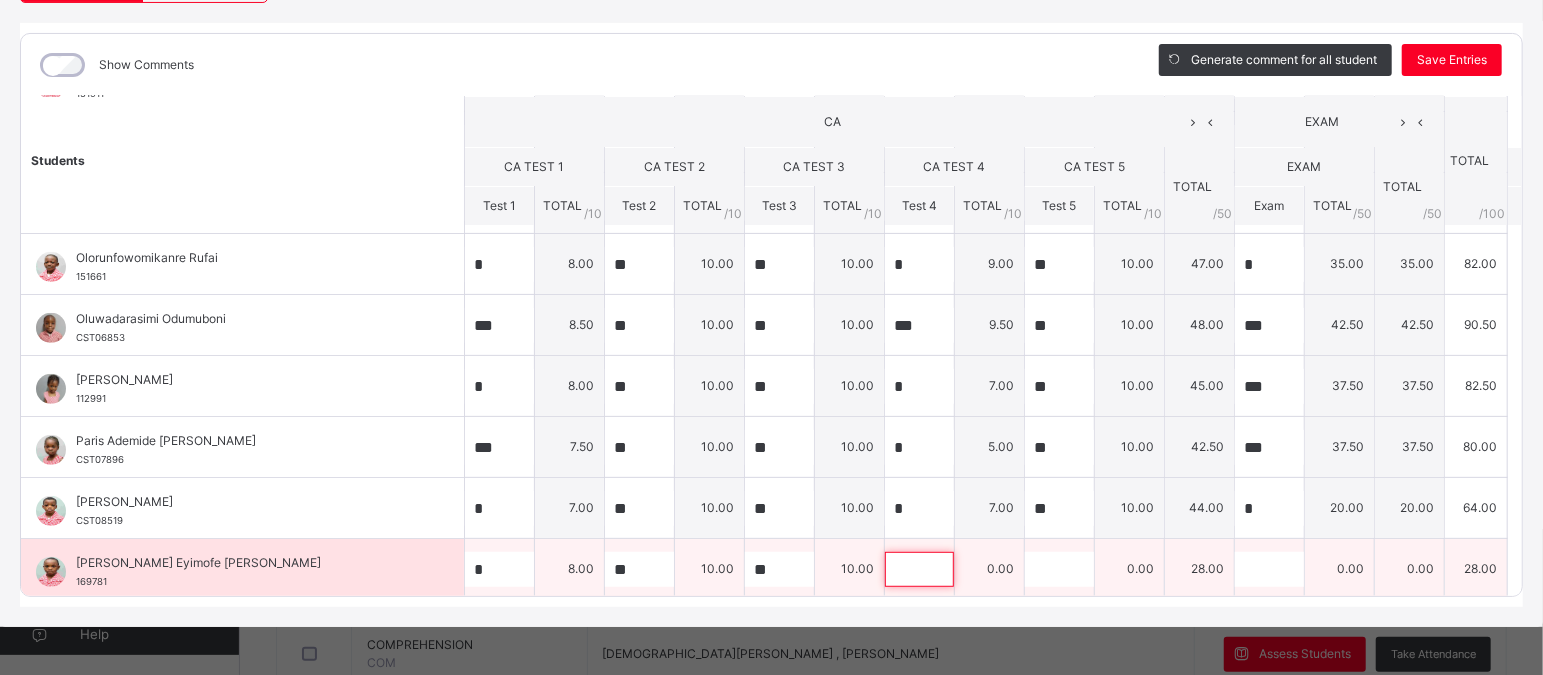 click at bounding box center [919, 569] 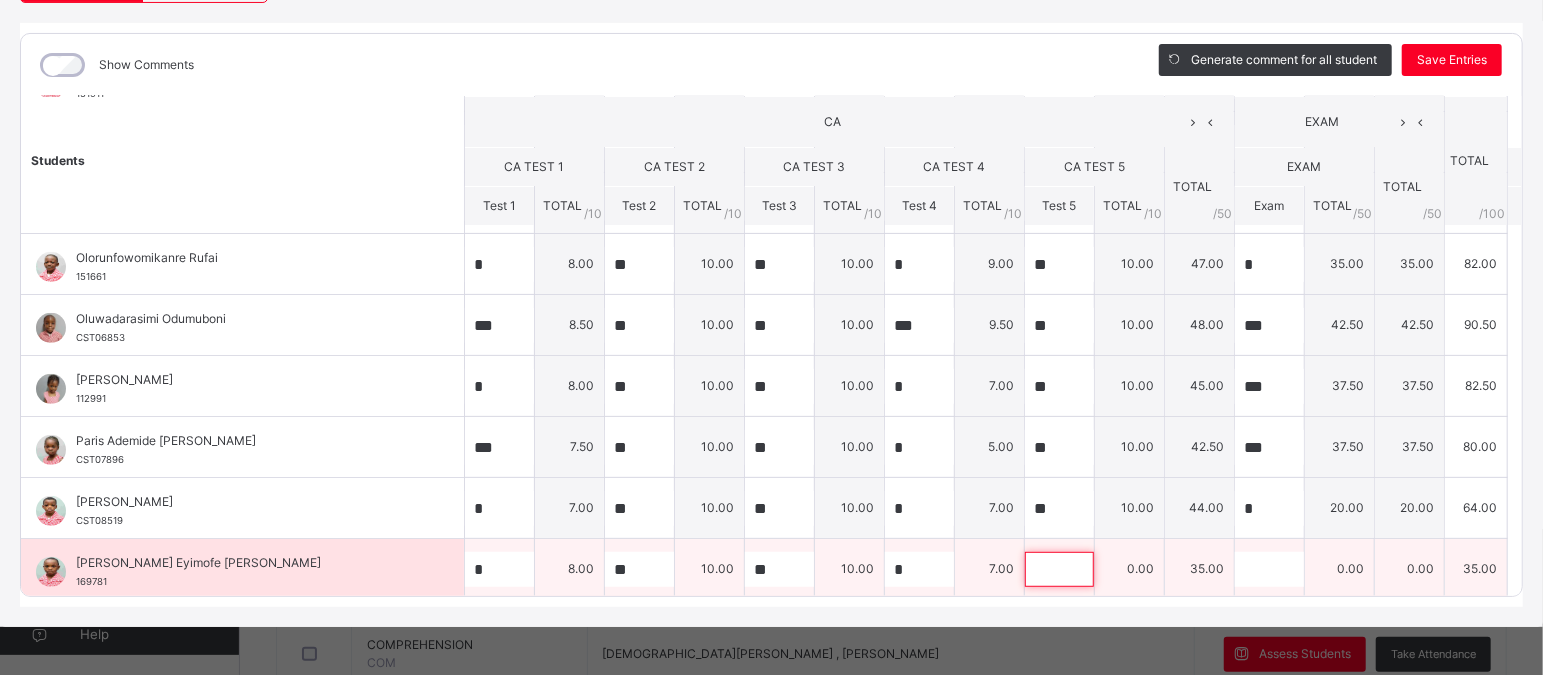 click at bounding box center [1059, 569] 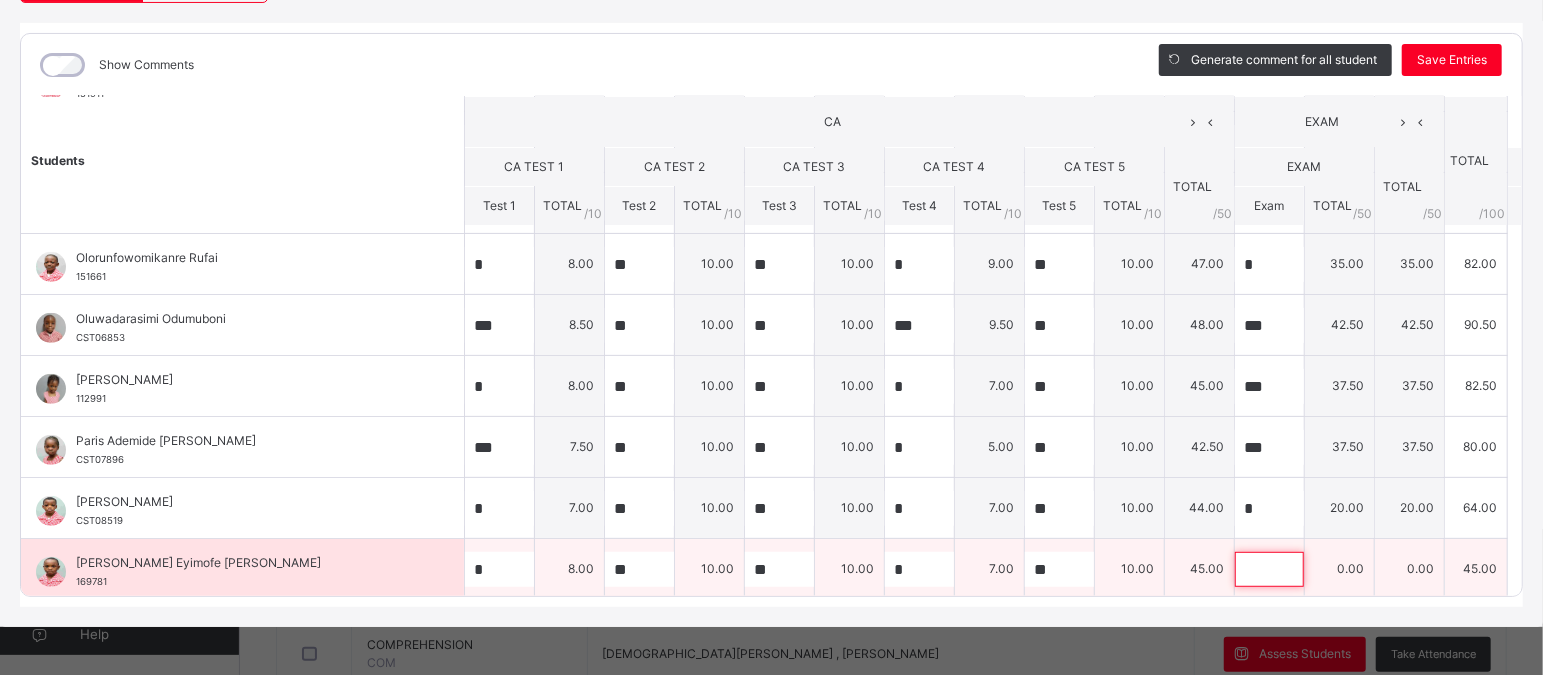 click at bounding box center (1269, 569) 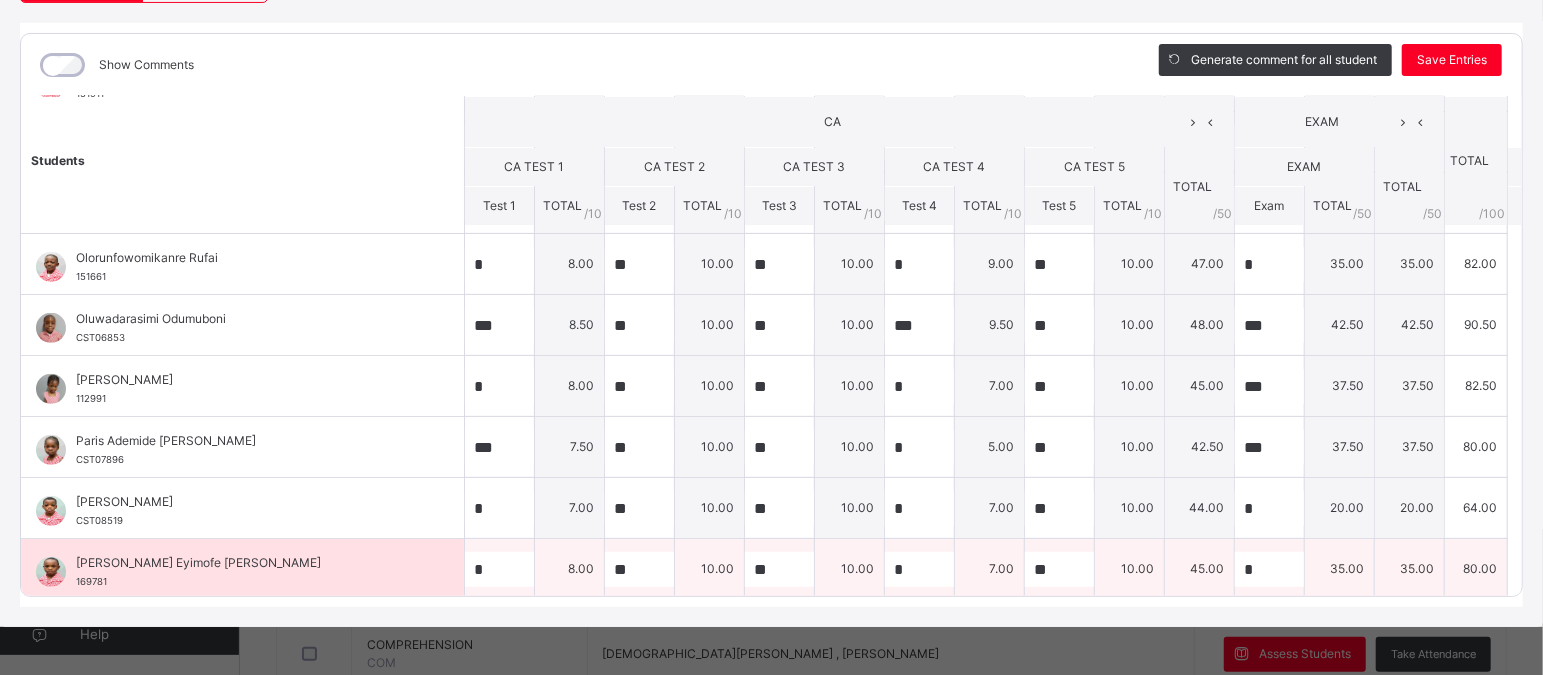 click on "35.00" at bounding box center [1339, 569] 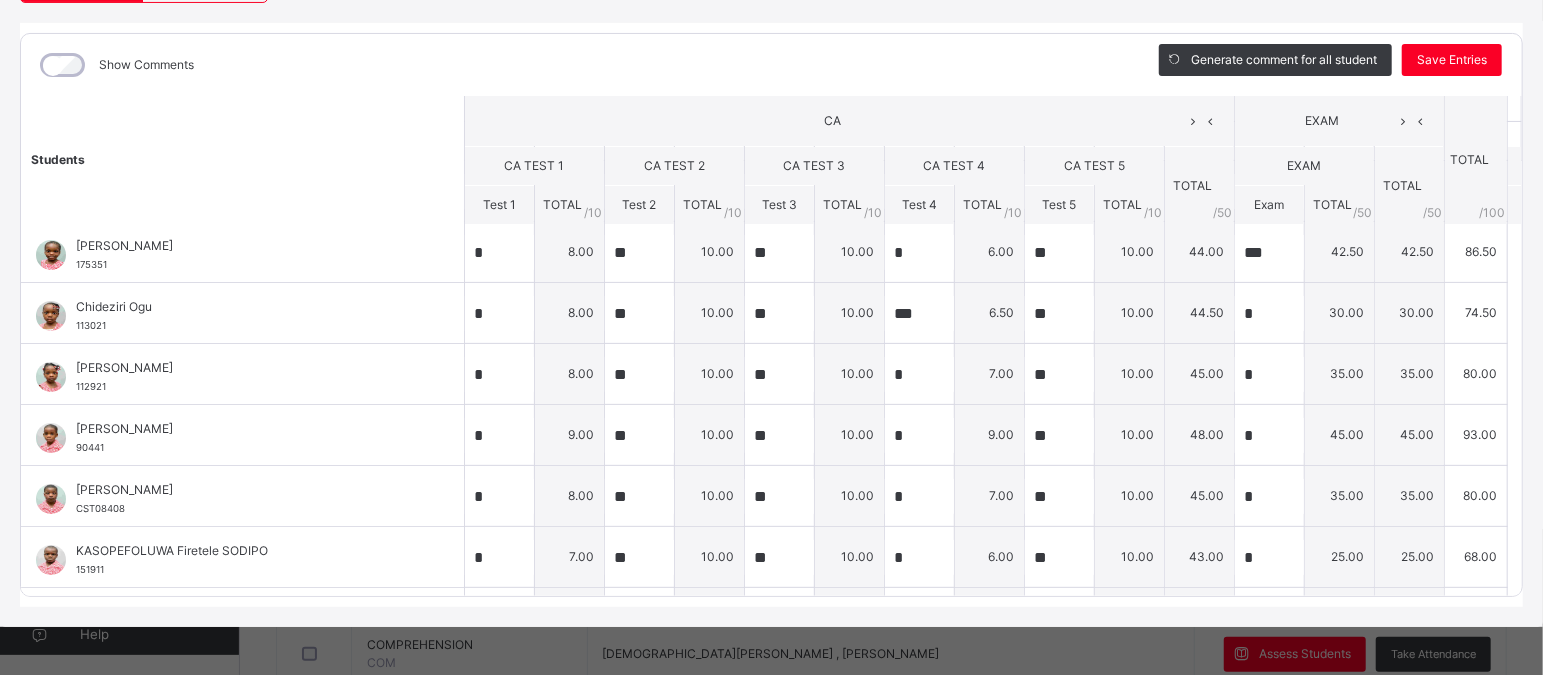 scroll, scrollTop: 0, scrollLeft: 0, axis: both 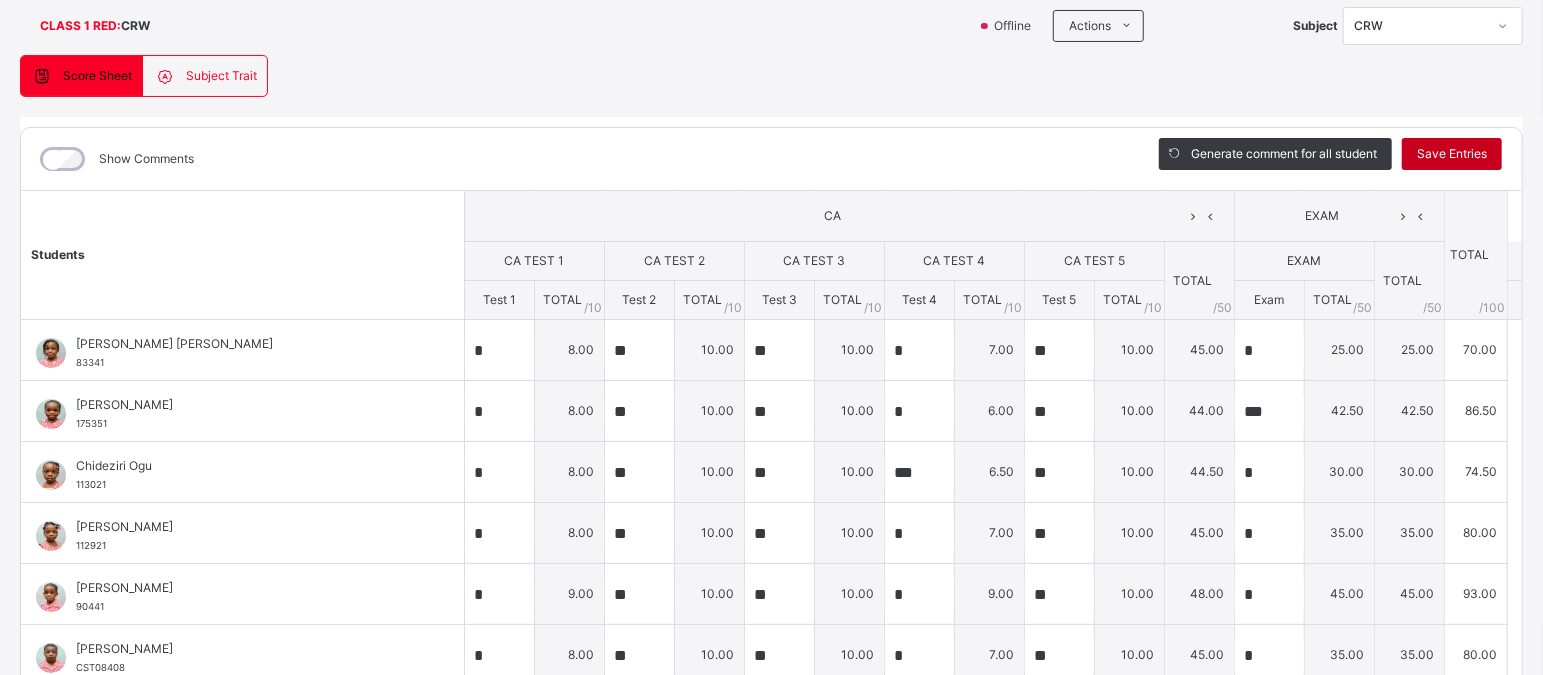 click on "Save Entries" at bounding box center (1452, 154) 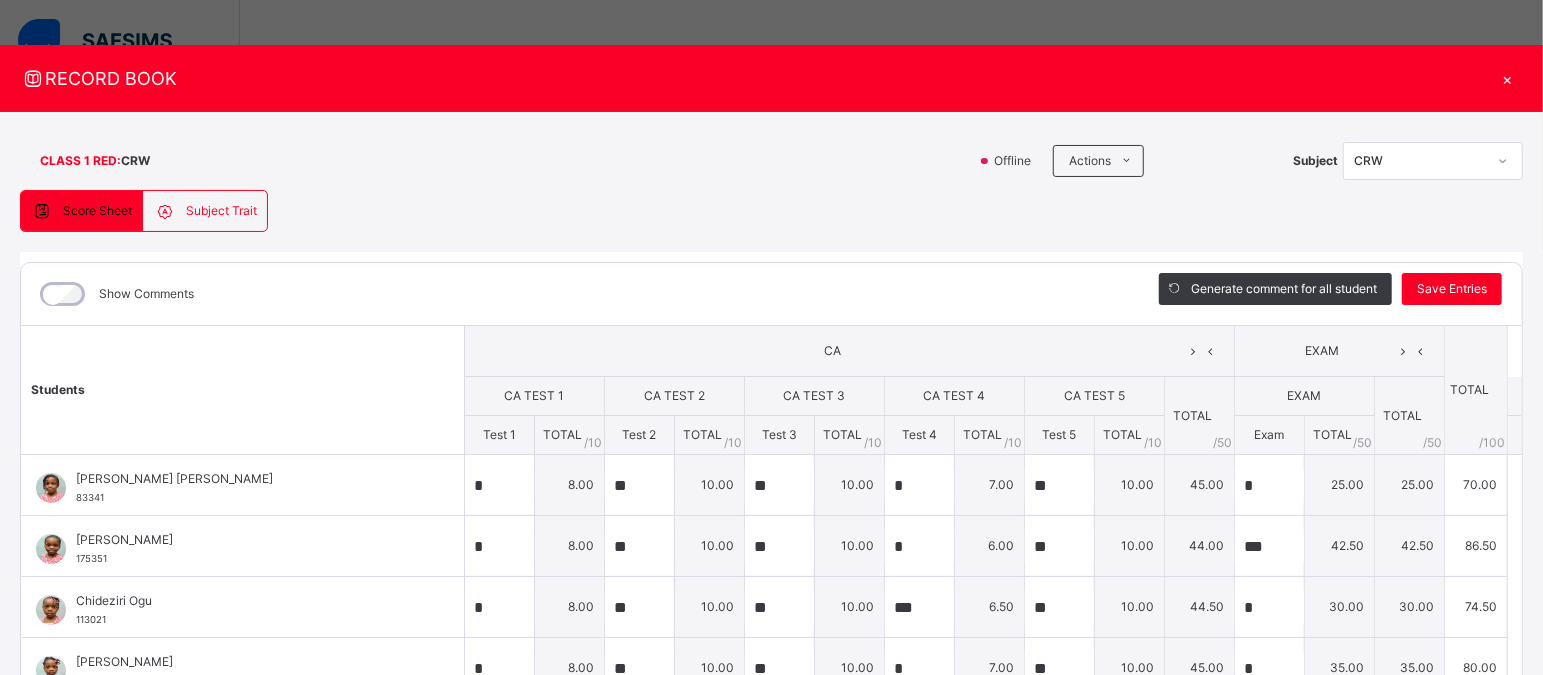scroll, scrollTop: 0, scrollLeft: 0, axis: both 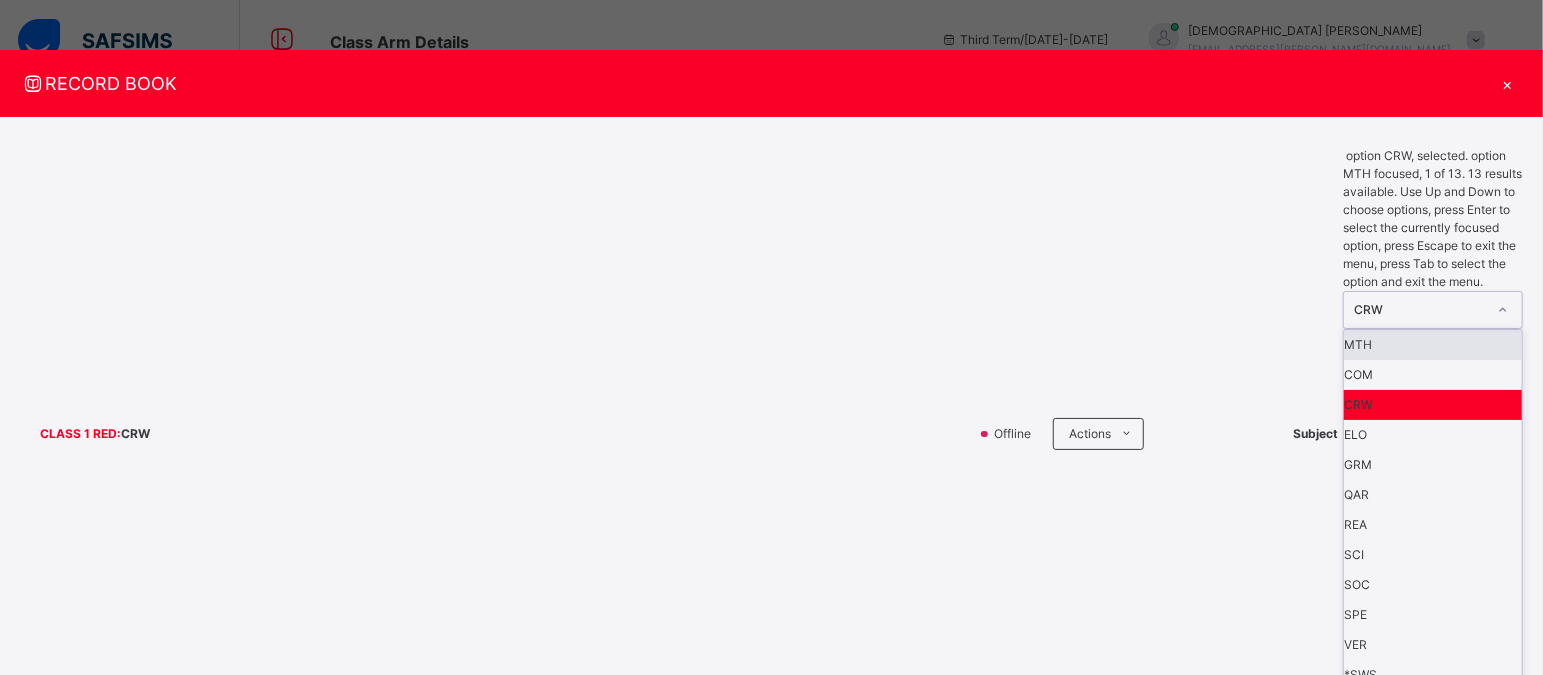 click 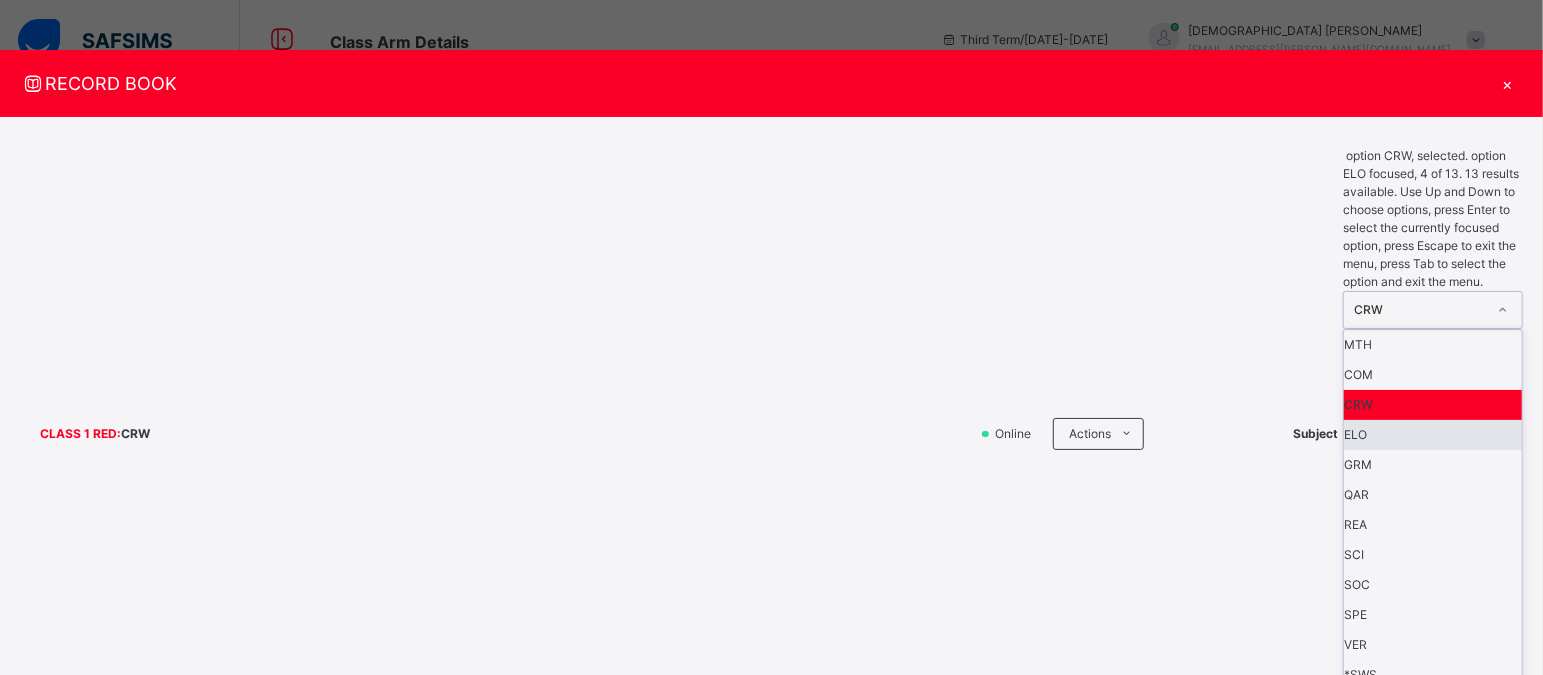 scroll, scrollTop: 64, scrollLeft: 0, axis: vertical 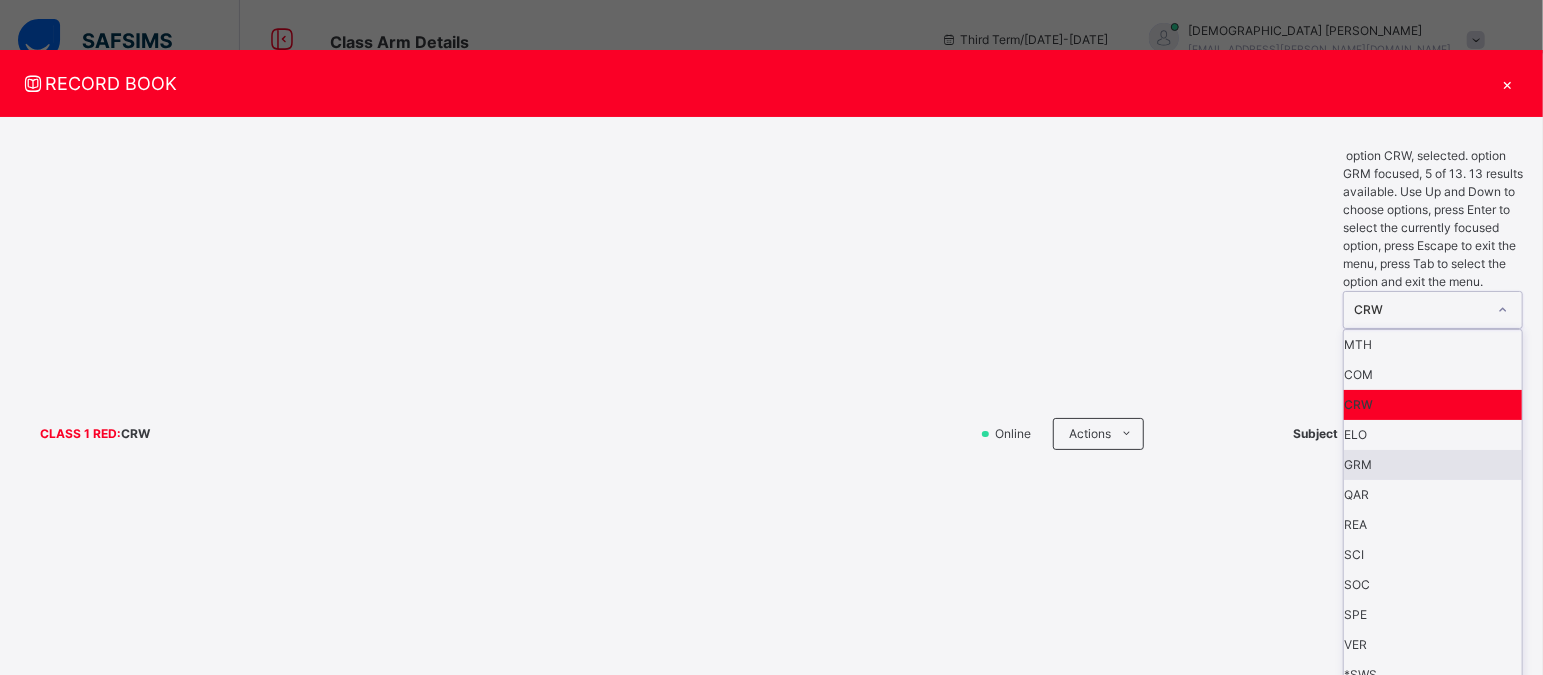 click on "GRM" at bounding box center (1433, 465) 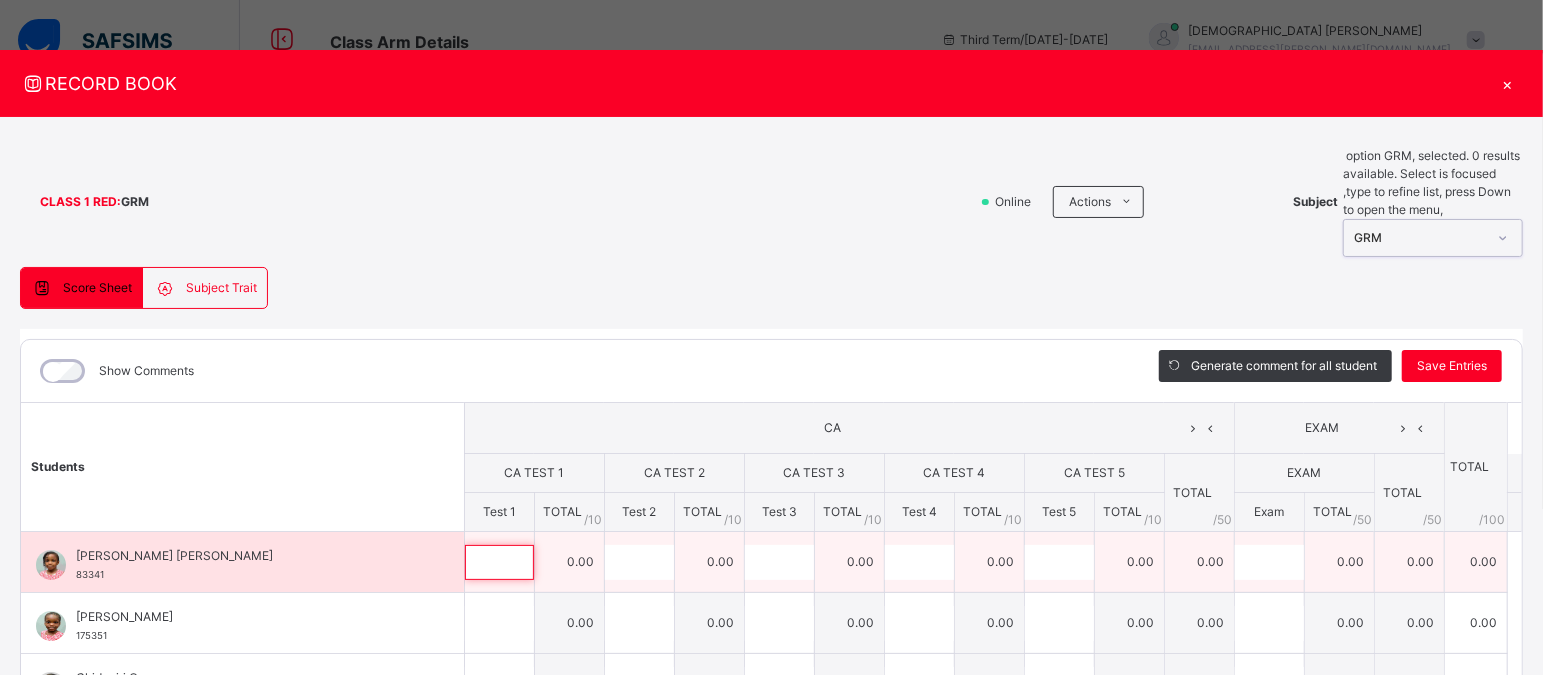 click at bounding box center [499, 562] 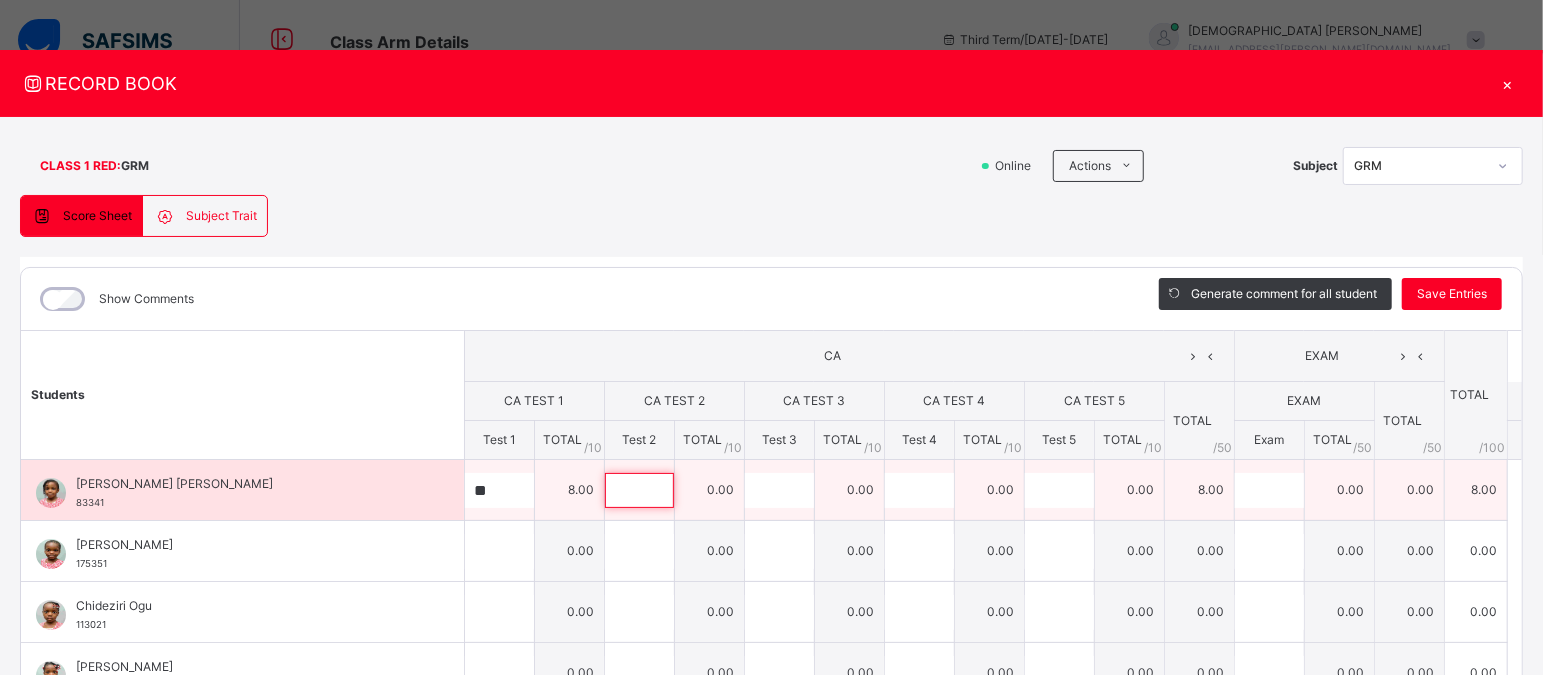 click at bounding box center [639, 490] 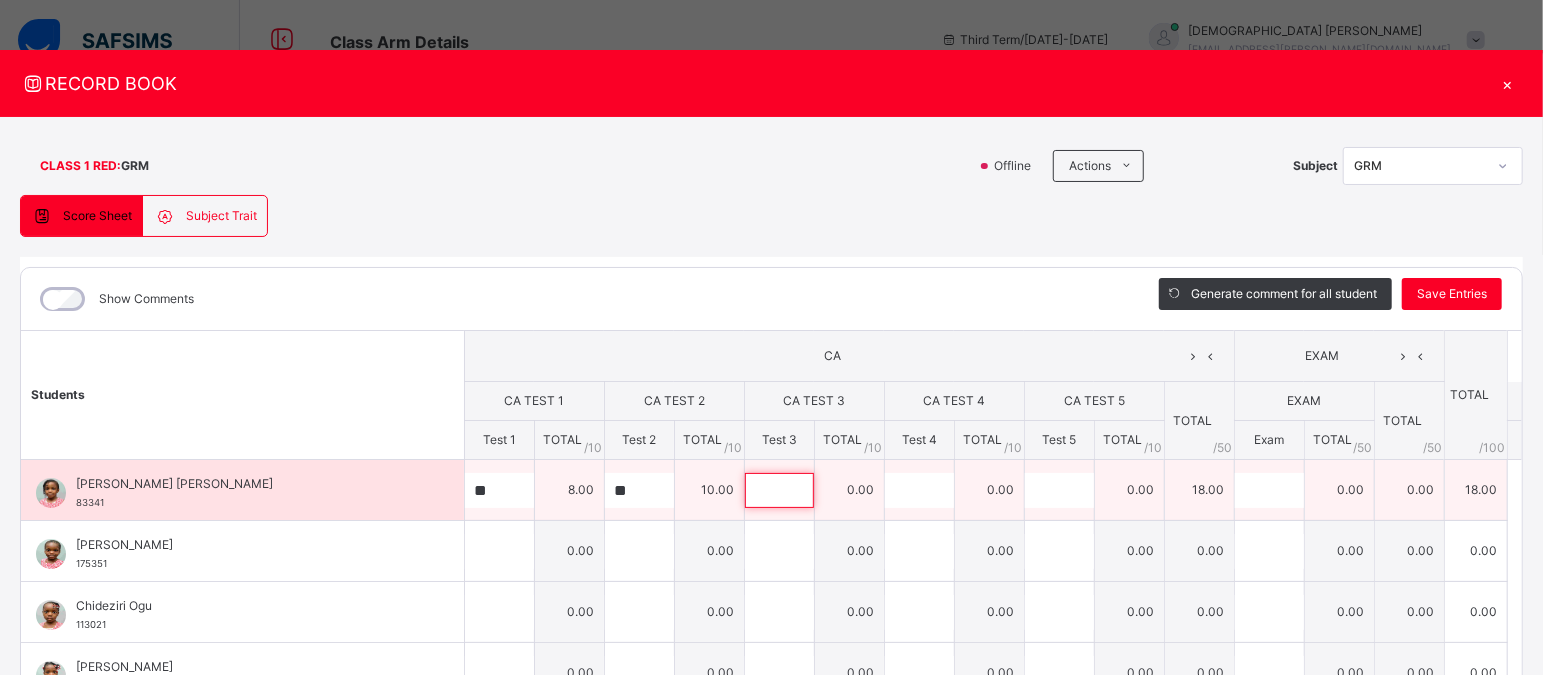 click at bounding box center (779, 490) 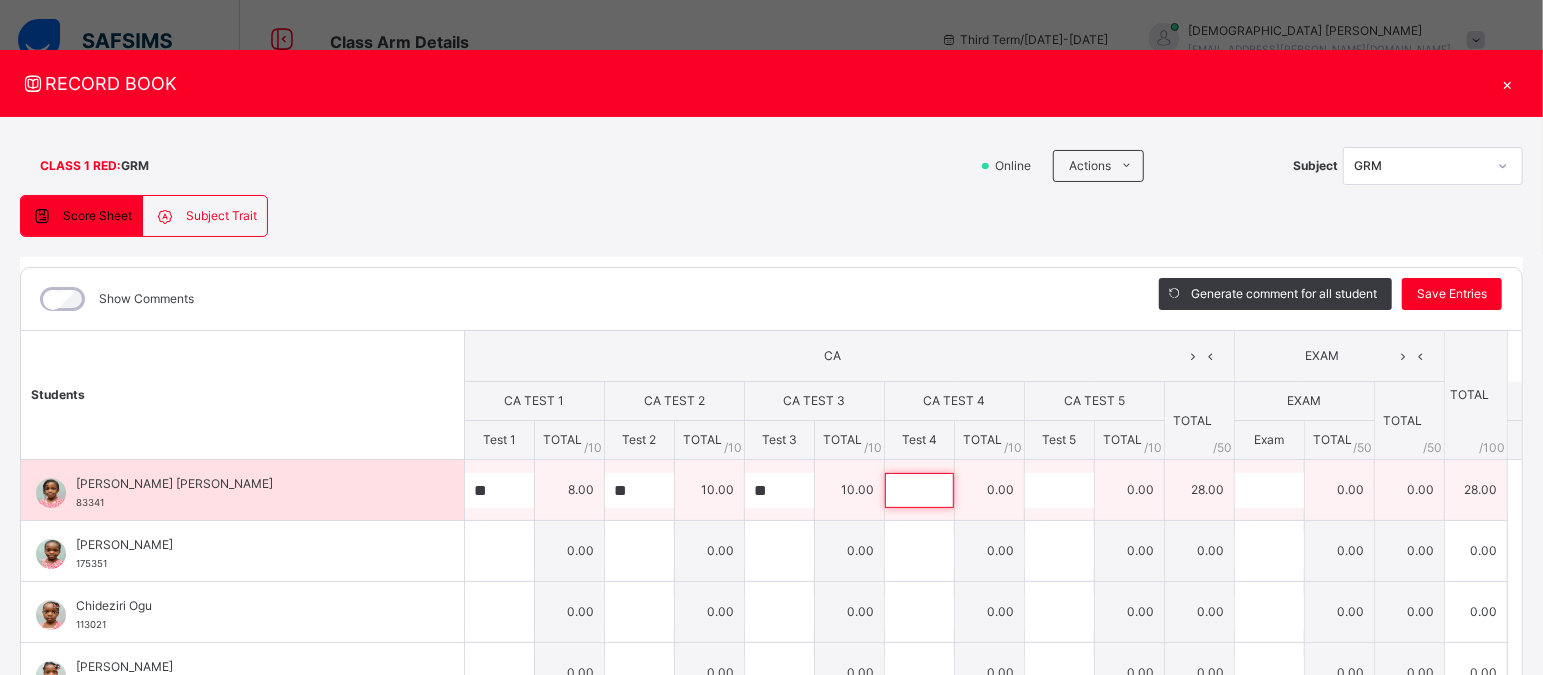 click at bounding box center (919, 490) 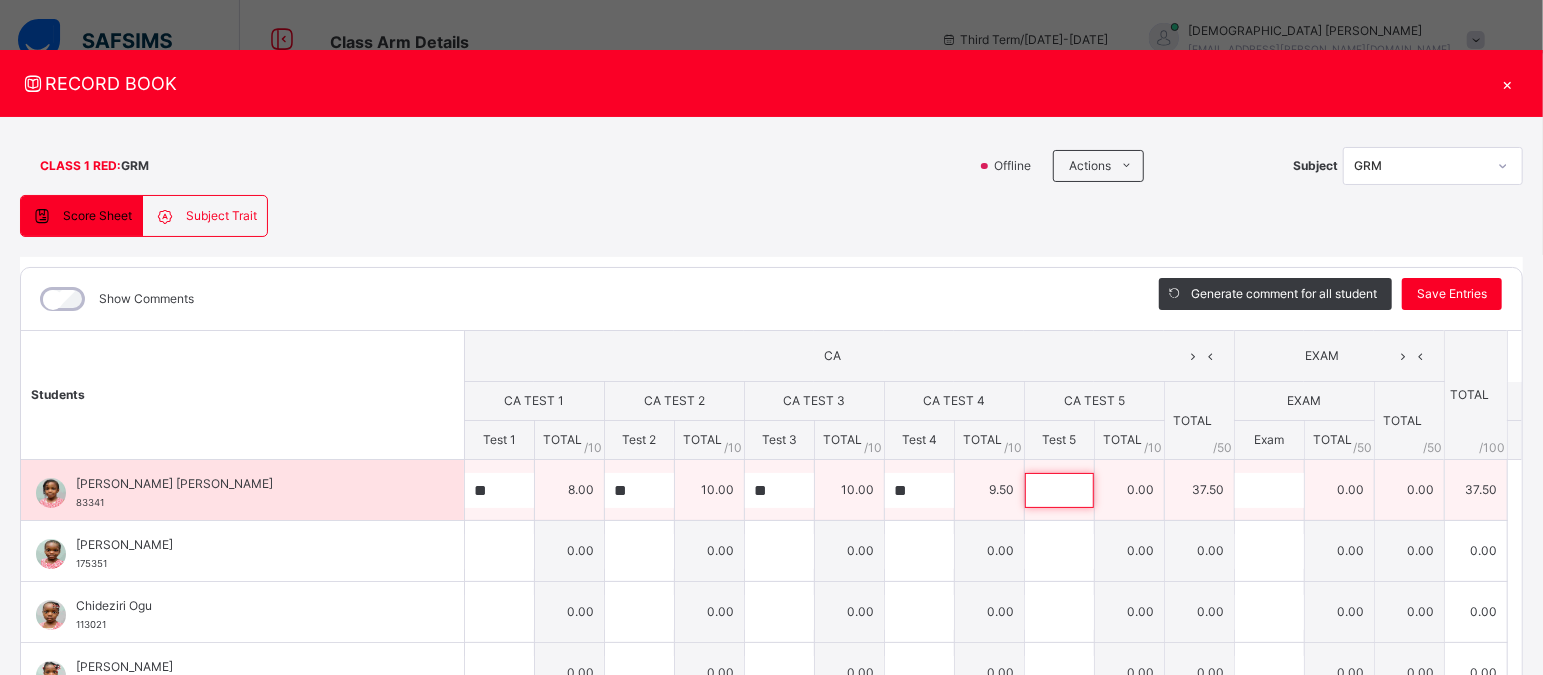 click at bounding box center [1059, 490] 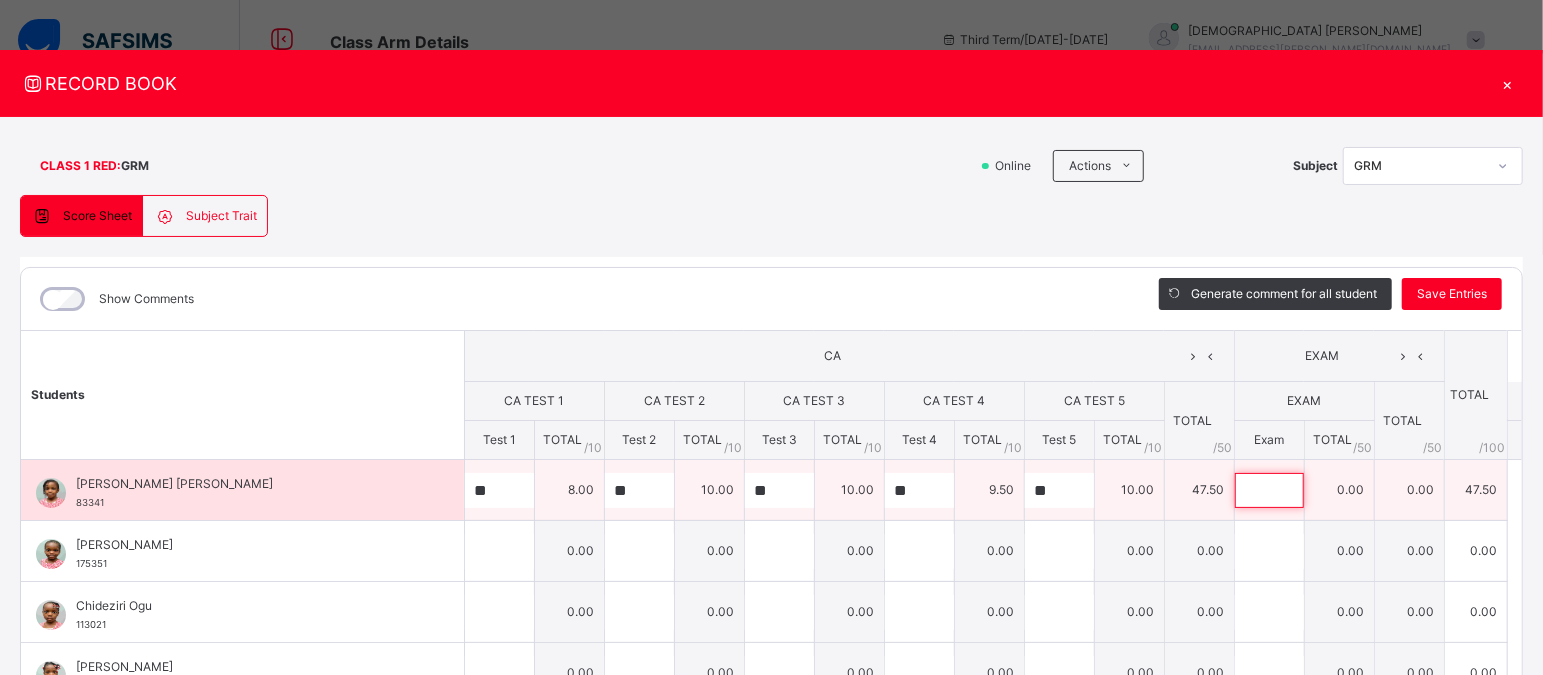 click at bounding box center (1269, 490) 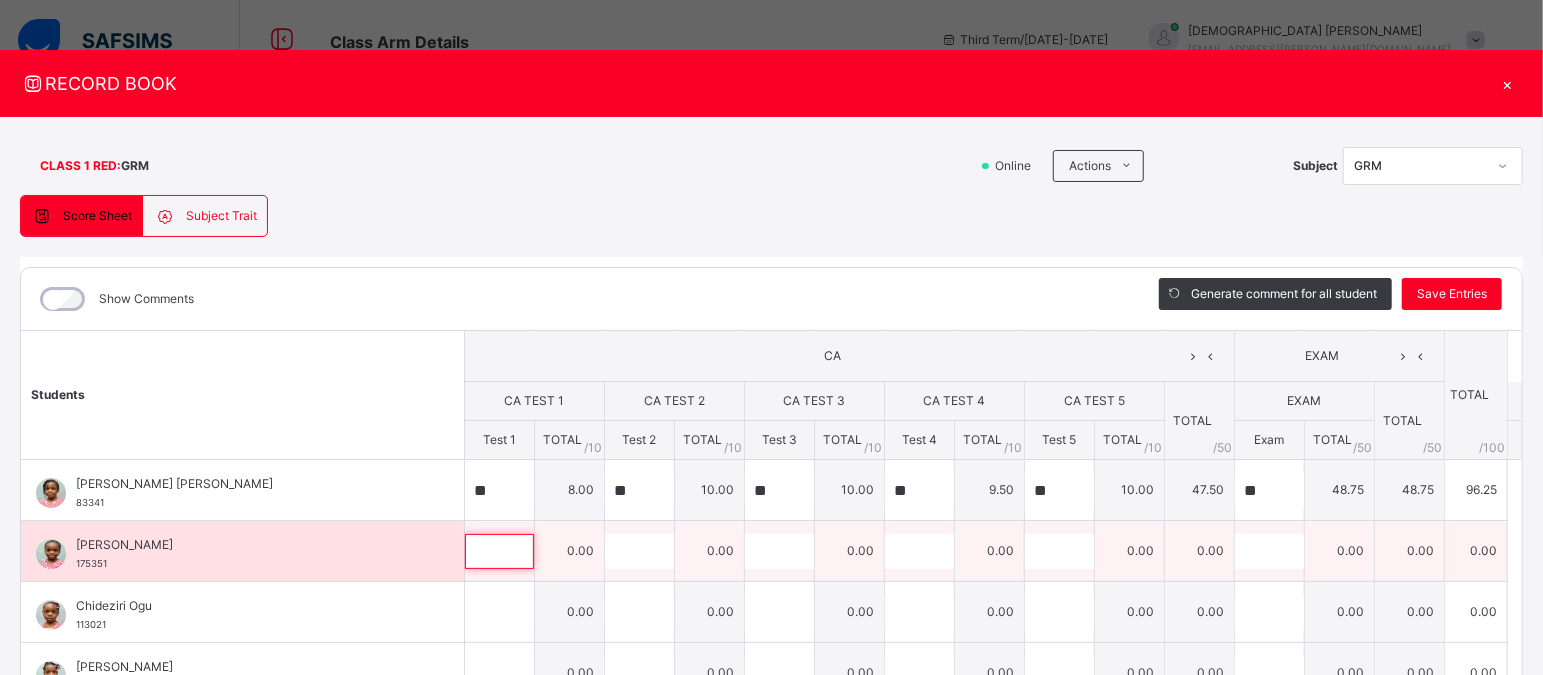 click at bounding box center (499, 551) 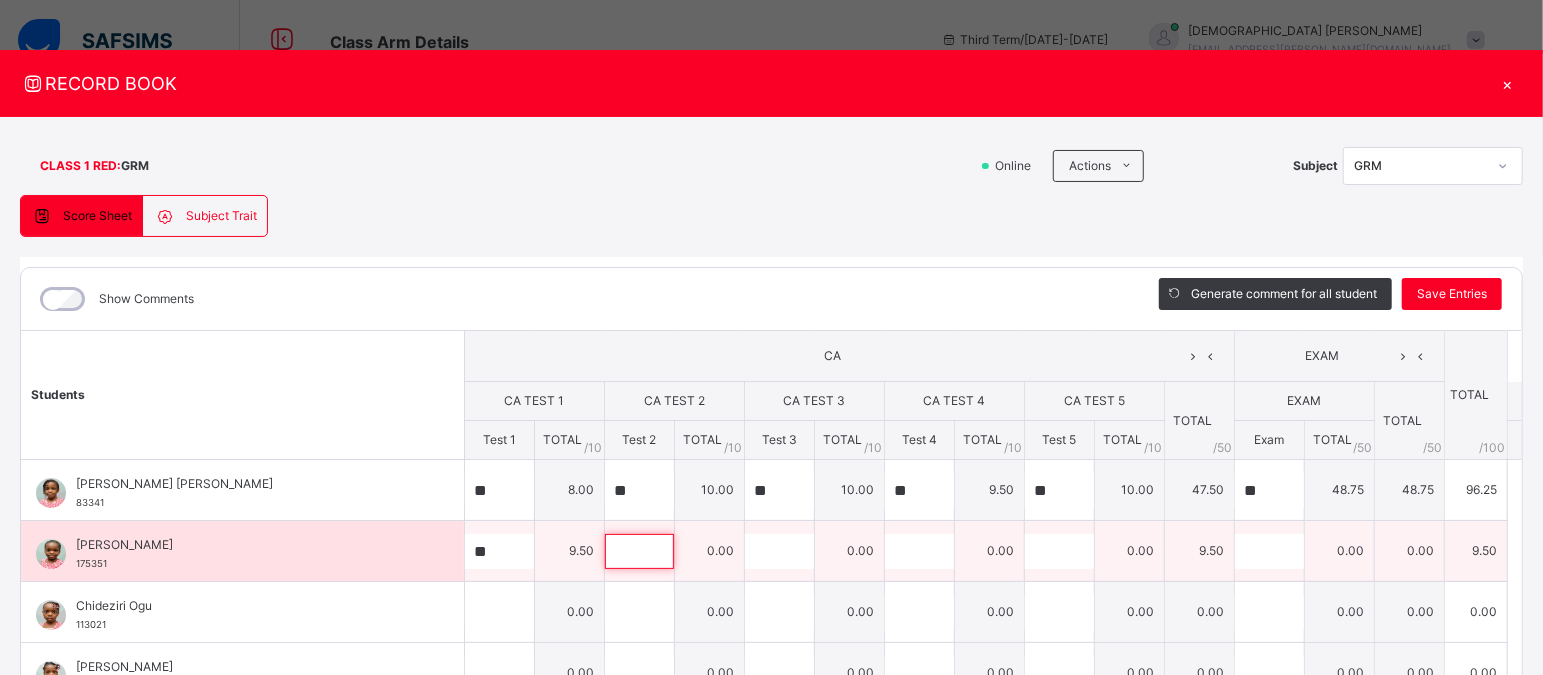 click at bounding box center [639, 551] 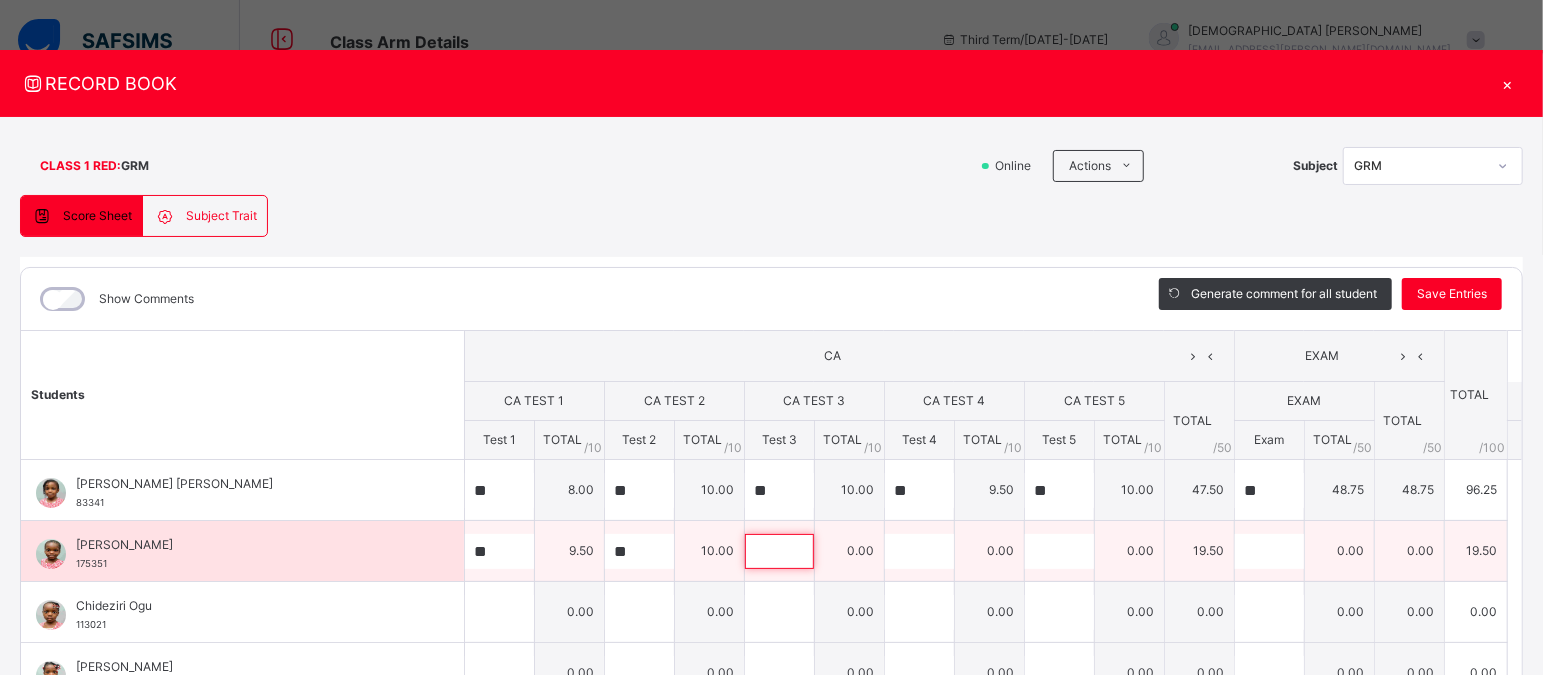click at bounding box center [779, 551] 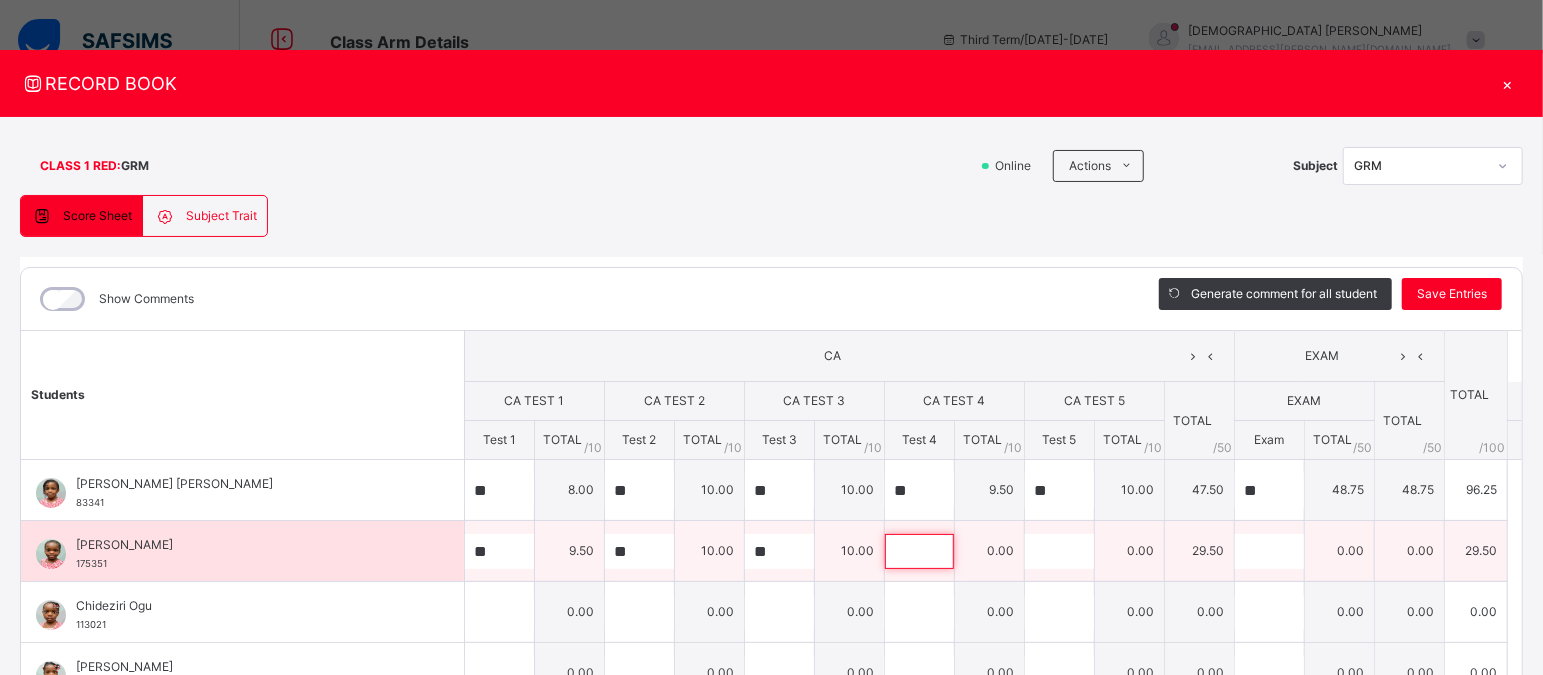 click at bounding box center (919, 551) 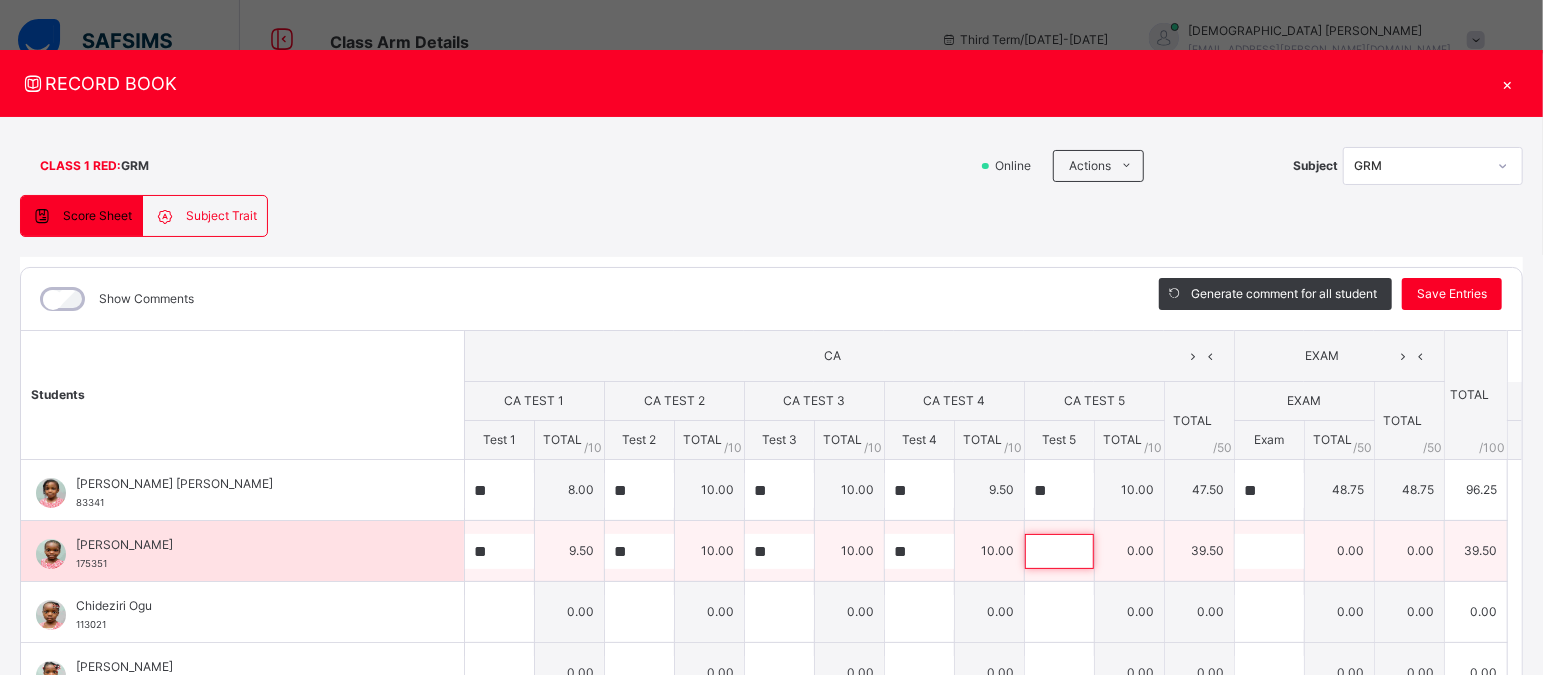click at bounding box center [1059, 551] 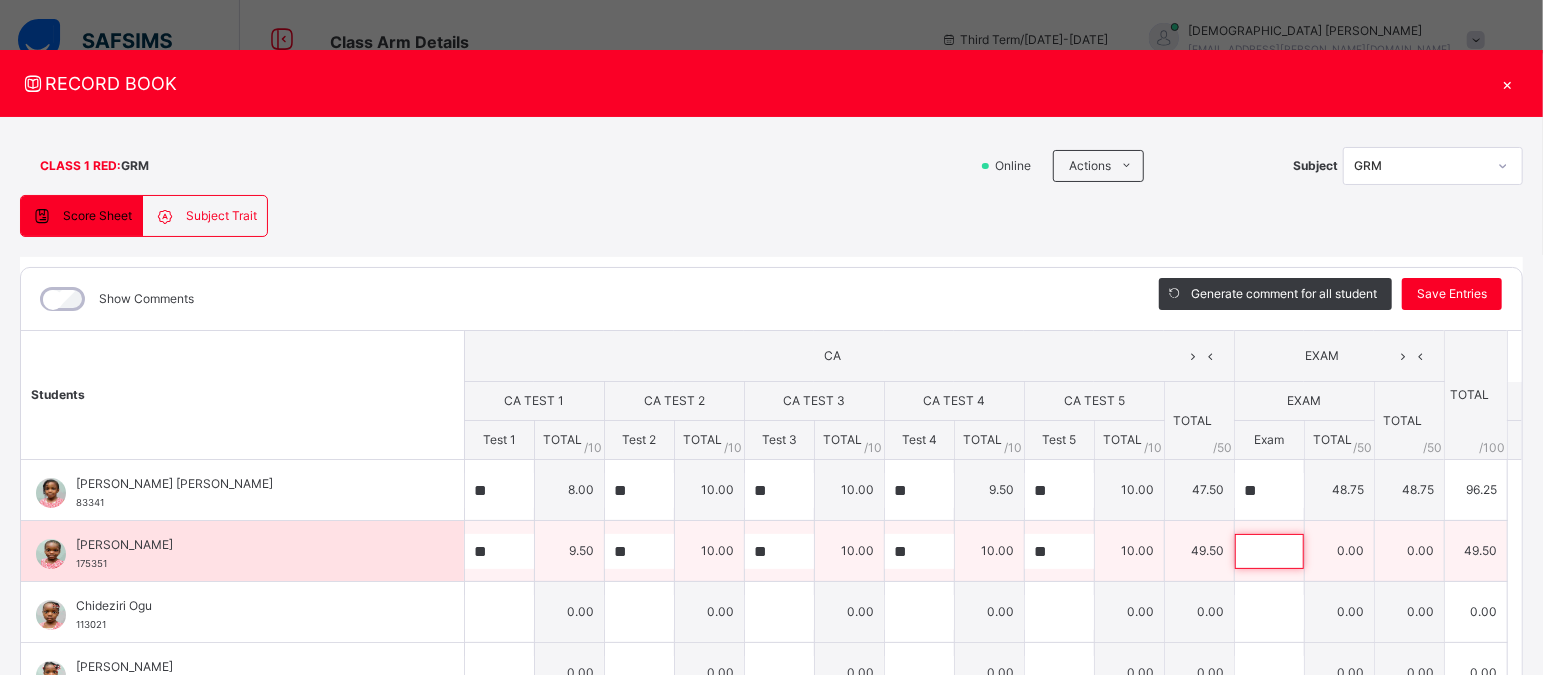 click at bounding box center [1269, 551] 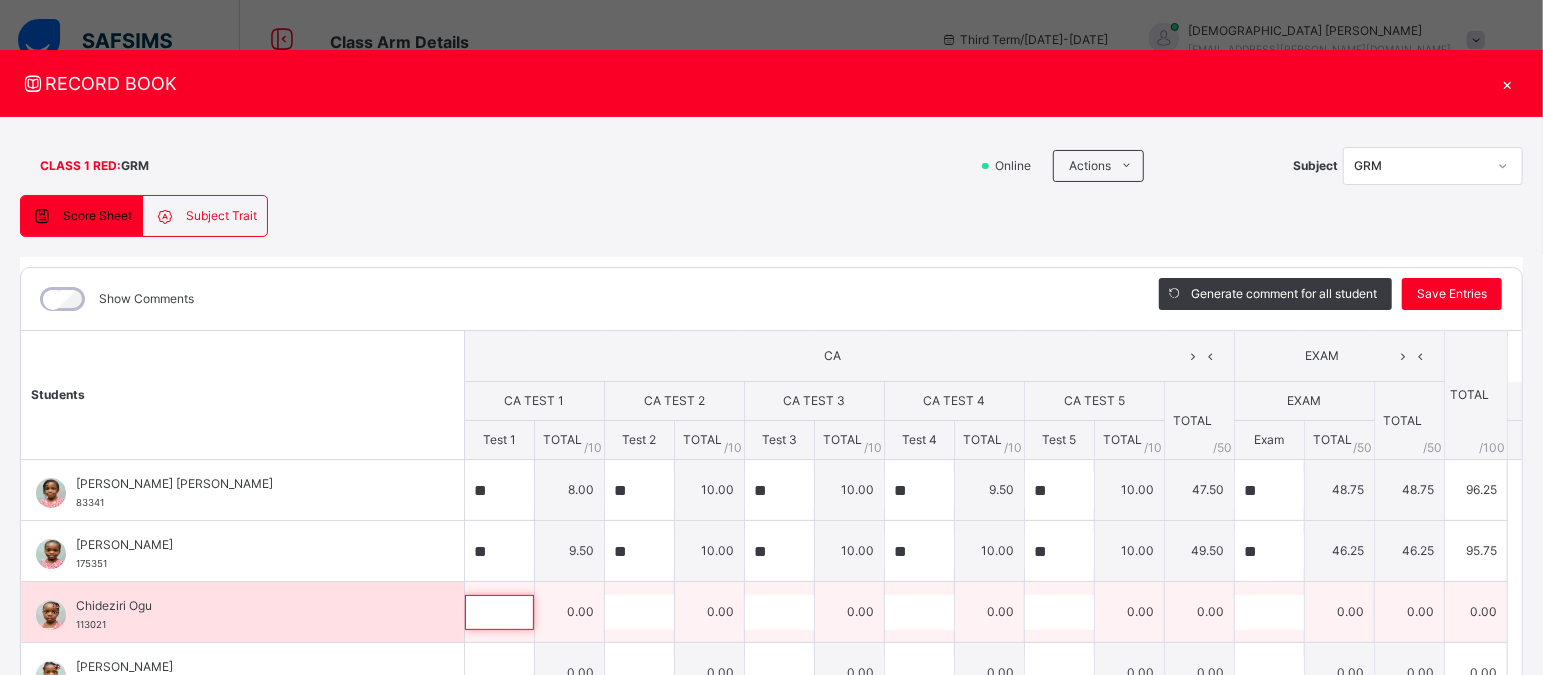 click at bounding box center [499, 612] 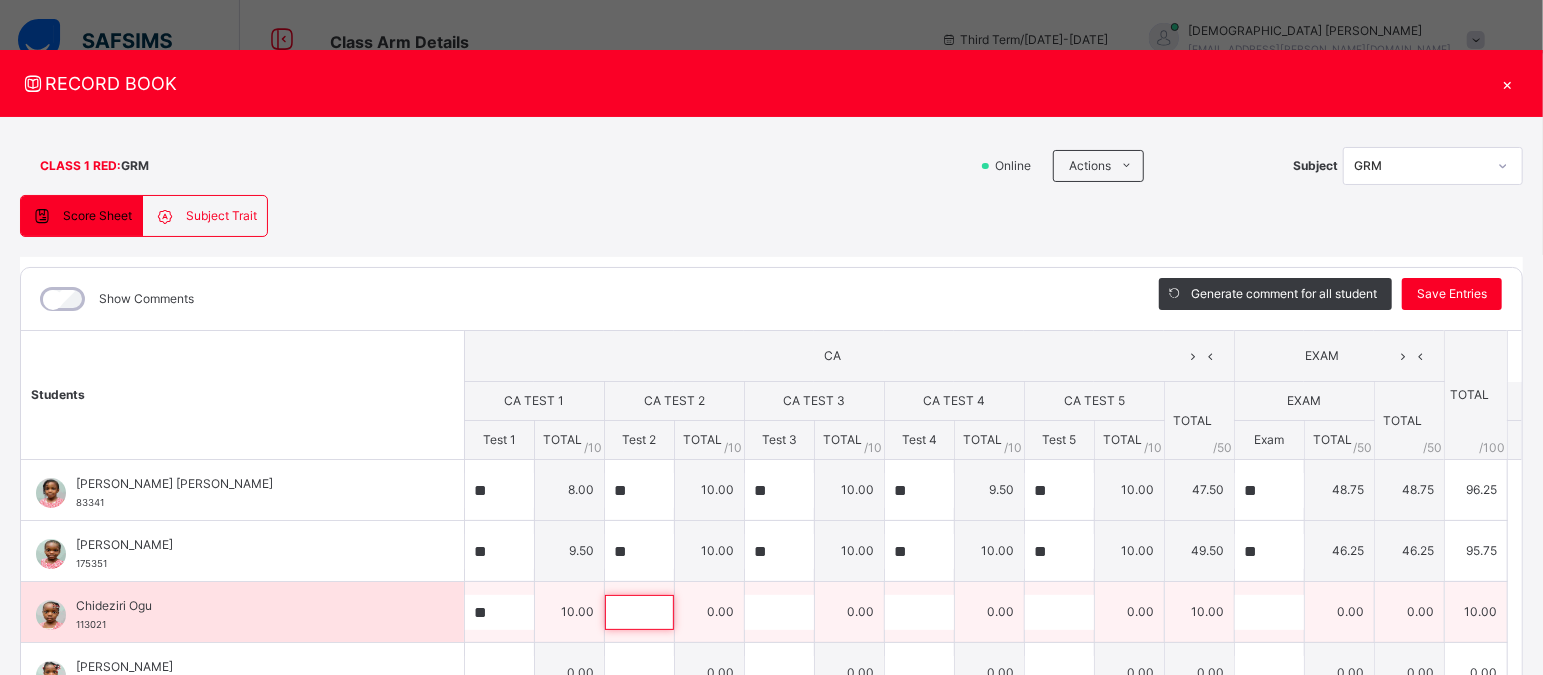 click at bounding box center [639, 612] 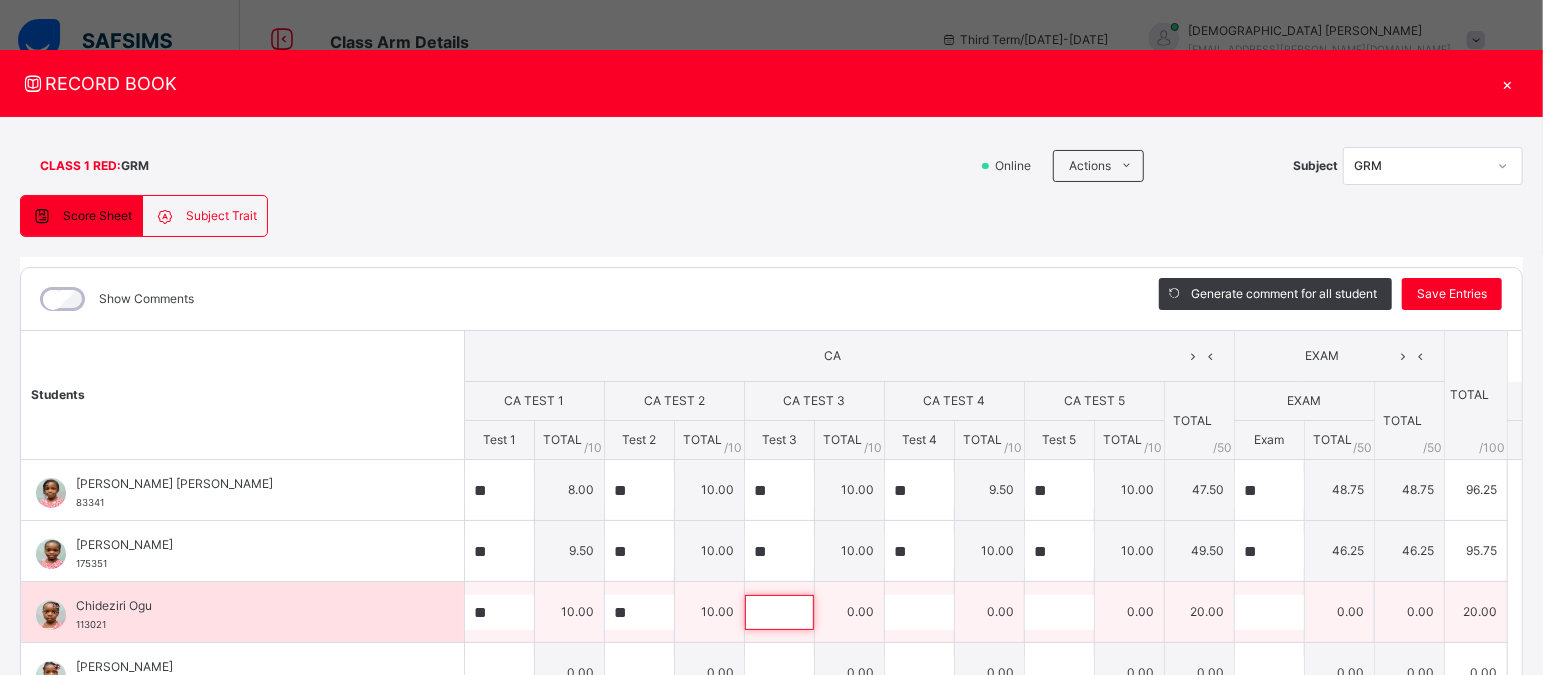 click at bounding box center (779, 612) 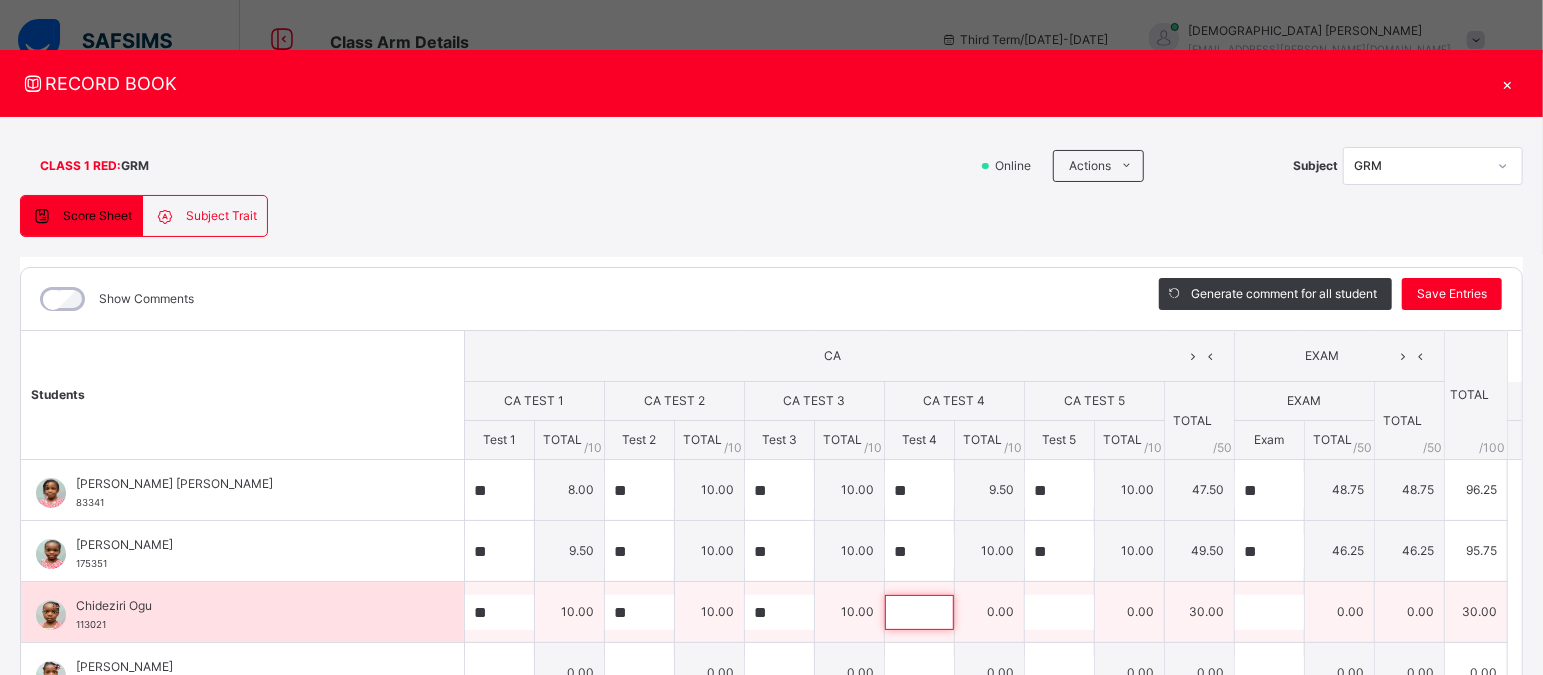 click at bounding box center [919, 612] 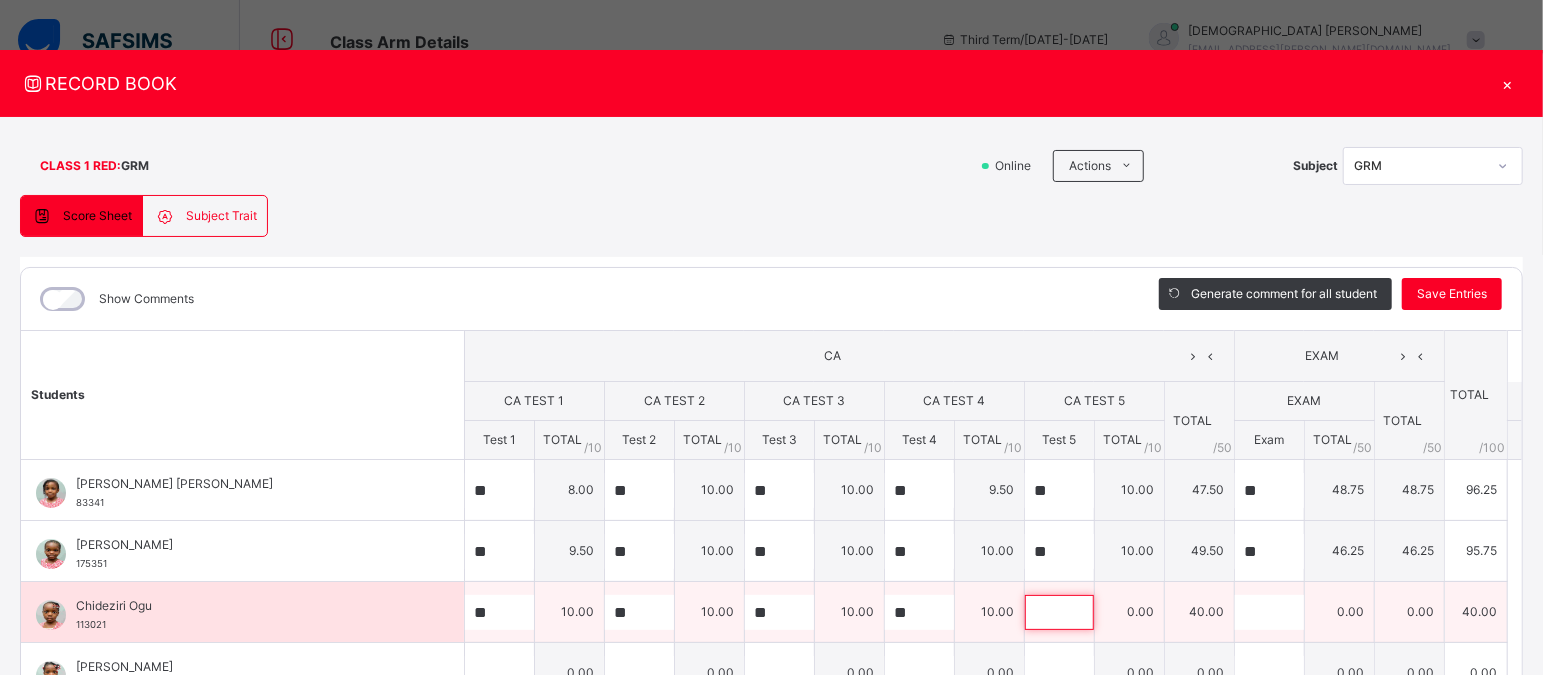 click at bounding box center (1059, 612) 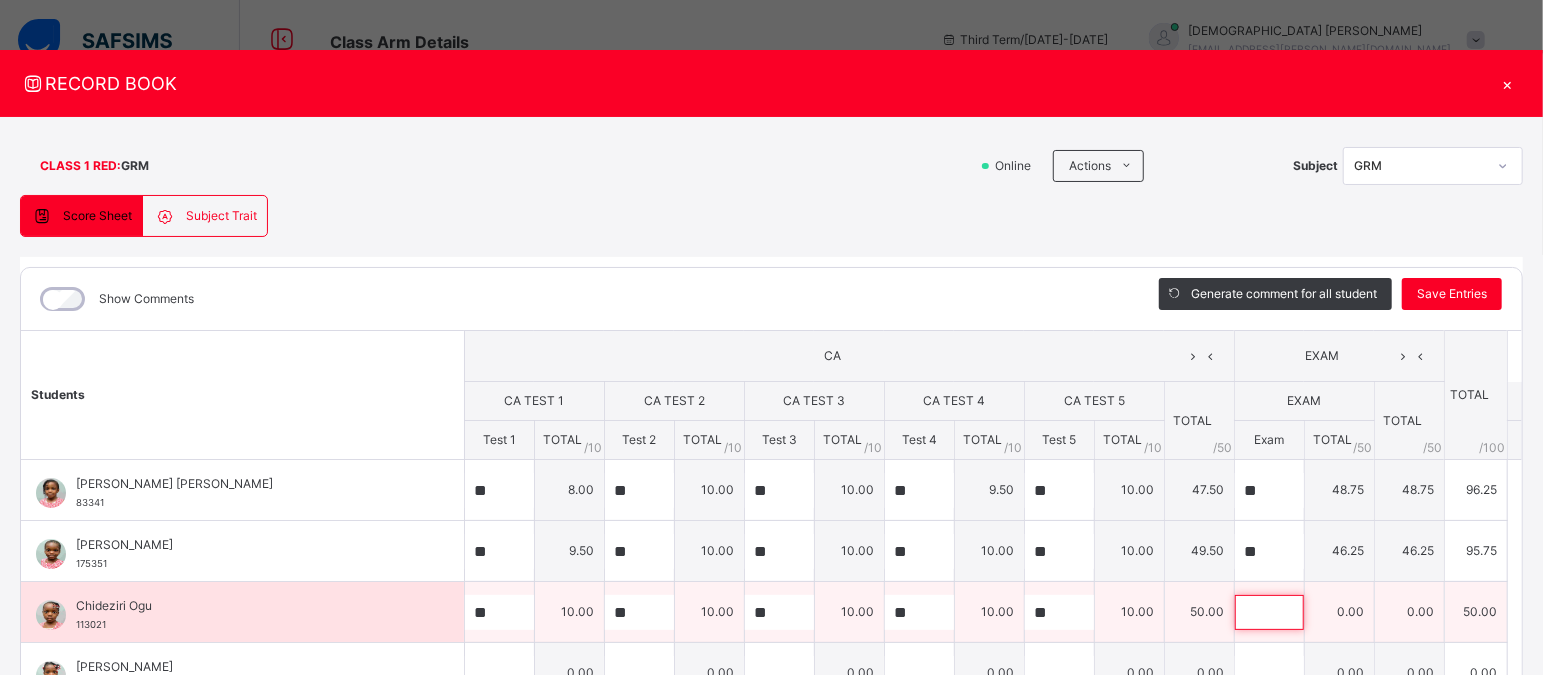 click at bounding box center (1269, 612) 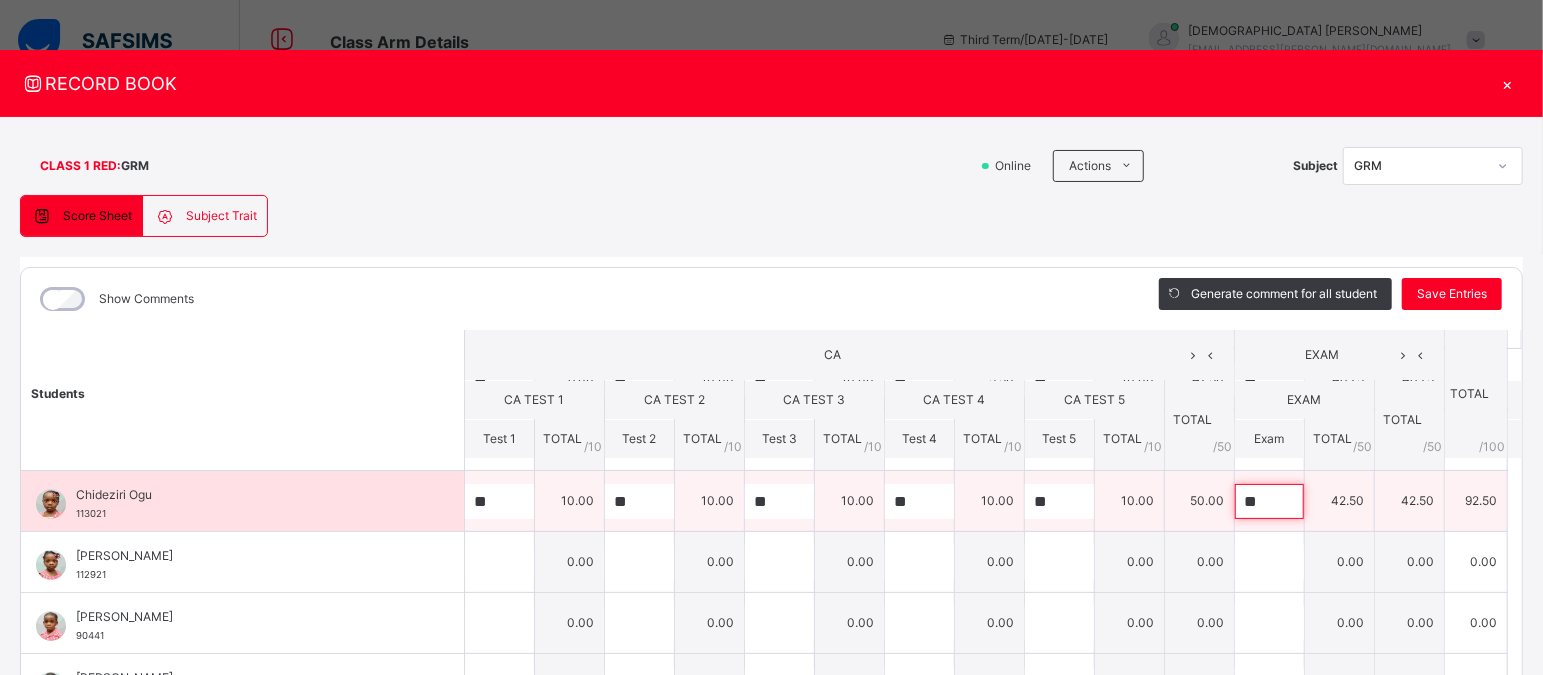 scroll, scrollTop: 119, scrollLeft: 0, axis: vertical 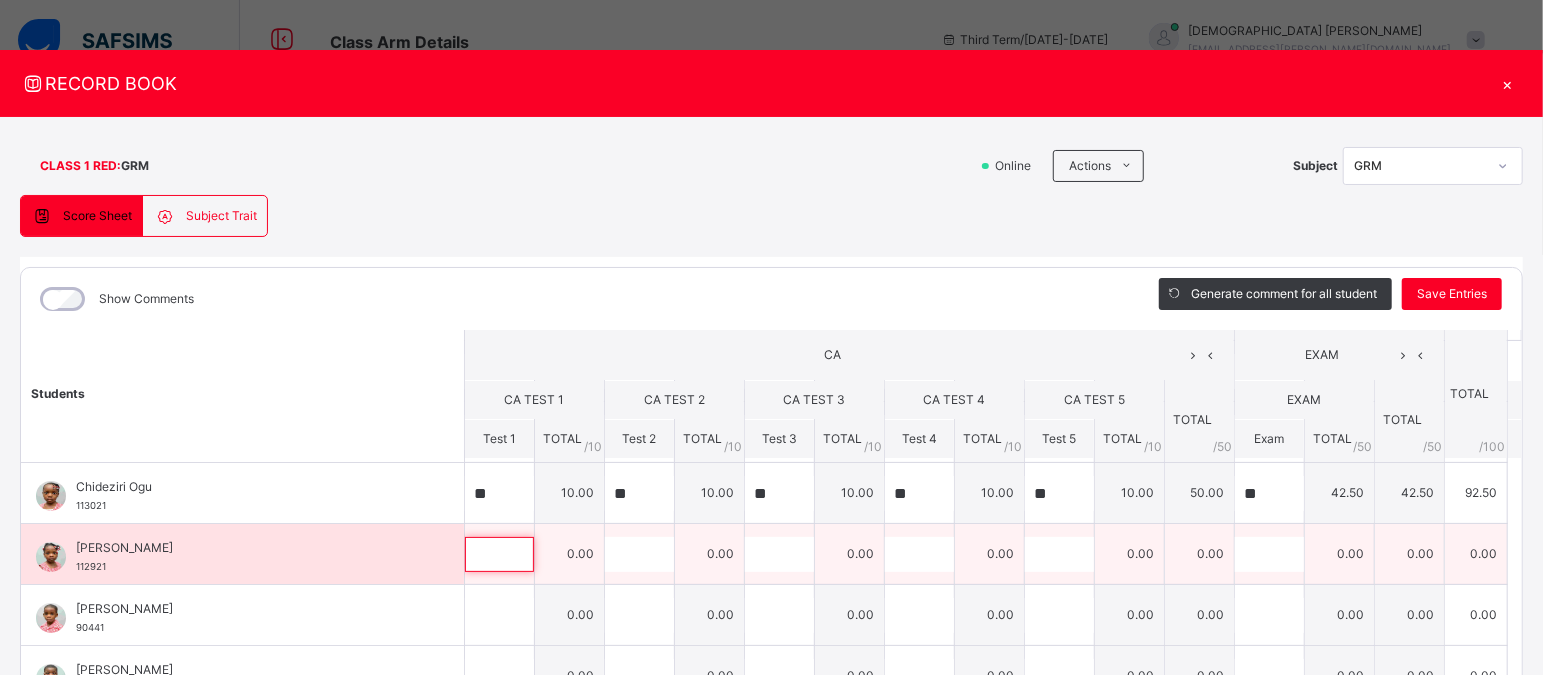 click at bounding box center [499, 554] 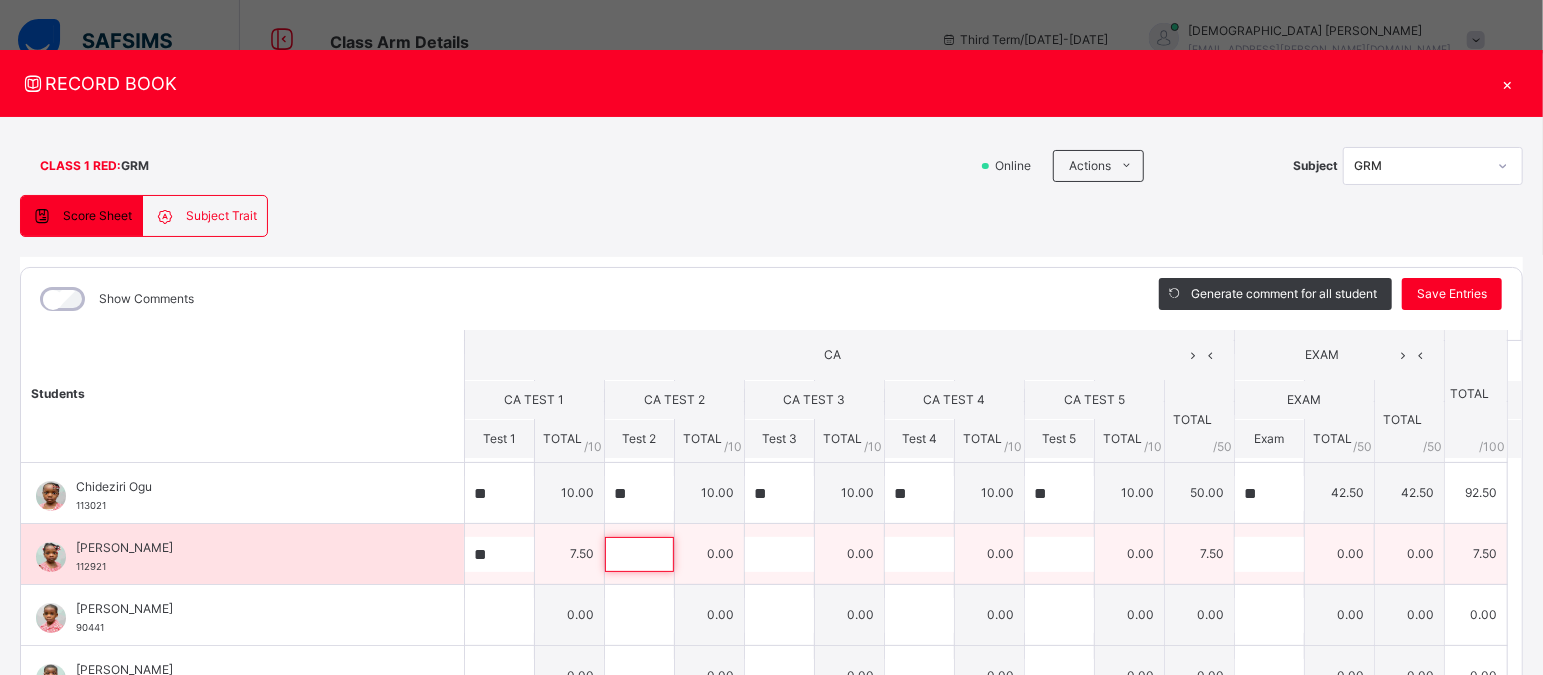 click at bounding box center [639, 554] 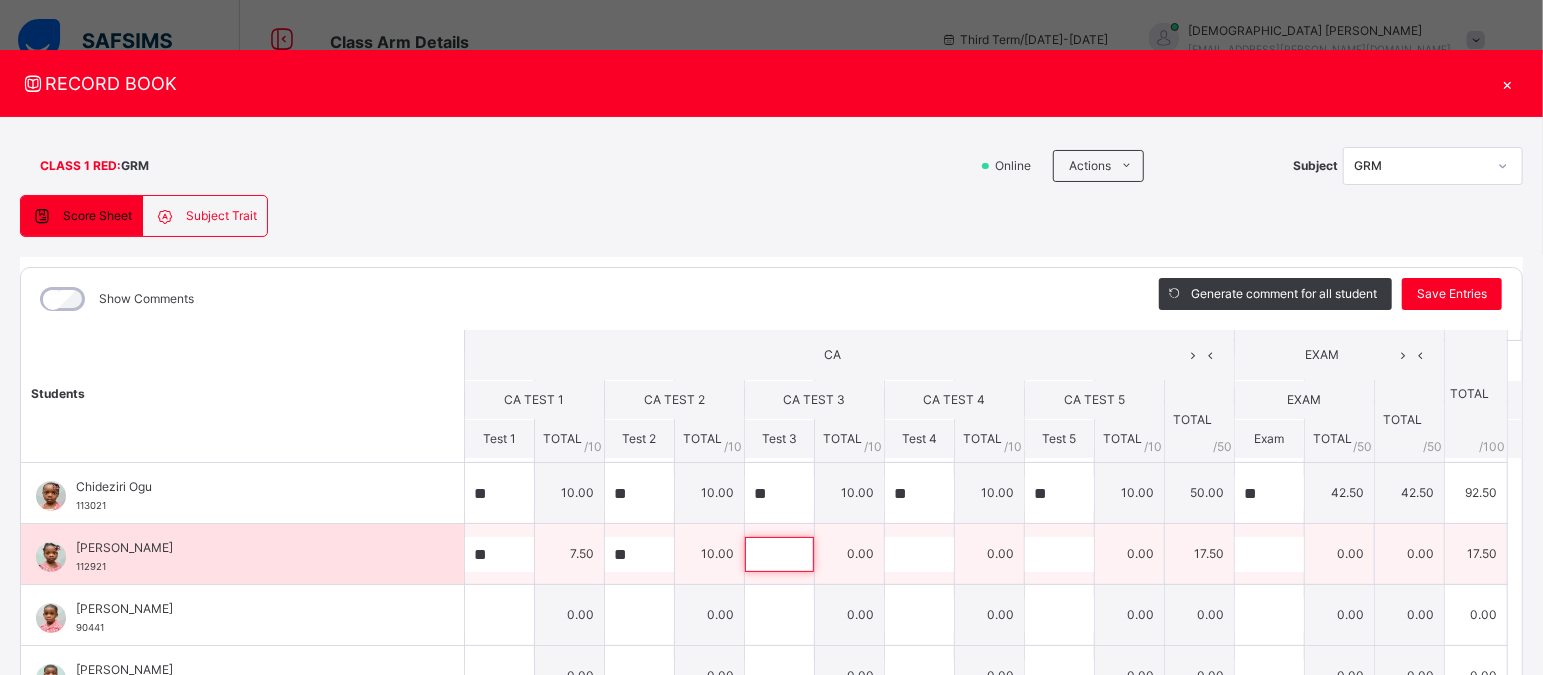 click at bounding box center [779, 554] 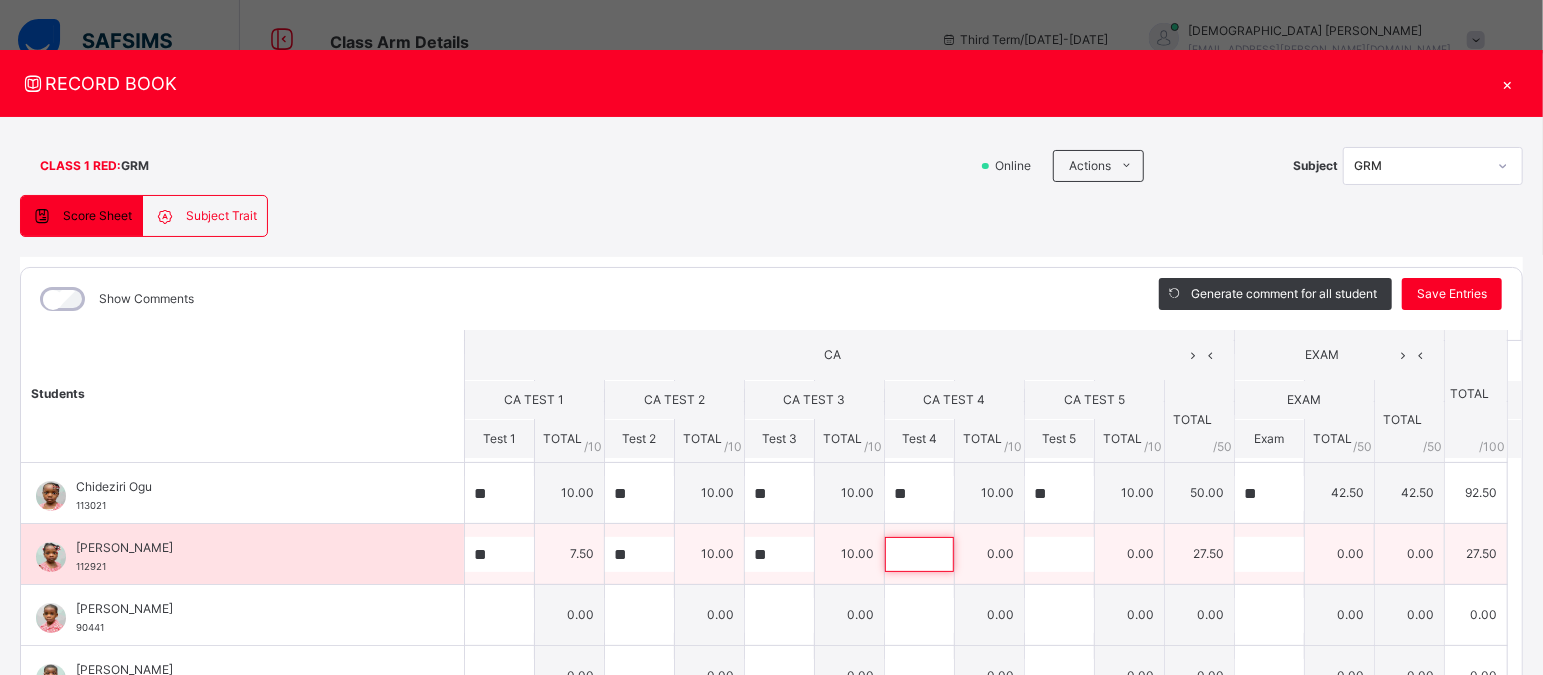 click at bounding box center [919, 554] 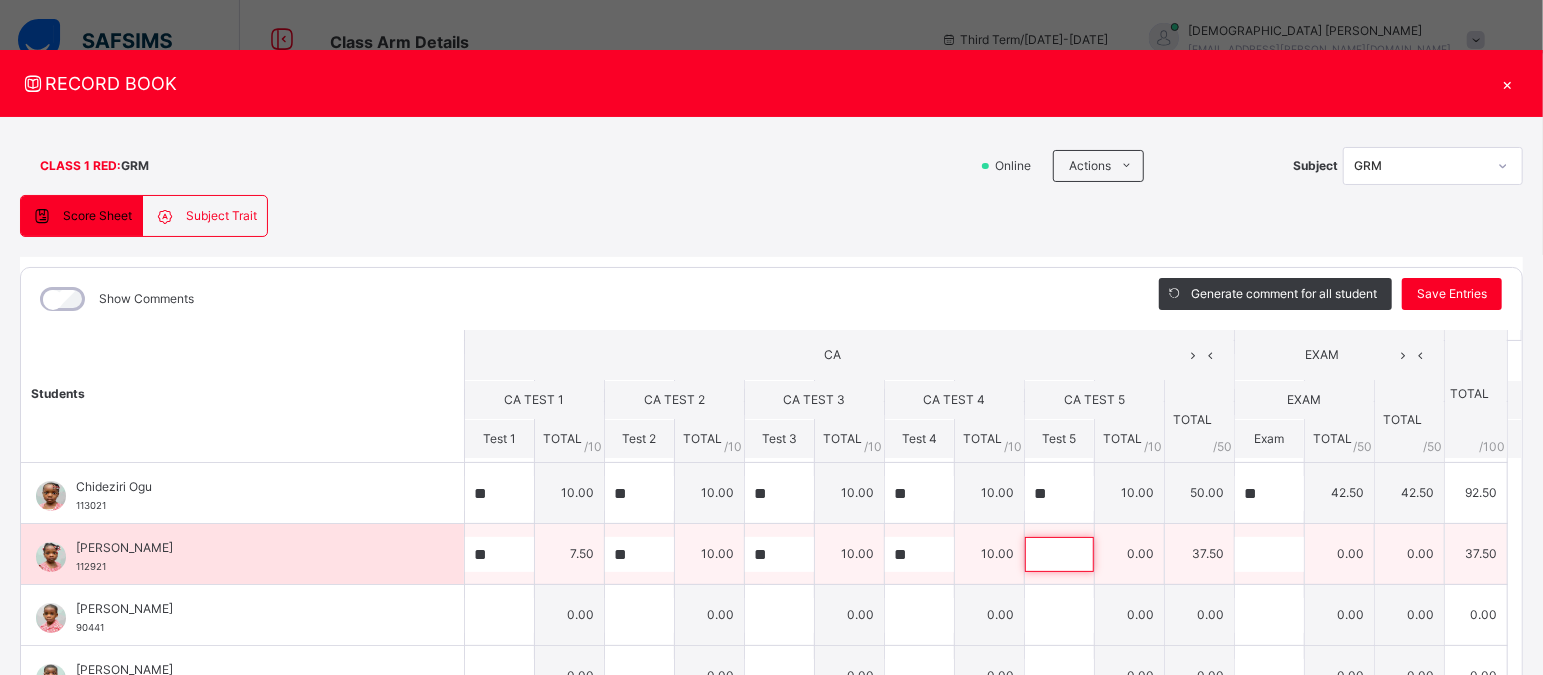 click at bounding box center (1059, 554) 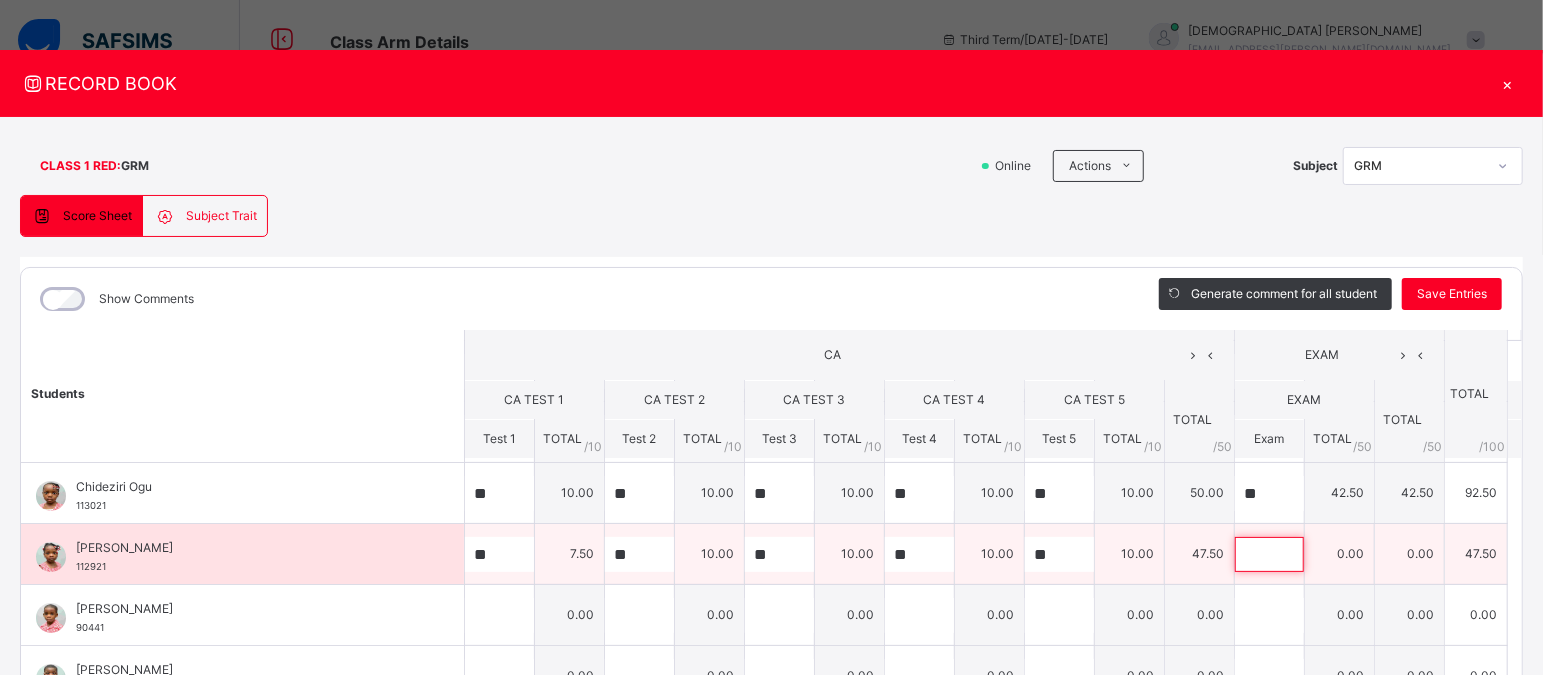 click at bounding box center [1269, 554] 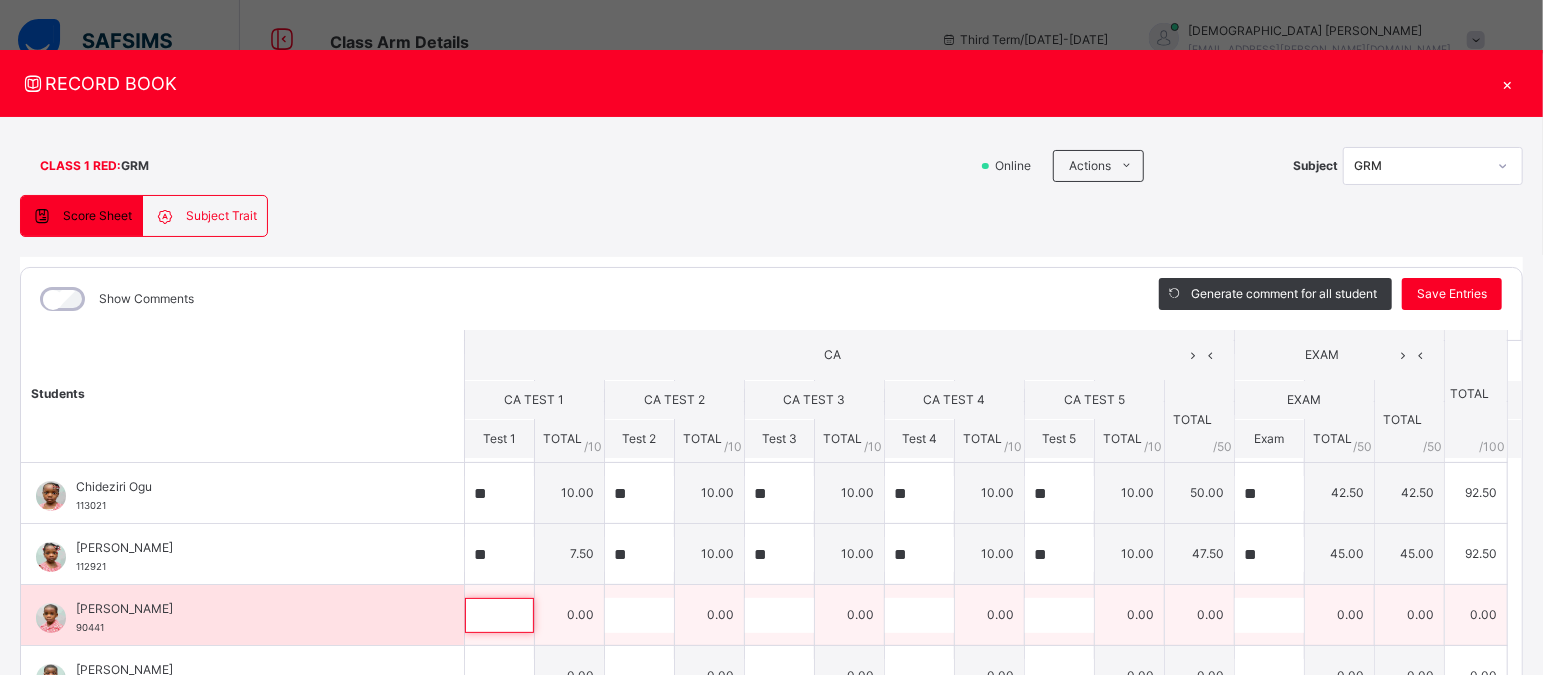 click at bounding box center (499, 615) 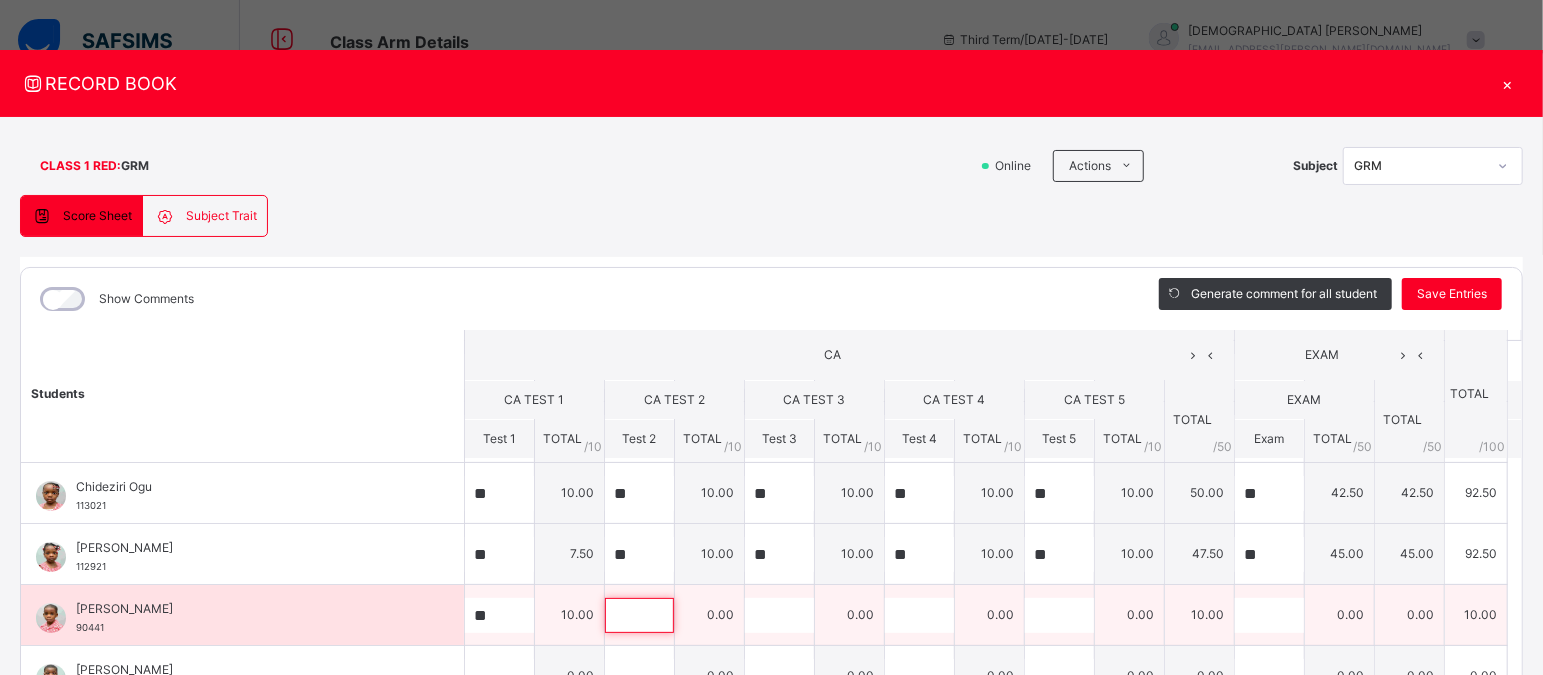 click at bounding box center [639, 615] 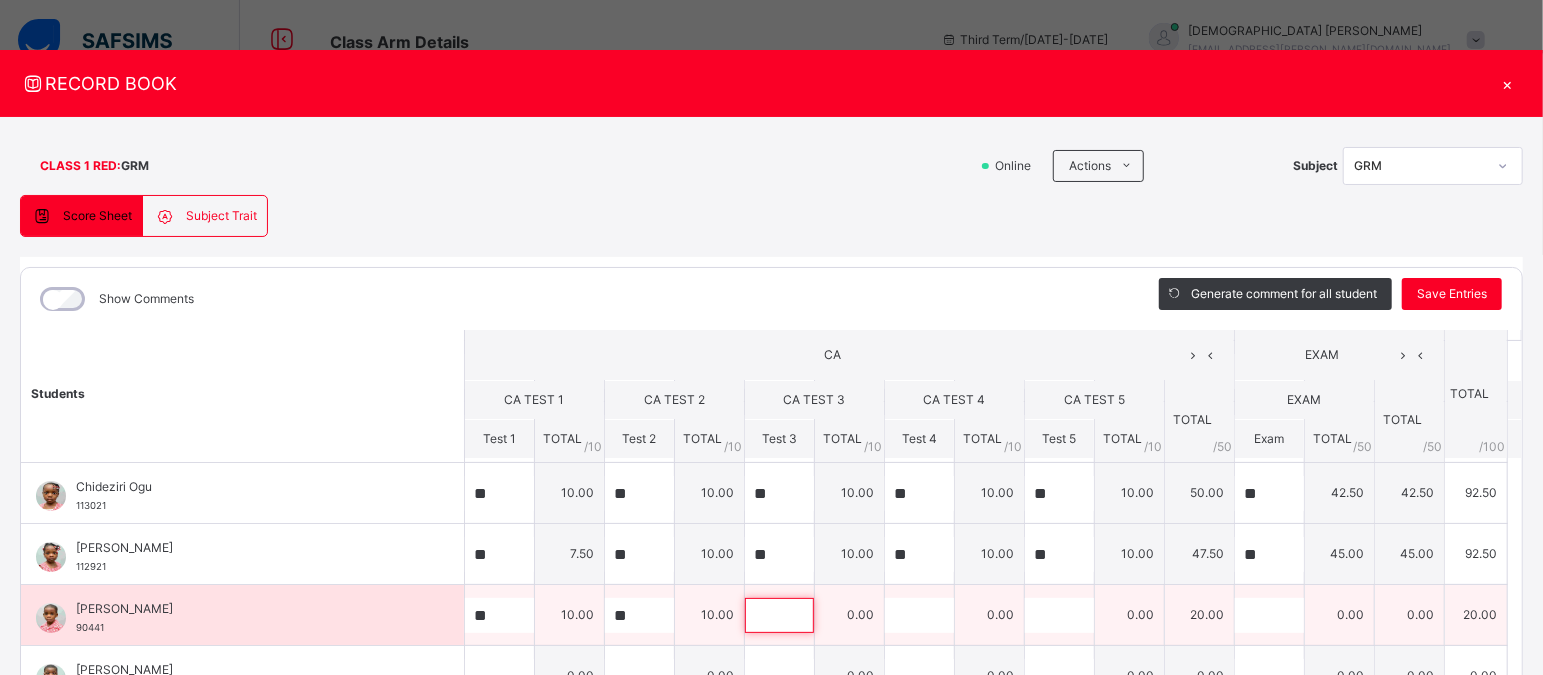 click at bounding box center (779, 615) 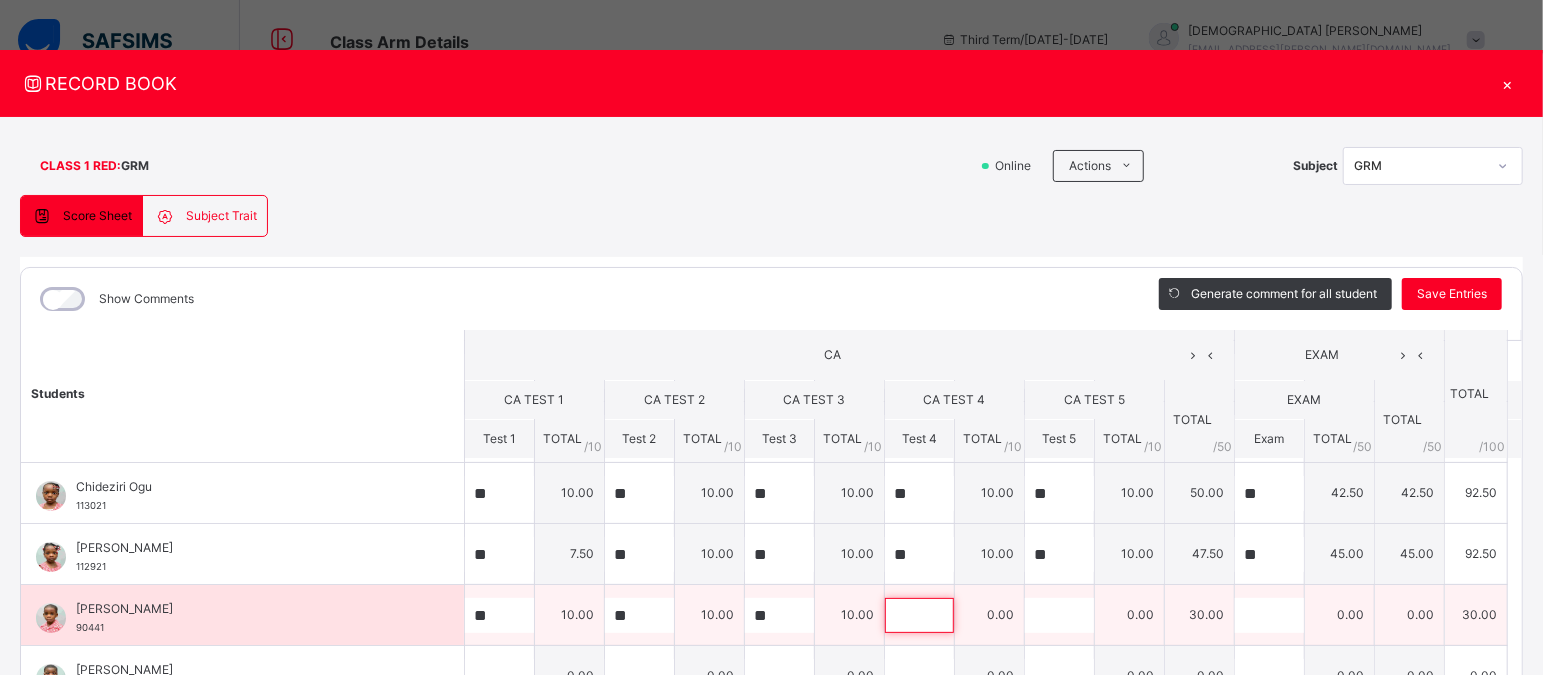 click at bounding box center [919, 615] 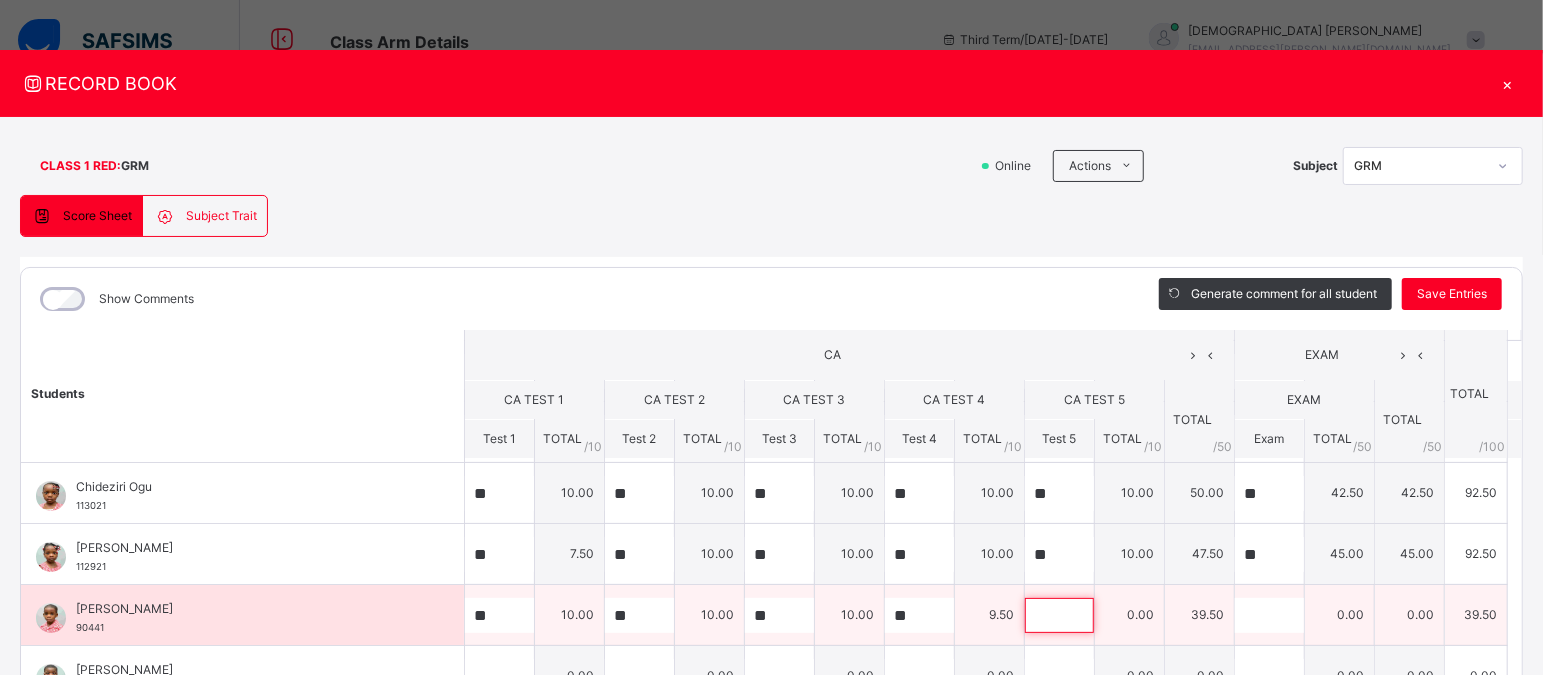 click at bounding box center (1059, 615) 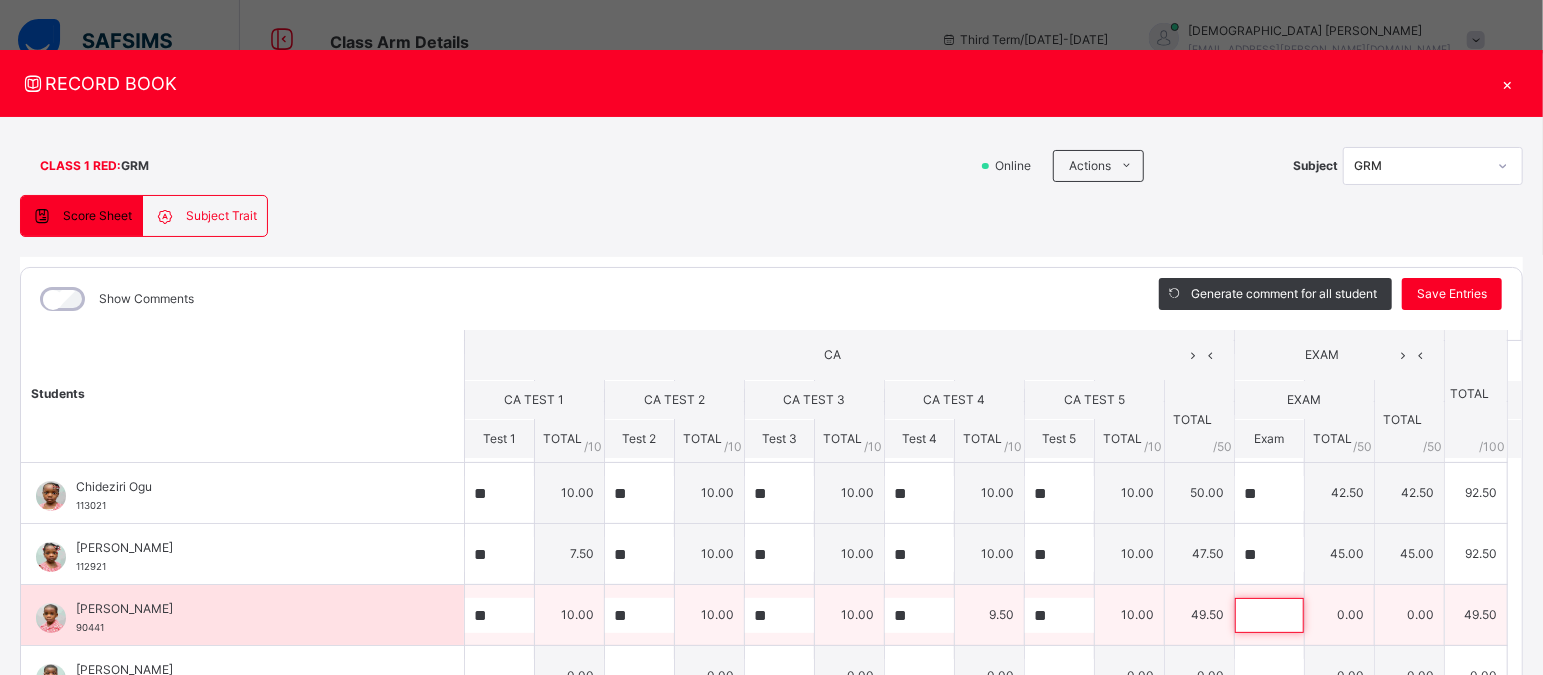 click at bounding box center [1269, 615] 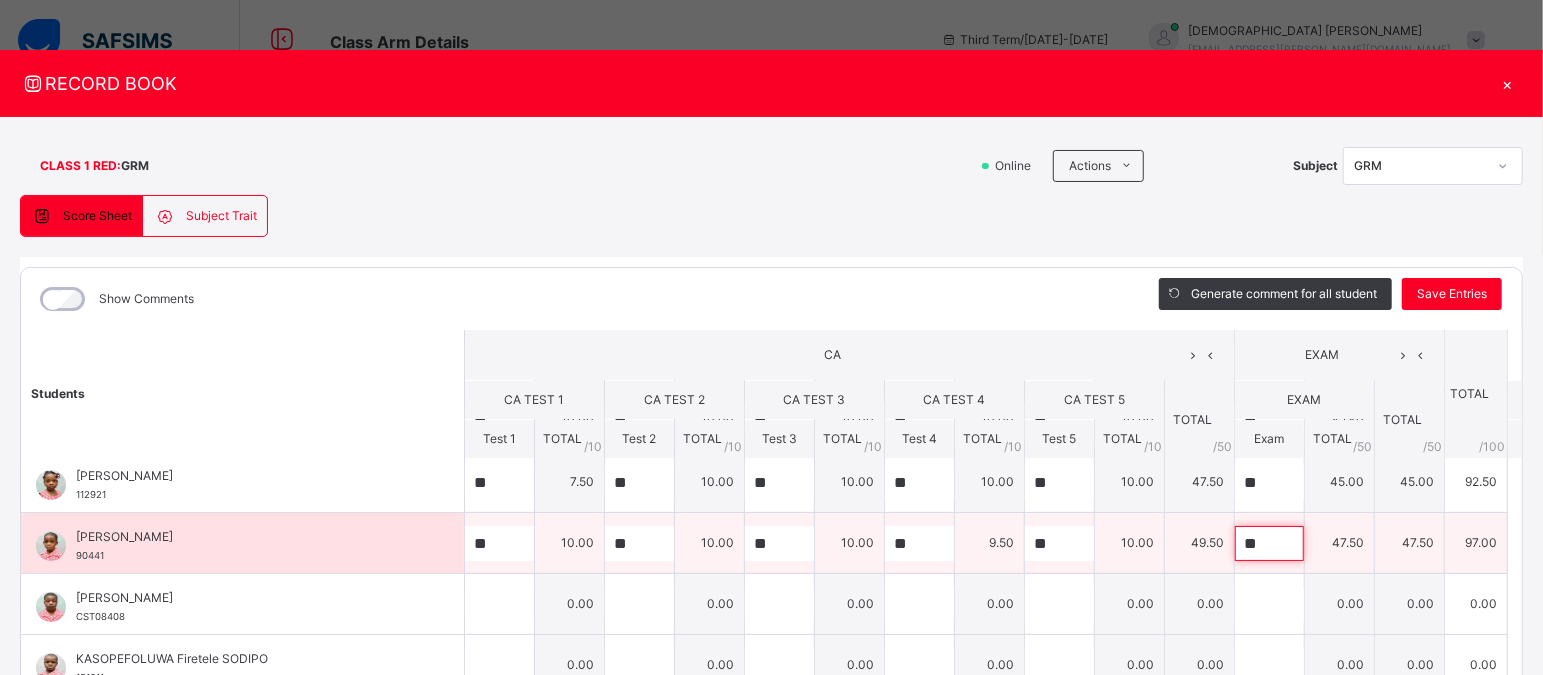scroll, scrollTop: 192, scrollLeft: 0, axis: vertical 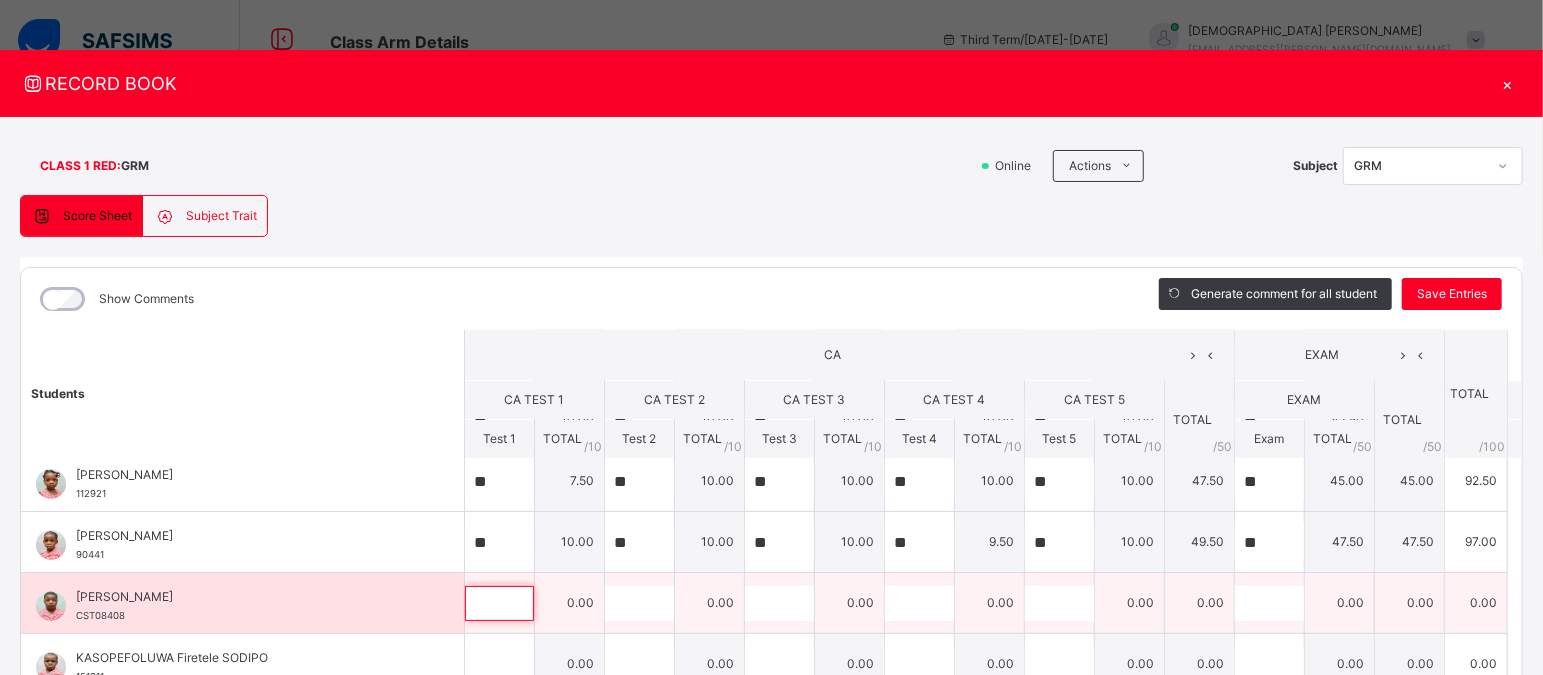 click at bounding box center [499, 603] 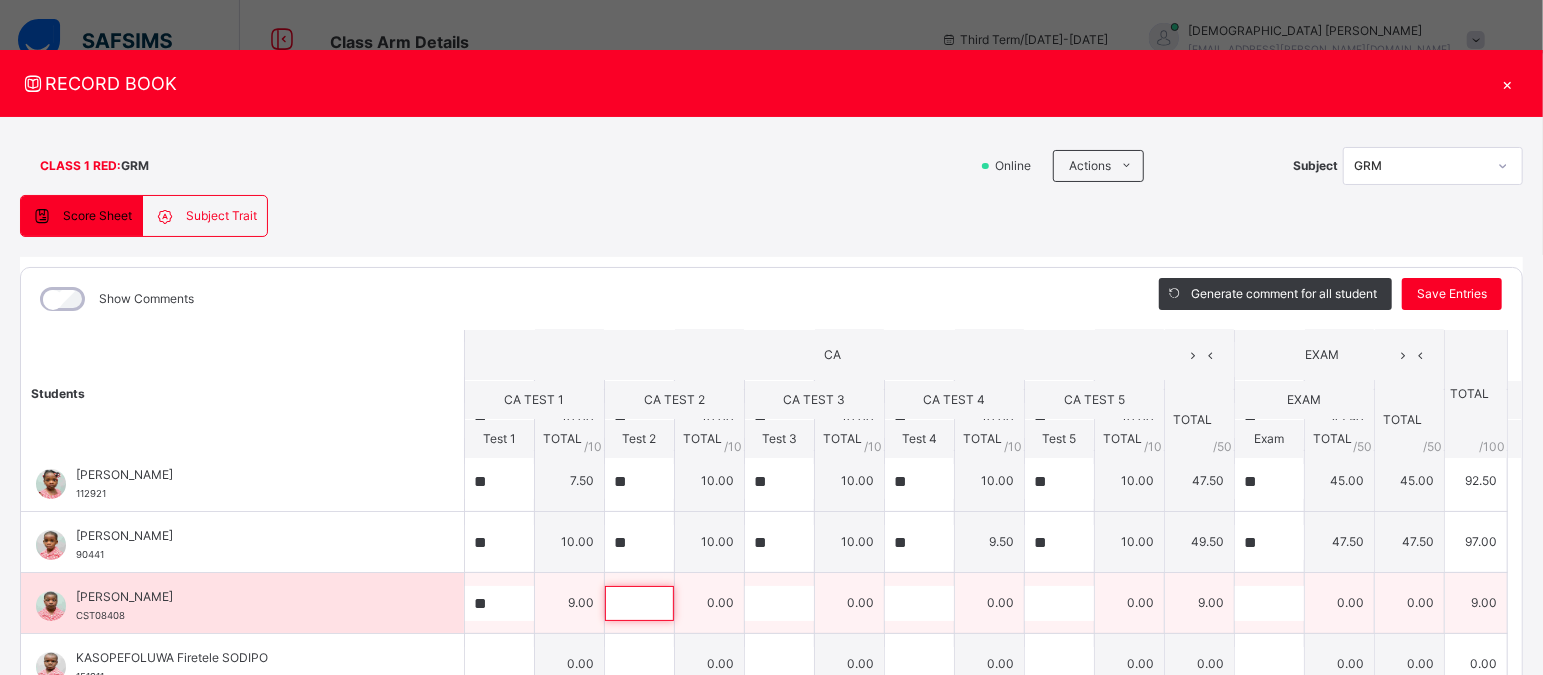 click at bounding box center (639, 603) 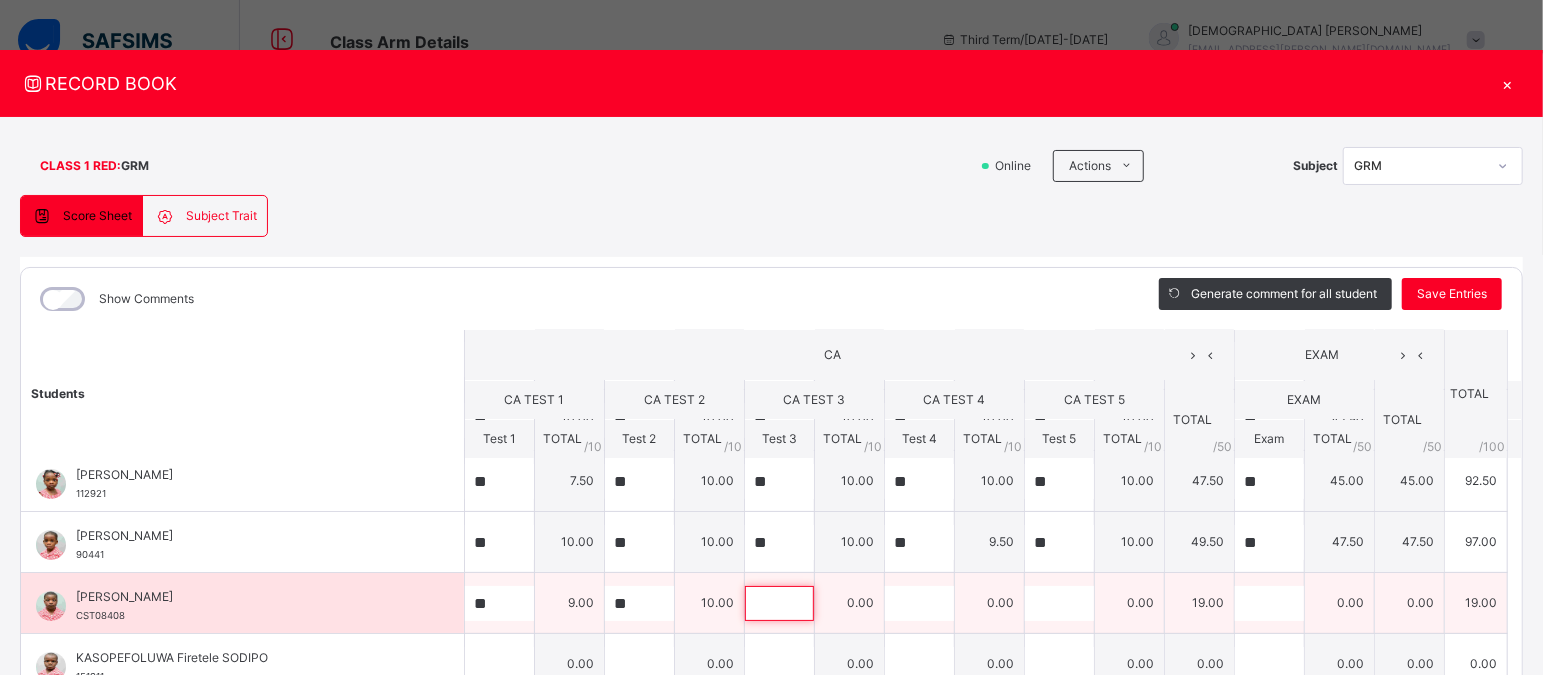 click at bounding box center (779, 603) 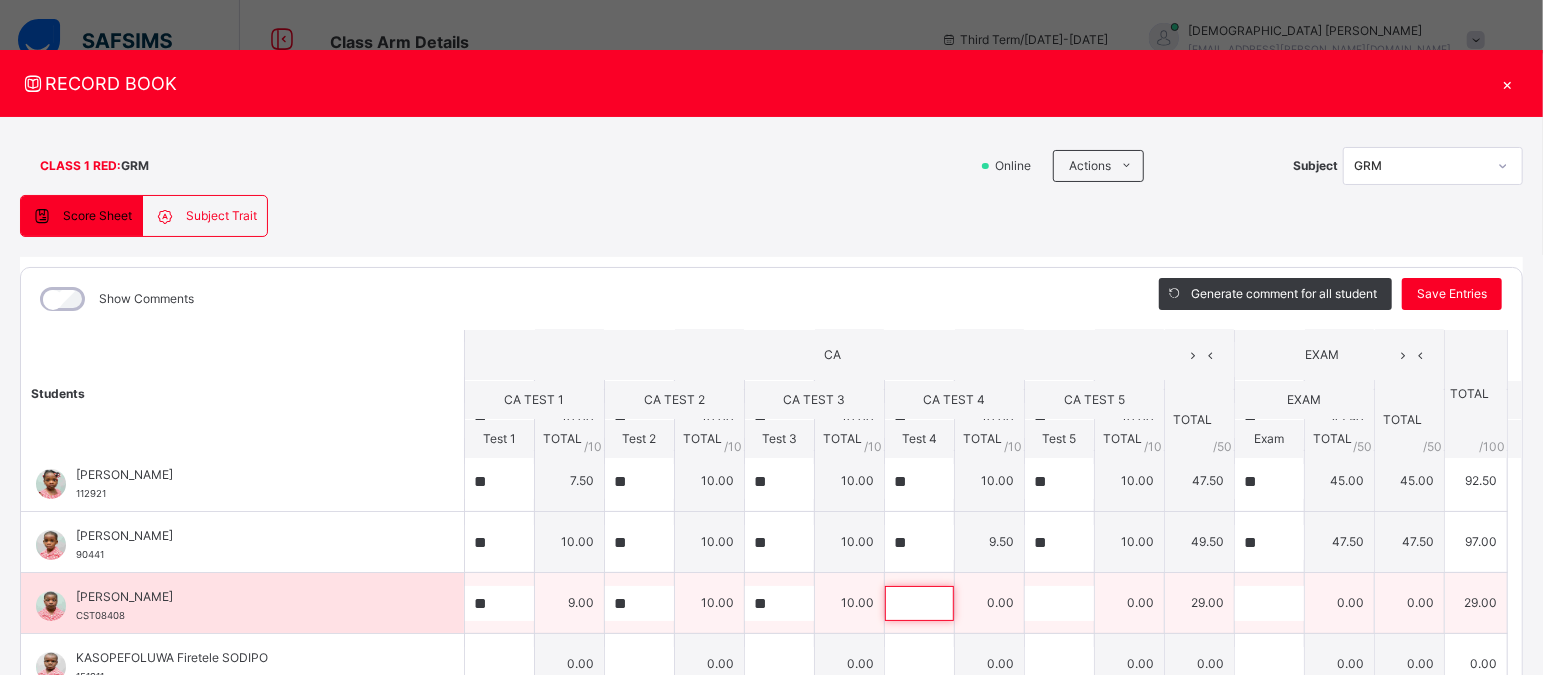 click at bounding box center (919, 603) 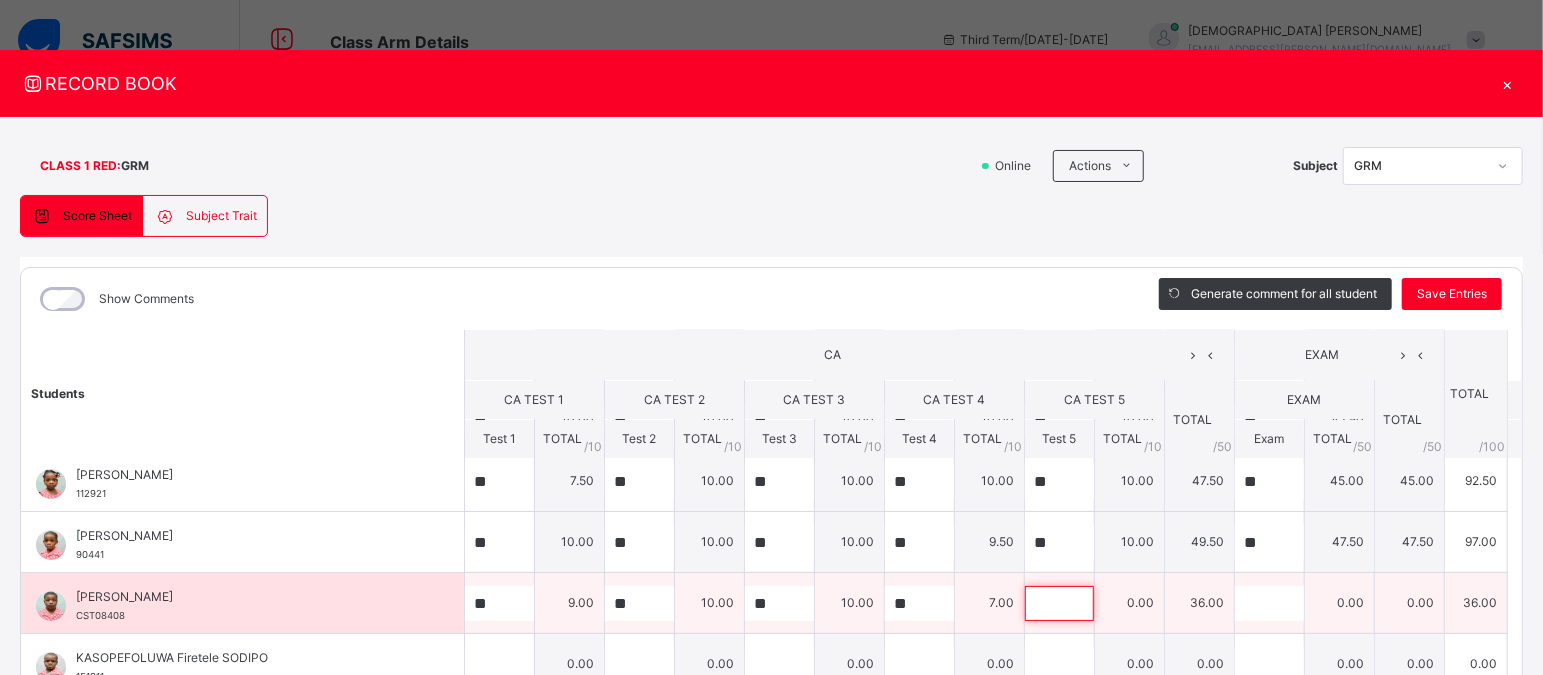 click at bounding box center [1059, 603] 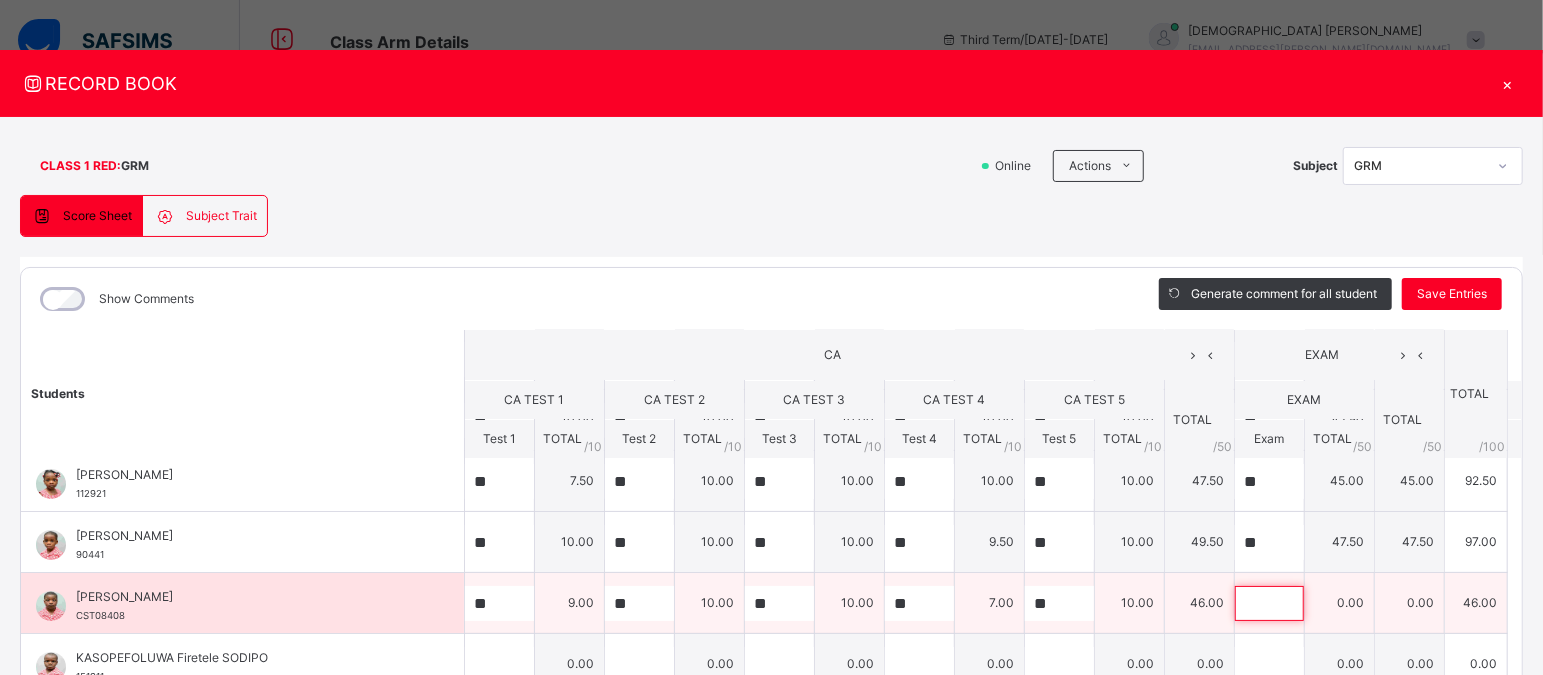 click at bounding box center [1269, 603] 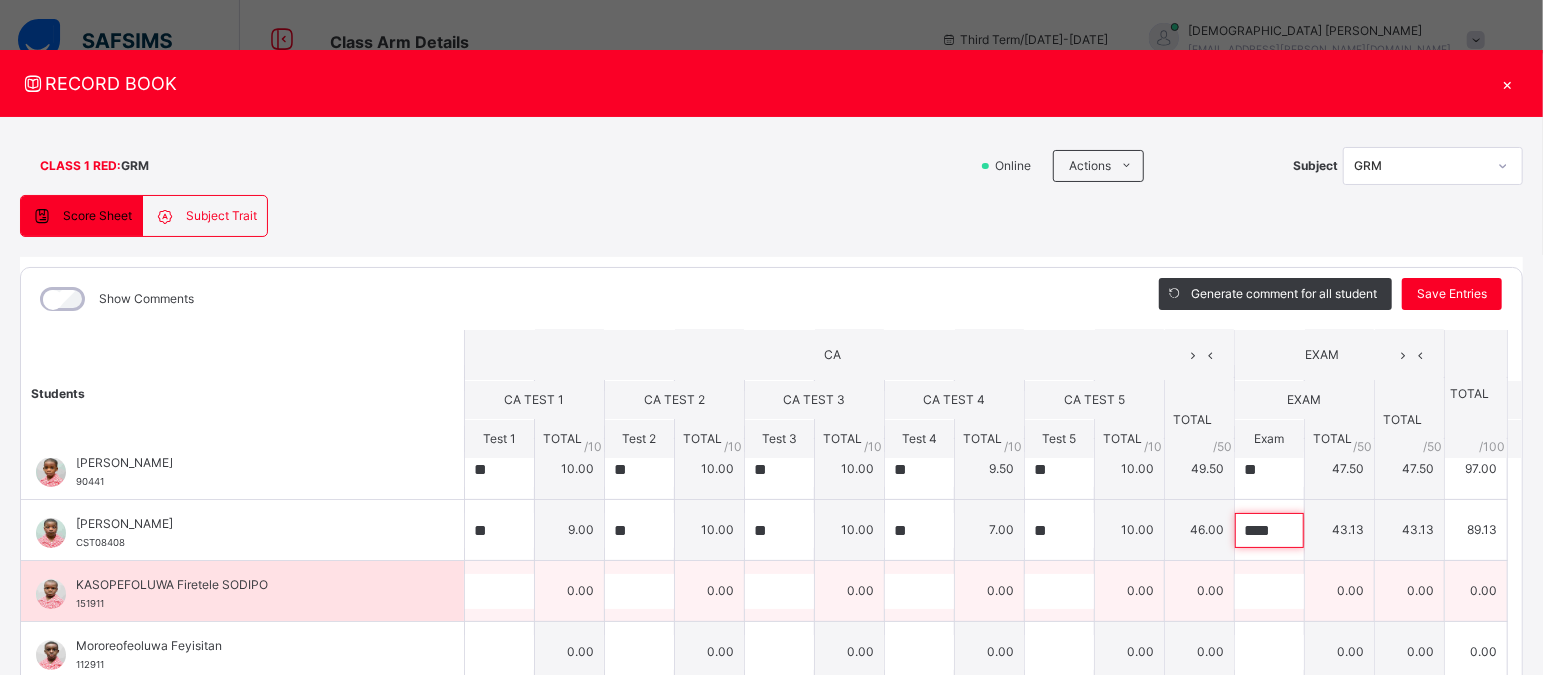 scroll, scrollTop: 270, scrollLeft: 0, axis: vertical 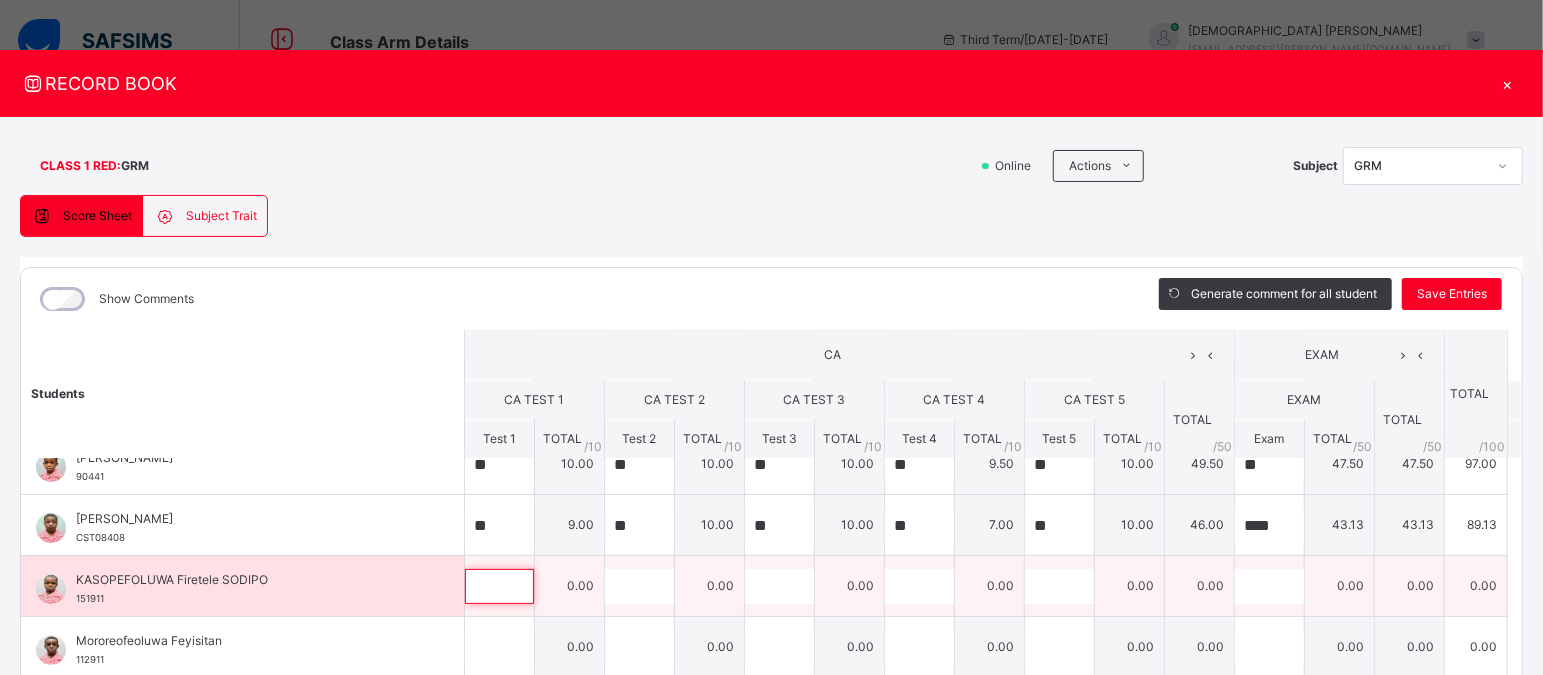 click at bounding box center [499, 586] 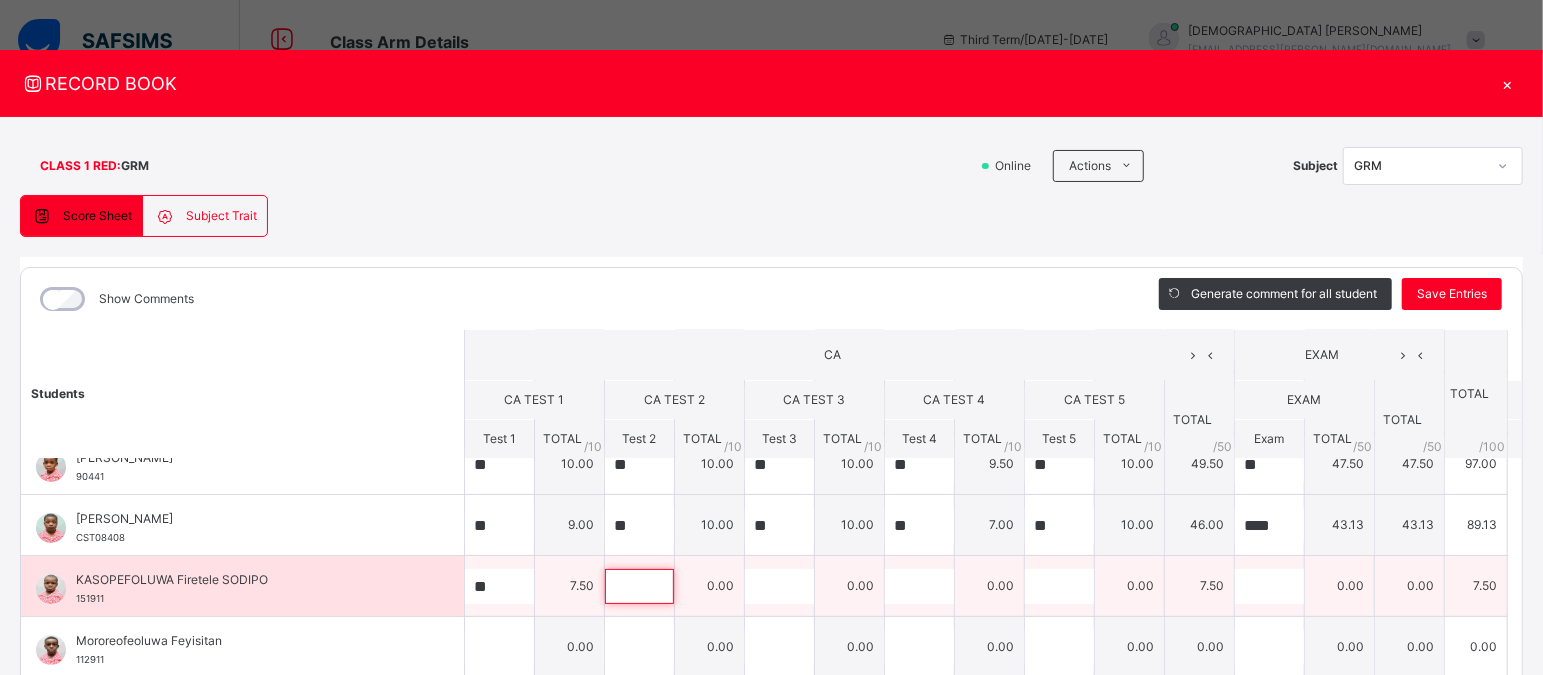click at bounding box center (639, 586) 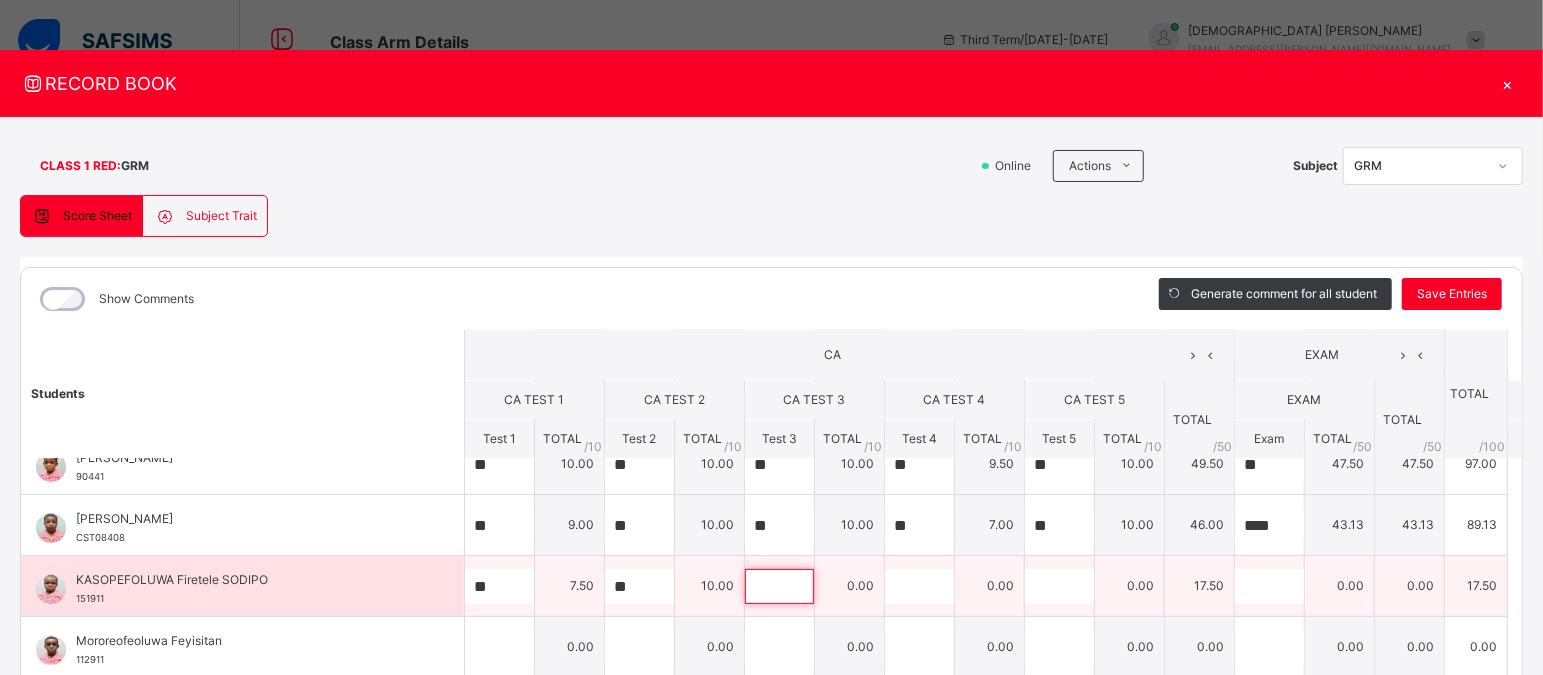 click at bounding box center (779, 586) 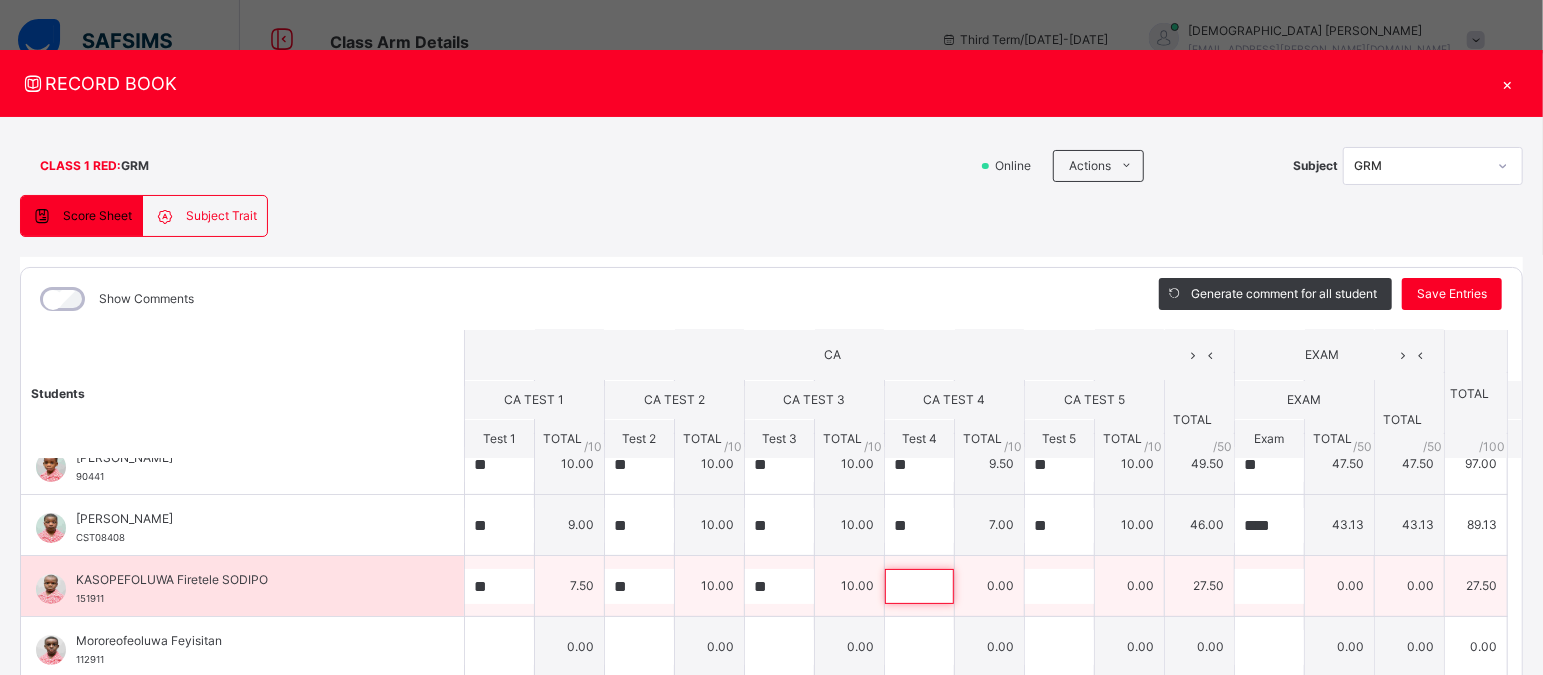 click at bounding box center (919, 586) 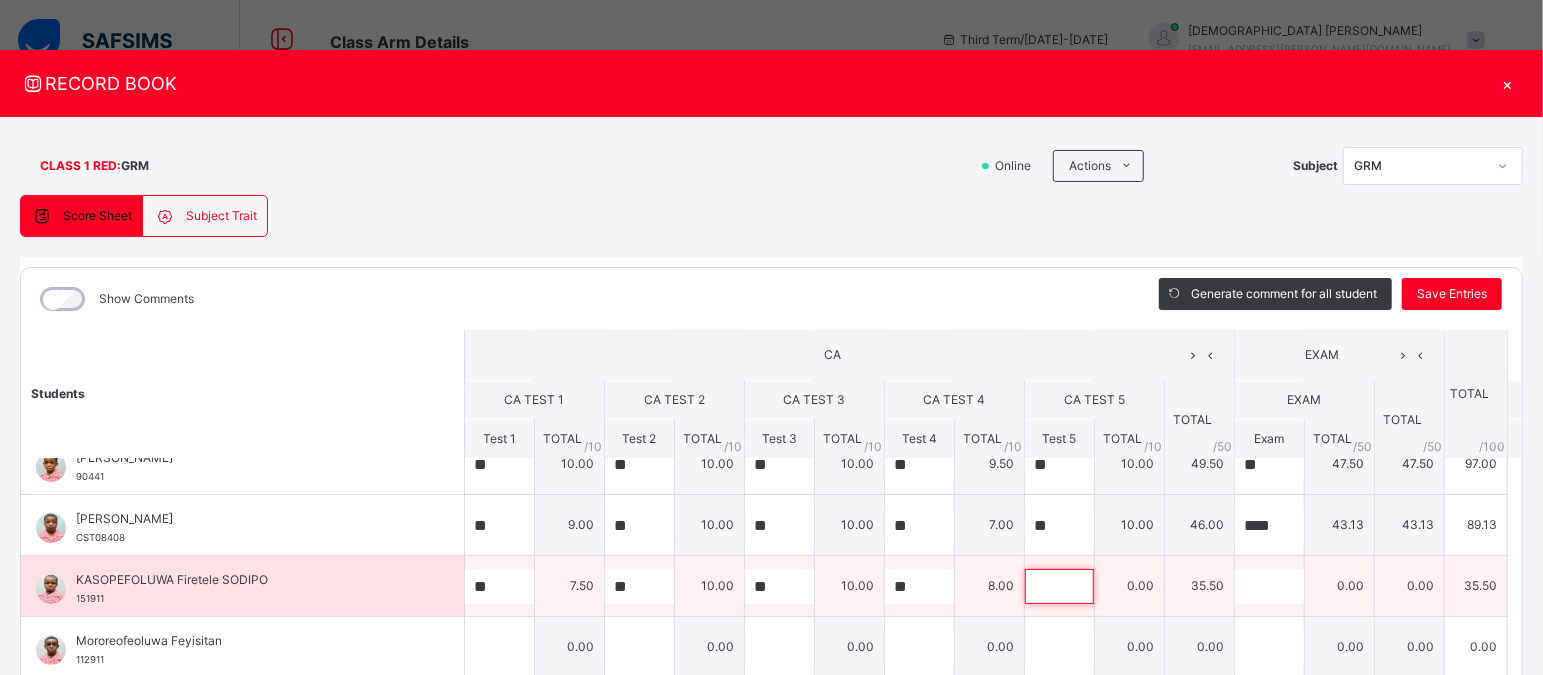 click at bounding box center [1059, 586] 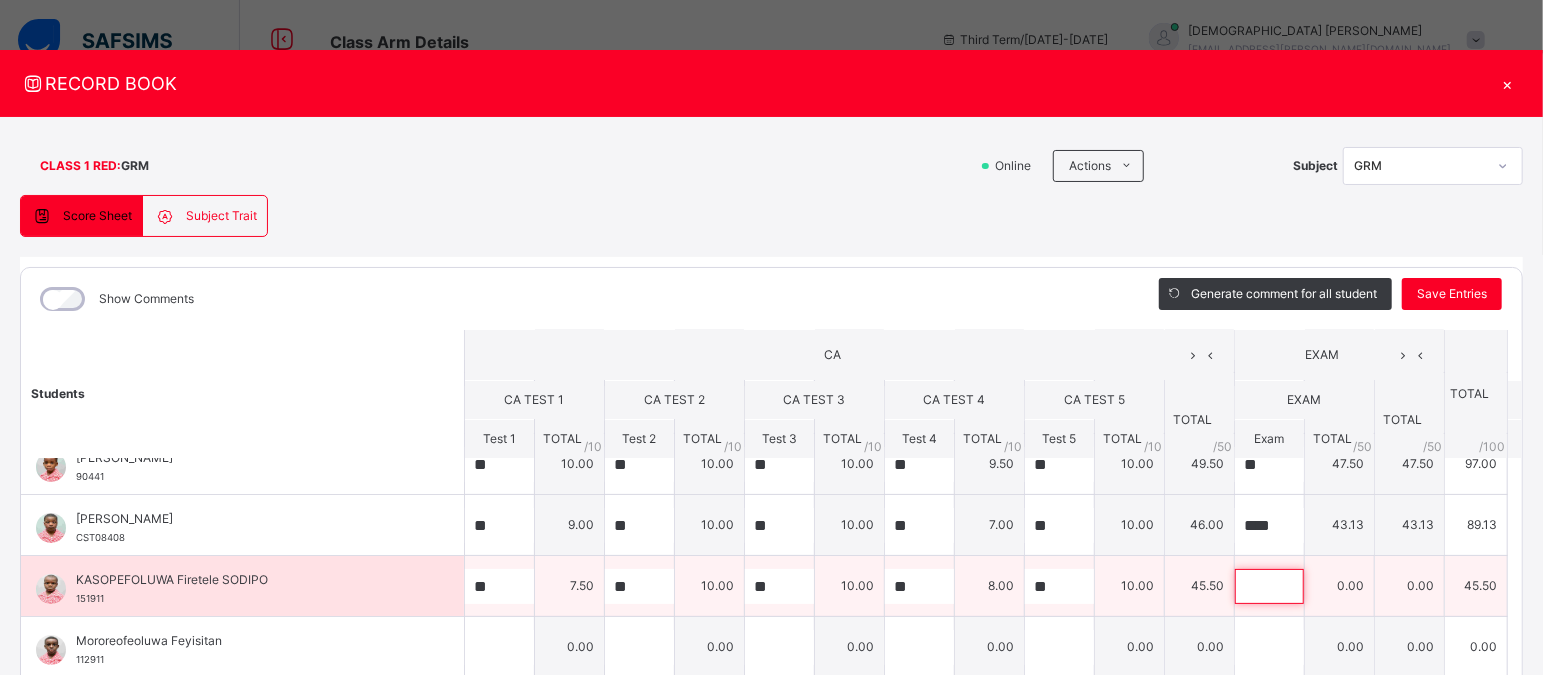 click at bounding box center [1269, 586] 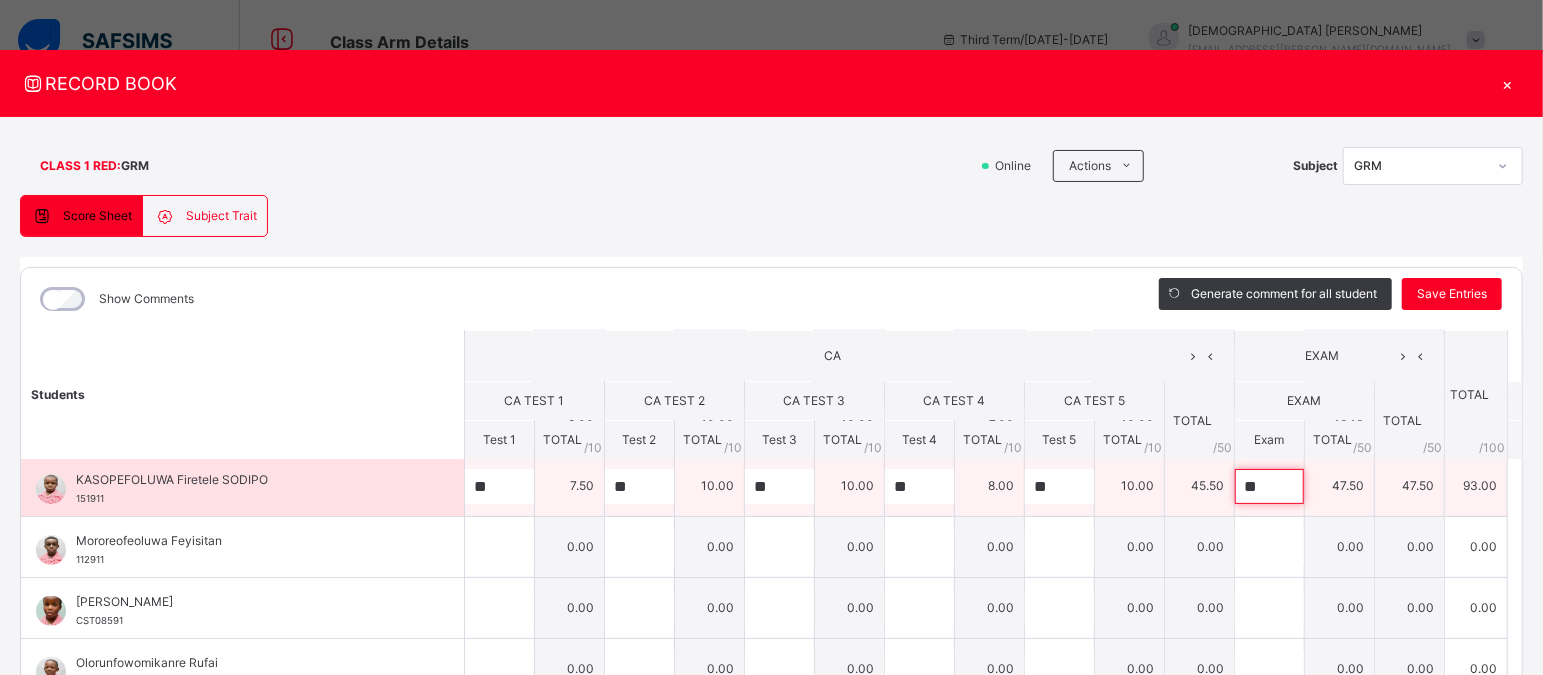 scroll, scrollTop: 371, scrollLeft: 0, axis: vertical 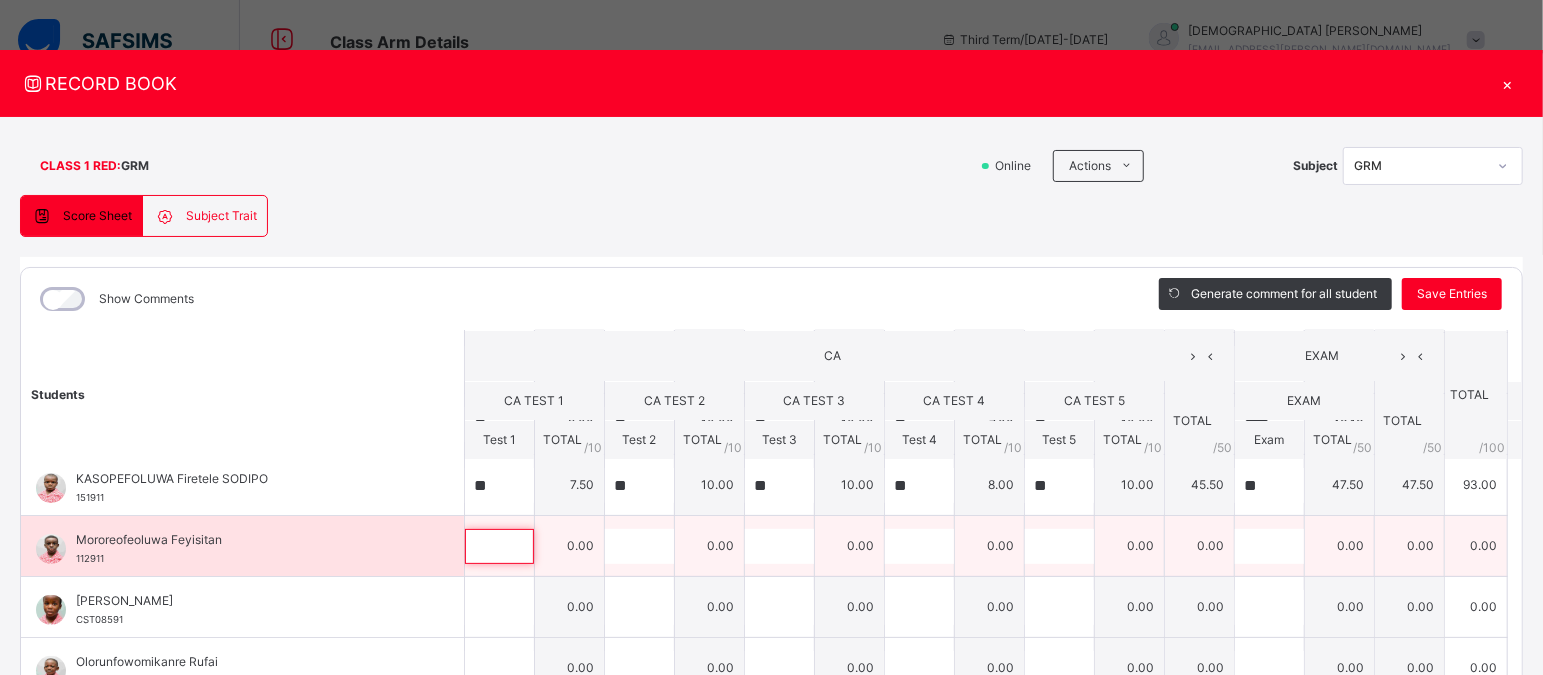click at bounding box center [499, 546] 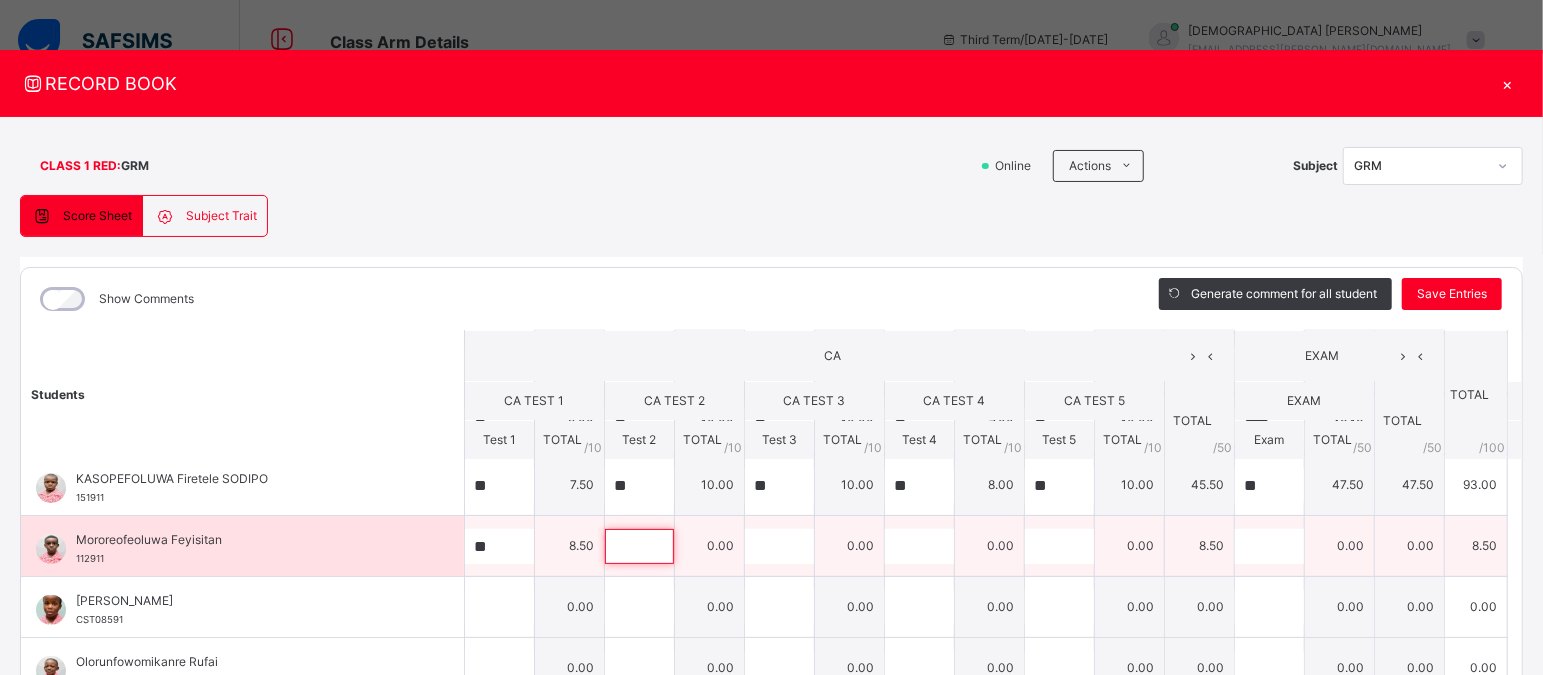 click at bounding box center (639, 546) 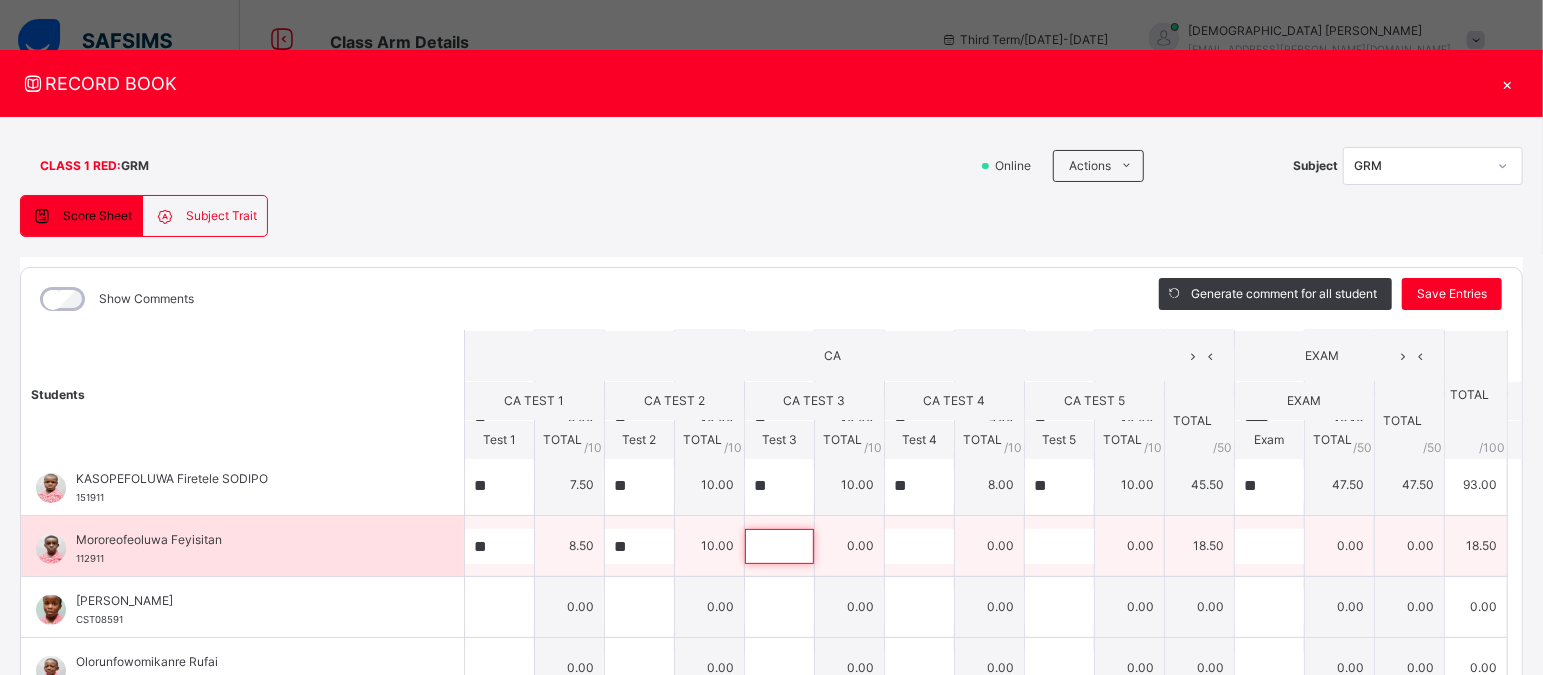 click at bounding box center (779, 546) 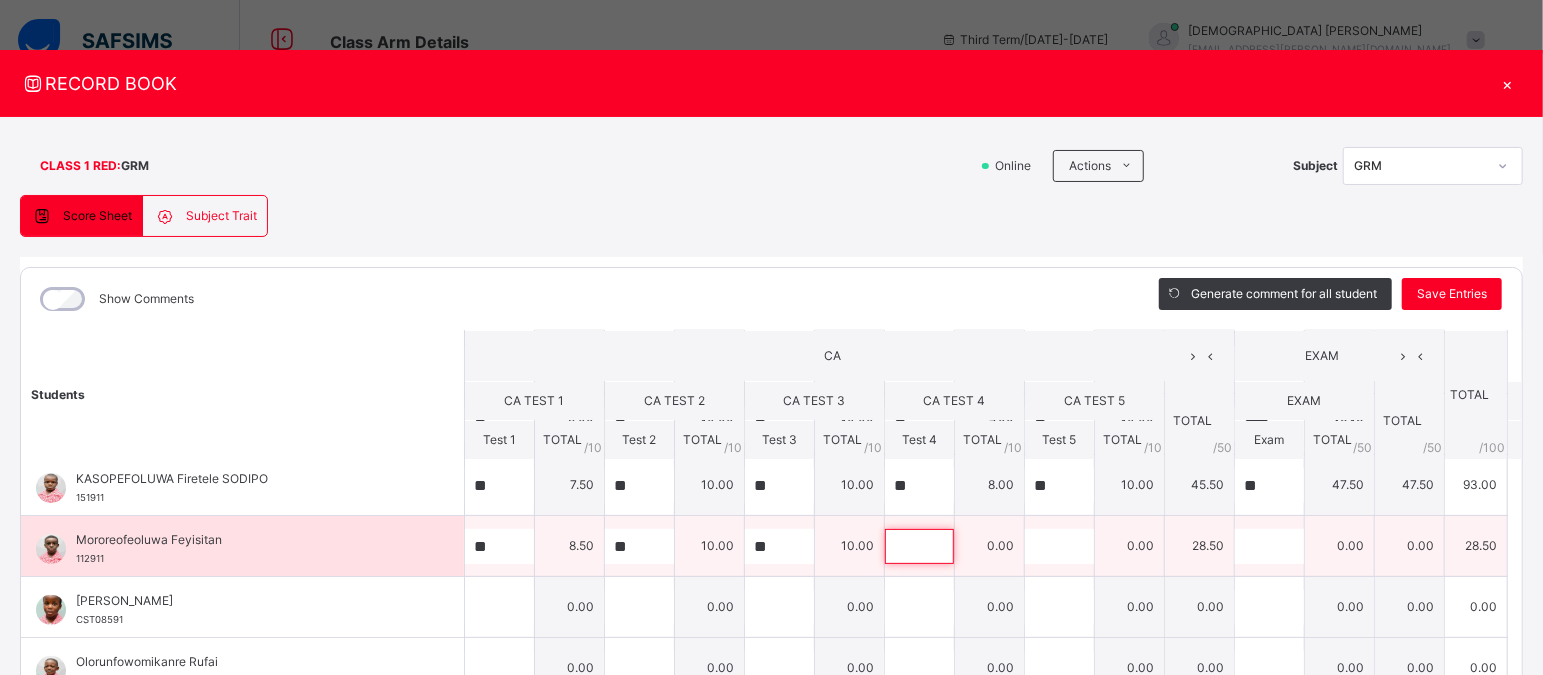 click at bounding box center (919, 546) 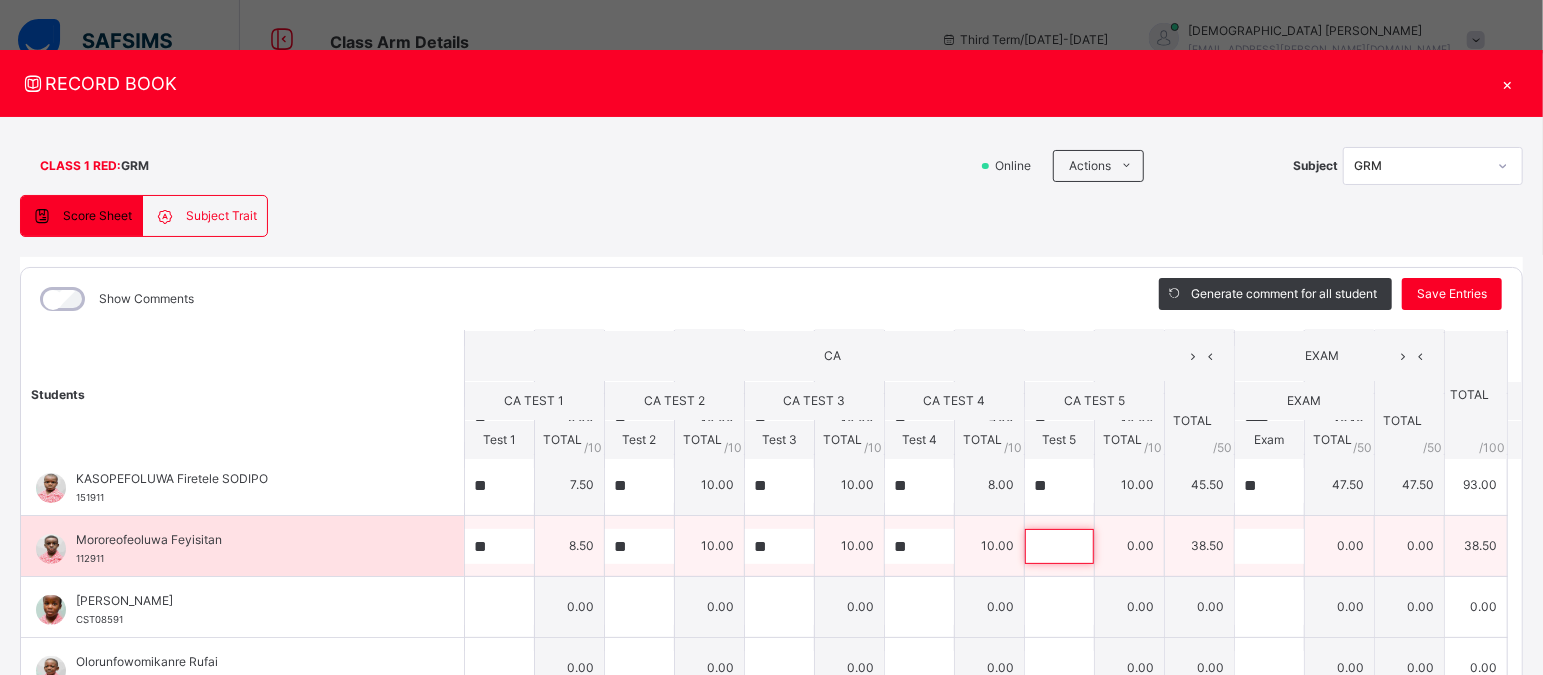 click at bounding box center [1059, 546] 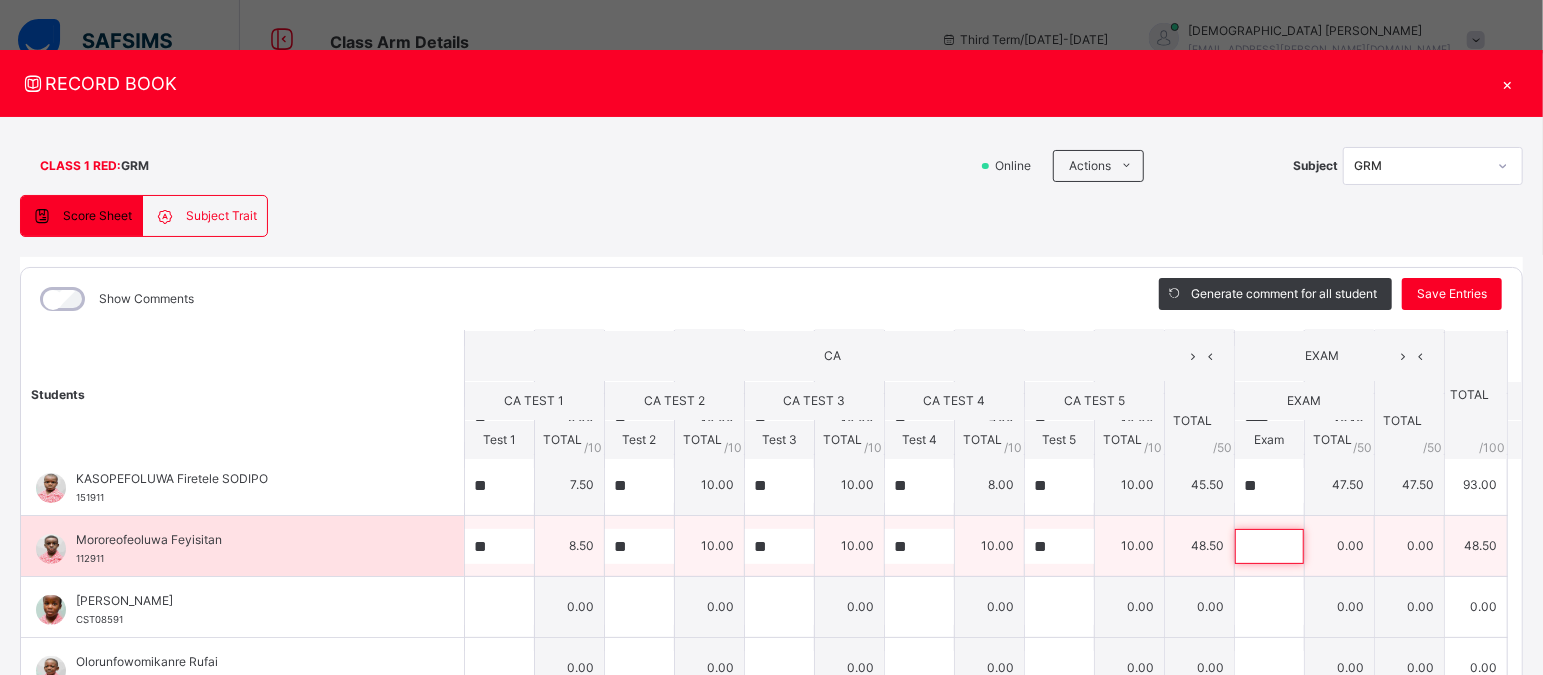 click at bounding box center (1269, 546) 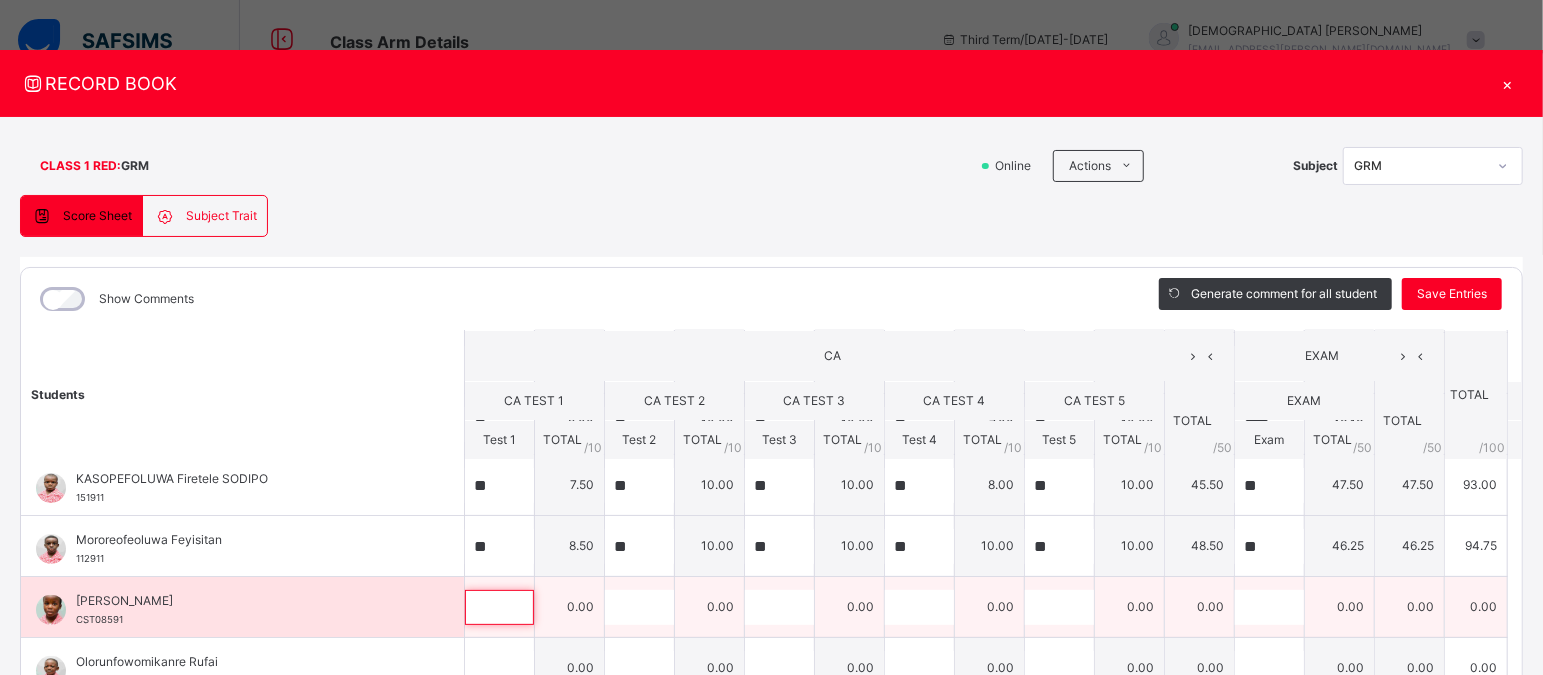 click at bounding box center (499, 607) 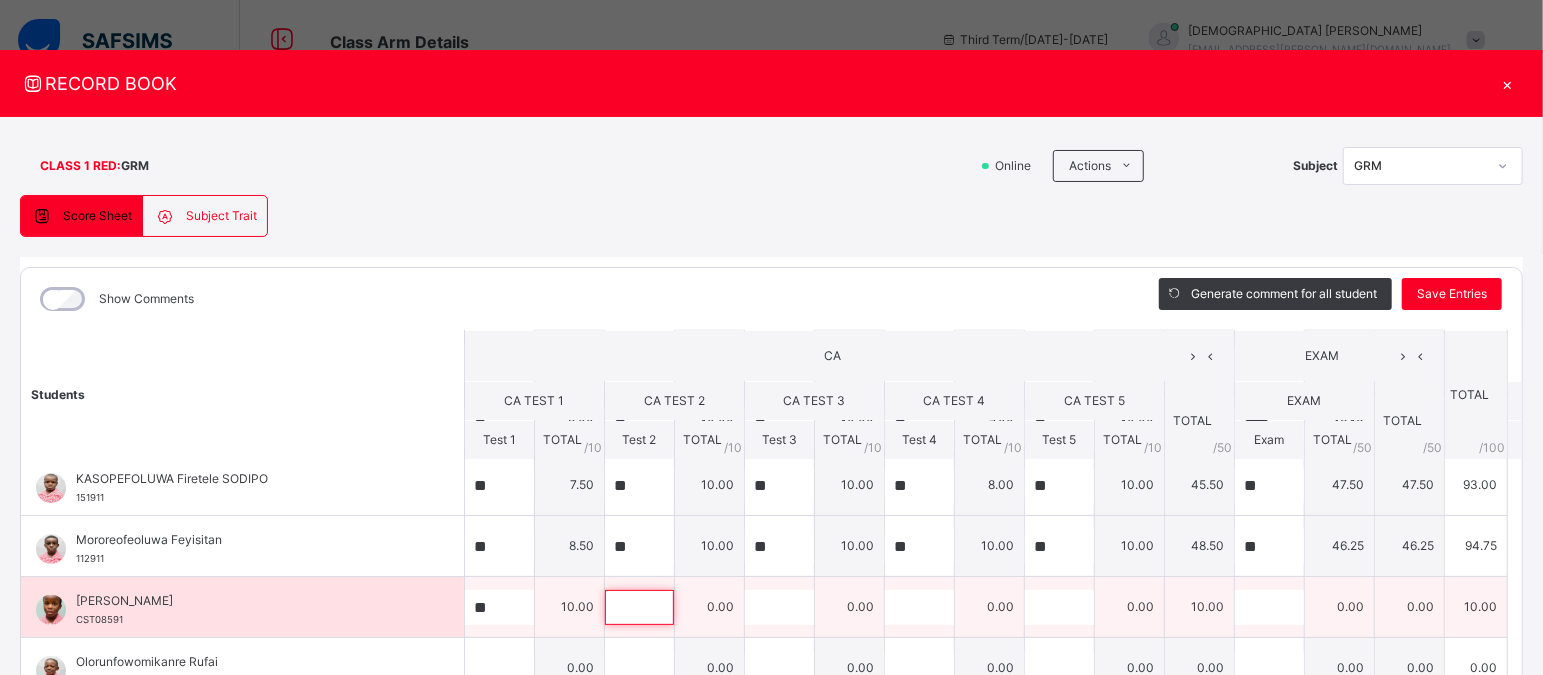 click at bounding box center [639, 607] 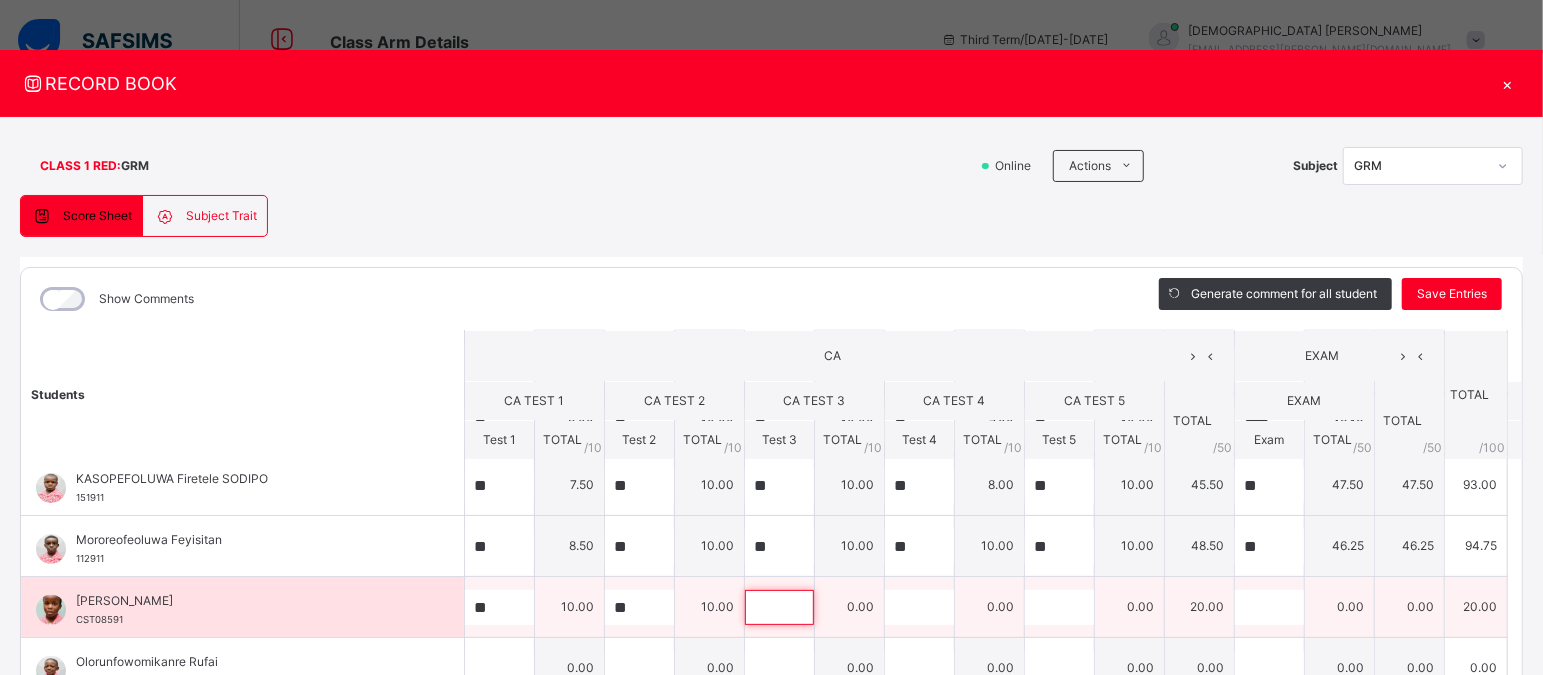 click at bounding box center (779, 607) 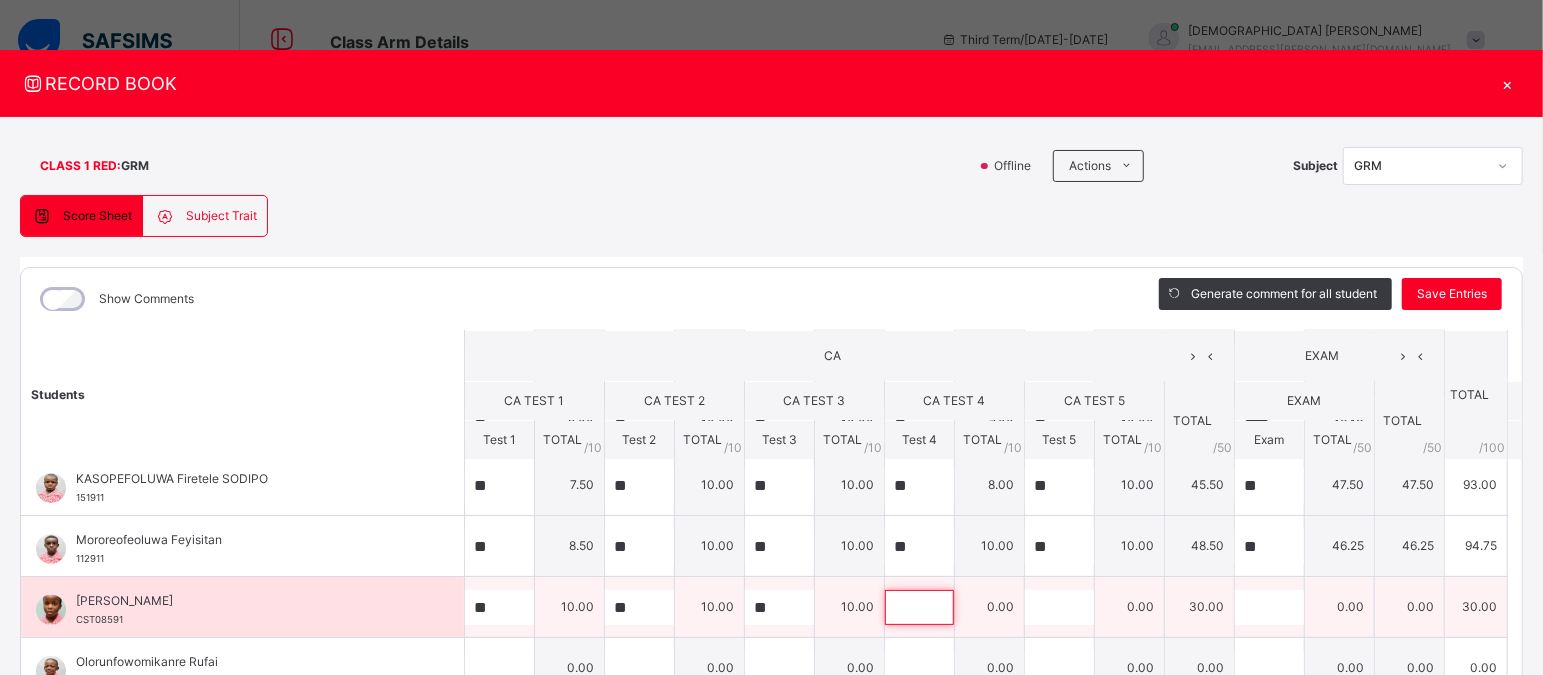 click at bounding box center (919, 607) 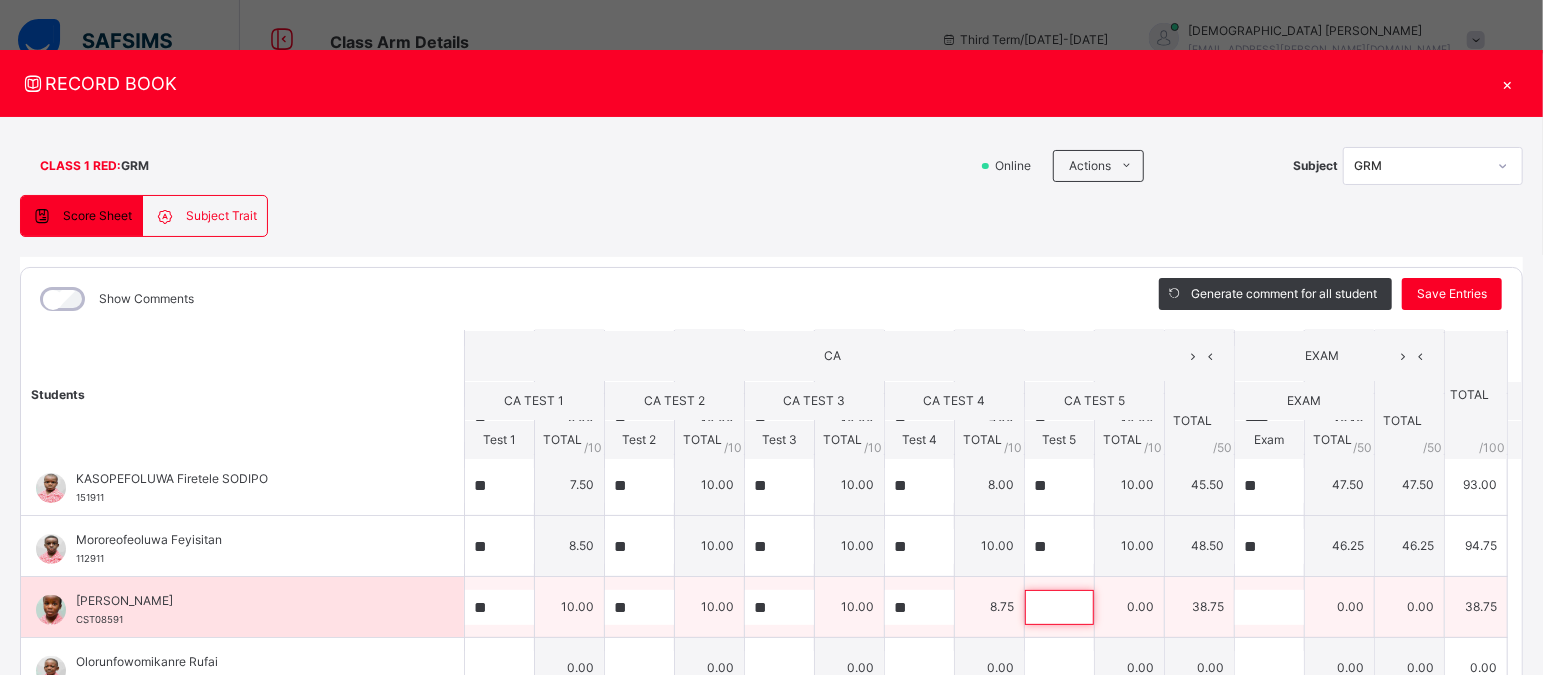 click at bounding box center [1059, 607] 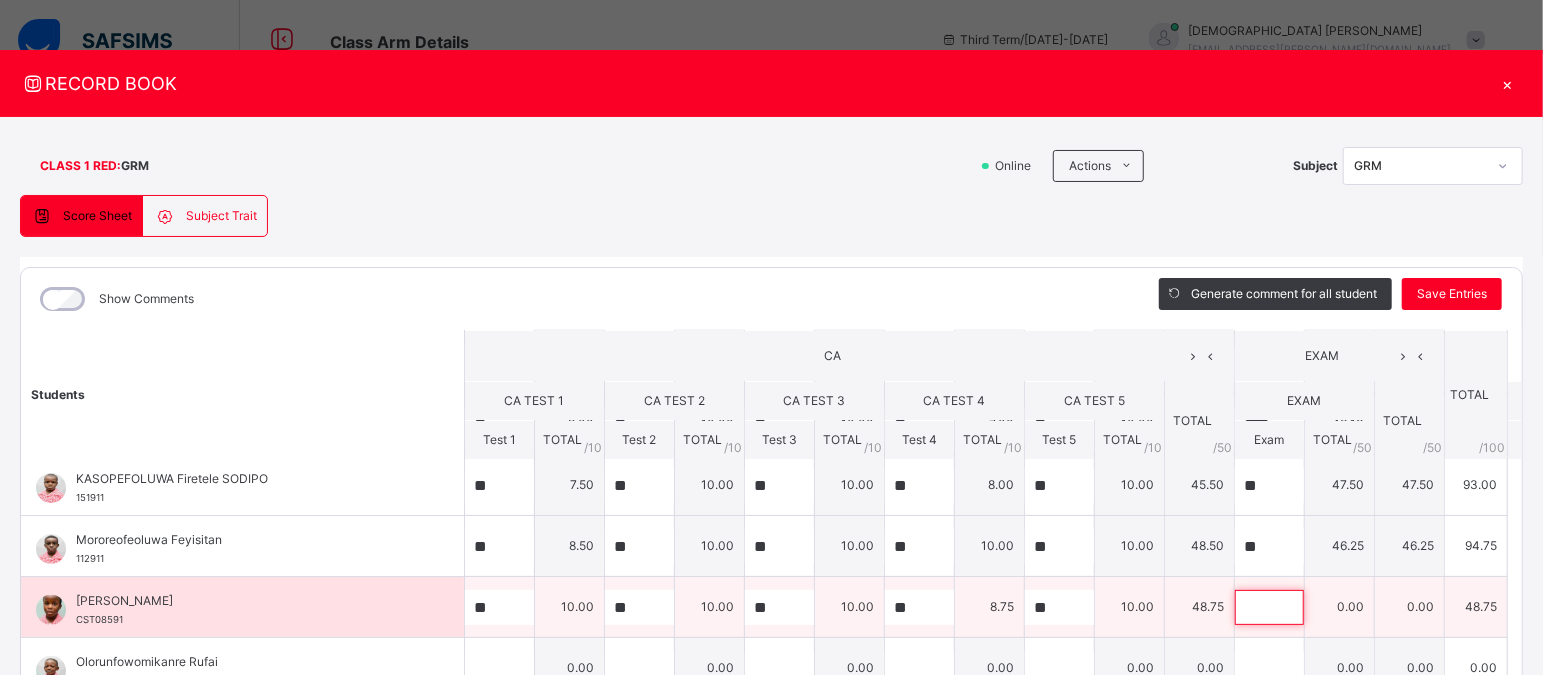click at bounding box center (1269, 607) 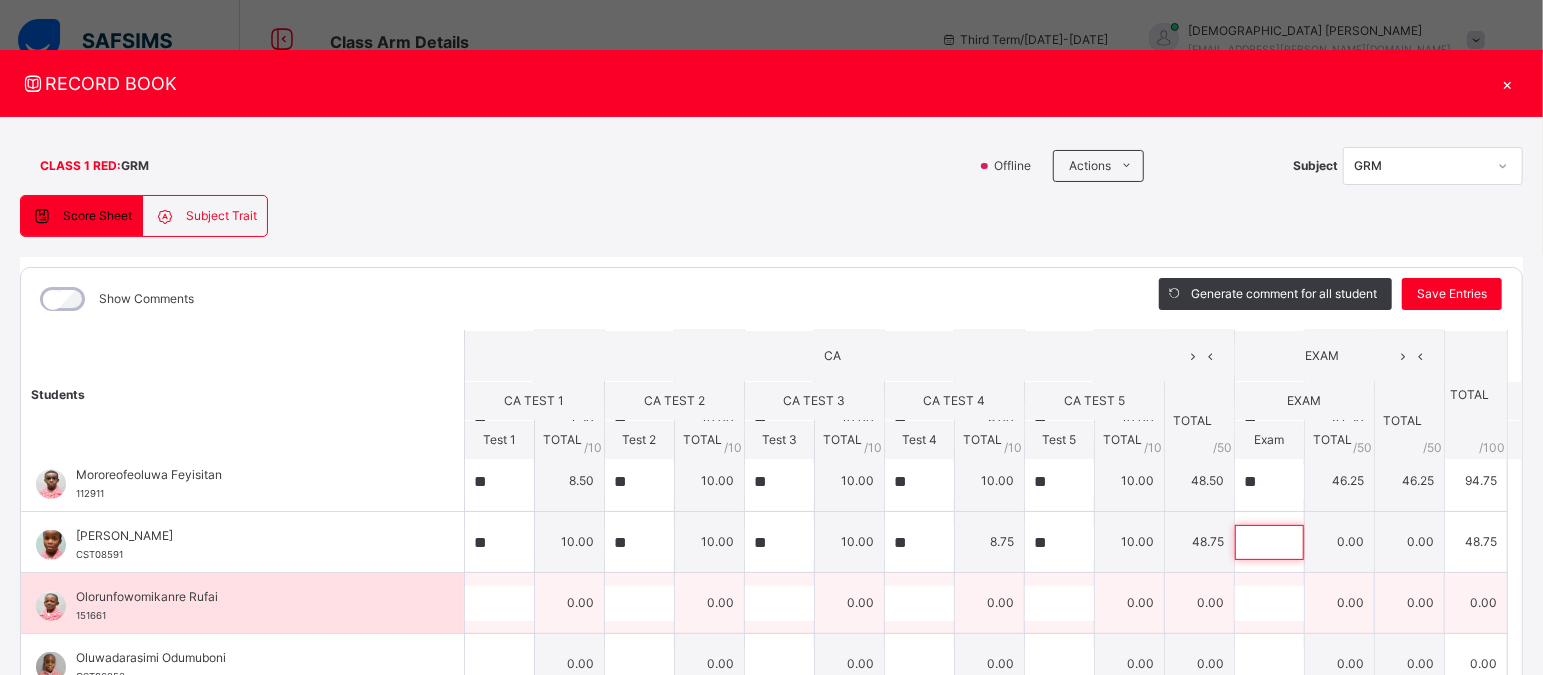 scroll, scrollTop: 462, scrollLeft: 0, axis: vertical 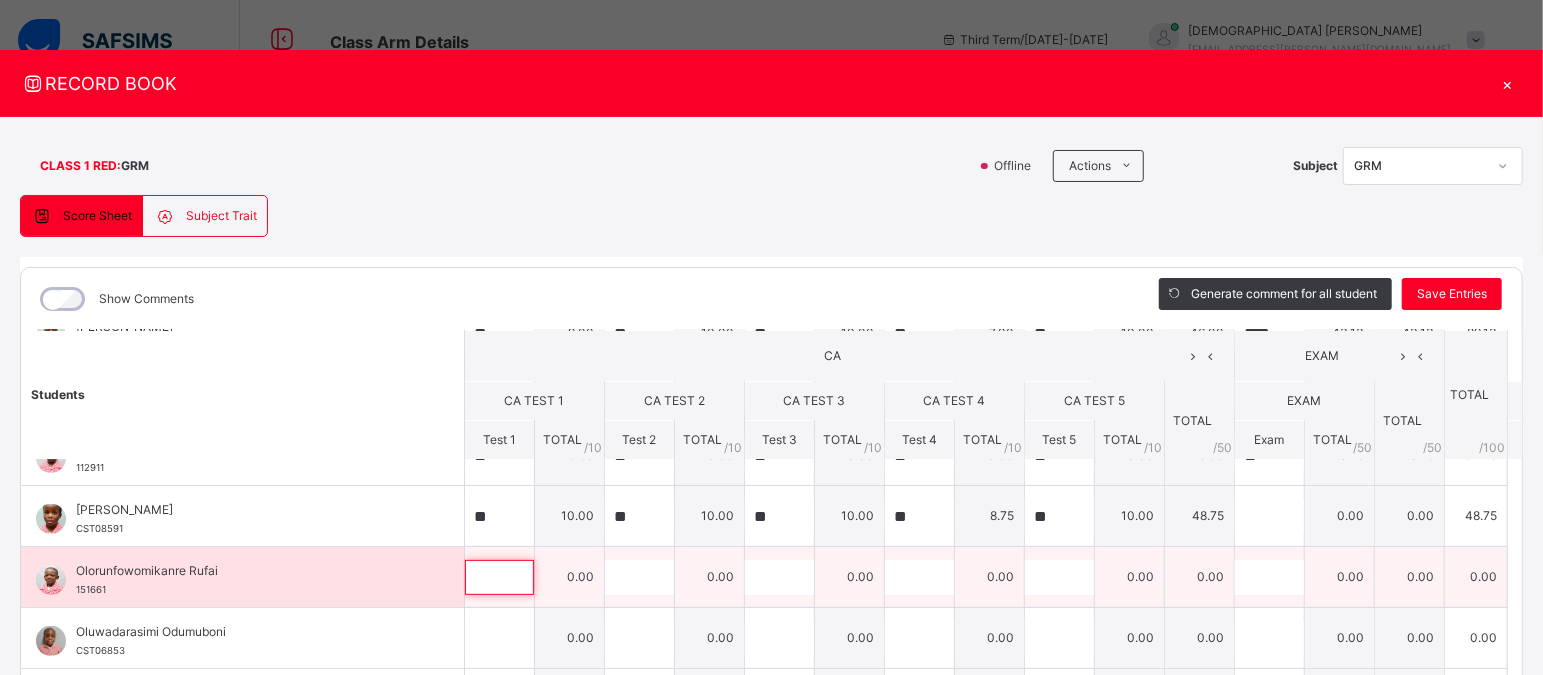 click at bounding box center (499, 577) 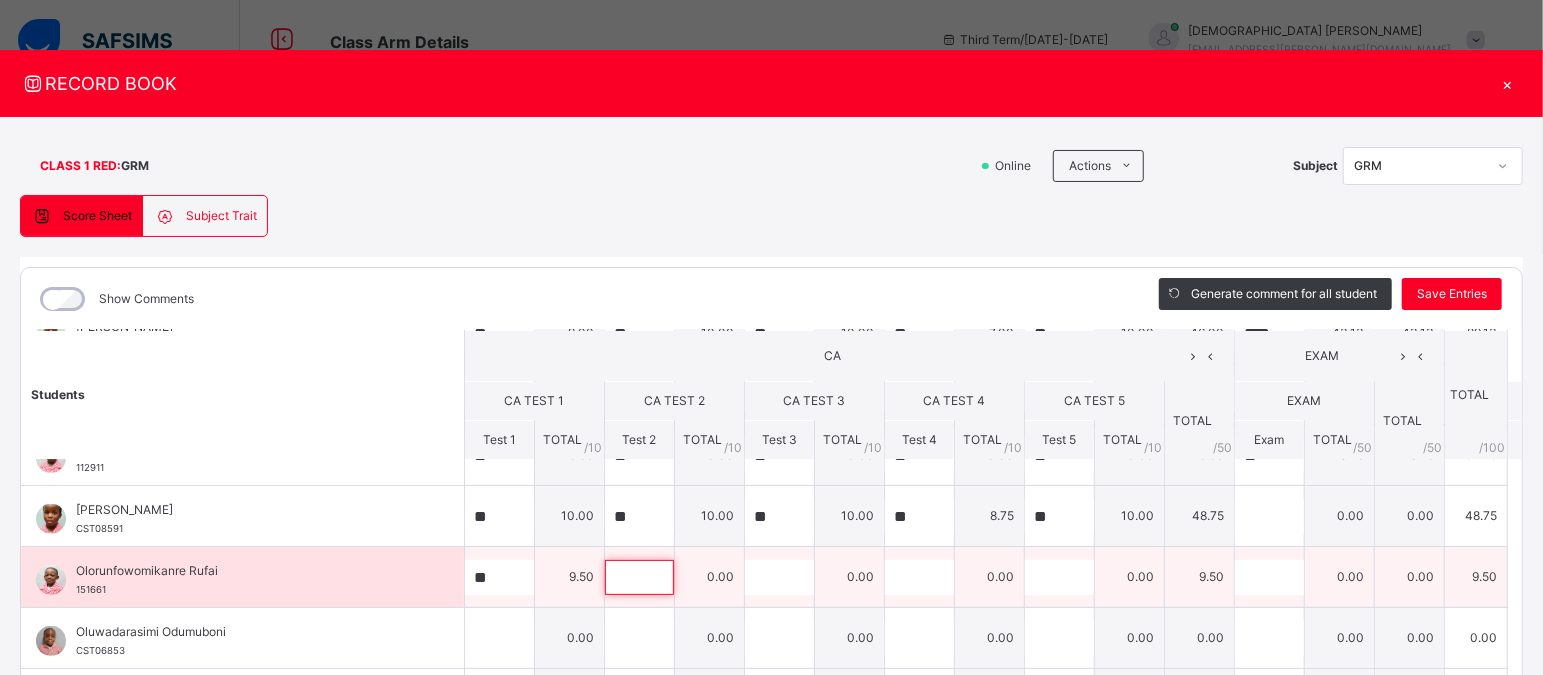 click at bounding box center (639, 577) 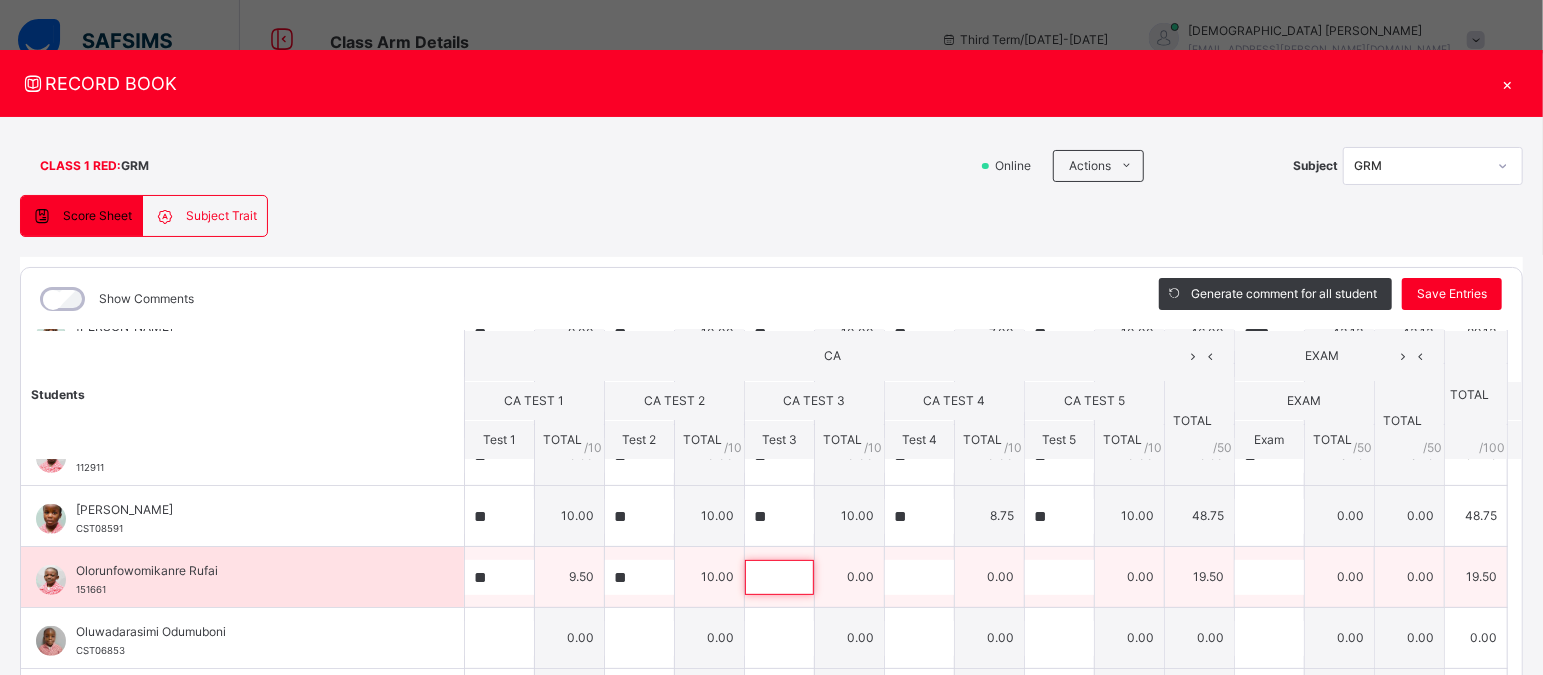 click at bounding box center (779, 577) 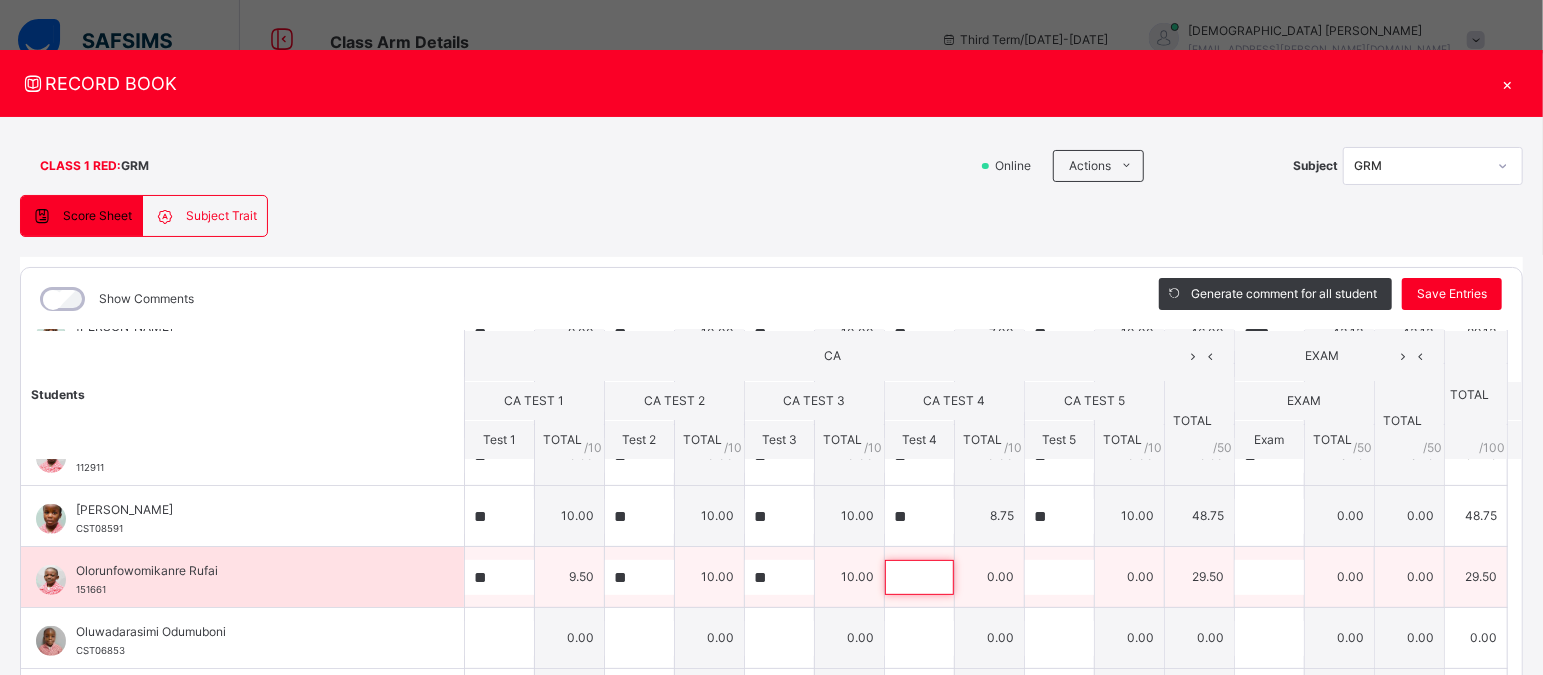click at bounding box center [919, 577] 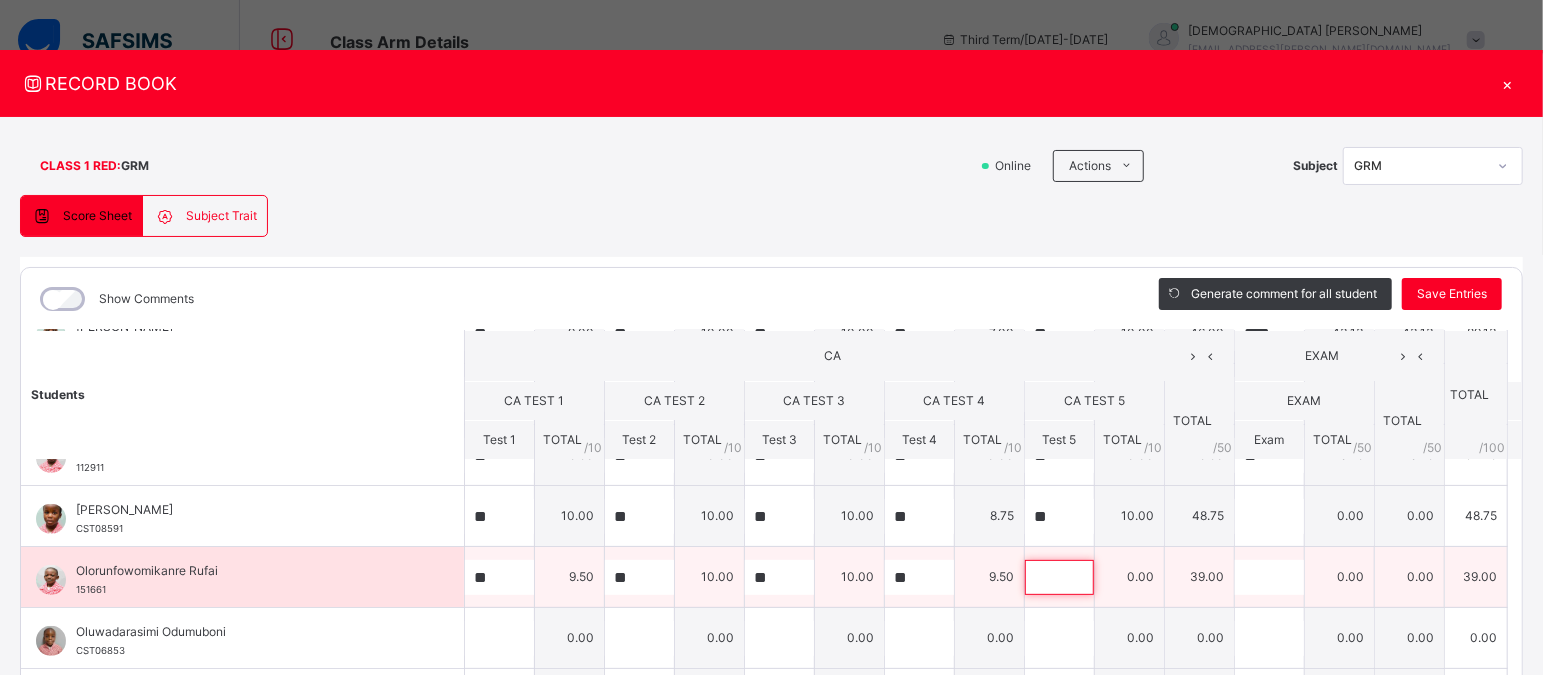 click at bounding box center (1059, 577) 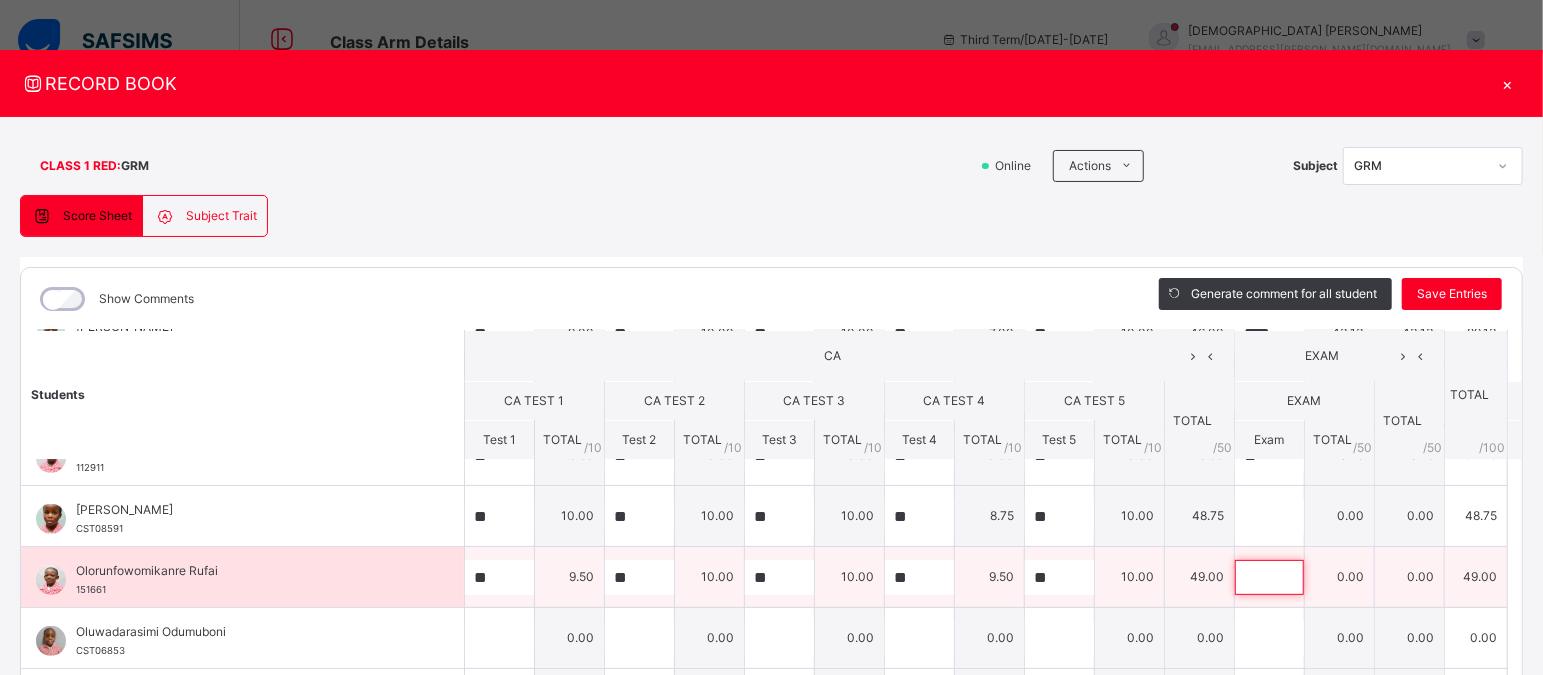 click at bounding box center (1269, 577) 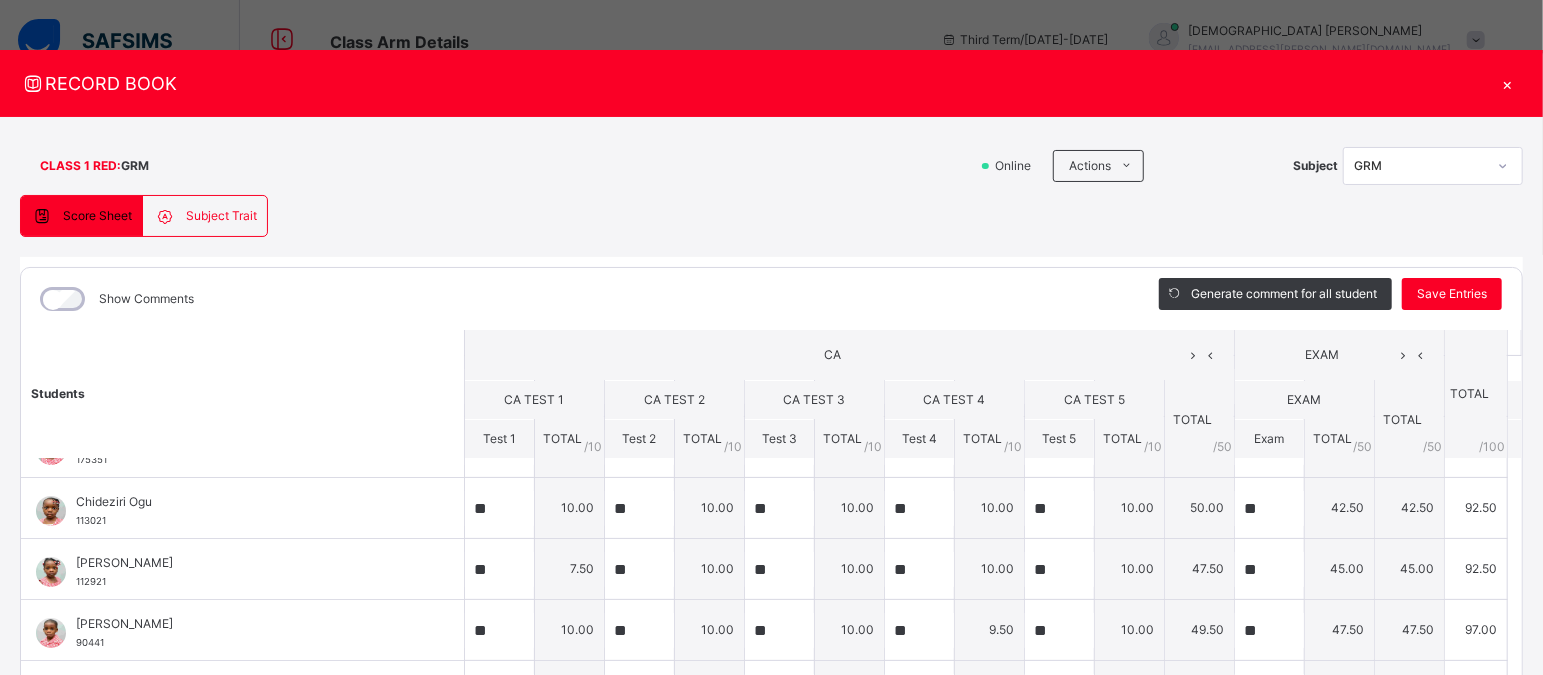 scroll, scrollTop: 0, scrollLeft: 0, axis: both 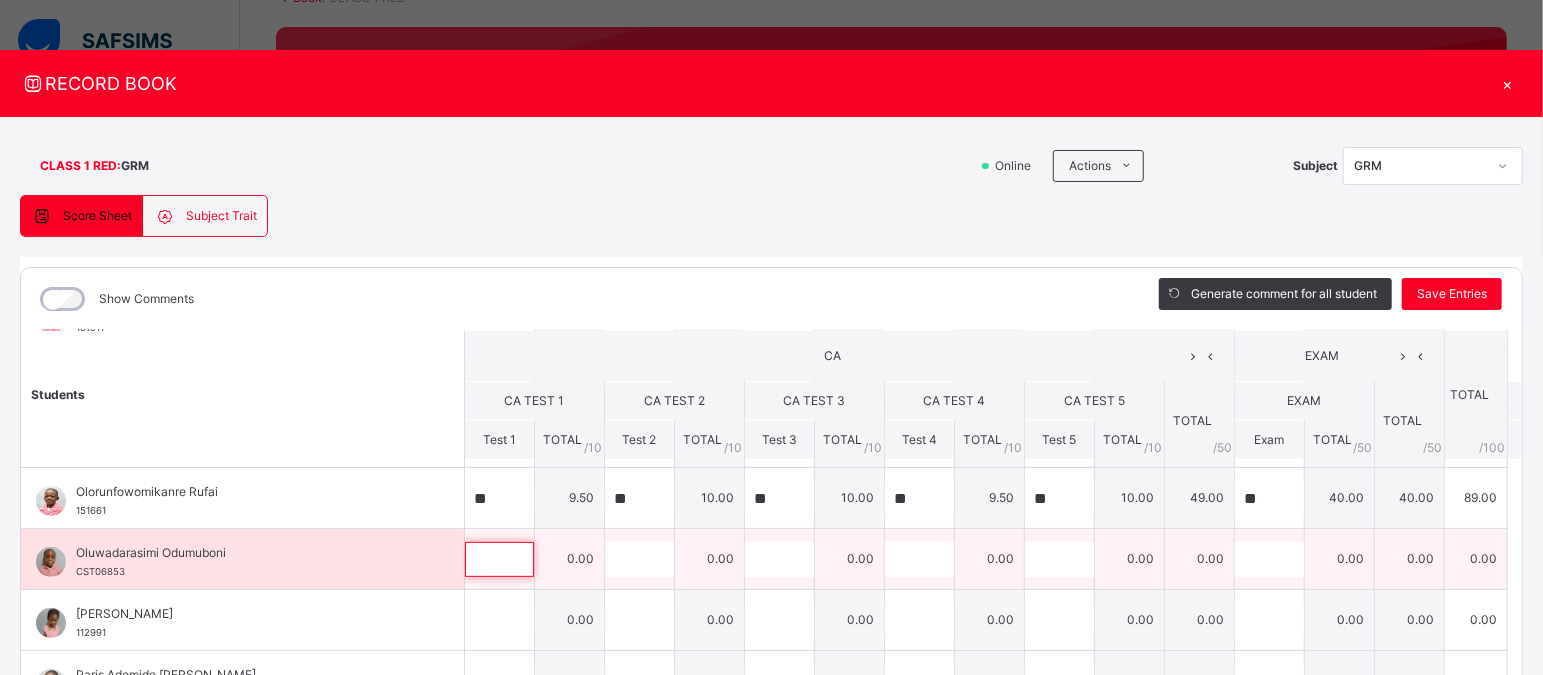 click at bounding box center (499, 559) 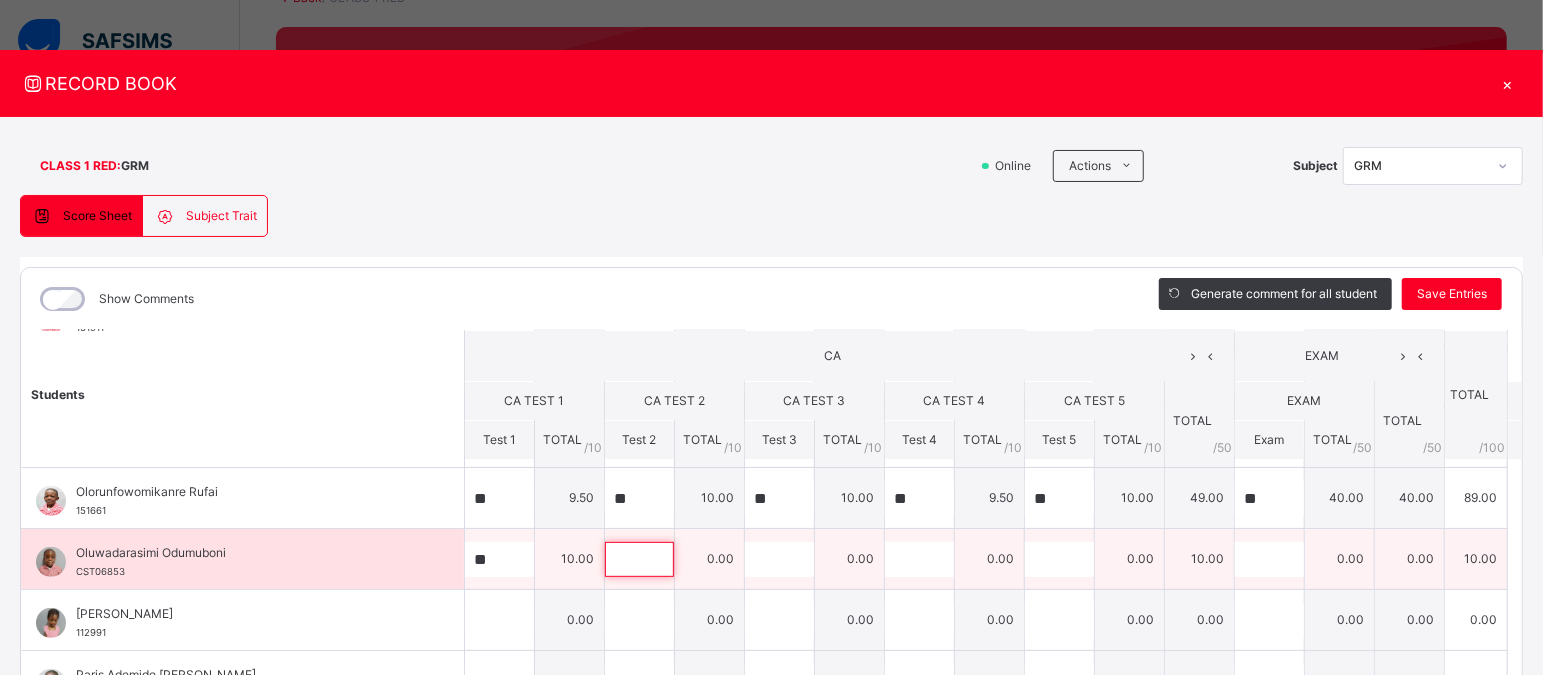 click at bounding box center (639, 559) 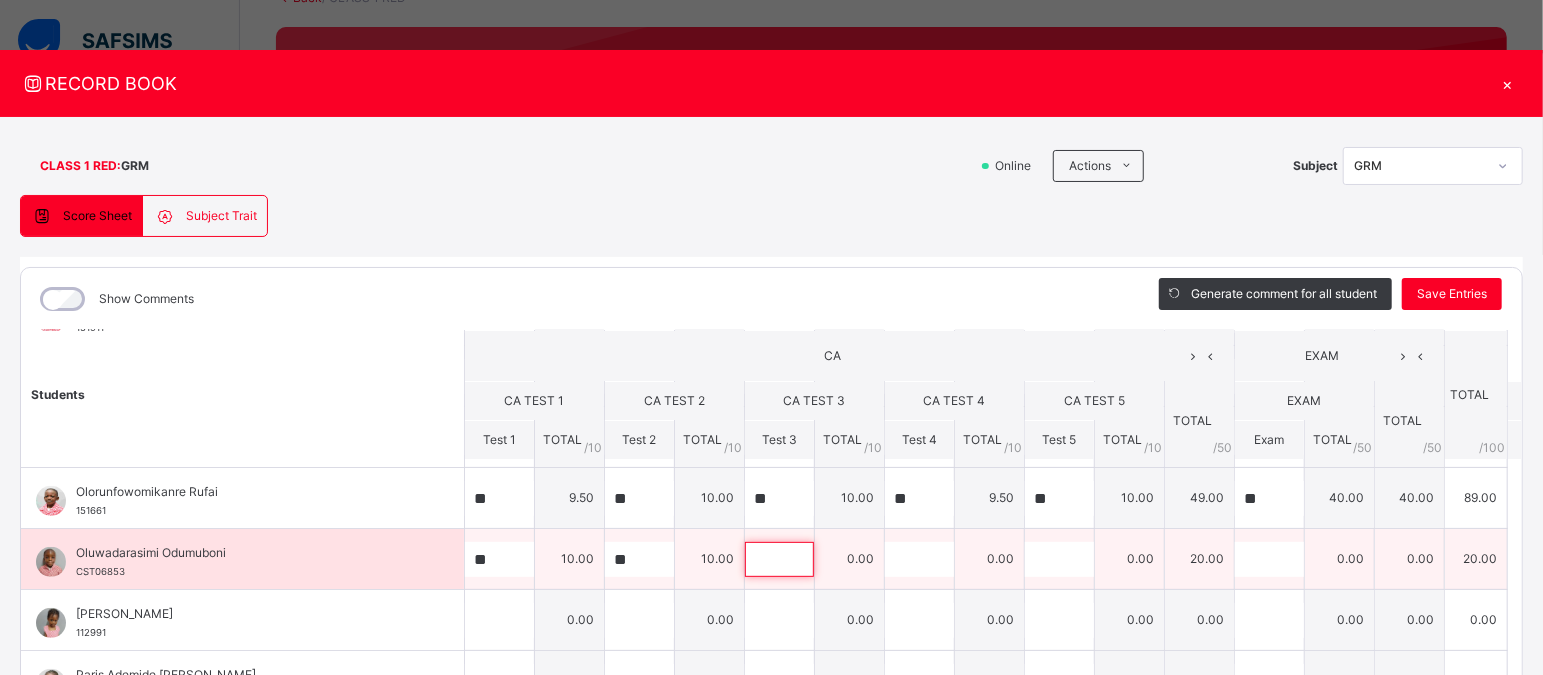 click at bounding box center (779, 559) 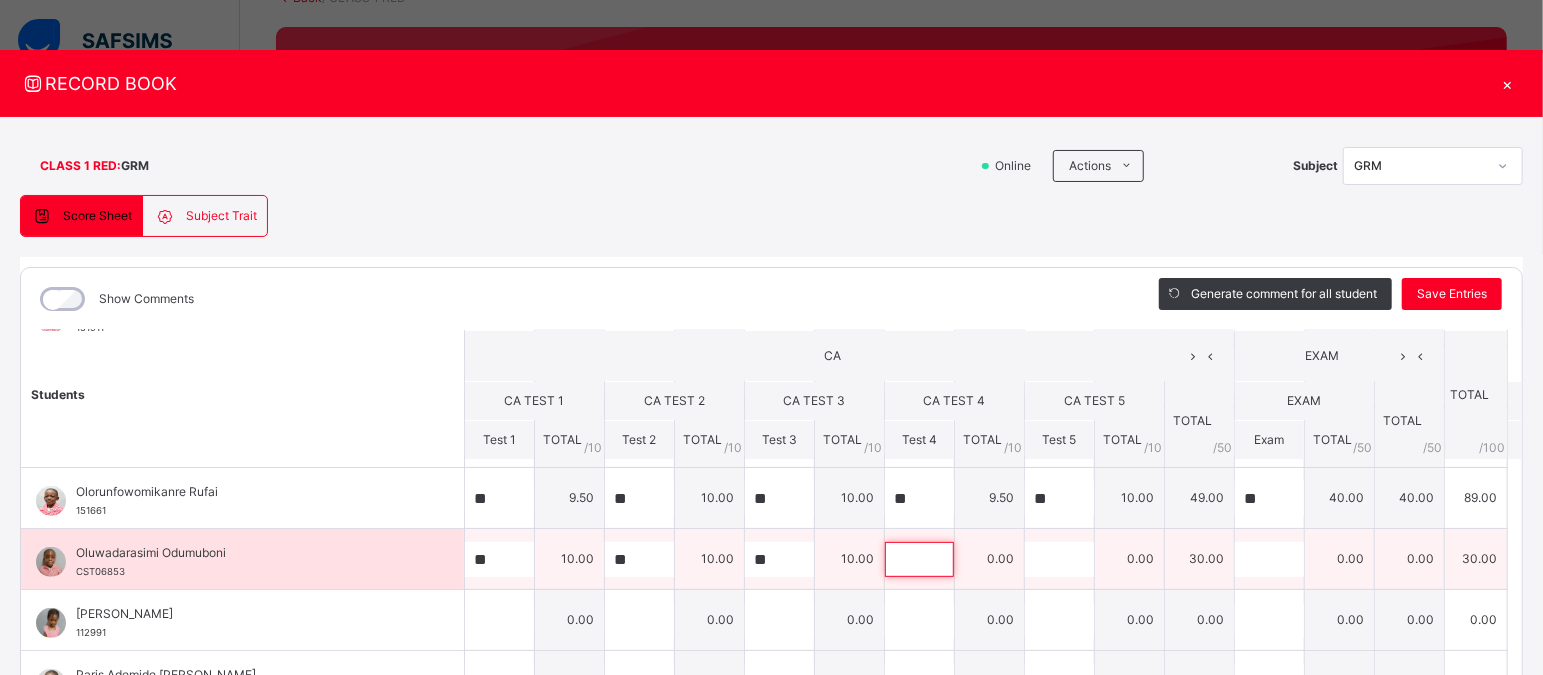 click at bounding box center [919, 559] 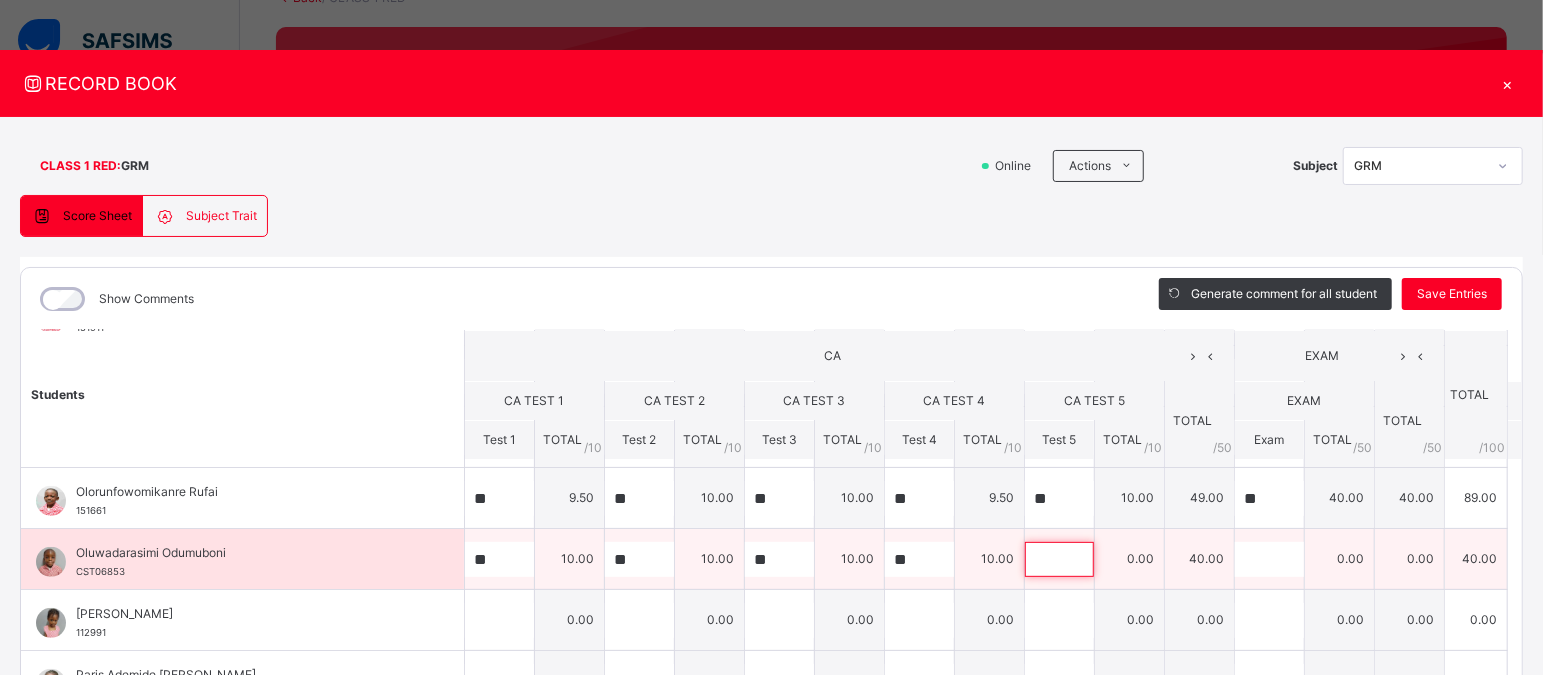 click at bounding box center (1059, 559) 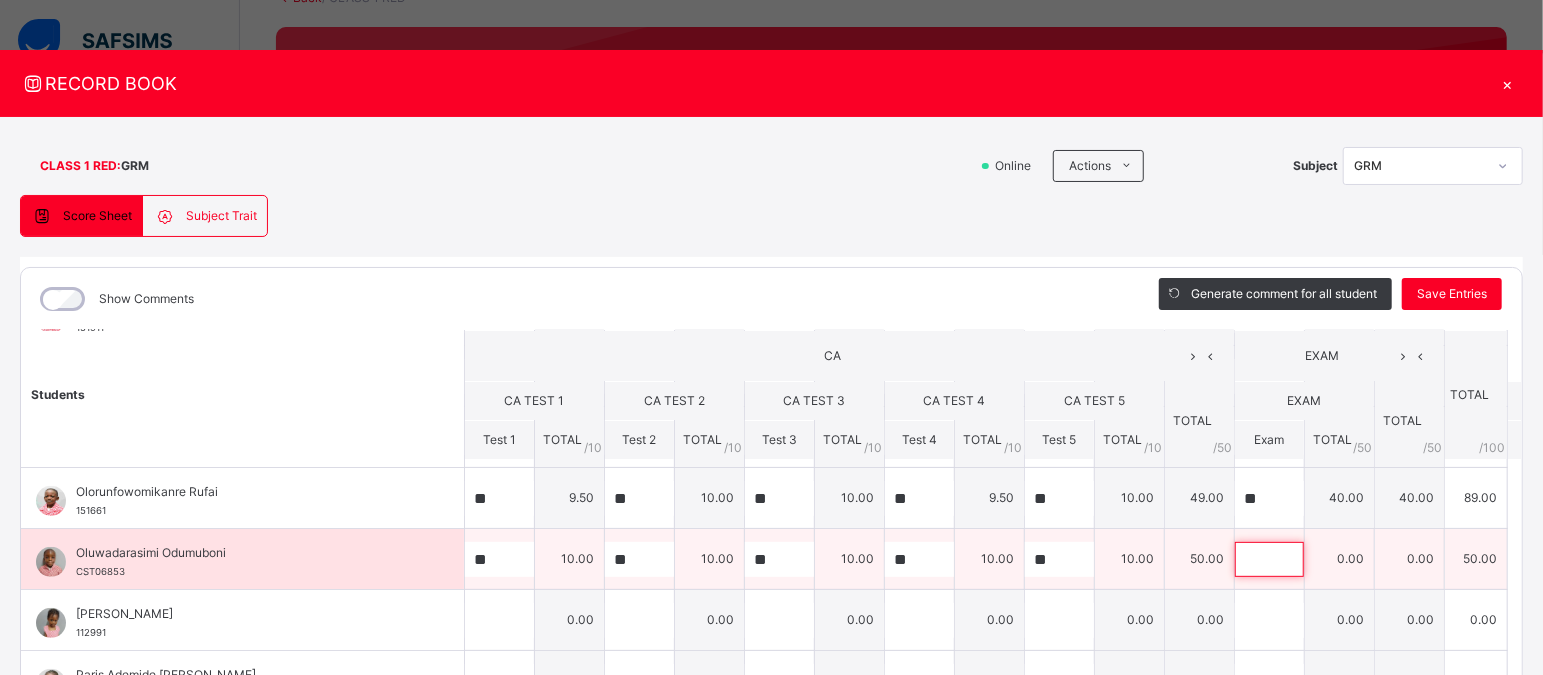 click at bounding box center [1269, 559] 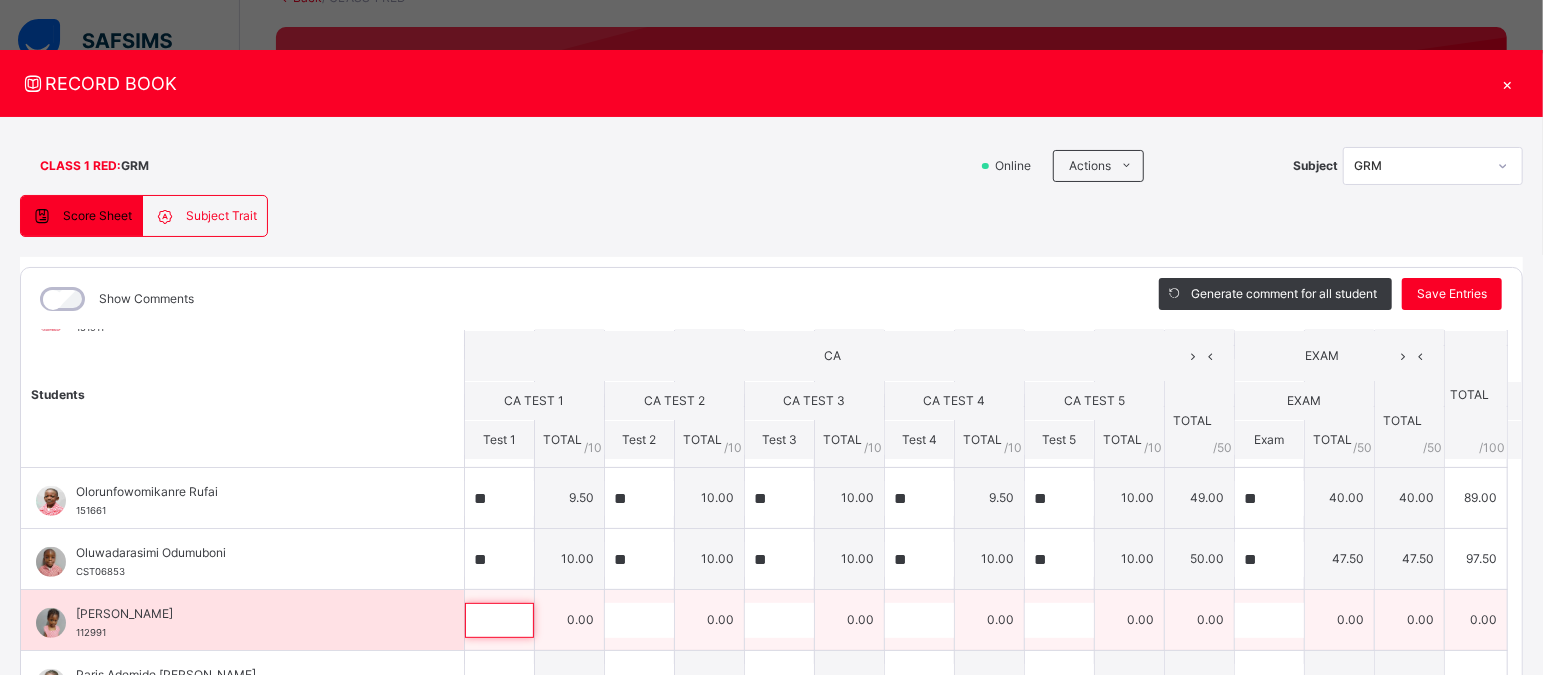 click at bounding box center (499, 620) 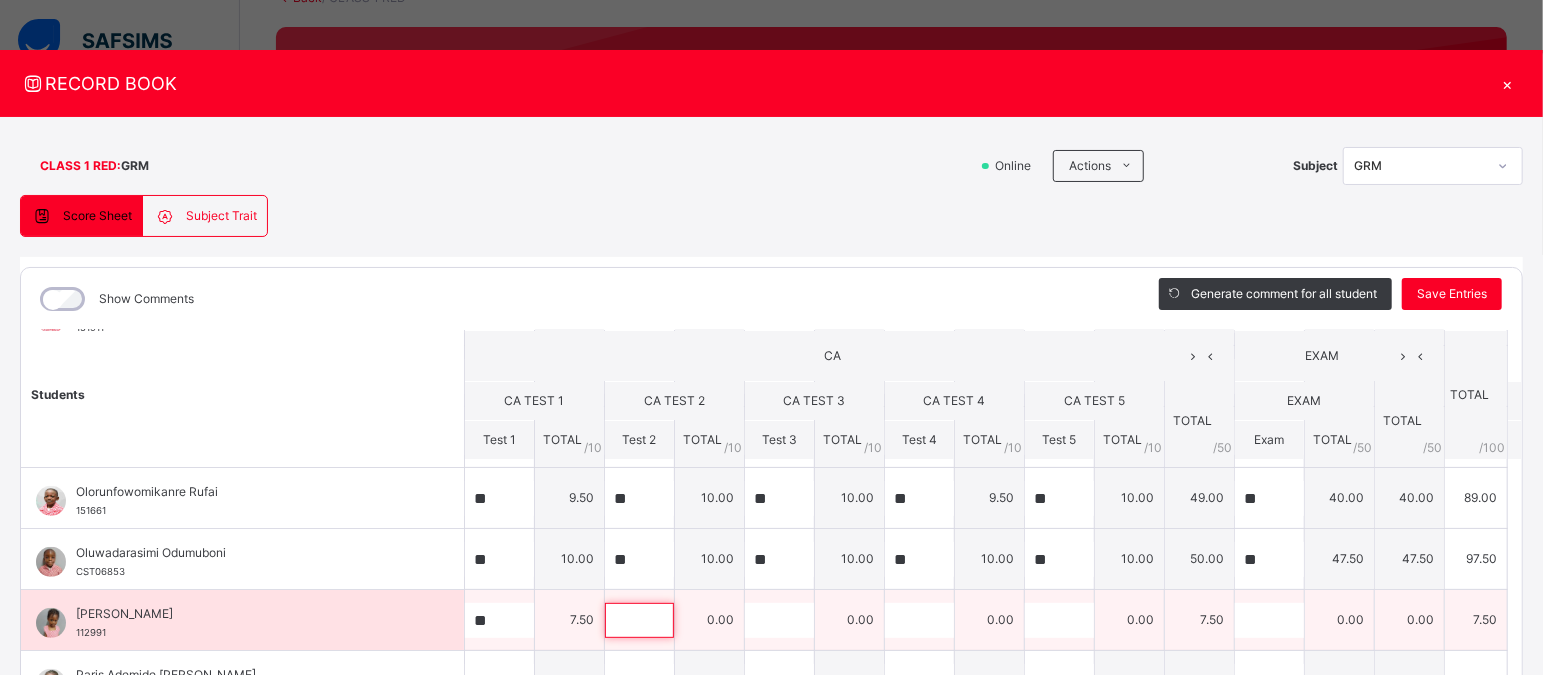 click at bounding box center (639, 620) 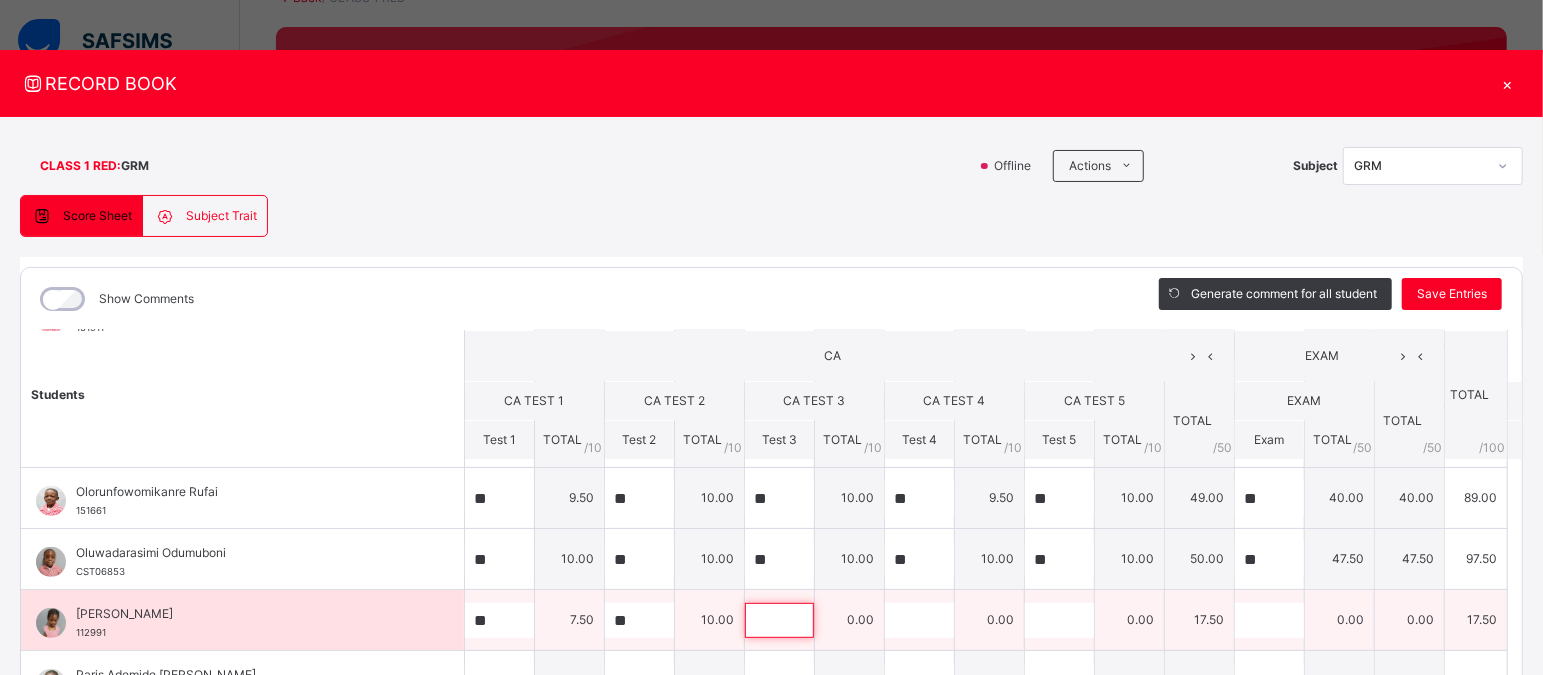 click at bounding box center (779, 620) 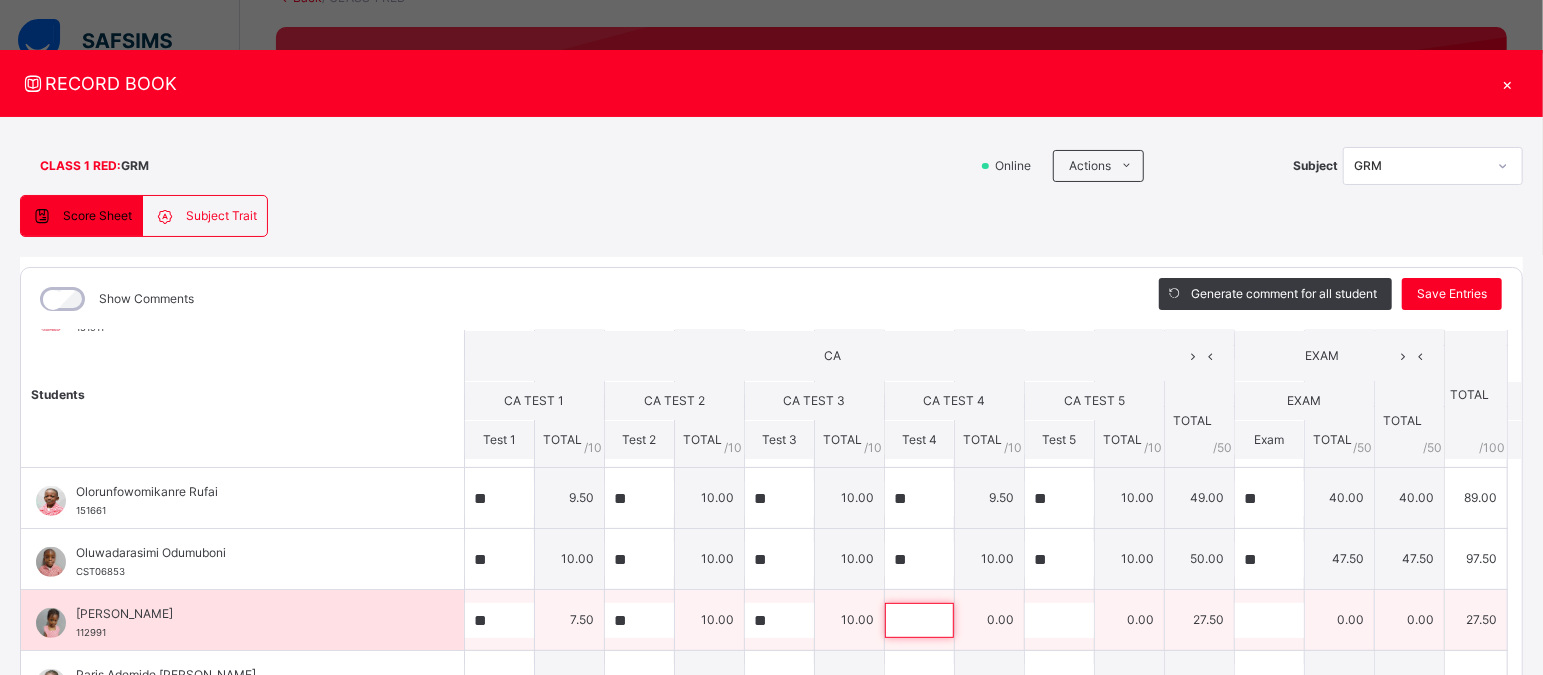 click at bounding box center [919, 620] 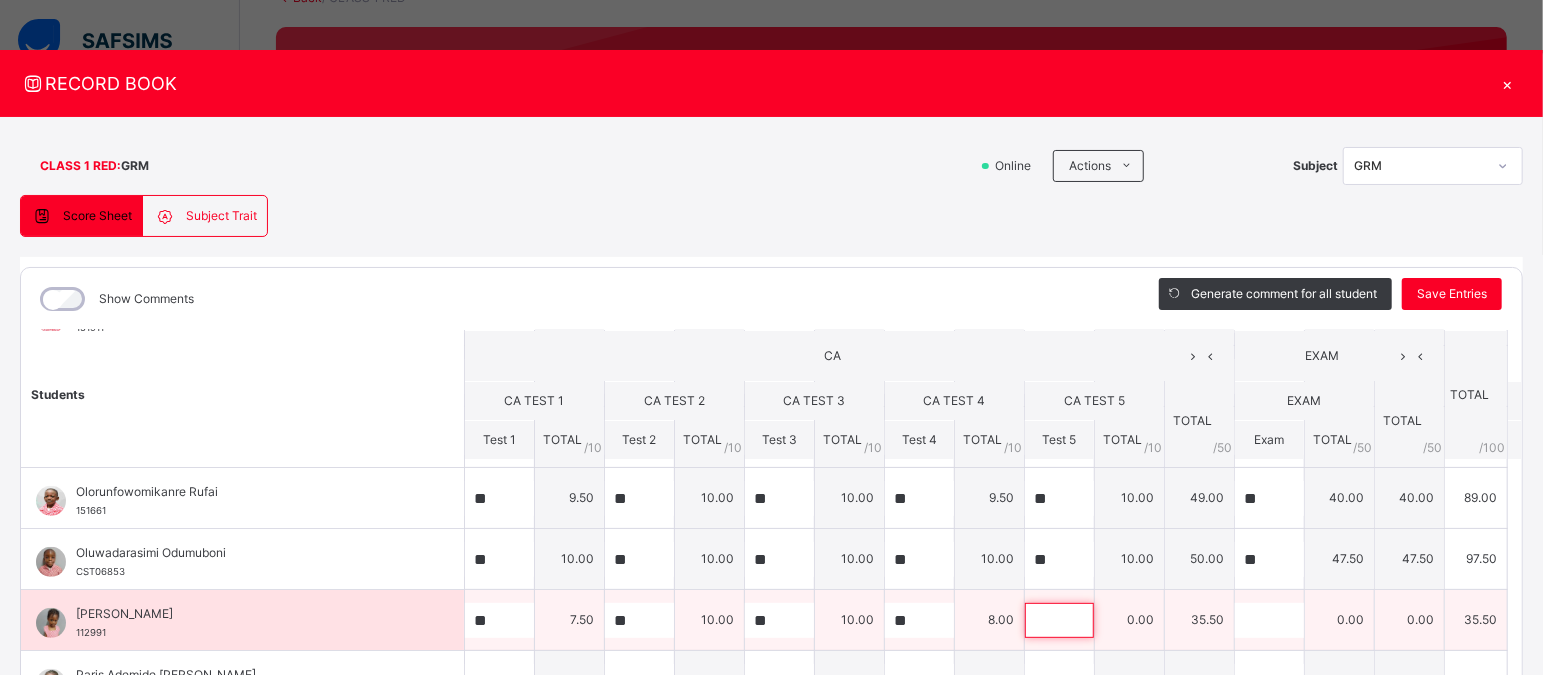 click at bounding box center (1059, 620) 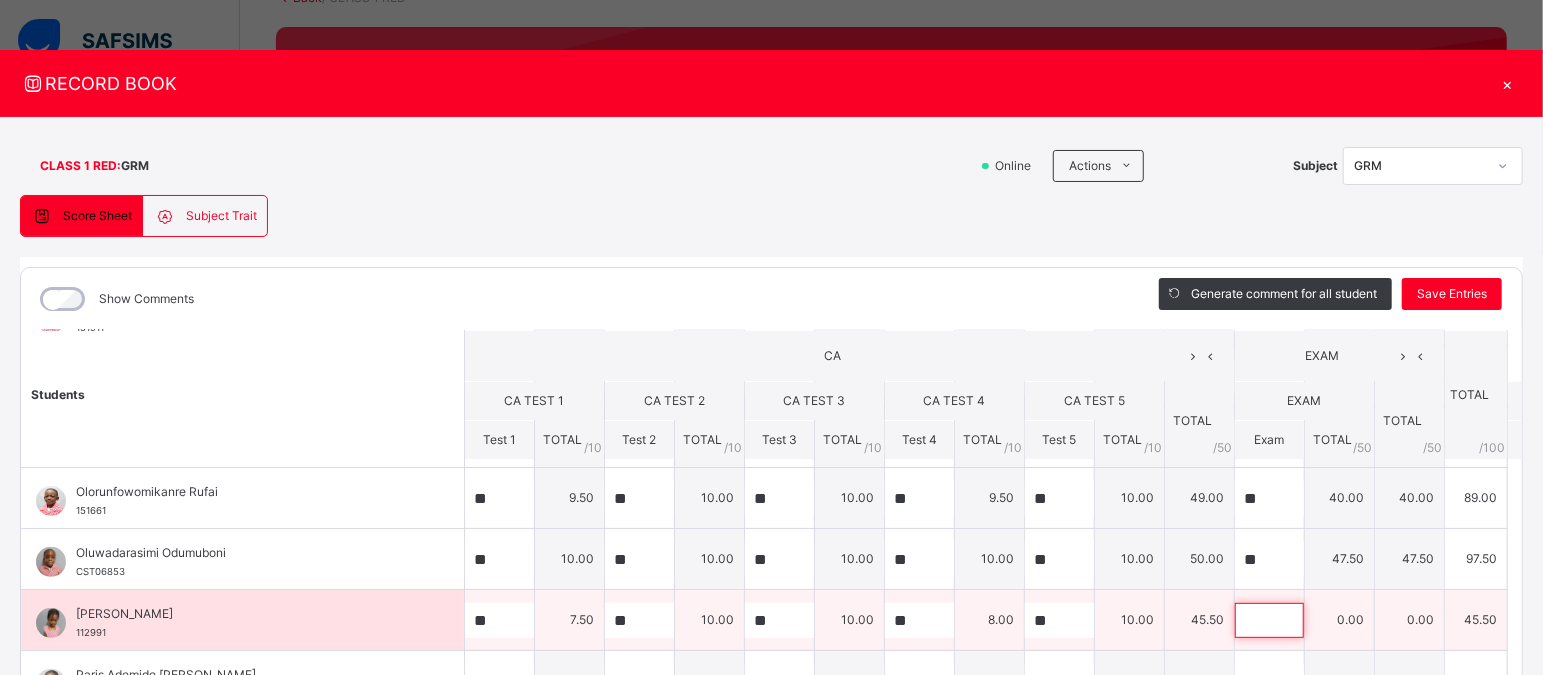 click at bounding box center [1269, 620] 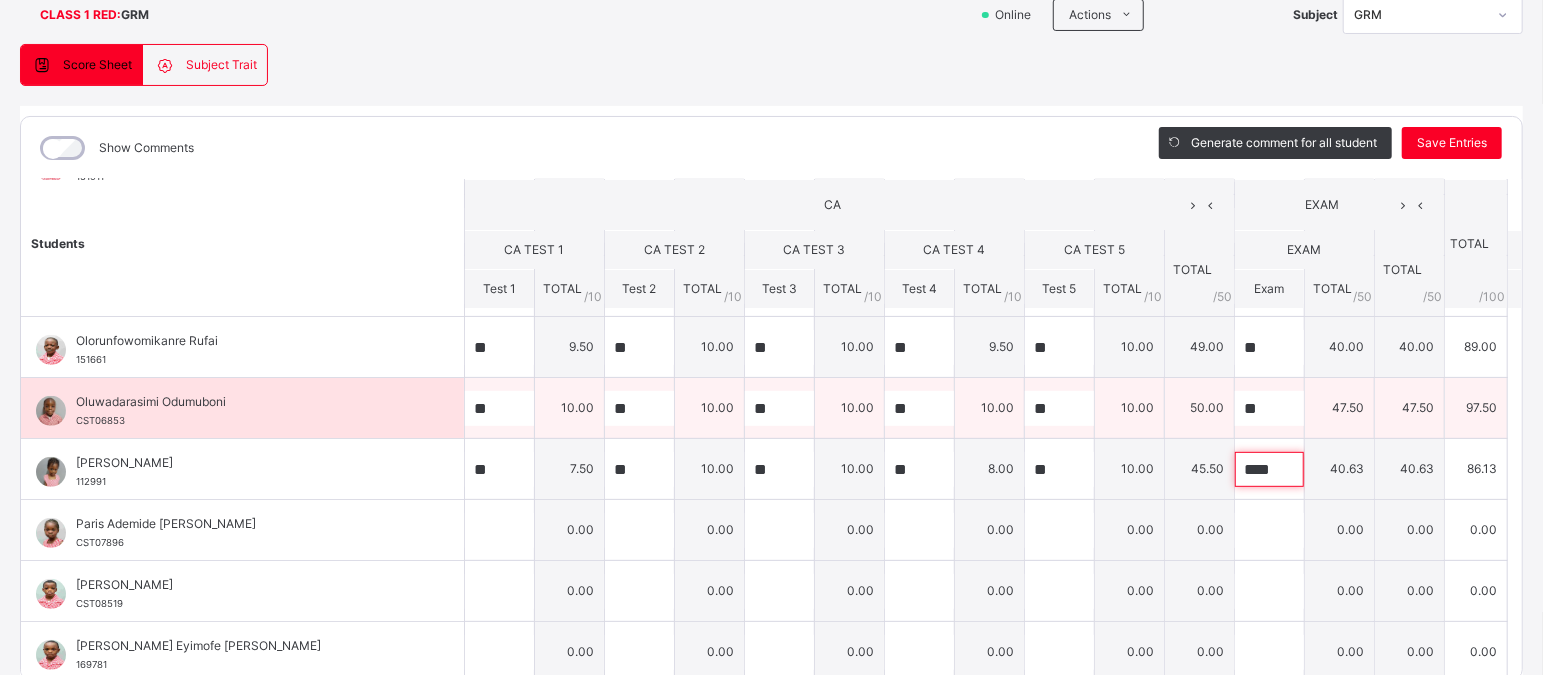 scroll, scrollTop: 152, scrollLeft: 0, axis: vertical 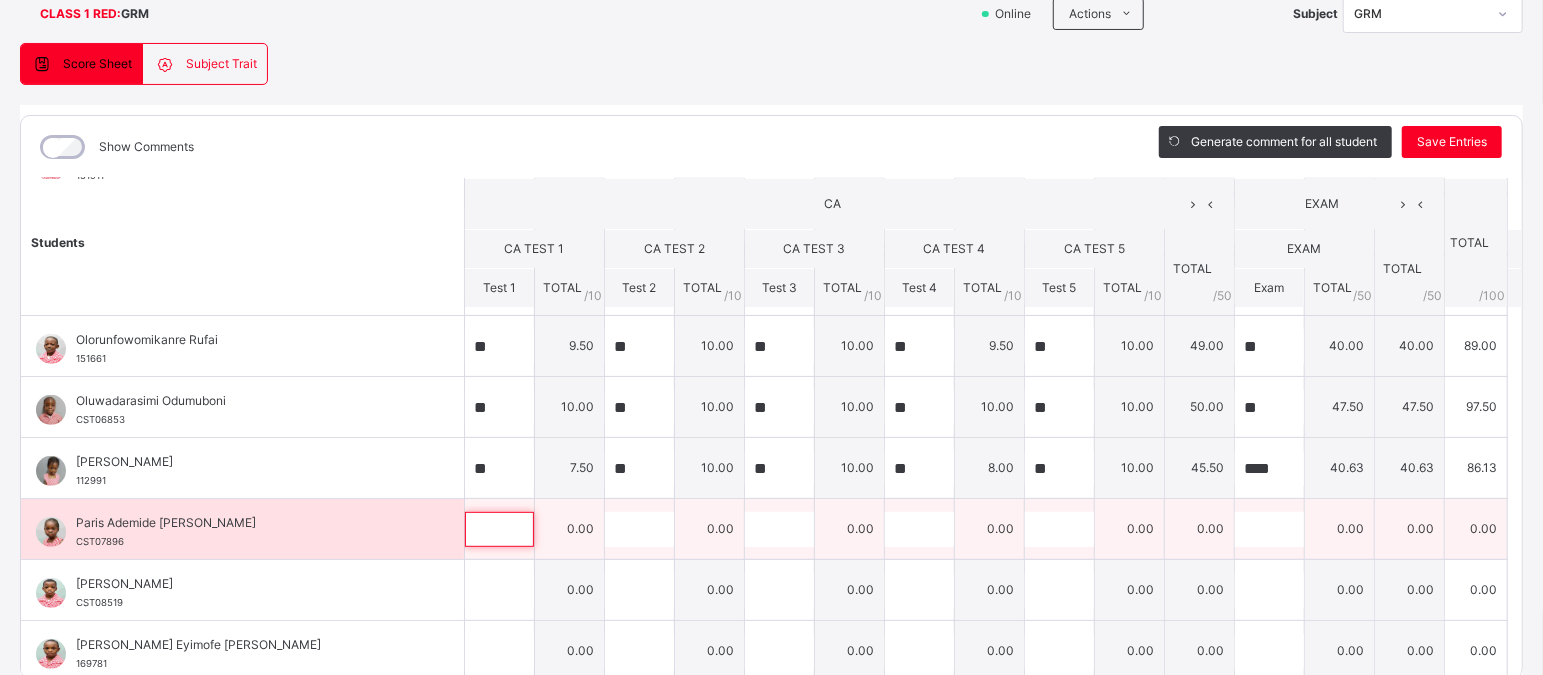 click at bounding box center [499, 529] 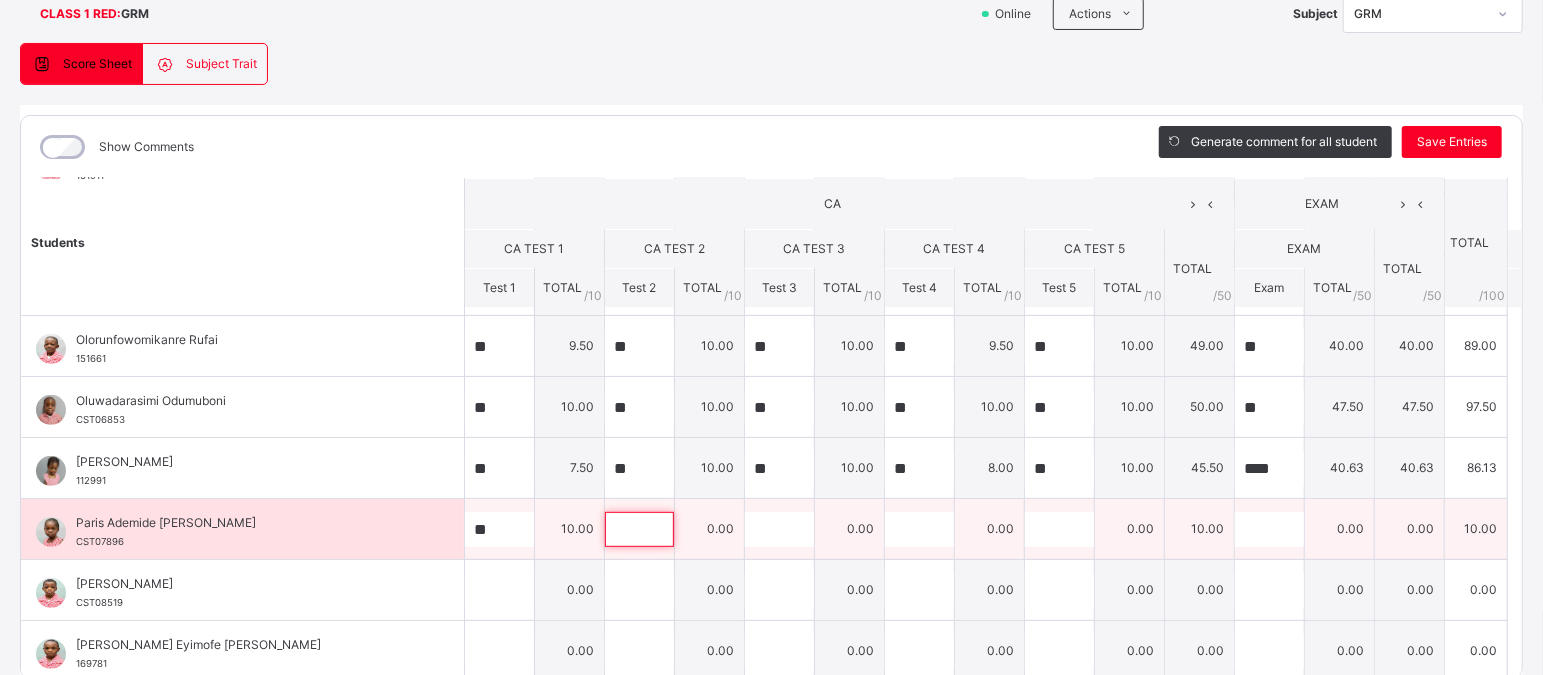click at bounding box center [639, 529] 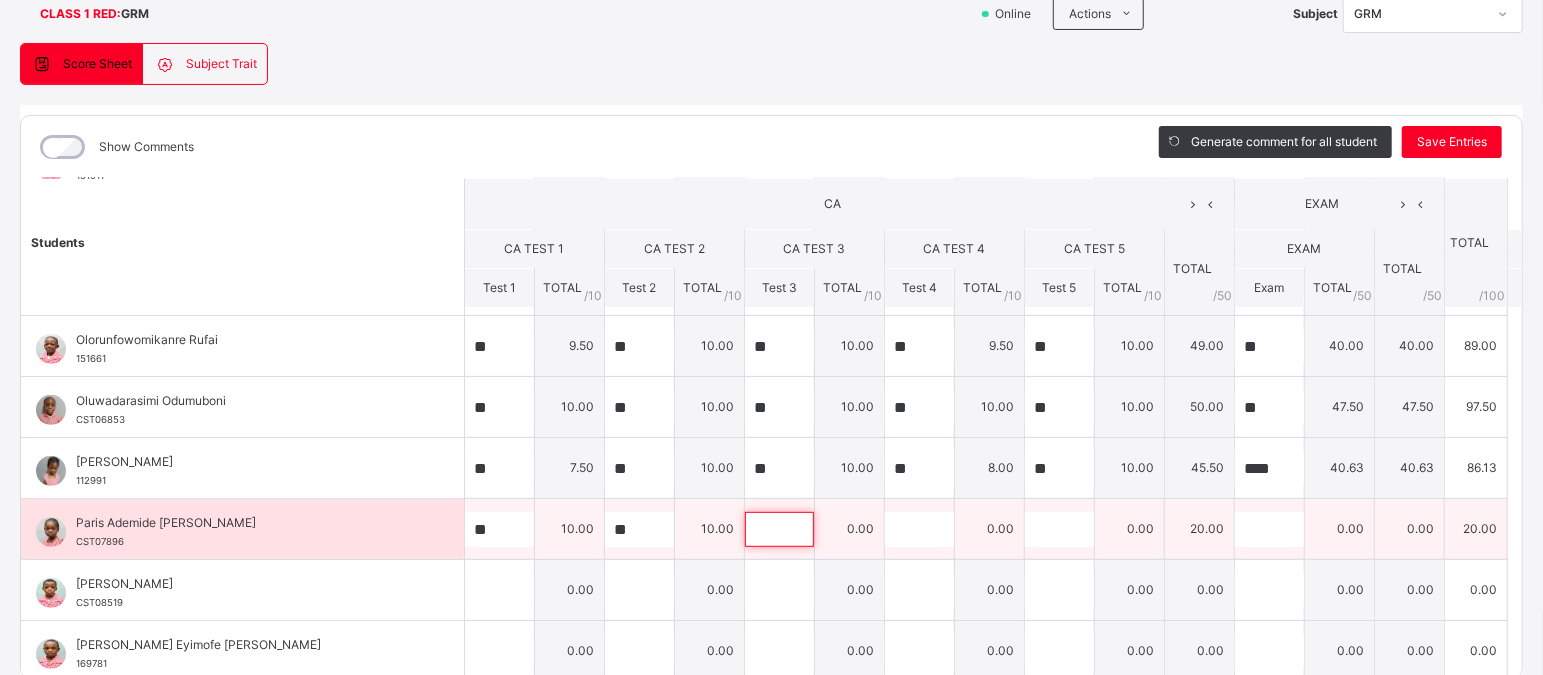 click at bounding box center (779, 529) 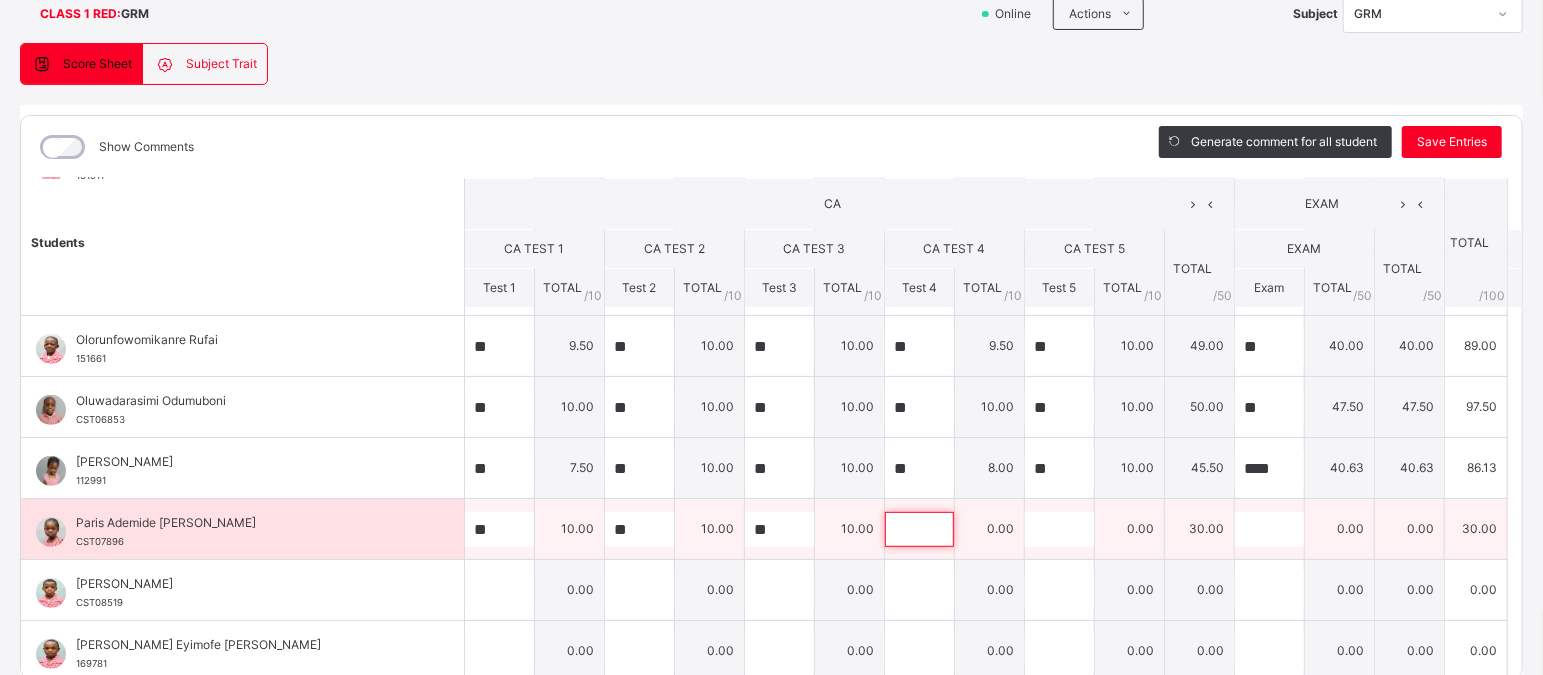 click at bounding box center [919, 529] 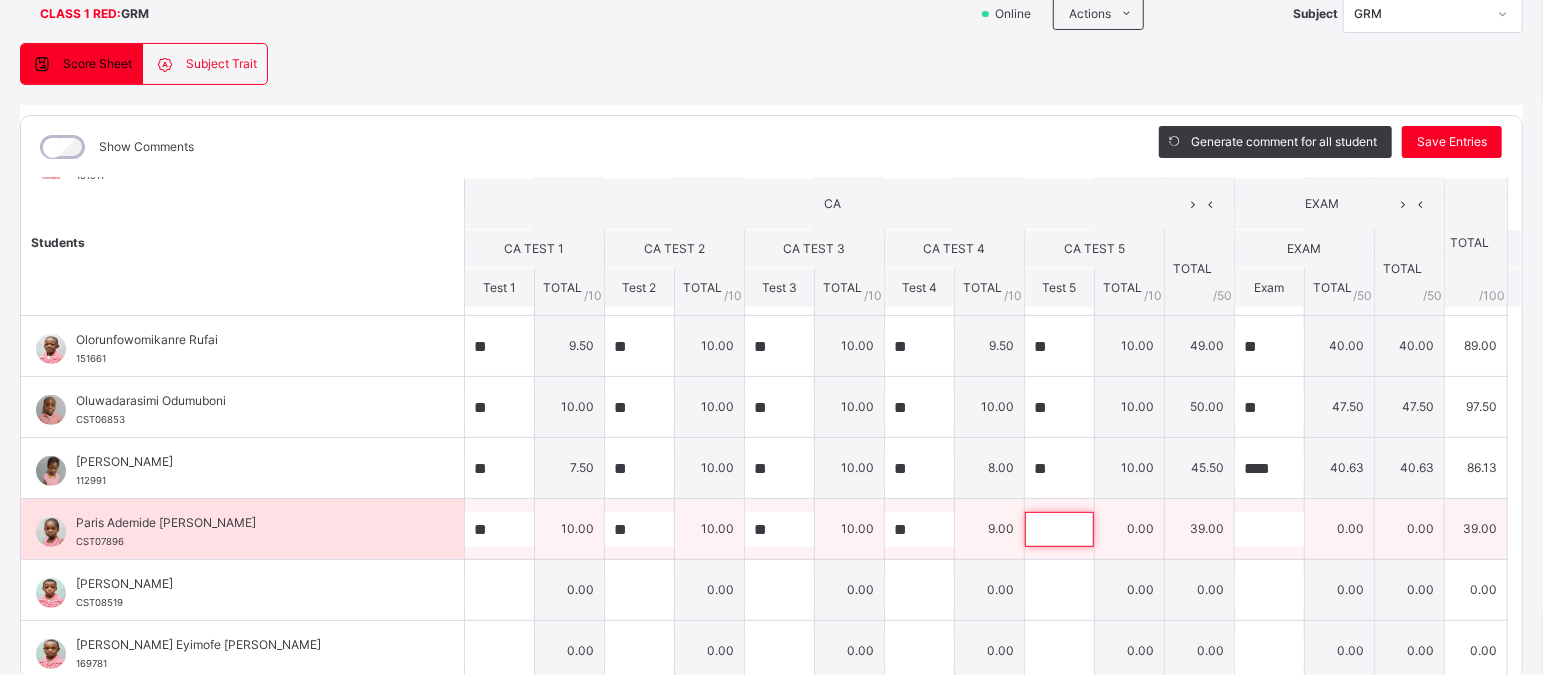 click at bounding box center [1059, 529] 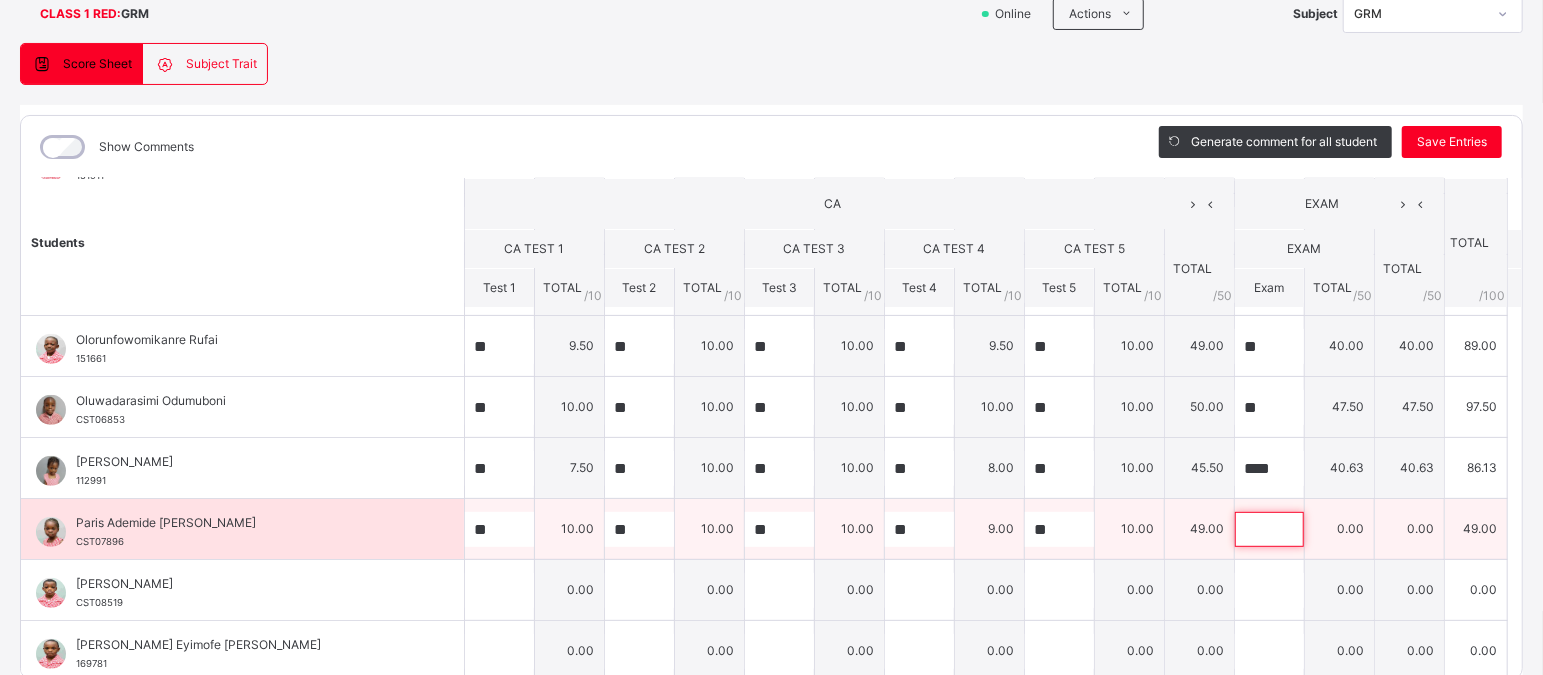 click at bounding box center [1269, 529] 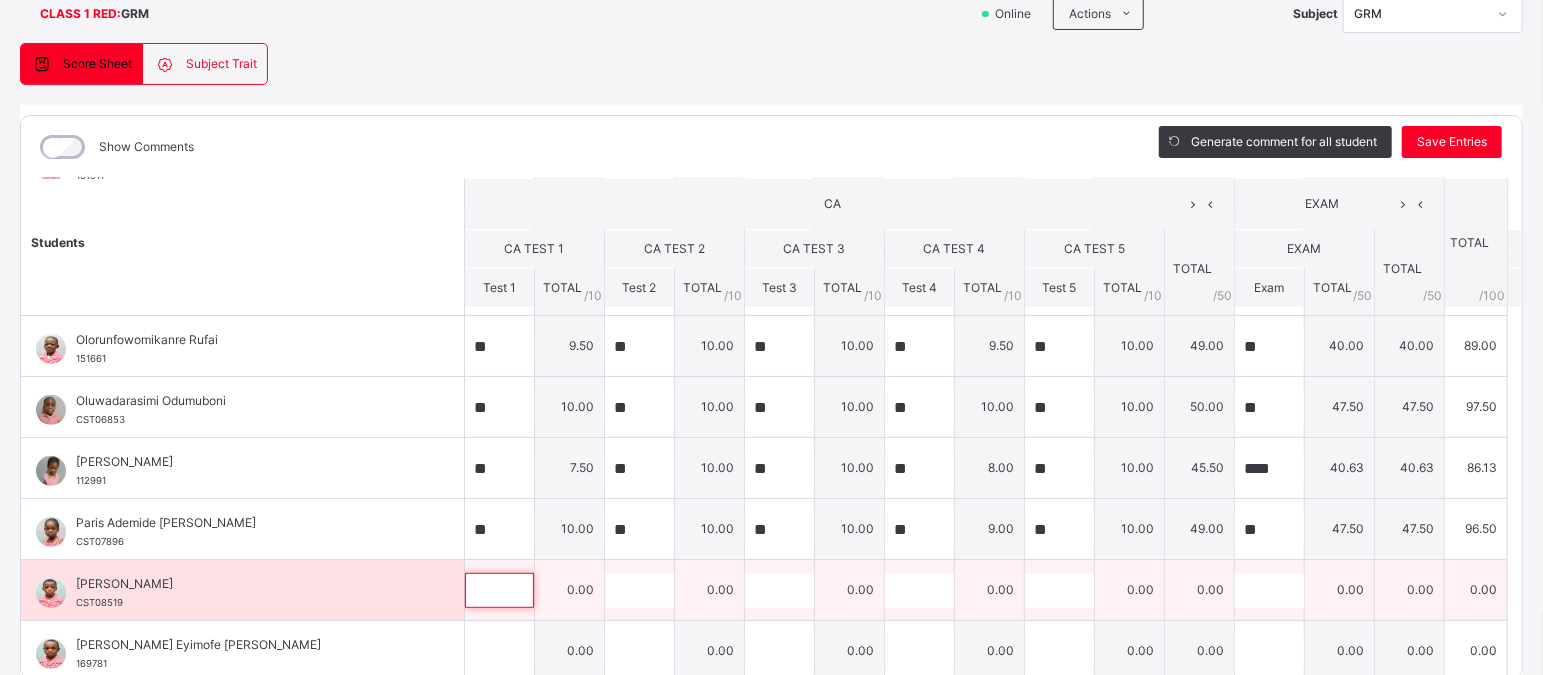click at bounding box center [499, 590] 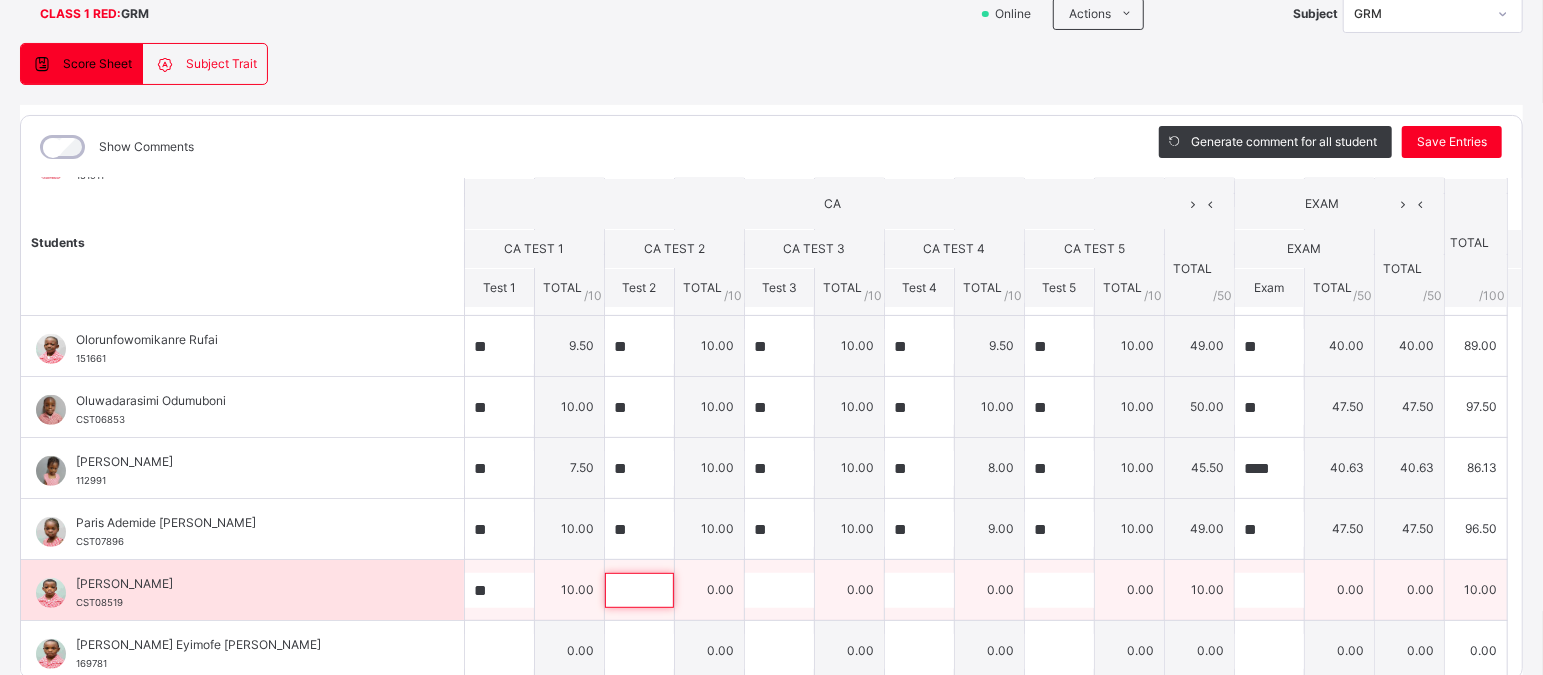click at bounding box center [639, 590] 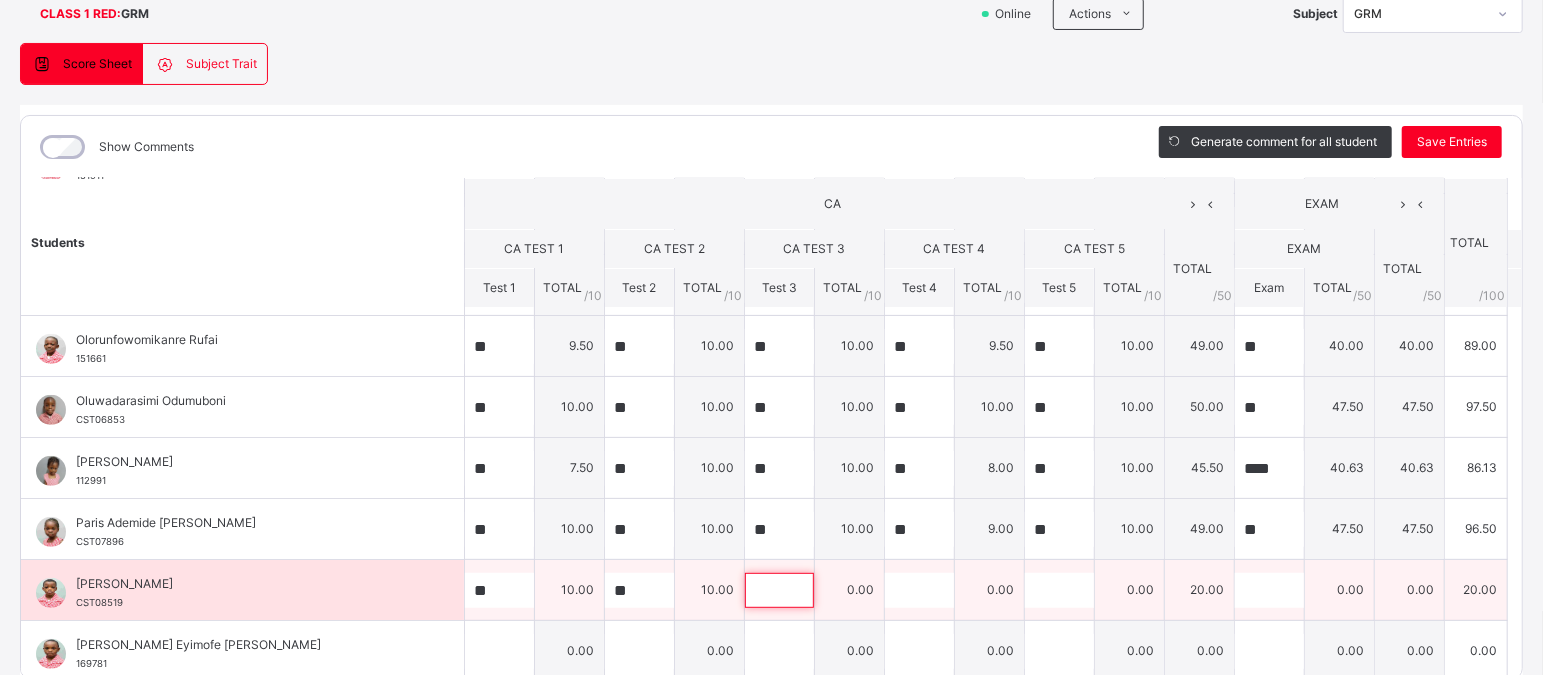 click at bounding box center (779, 590) 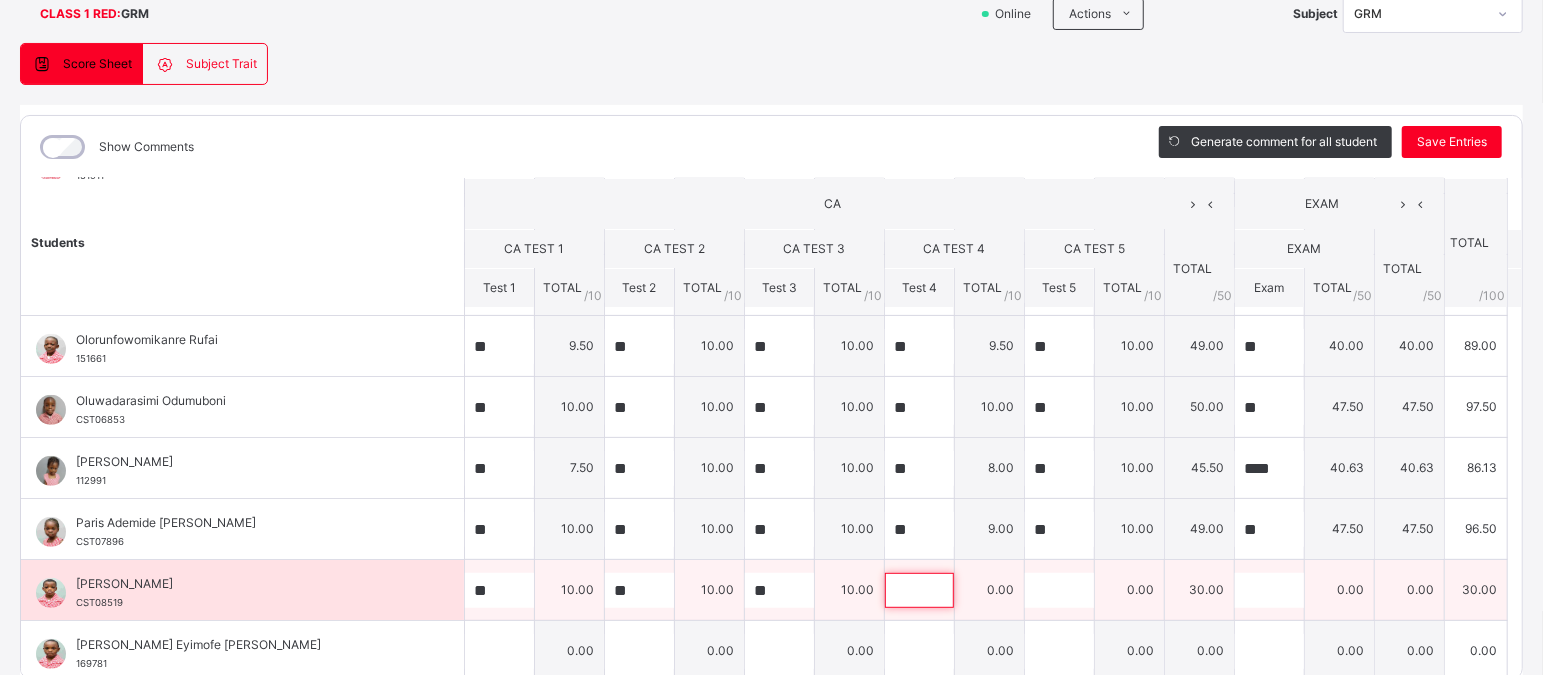 click at bounding box center [919, 590] 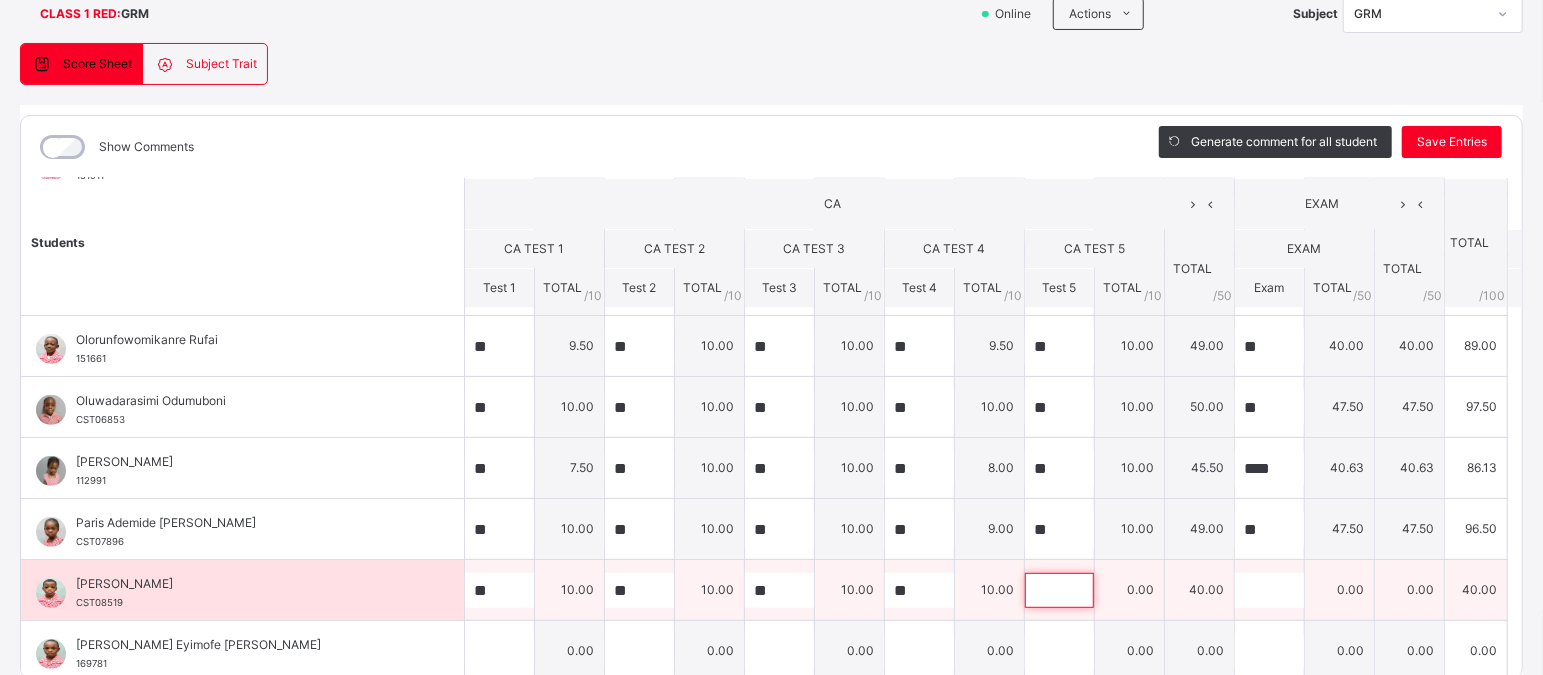 click at bounding box center (1059, 590) 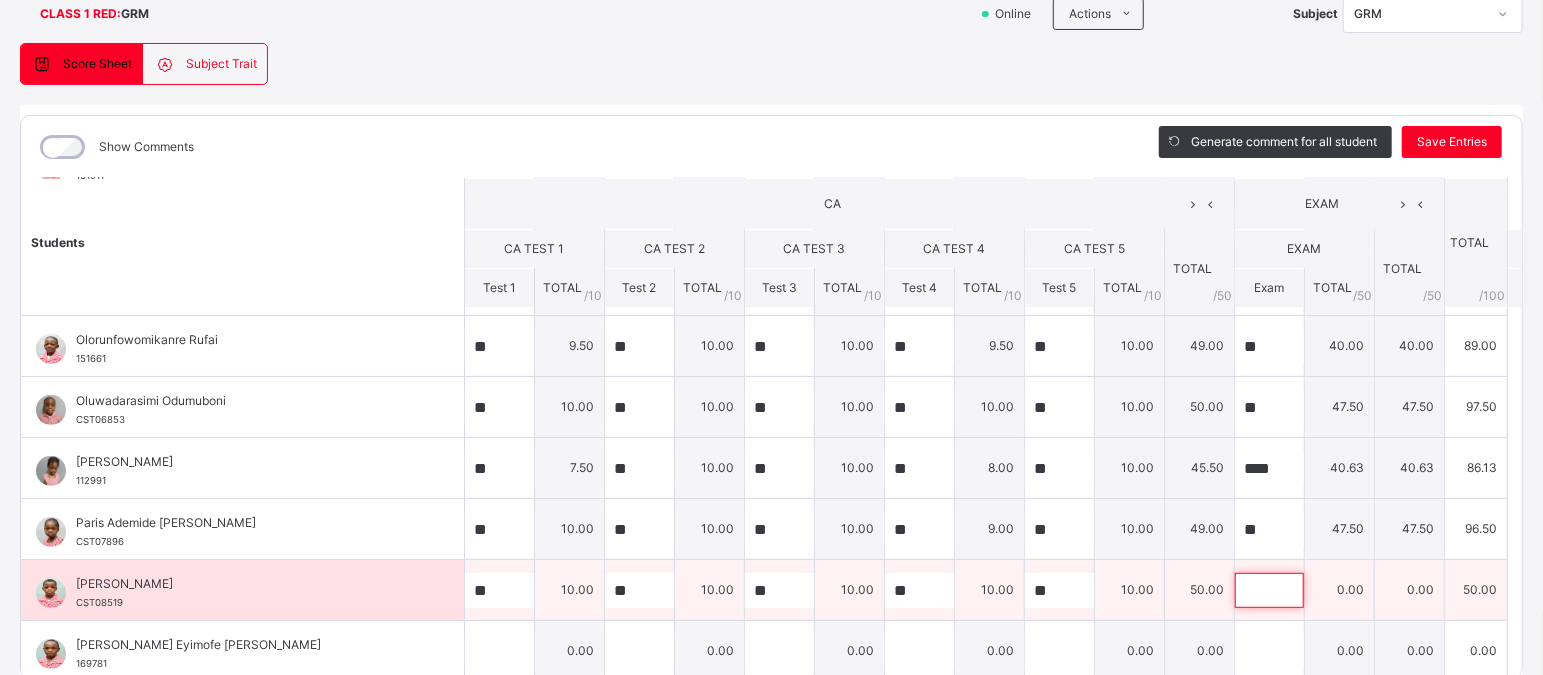 click at bounding box center (1269, 590) 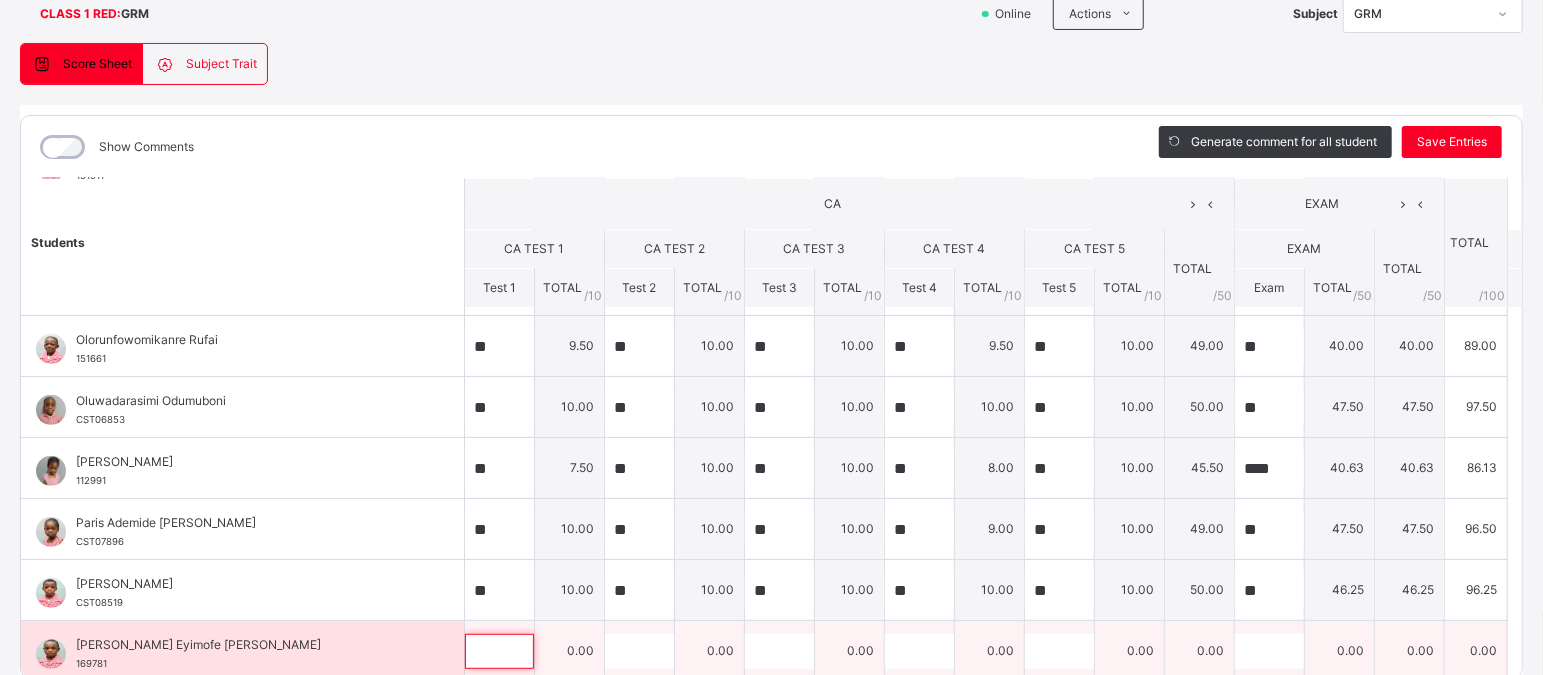 click at bounding box center (499, 651) 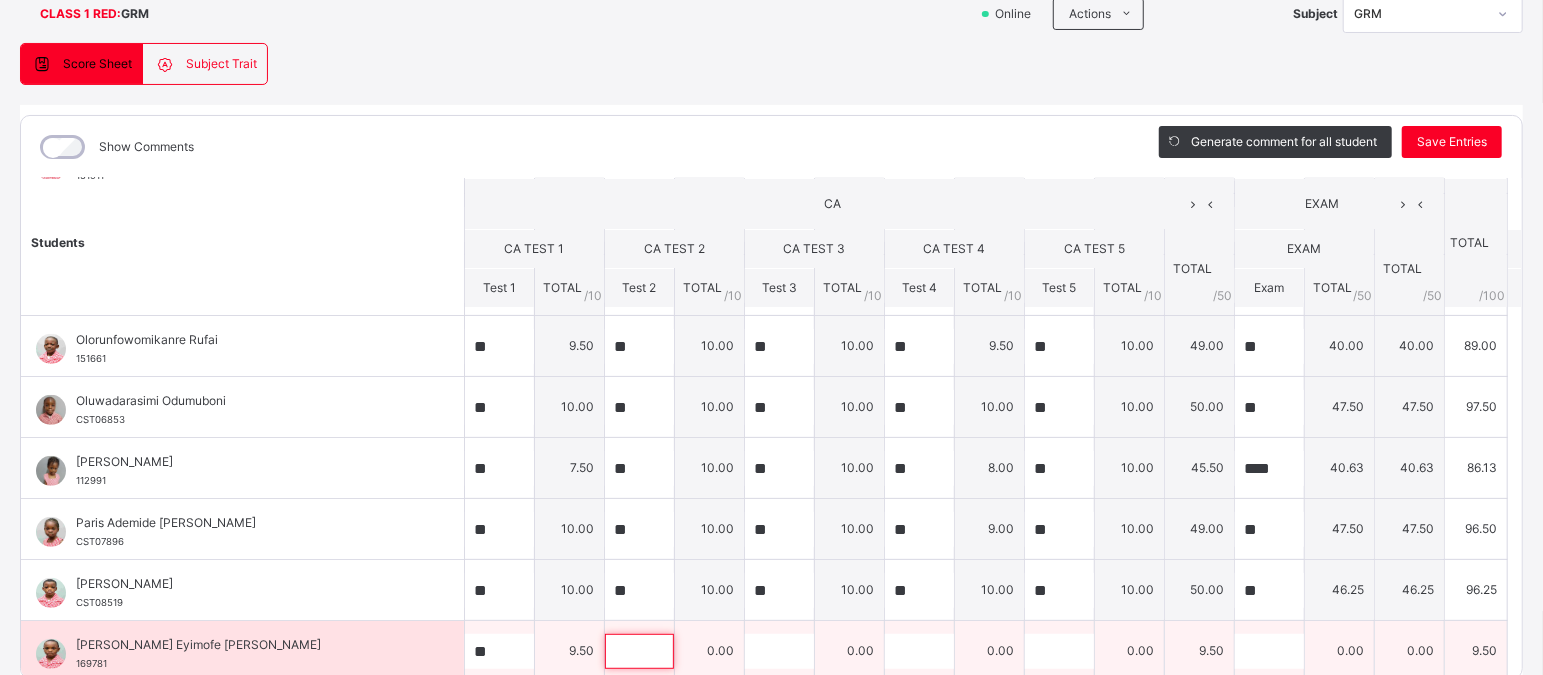 click at bounding box center (639, 651) 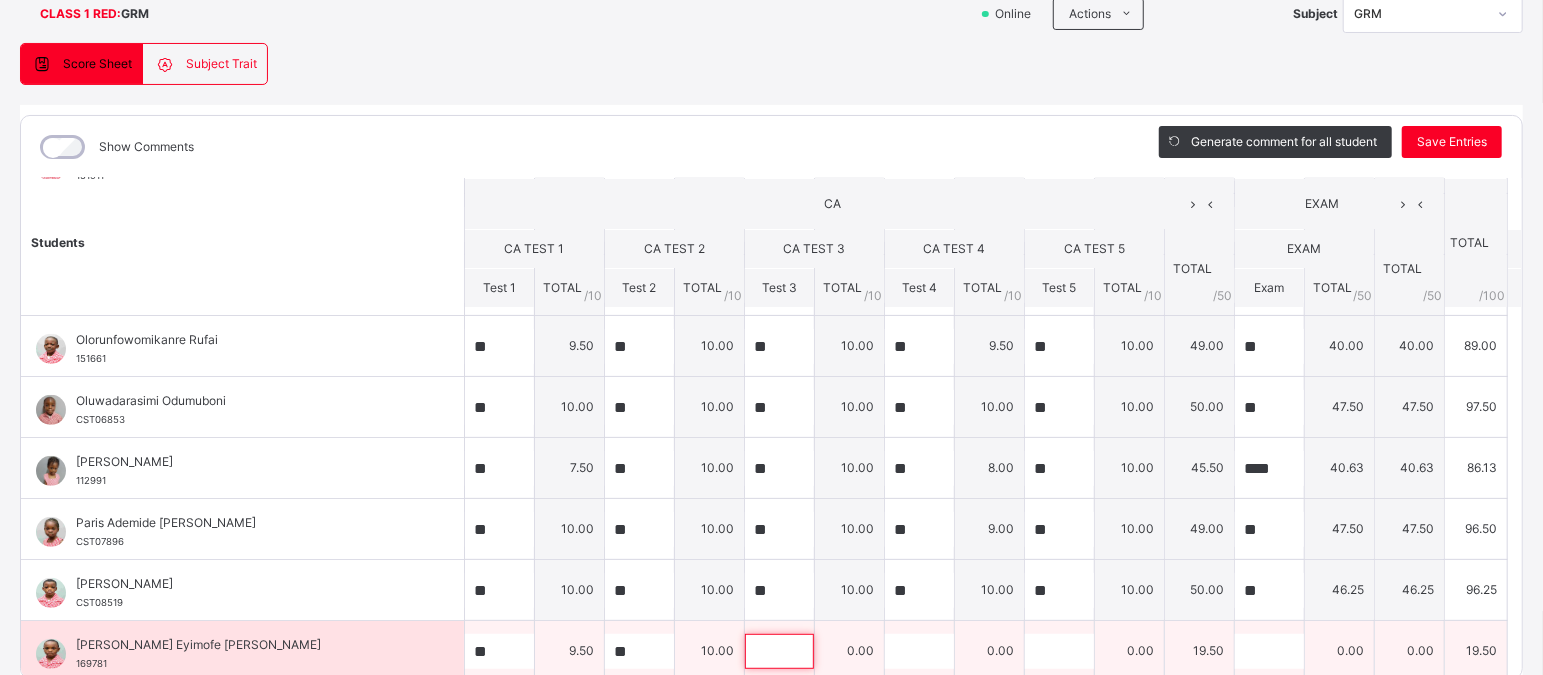click at bounding box center [779, 651] 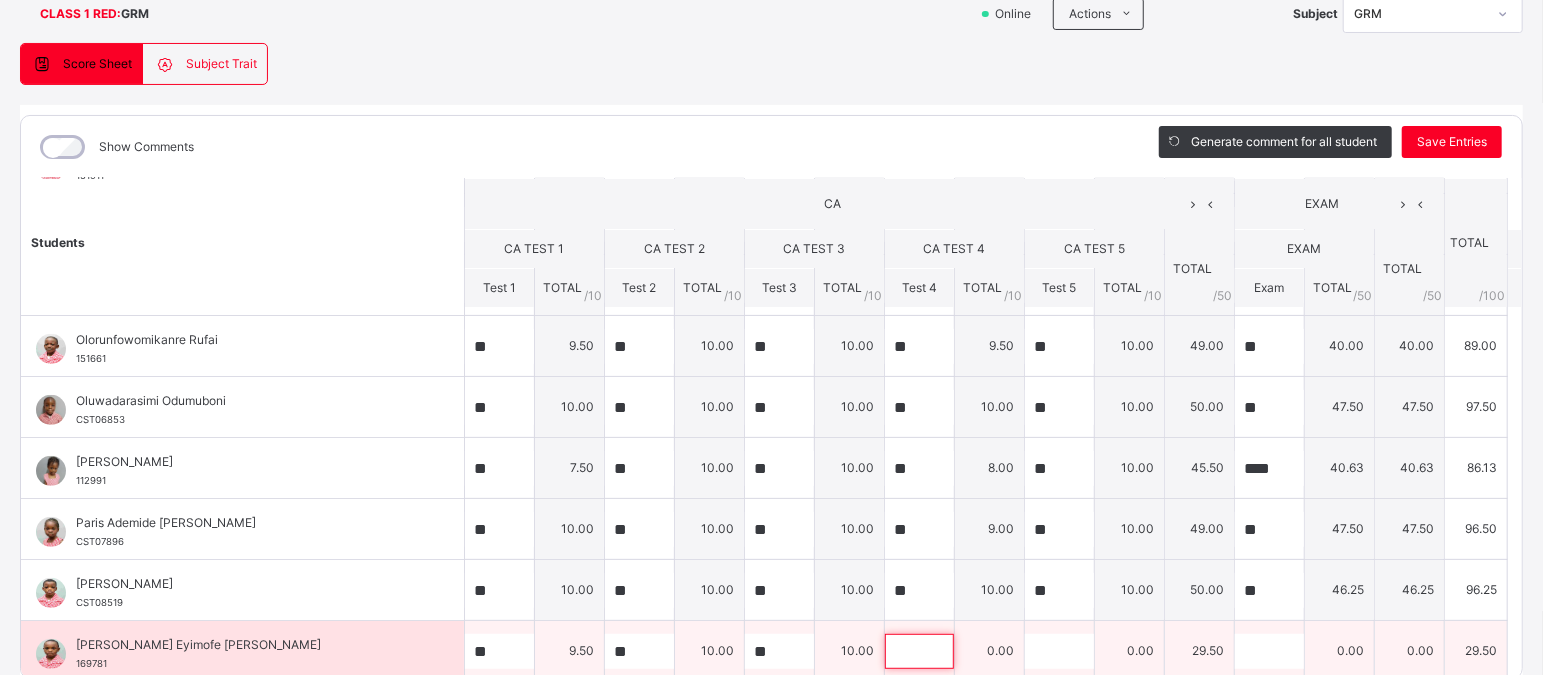 click at bounding box center (919, 651) 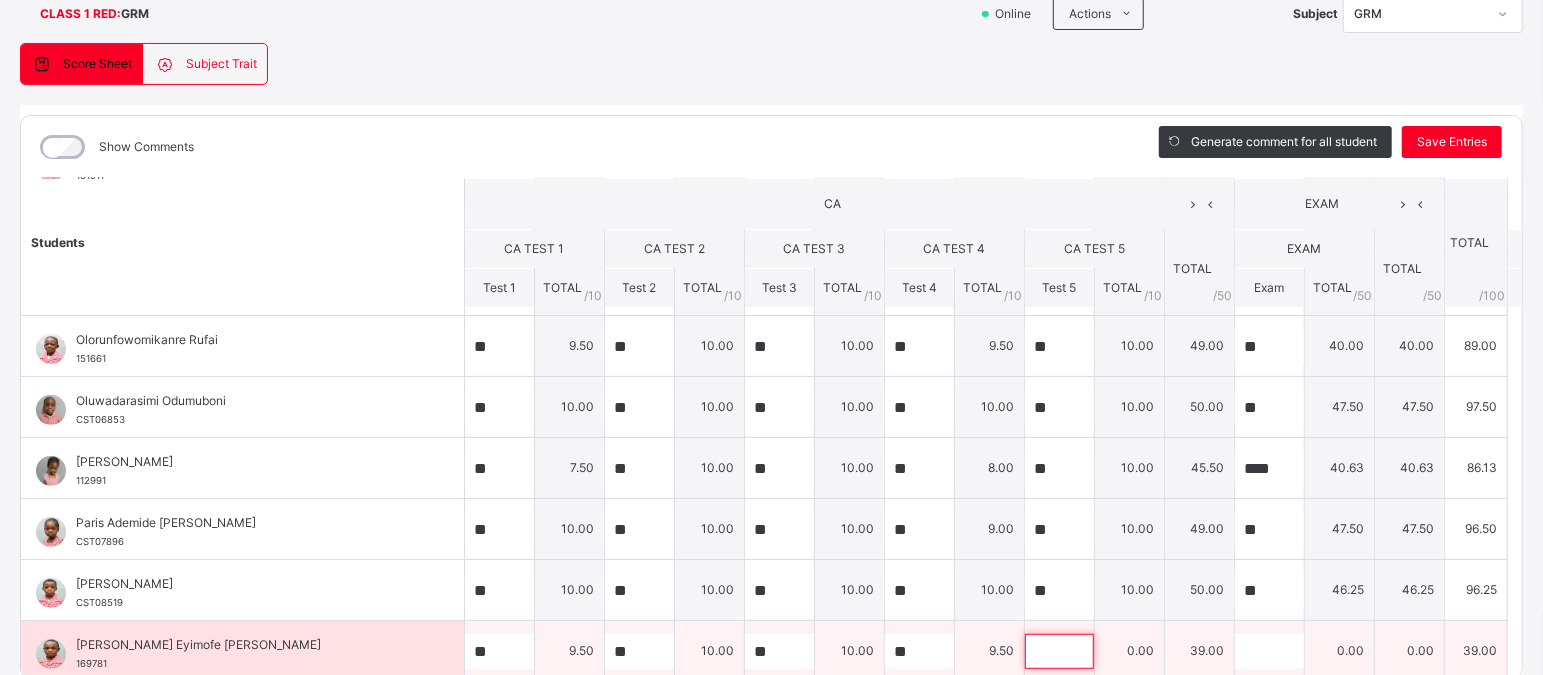 click at bounding box center (1059, 651) 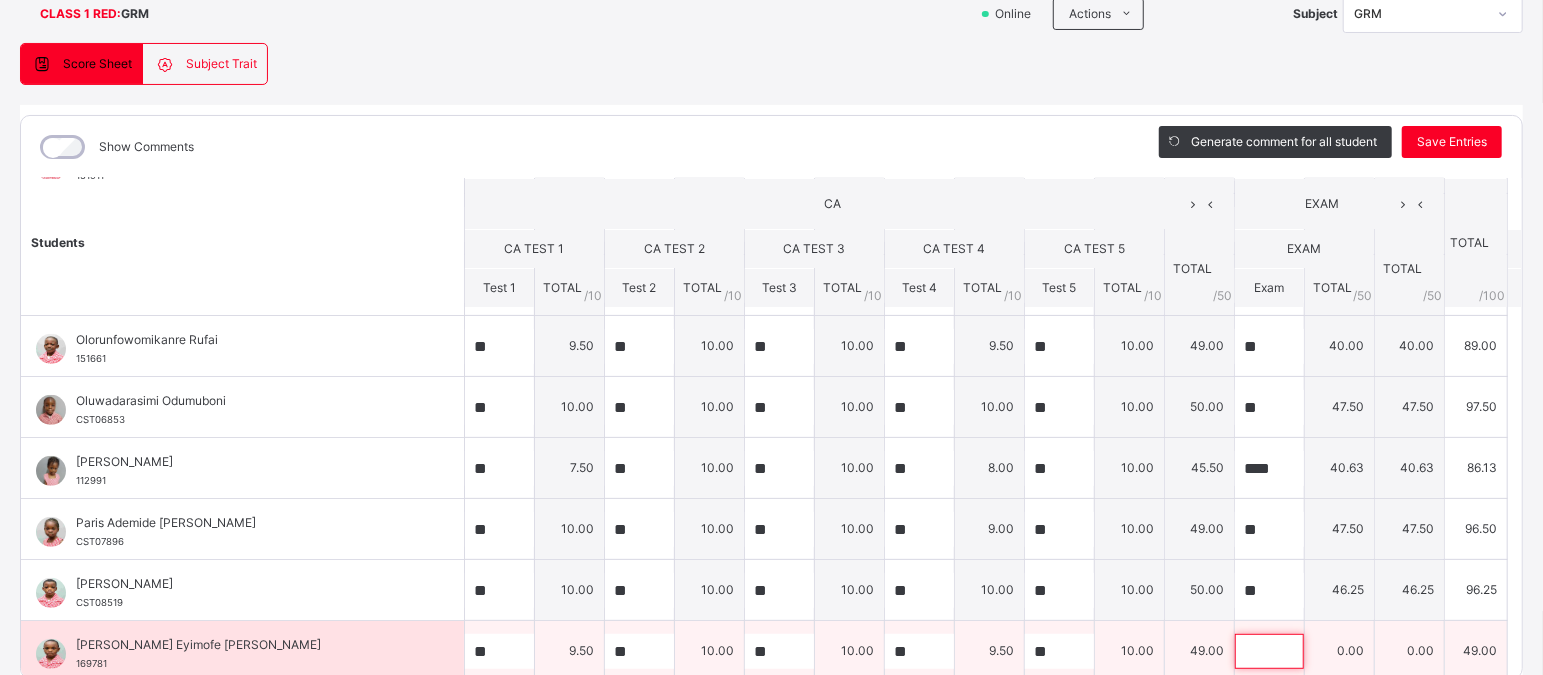 click at bounding box center (1269, 651) 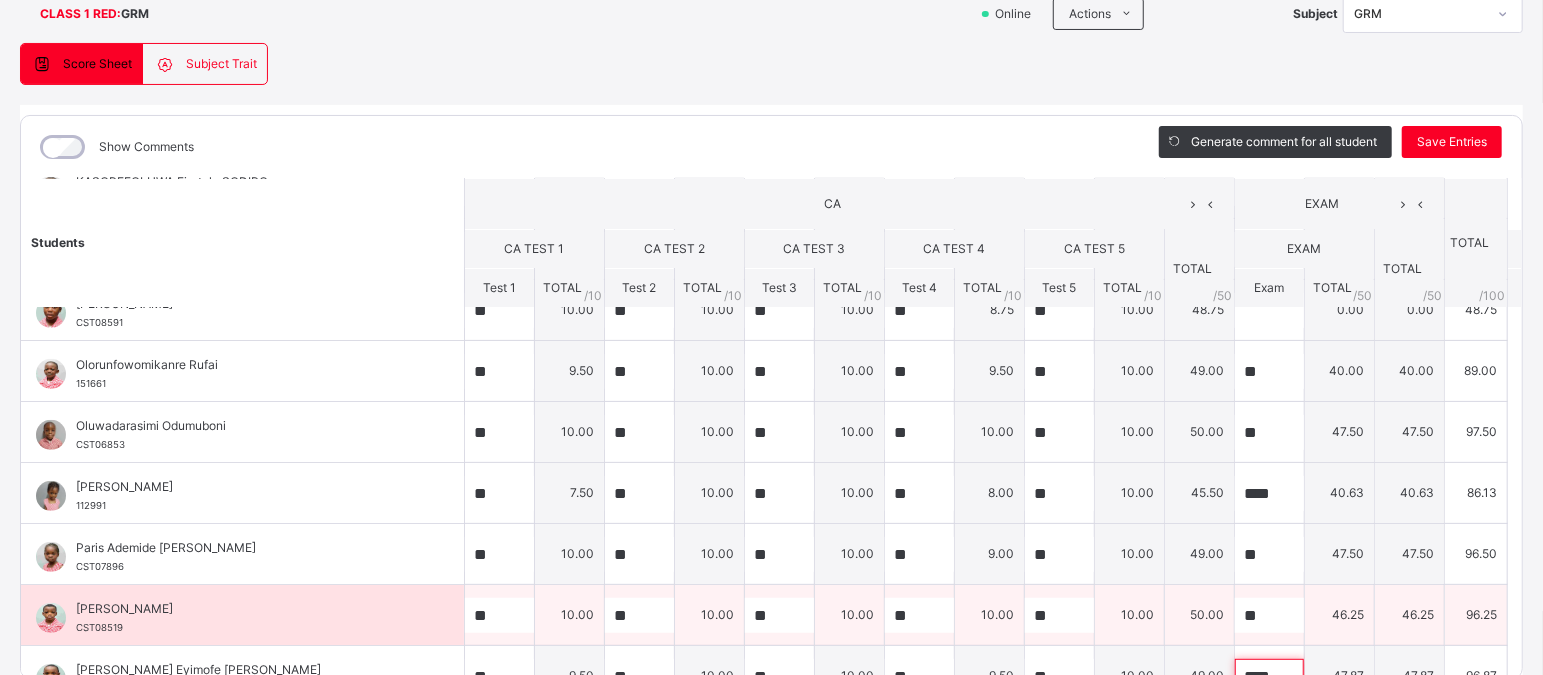 scroll, scrollTop: 541, scrollLeft: 0, axis: vertical 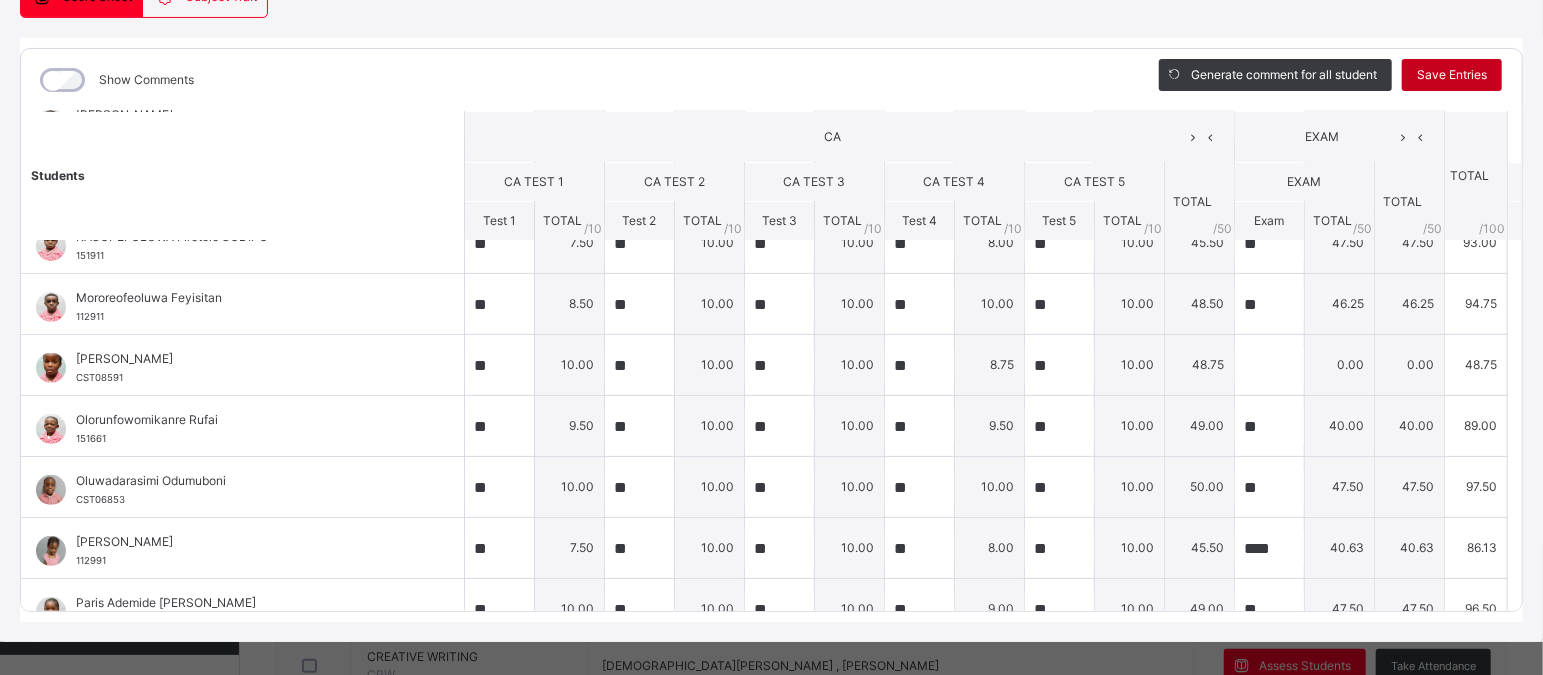 click on "Save Entries" at bounding box center [1452, 75] 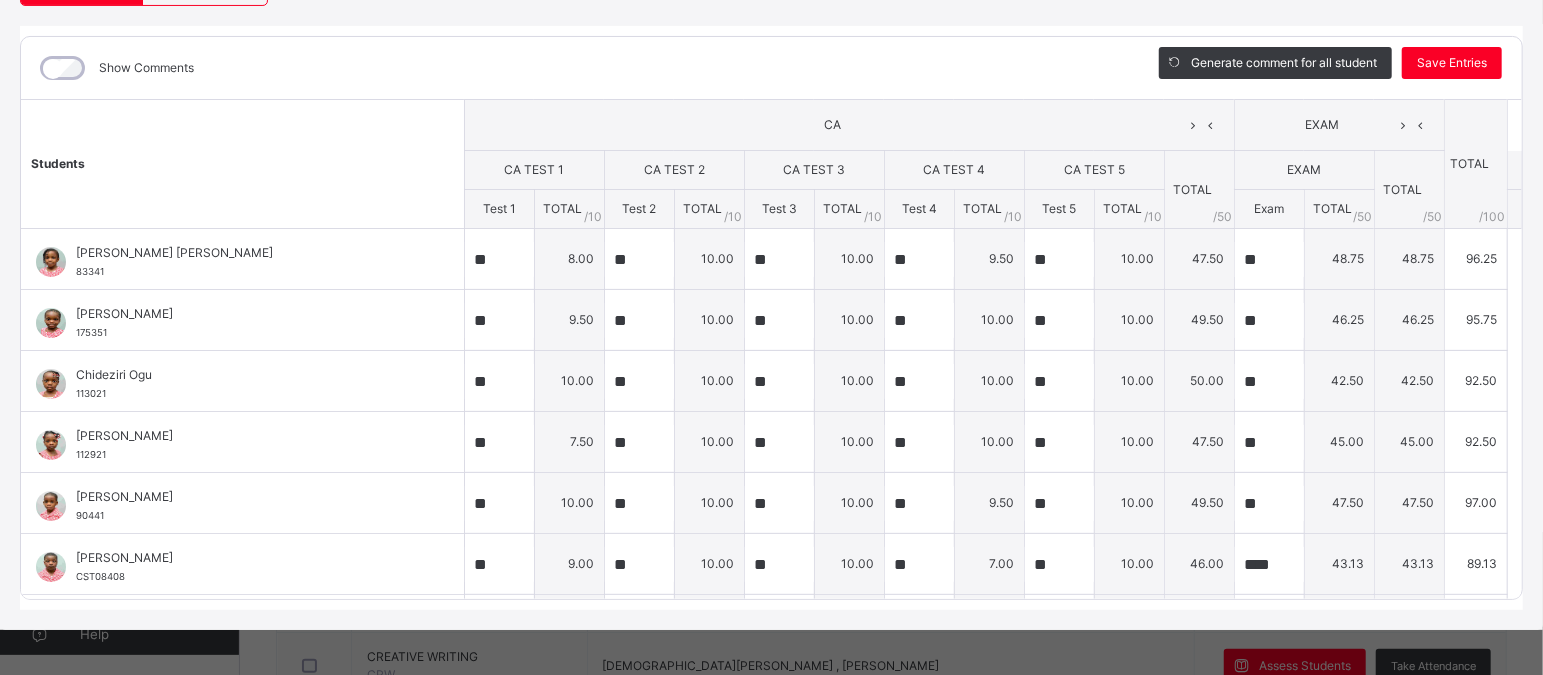 scroll, scrollTop: 234, scrollLeft: 0, axis: vertical 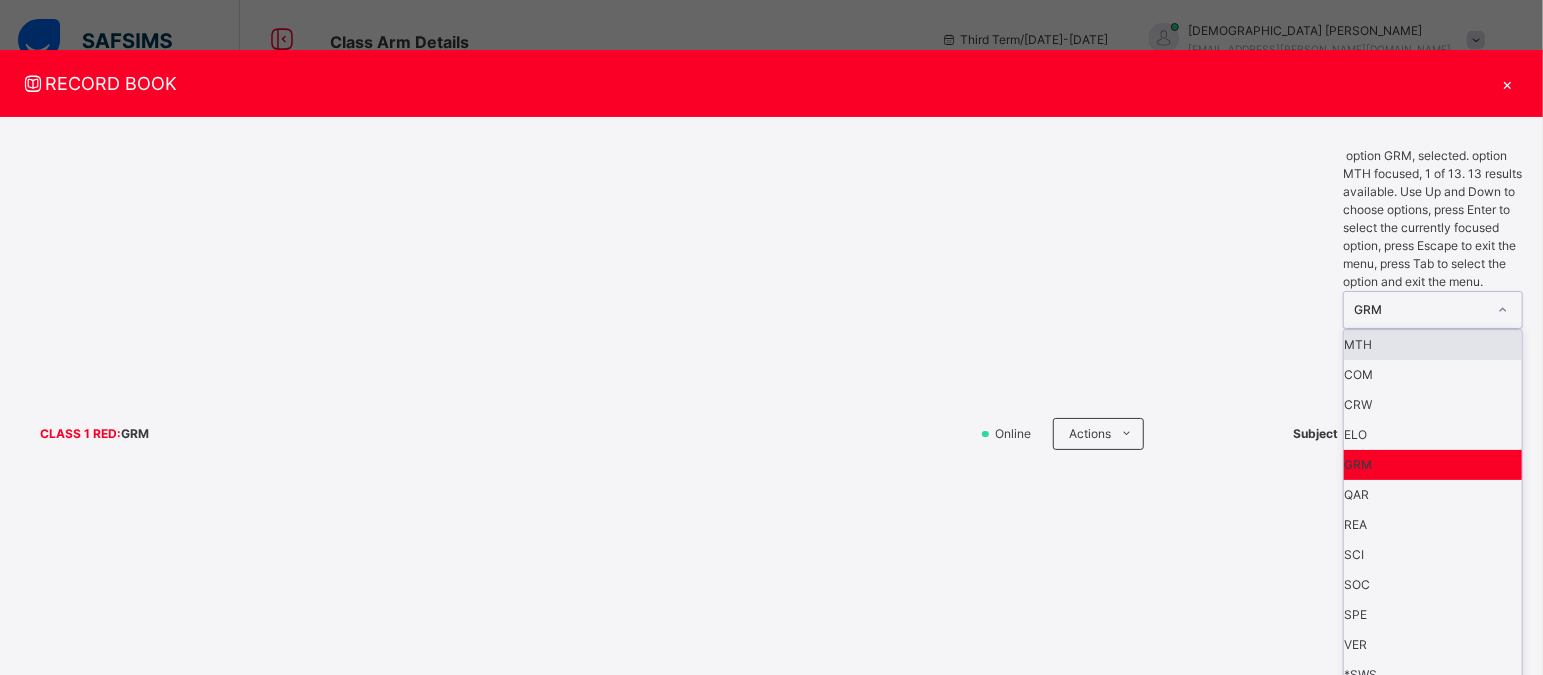 click 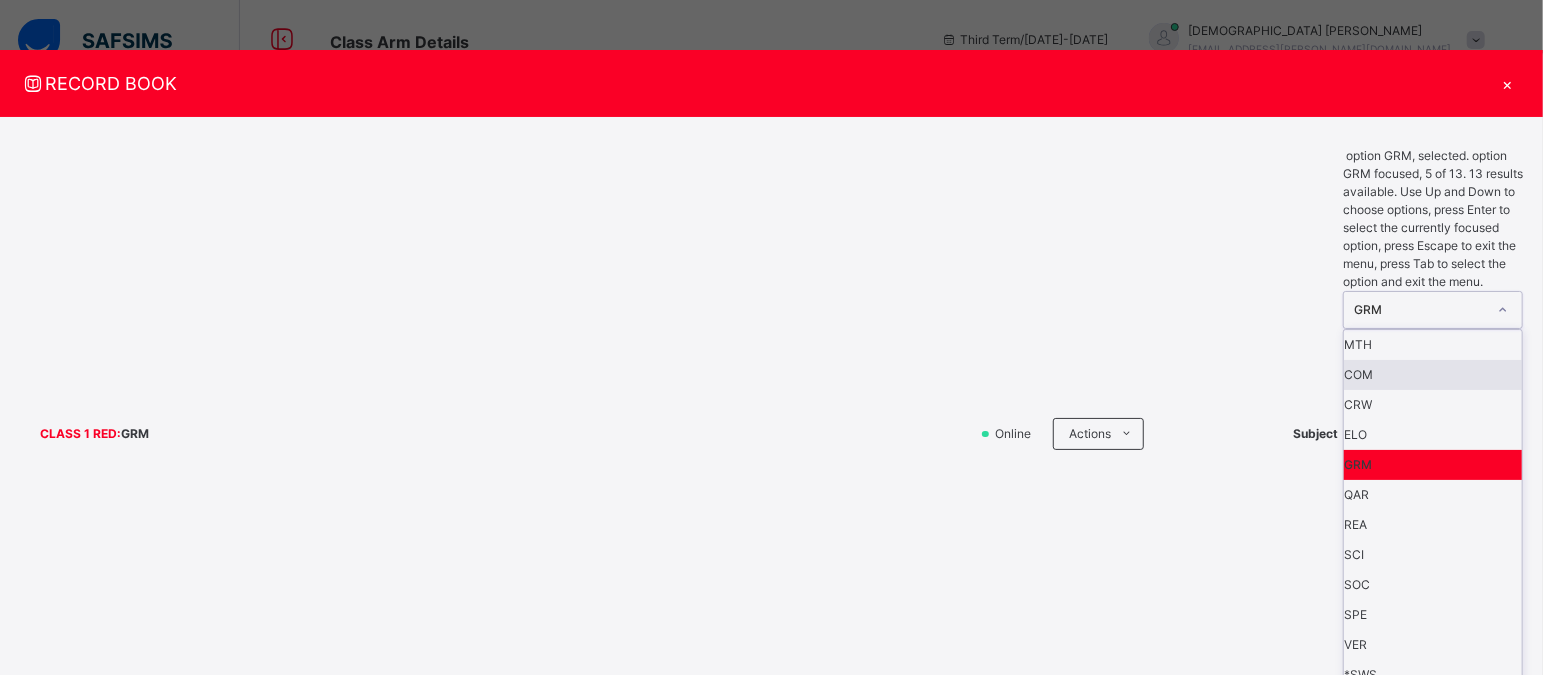 scroll, scrollTop: 141, scrollLeft: 0, axis: vertical 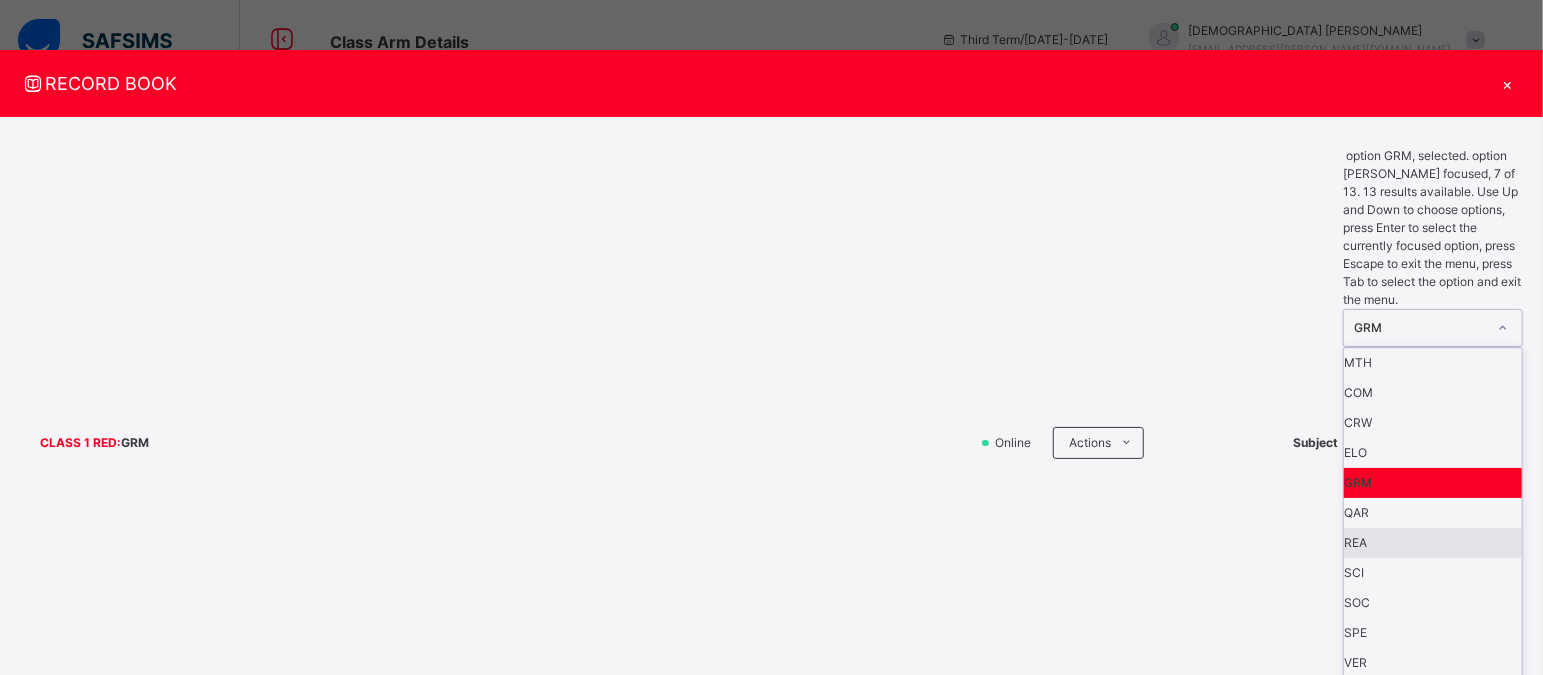 click on "REA" at bounding box center [1433, 543] 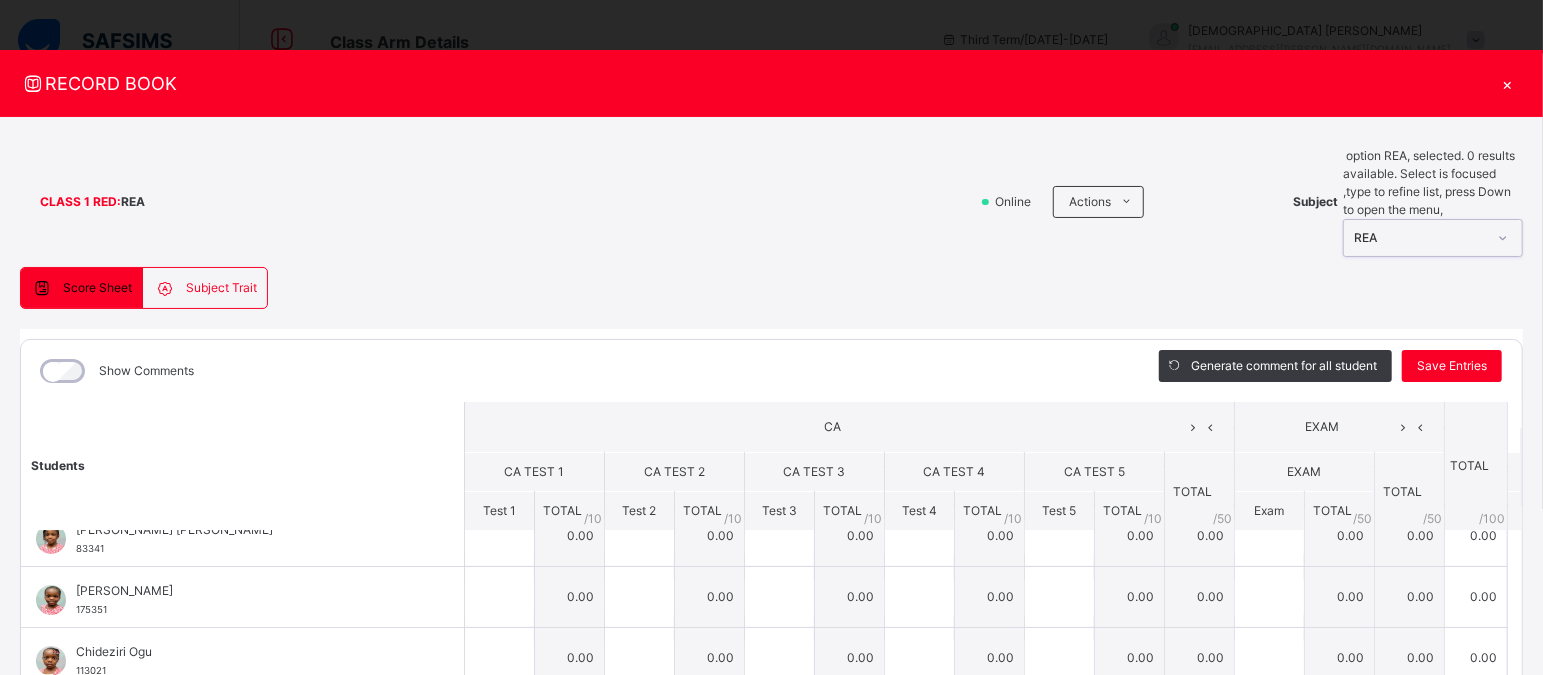 scroll, scrollTop: 0, scrollLeft: 0, axis: both 